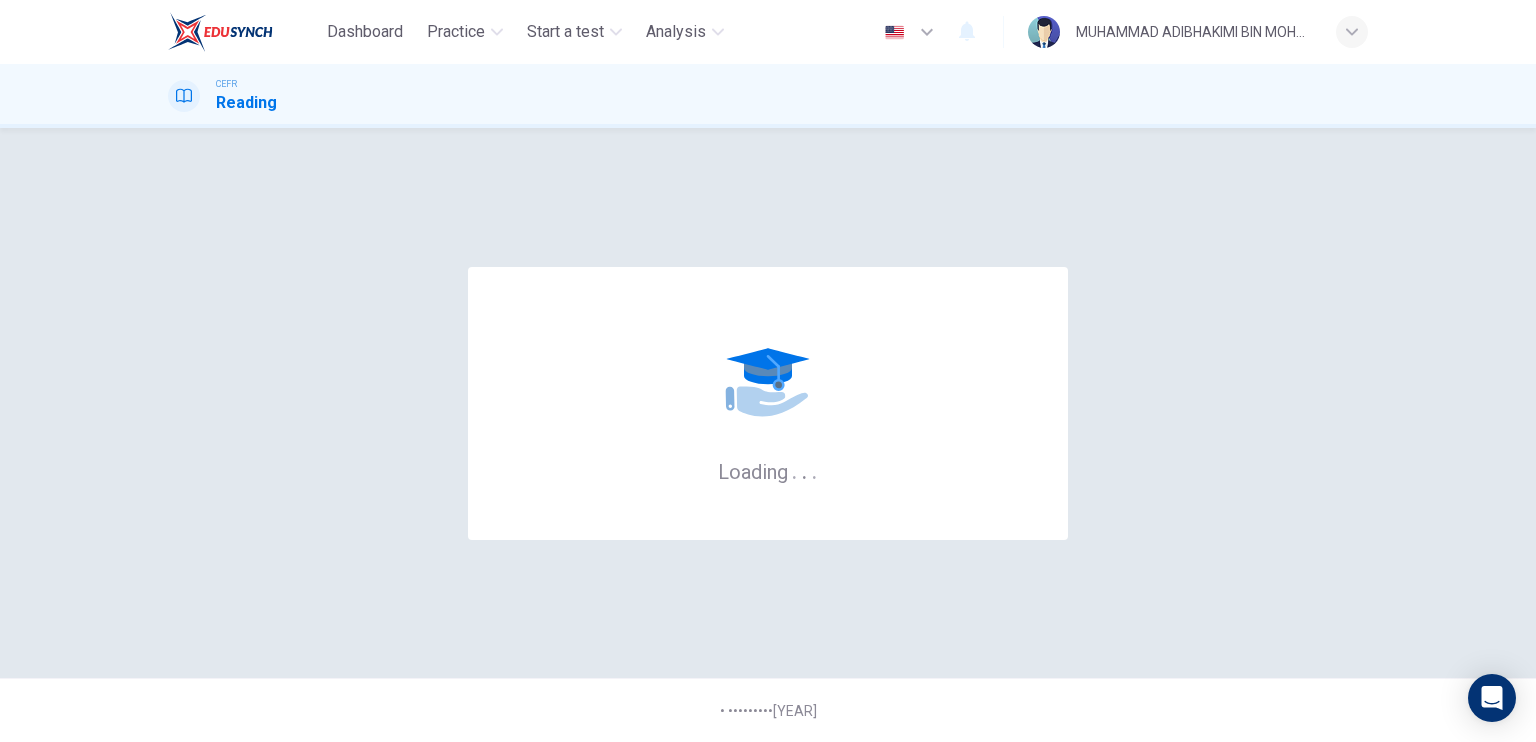 scroll, scrollTop: 0, scrollLeft: 0, axis: both 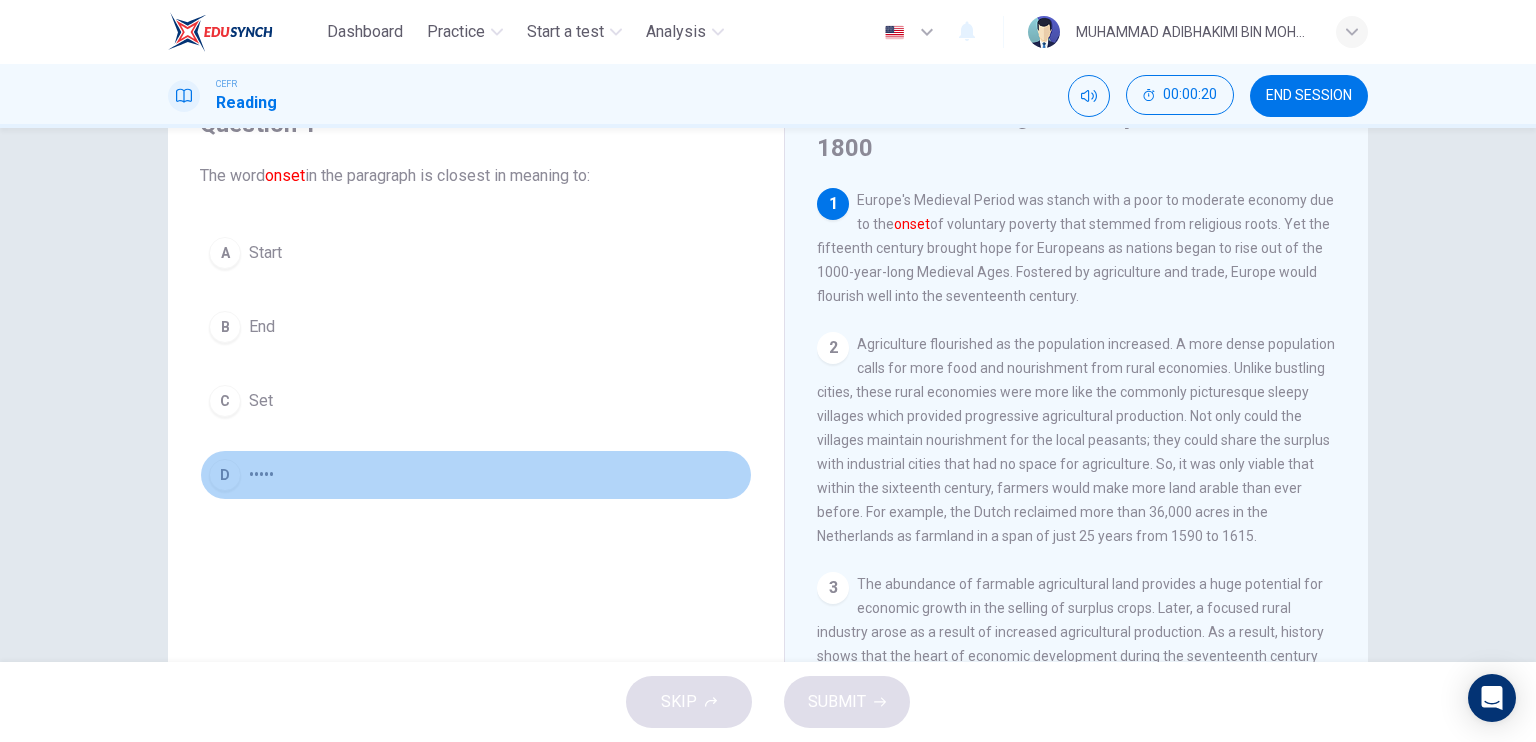 click on "D" at bounding box center [225, 253] 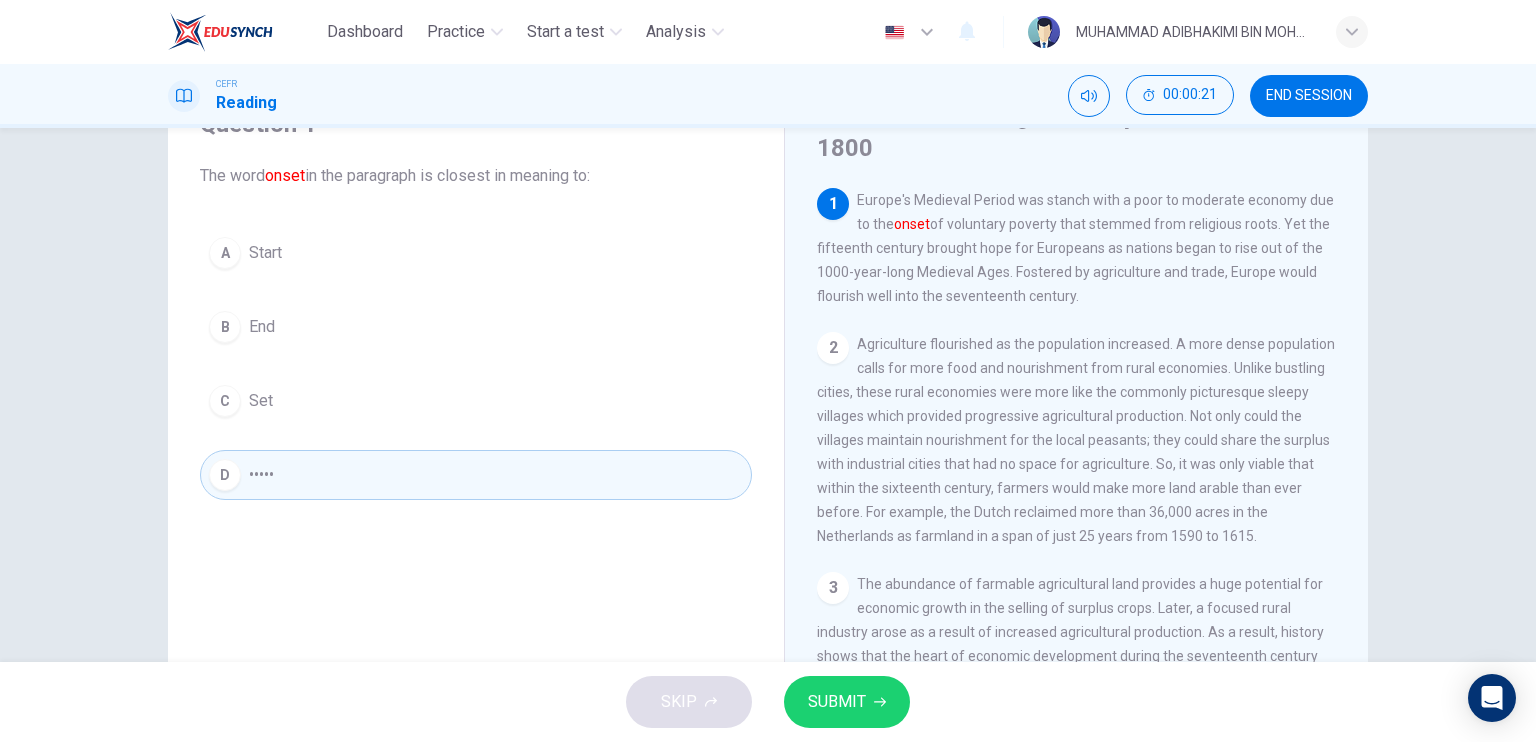 click on "SUBMIT" at bounding box center [837, 702] 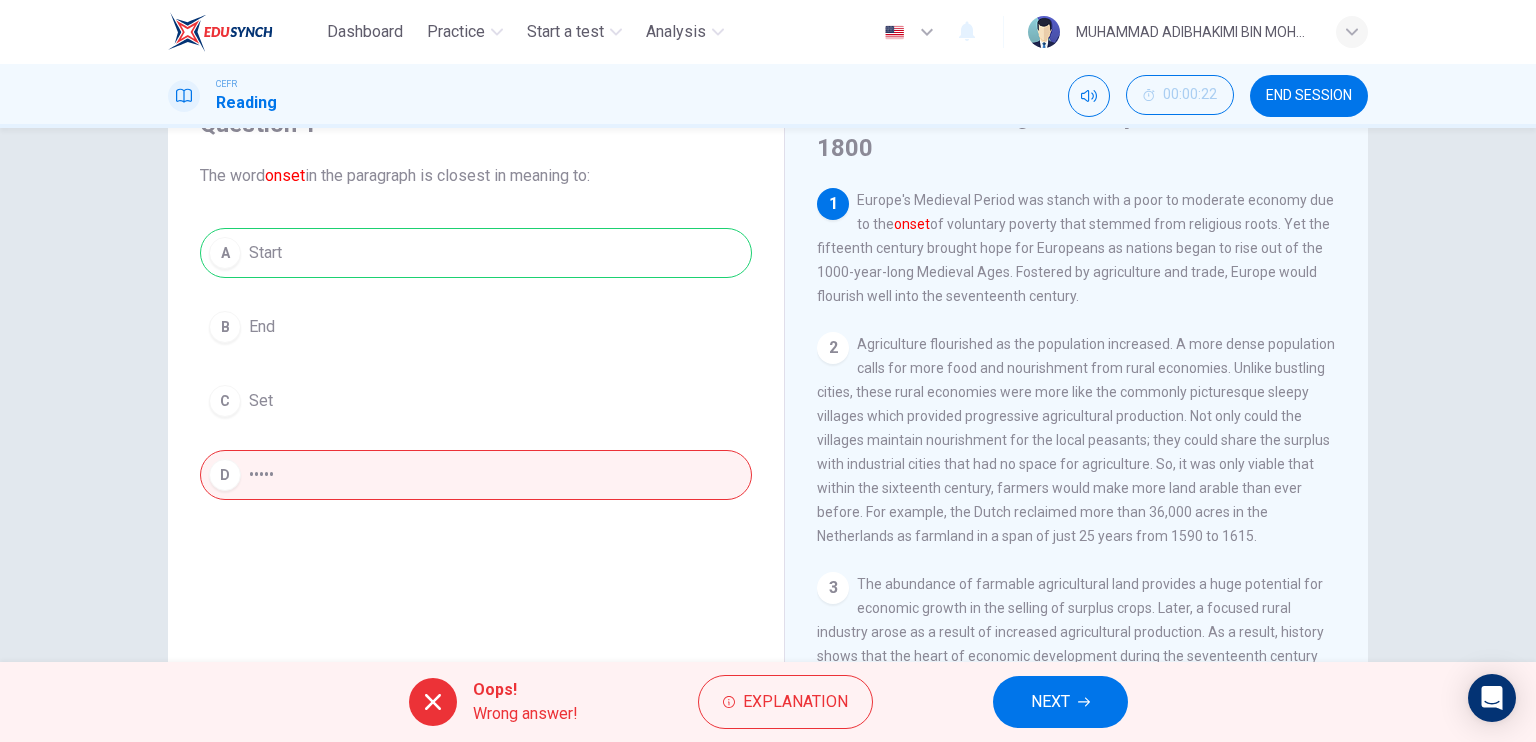 click on "NEXT" at bounding box center (1050, 702) 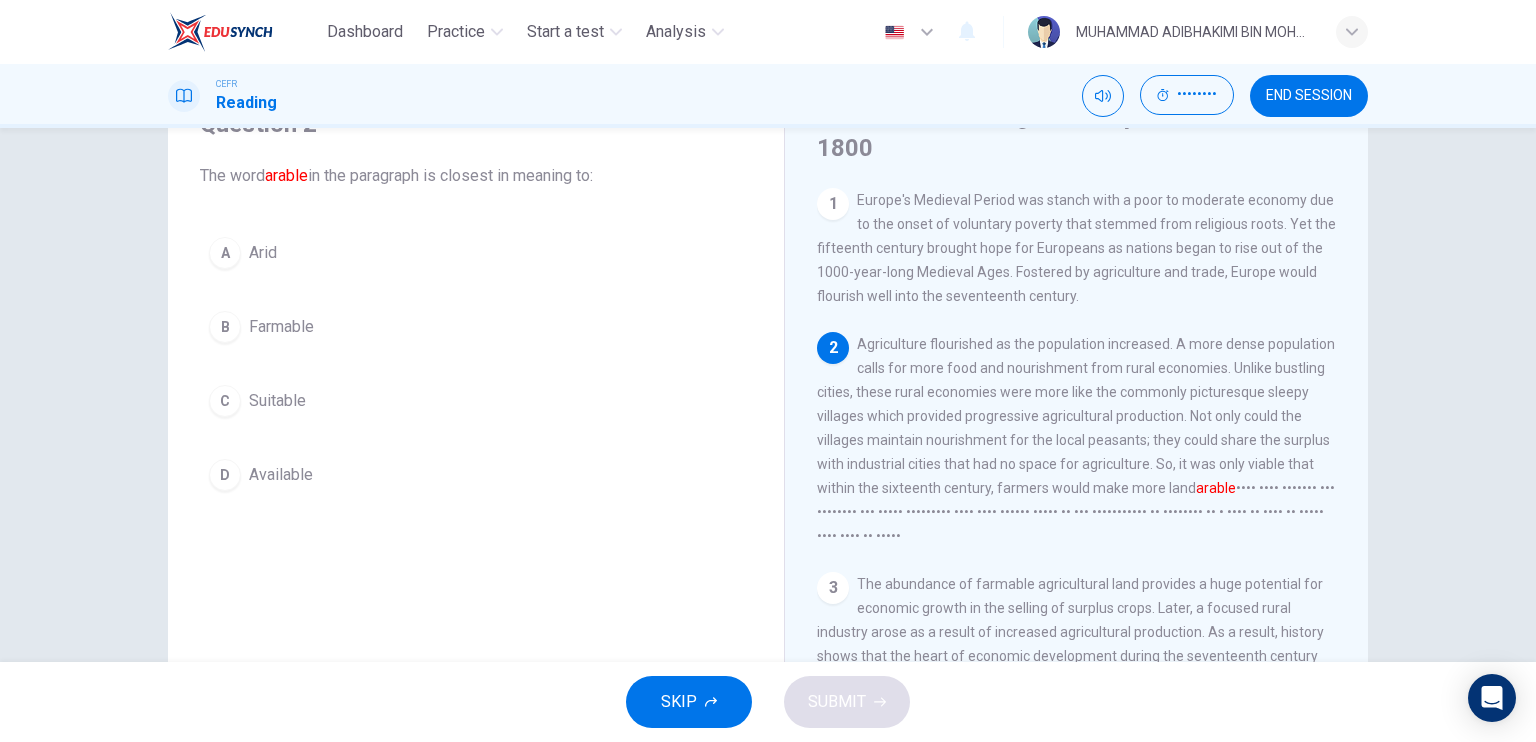 click on "B" at bounding box center [225, 253] 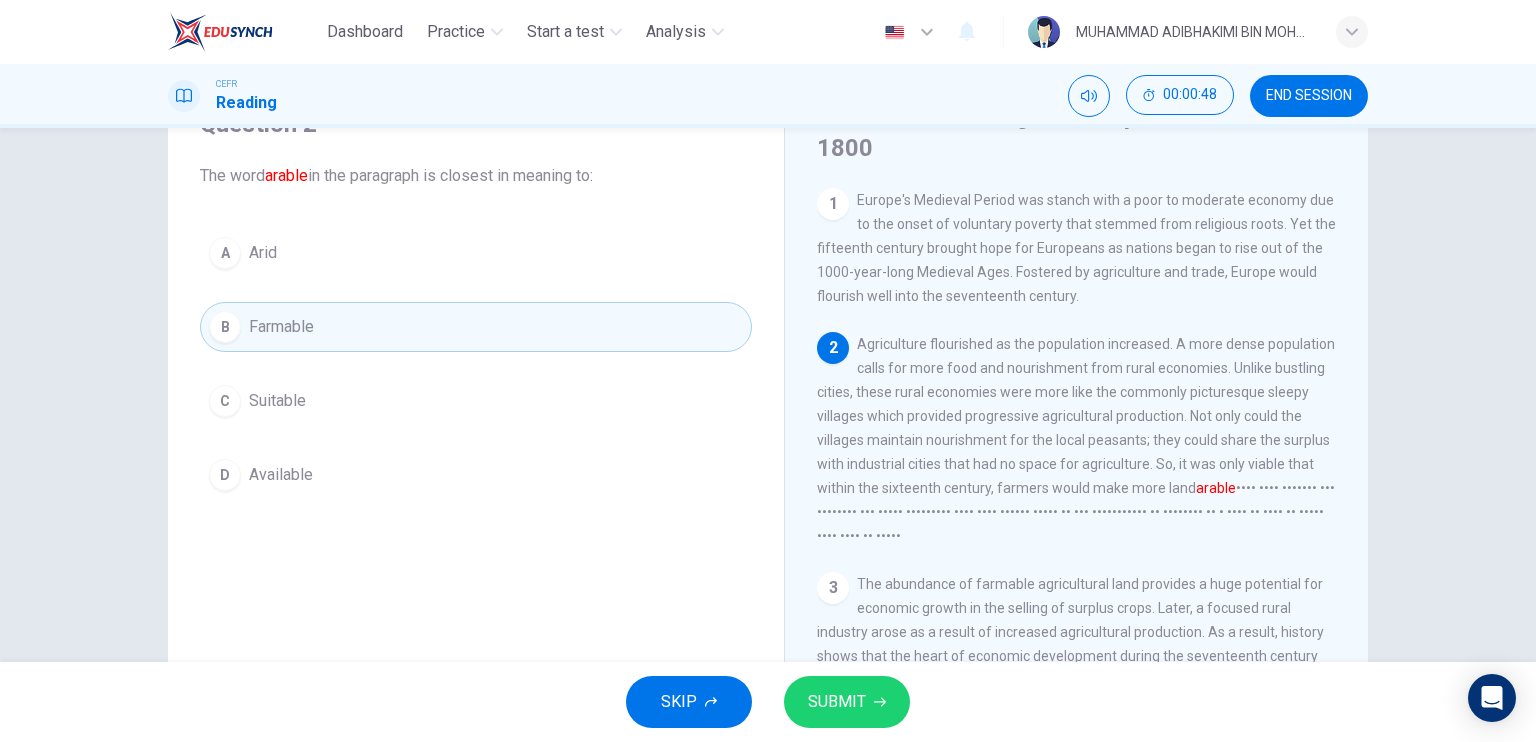 click on "SUBMIT" at bounding box center (837, 702) 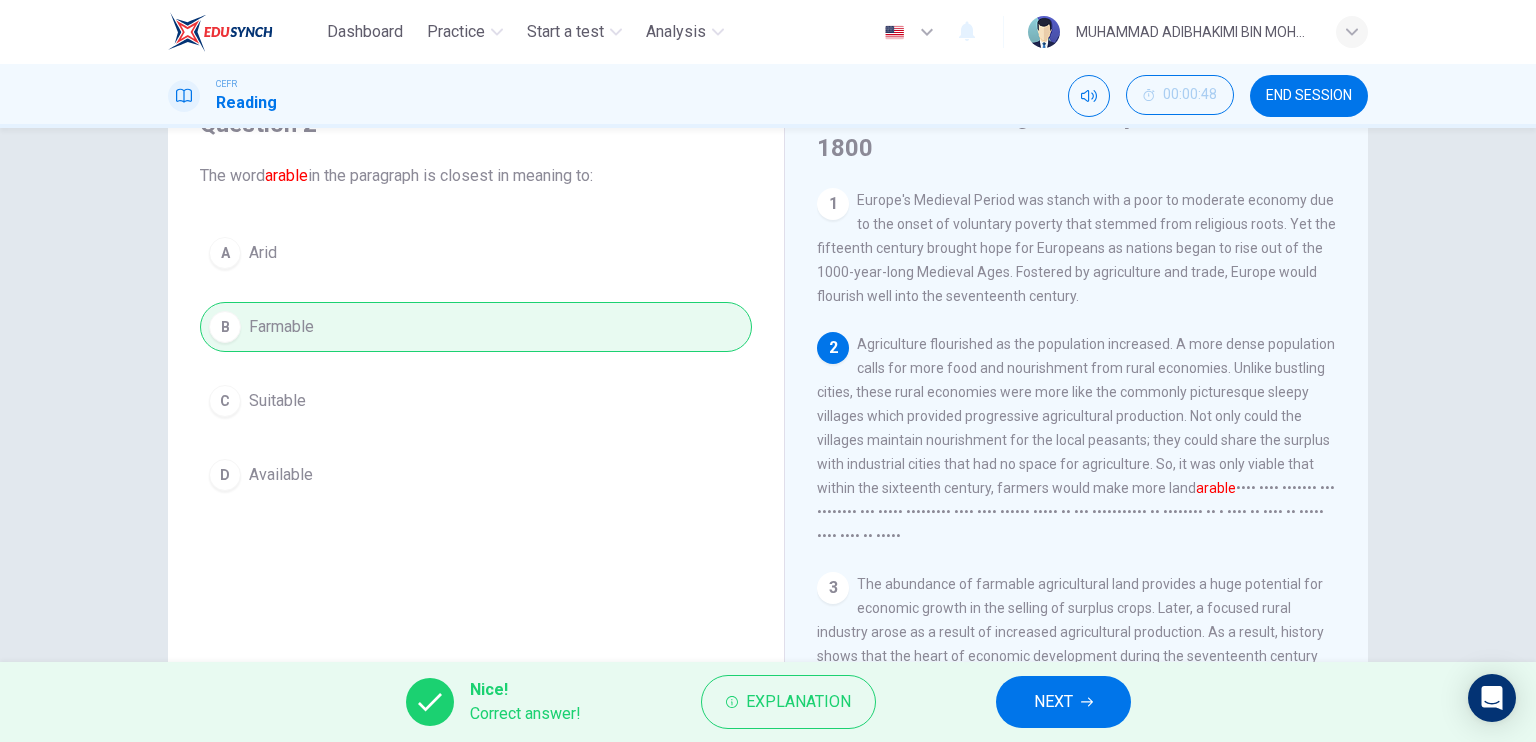 click on "NEXT" at bounding box center (1053, 702) 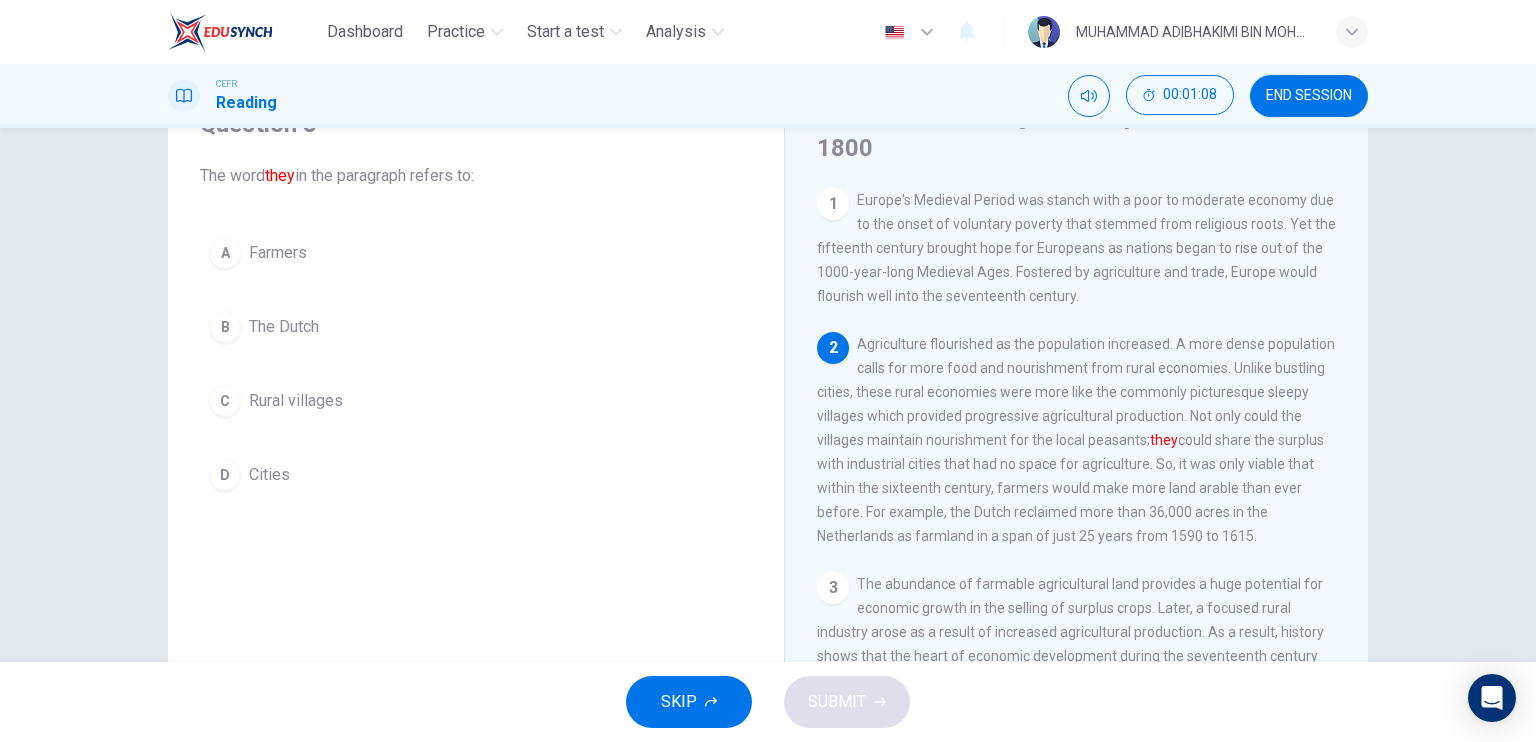 click on "C" at bounding box center (225, 253) 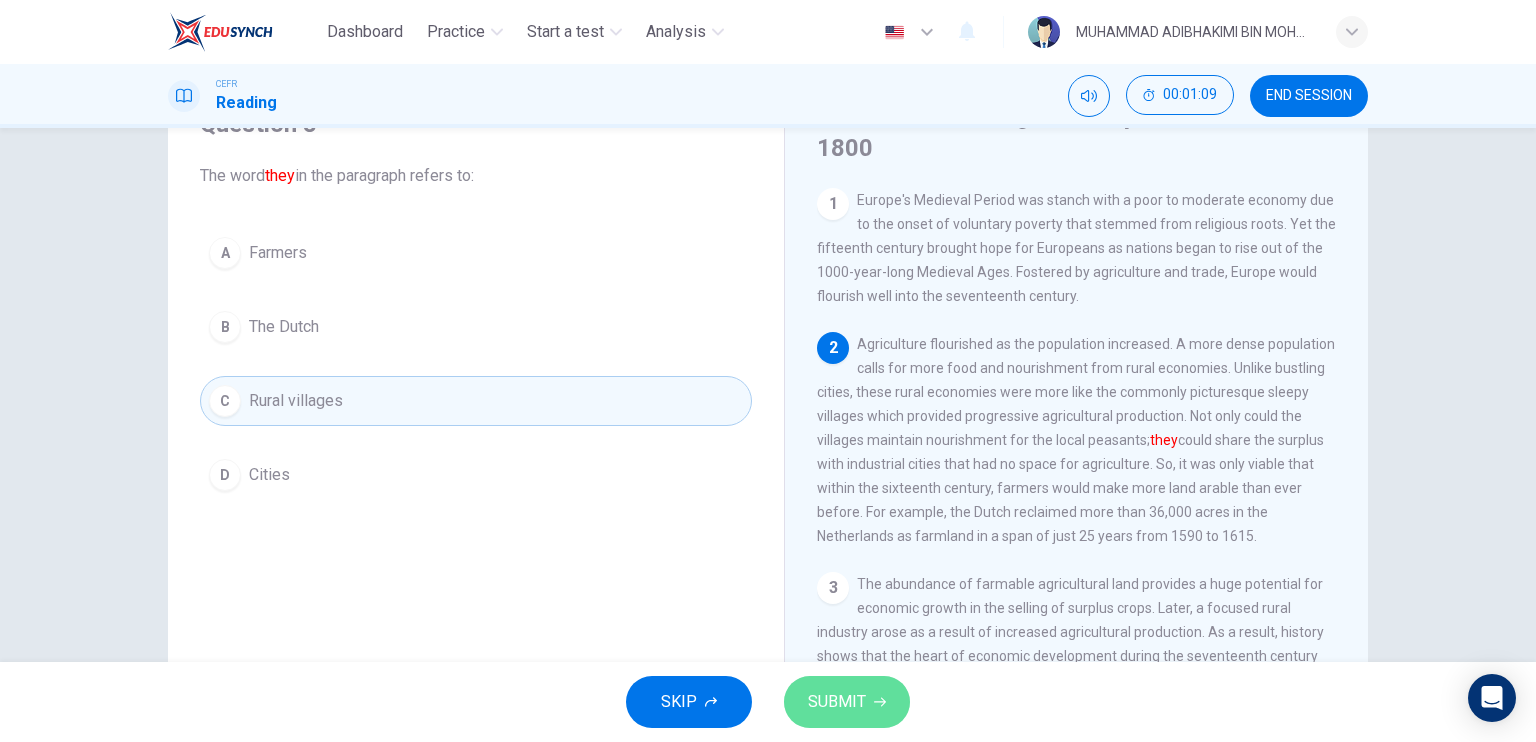 click on "SUBMIT" at bounding box center (837, 702) 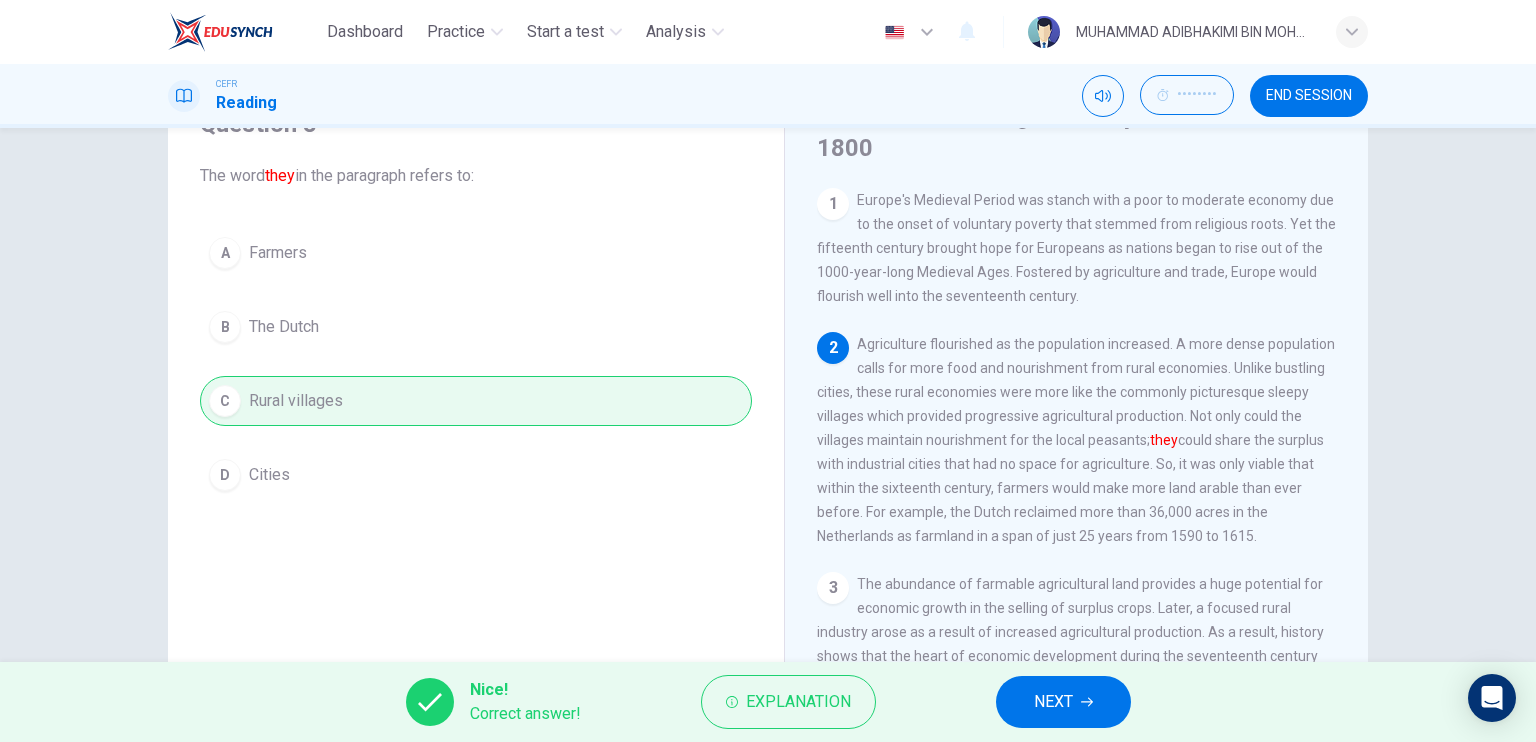 click on "NEXT" at bounding box center (1053, 702) 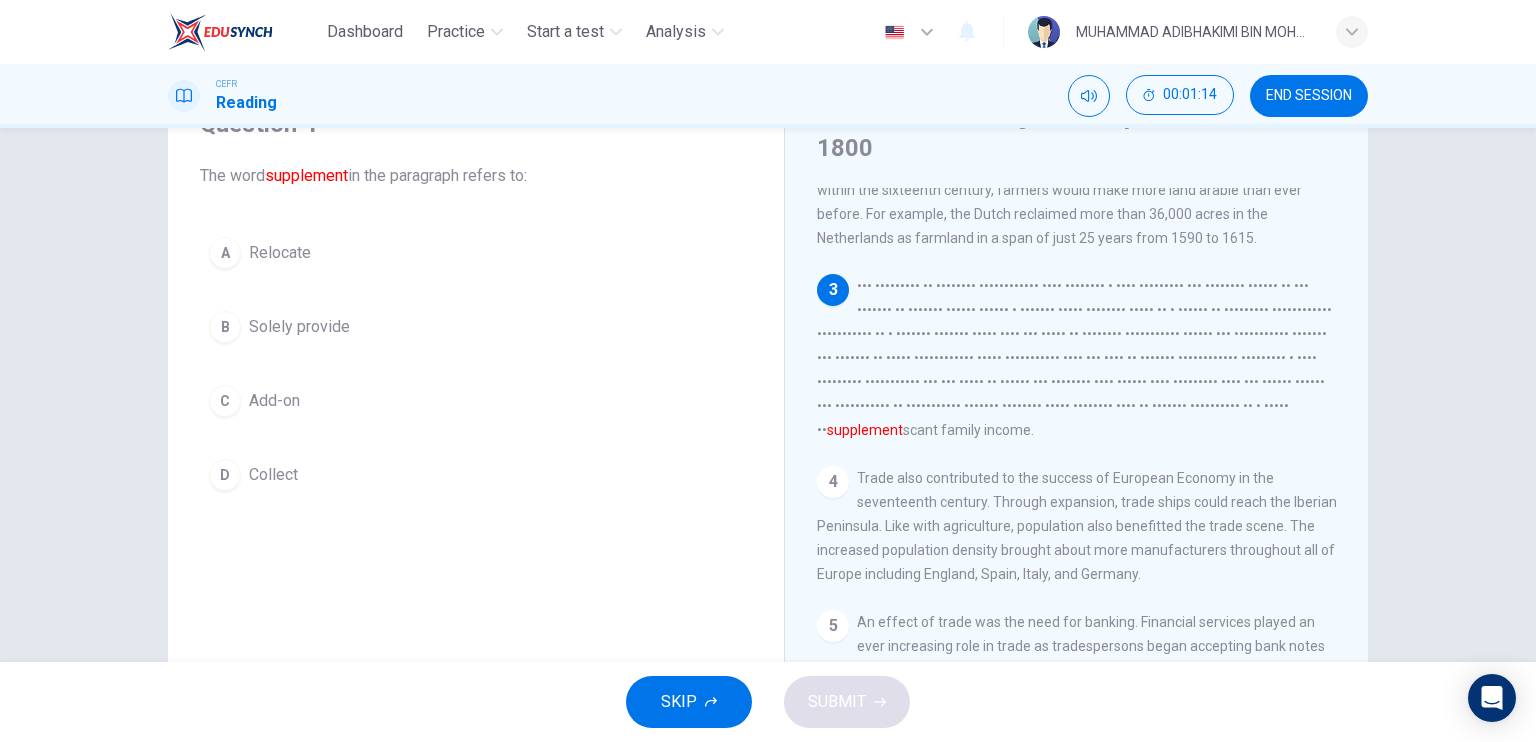 scroll, scrollTop: 300, scrollLeft: 0, axis: vertical 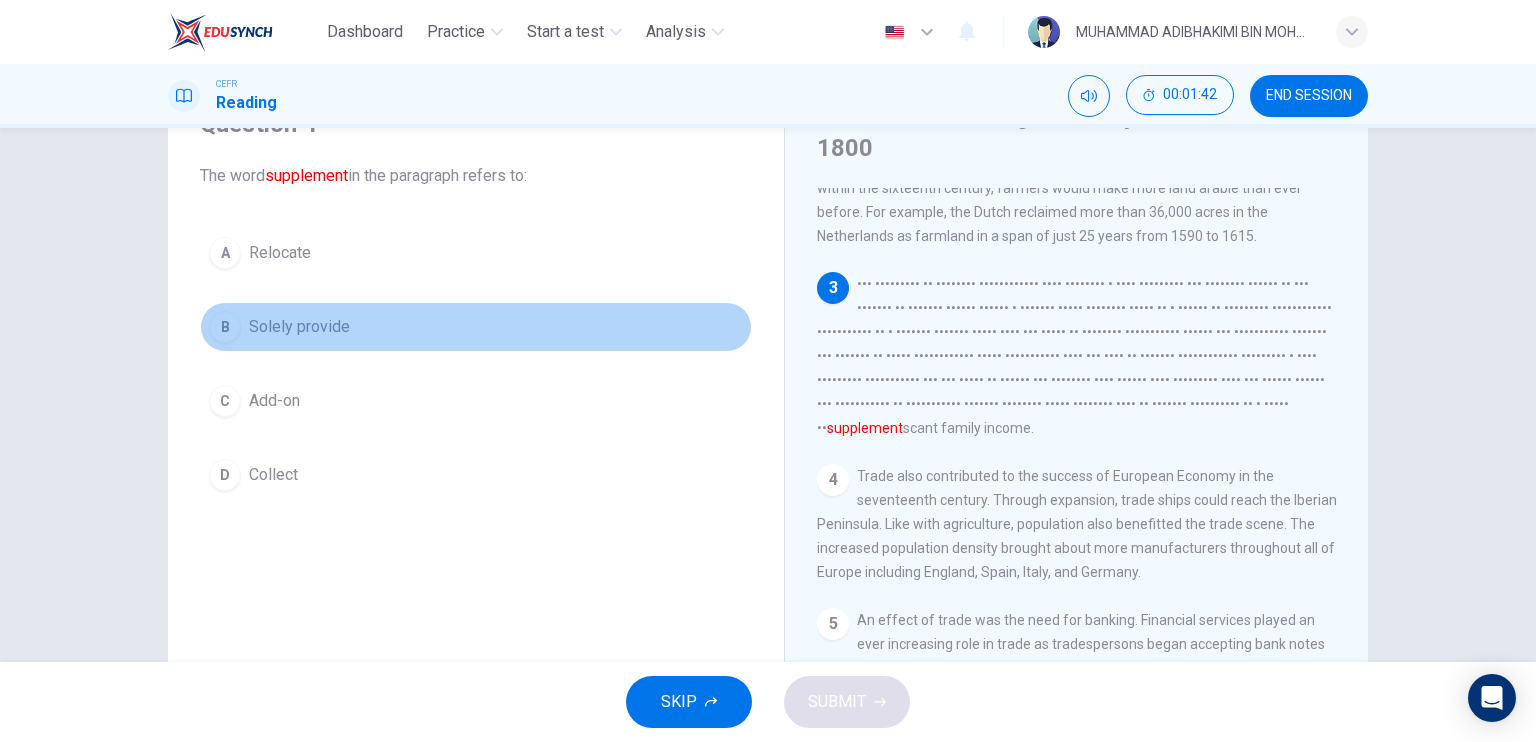 click on "B" at bounding box center [225, 253] 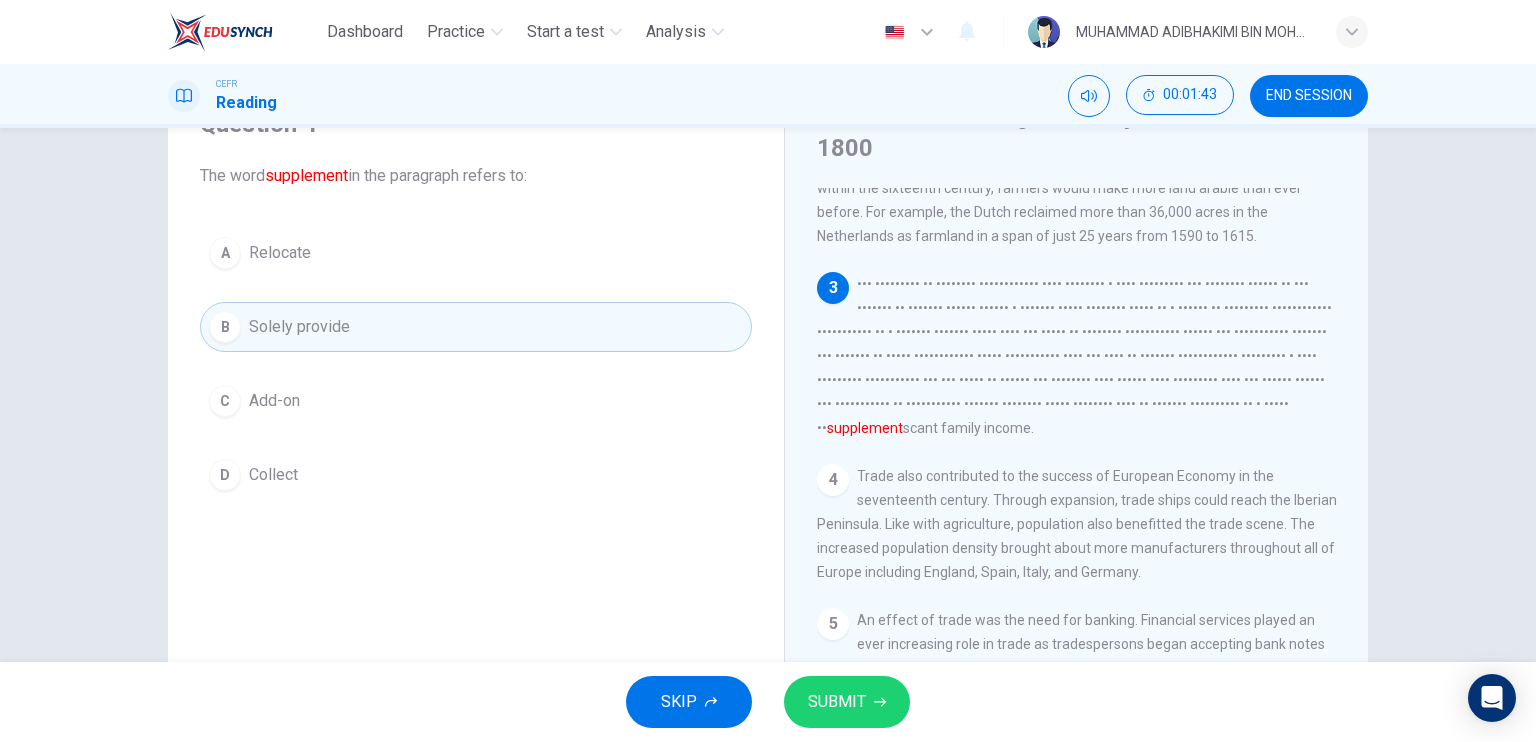 click on "SUBMIT" at bounding box center [837, 702] 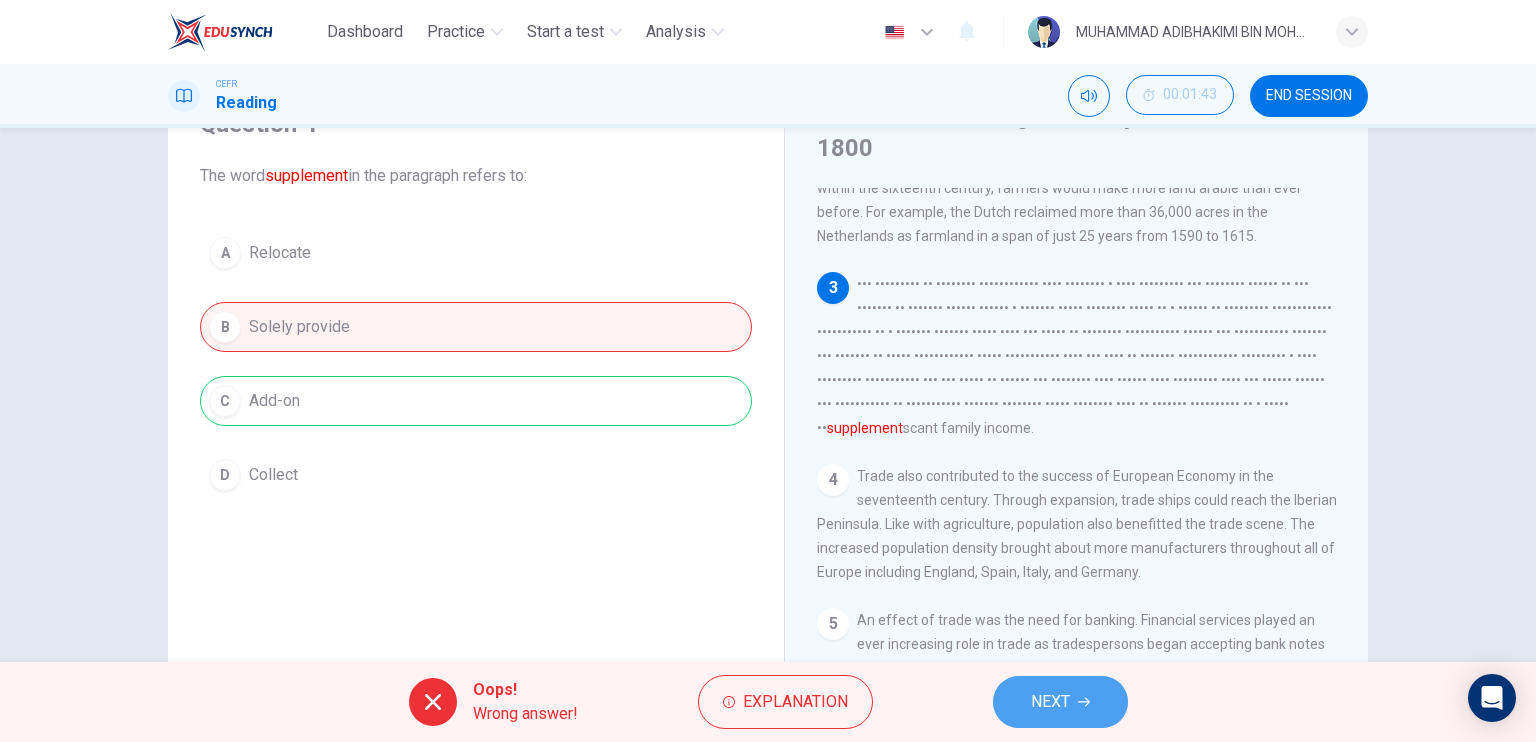 click on "NEXT" at bounding box center (1050, 702) 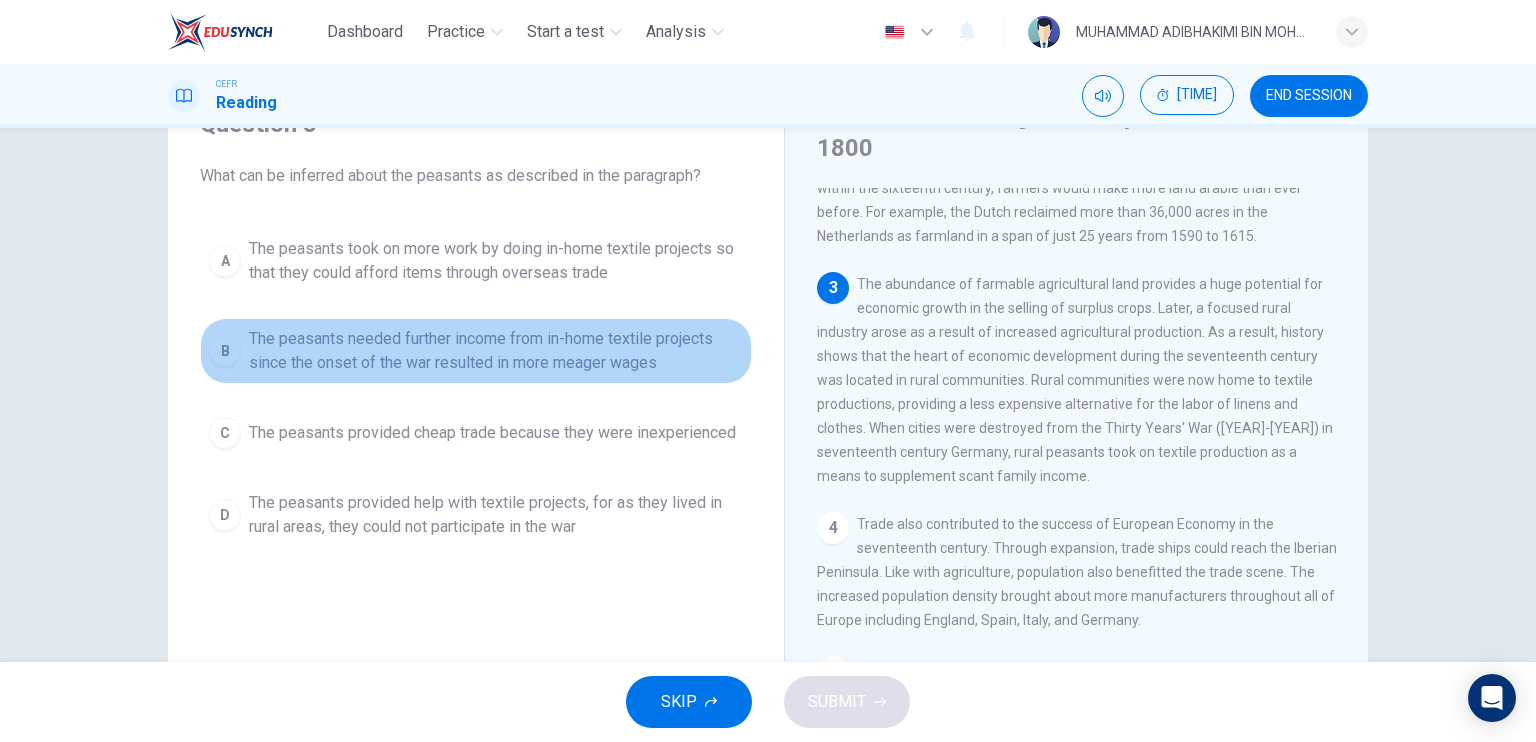 click on "B" at bounding box center (225, 261) 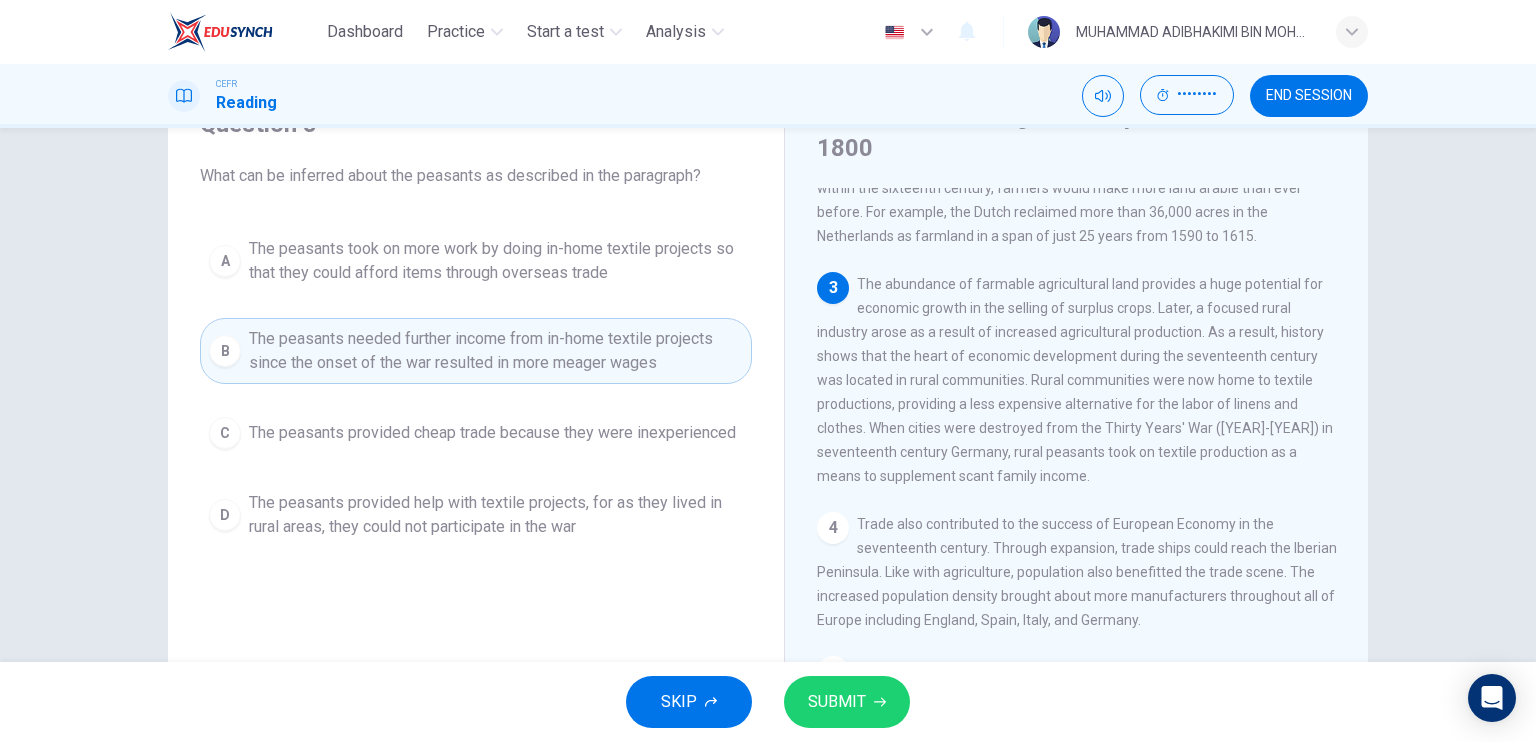 click on "SUBMIT" at bounding box center [837, 702] 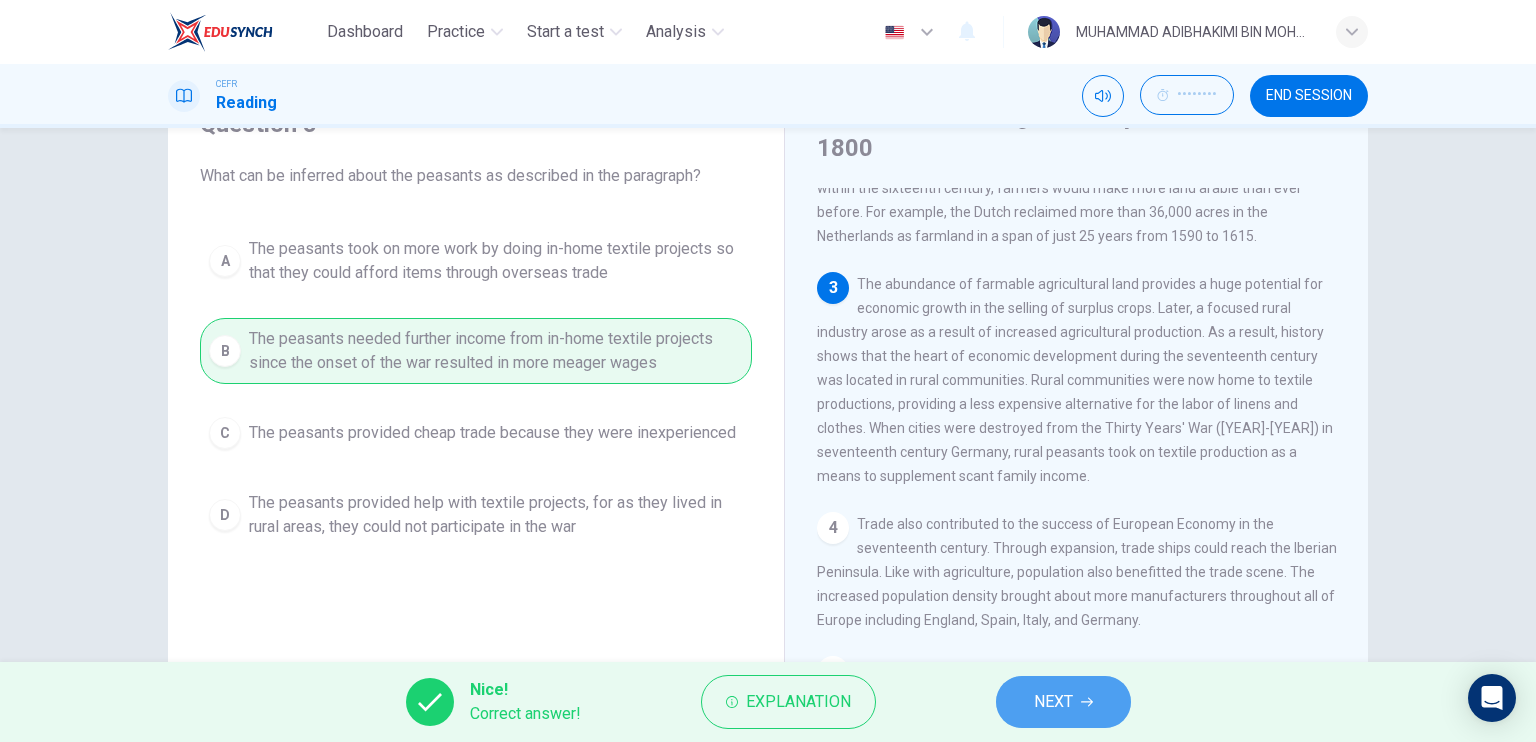 click on "NEXT" at bounding box center (1053, 702) 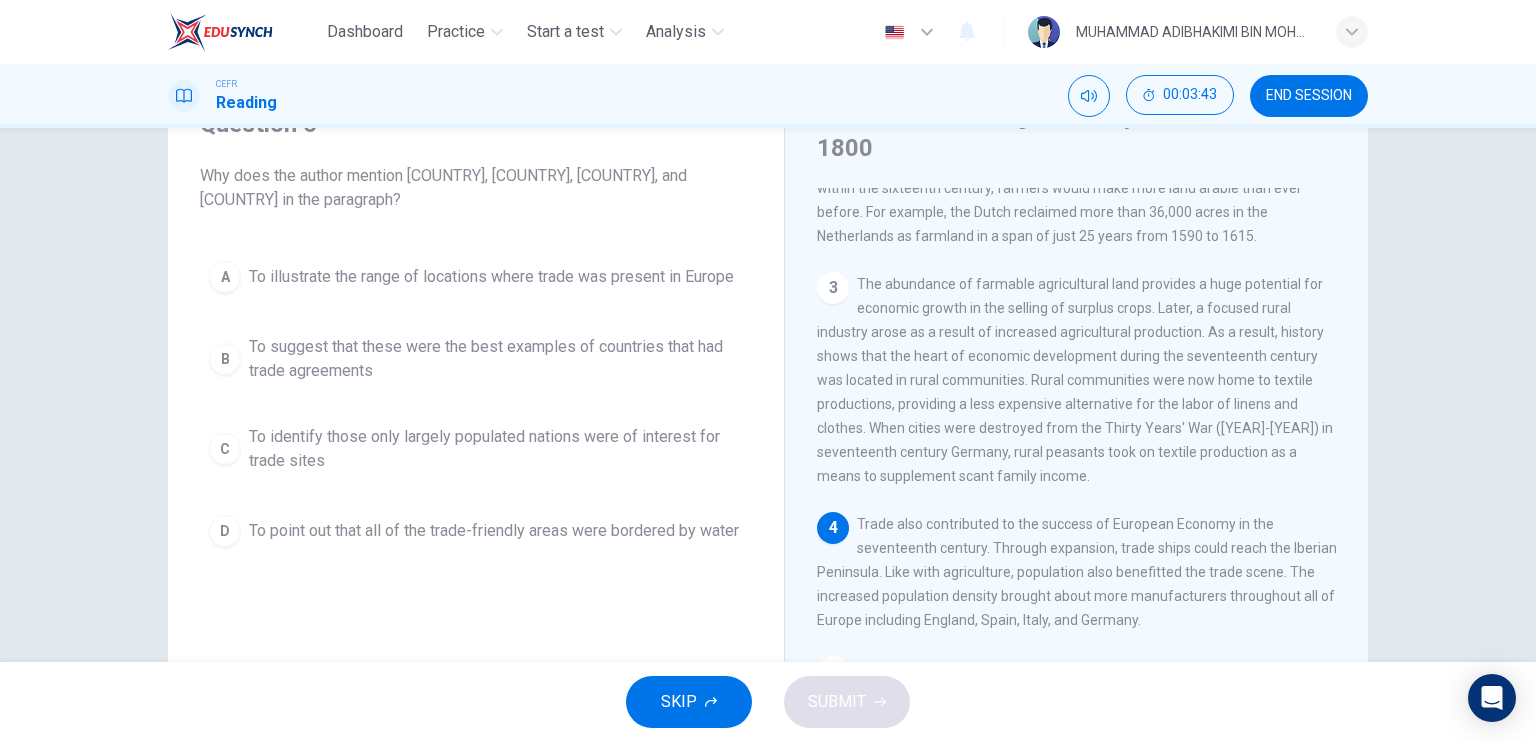 click on "C" at bounding box center (225, 277) 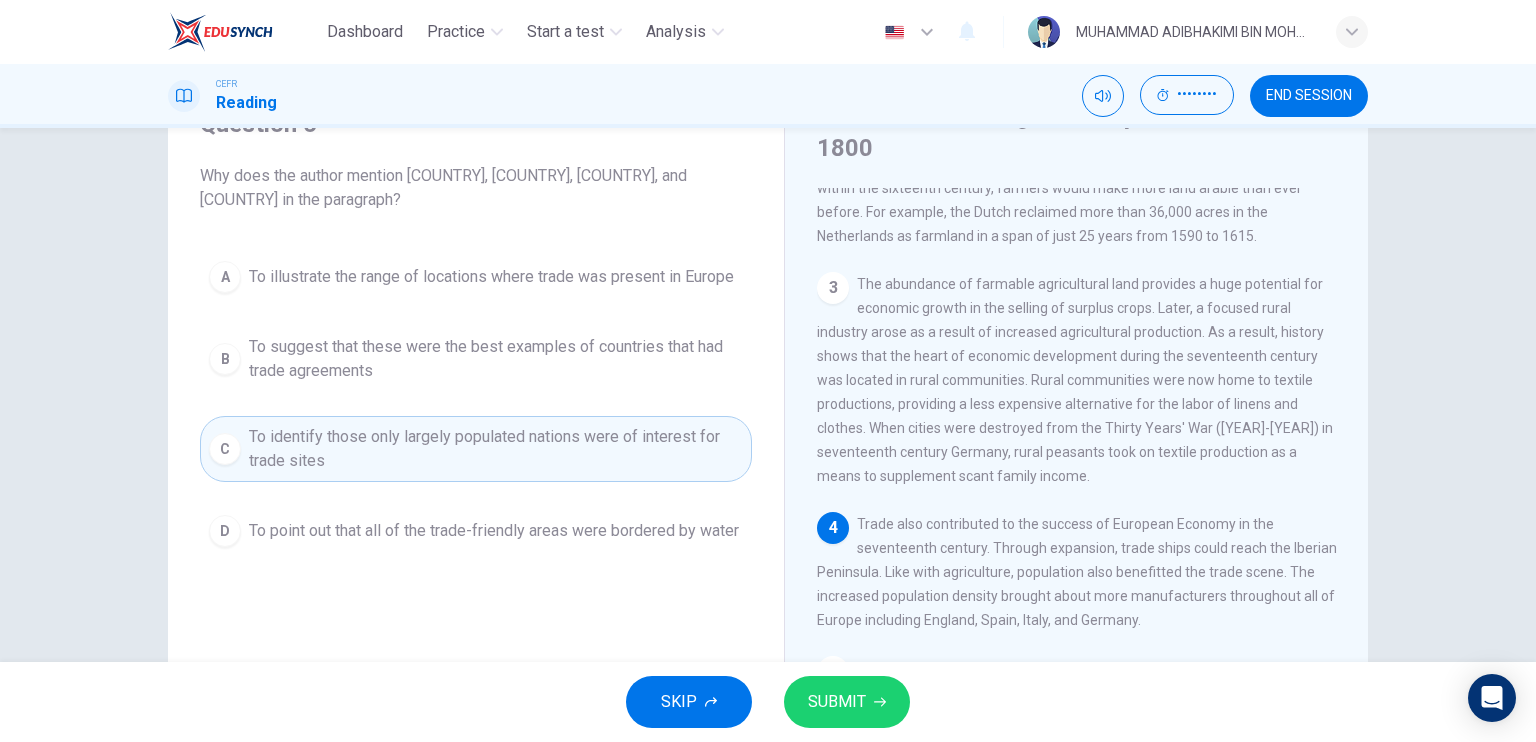 click on "A" at bounding box center (225, 277) 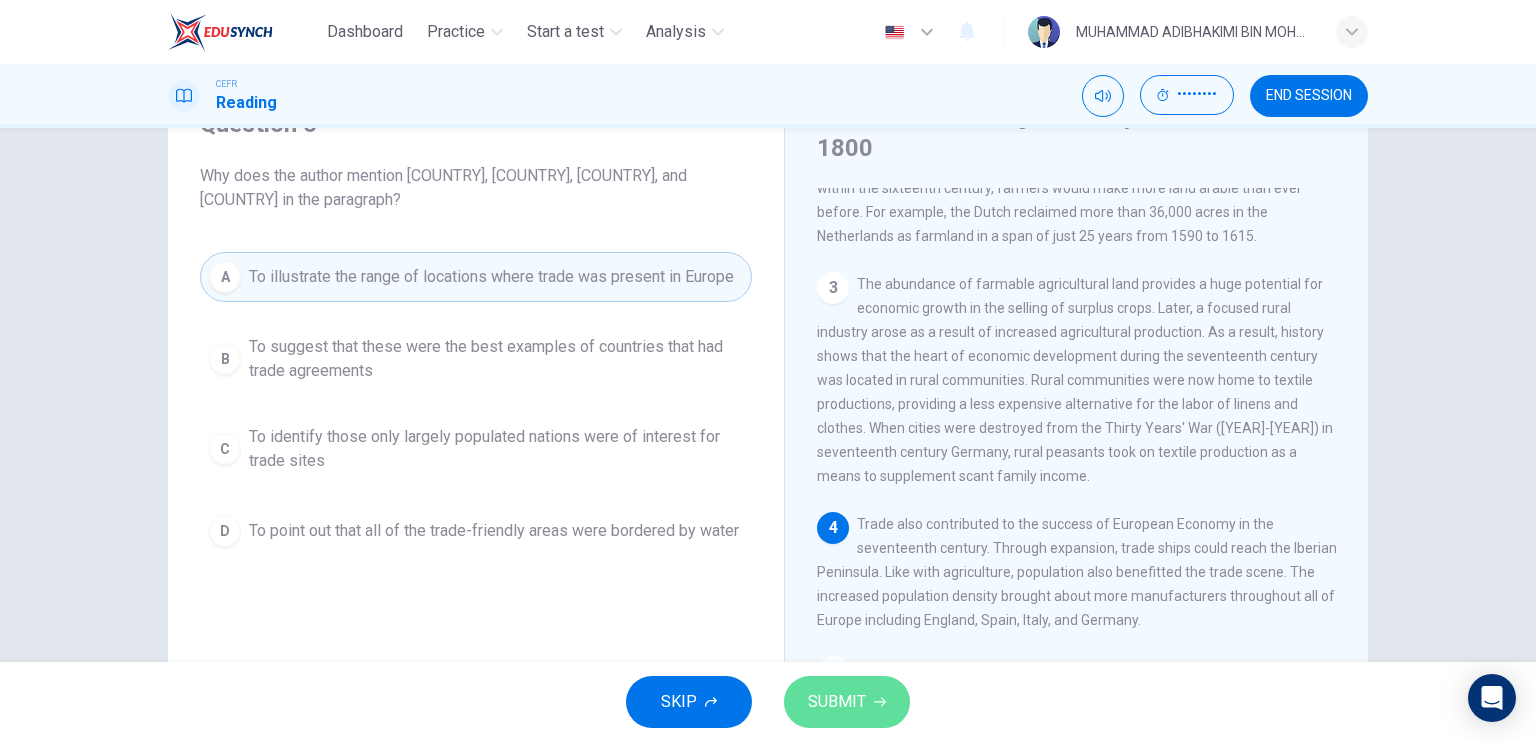 click on "SUBMIT" at bounding box center (837, 702) 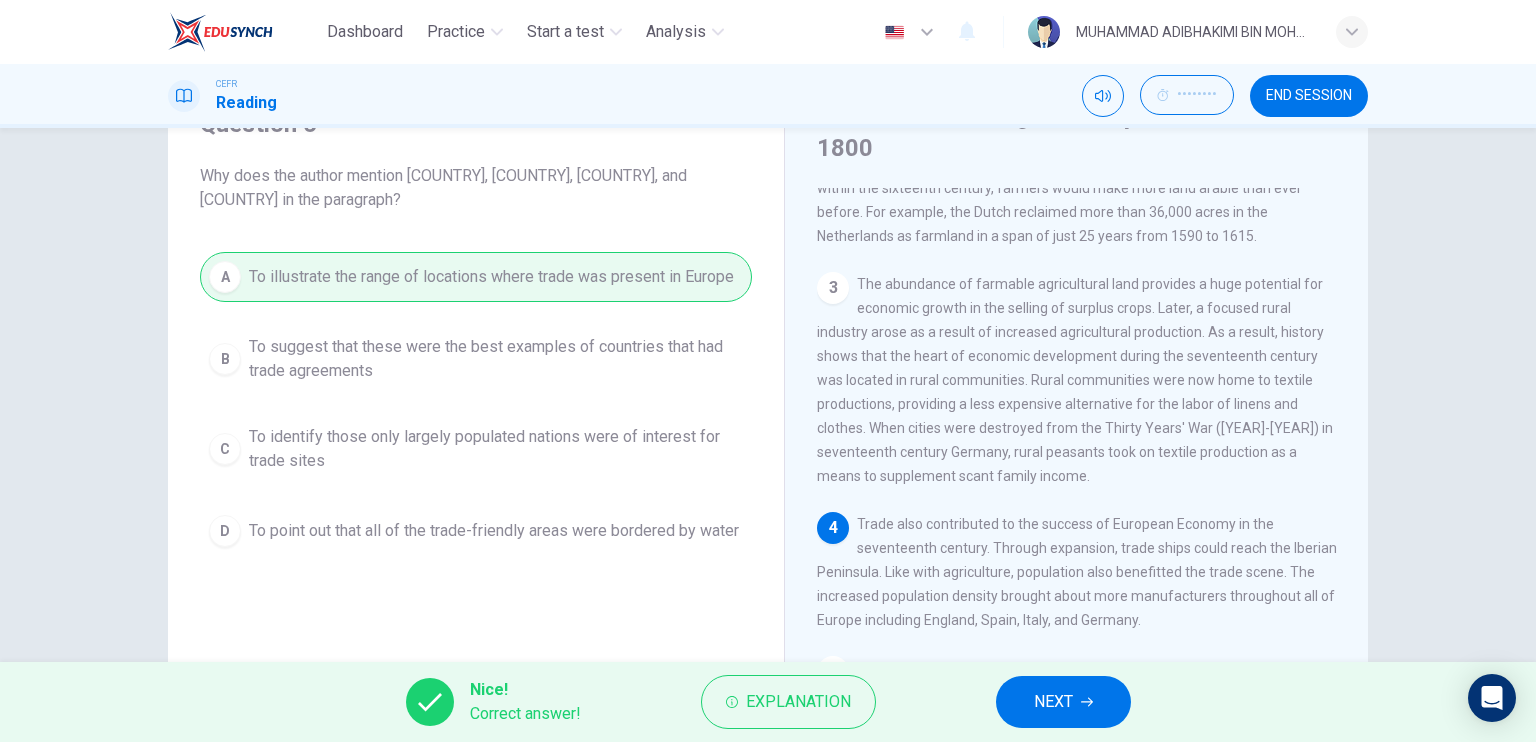 click at bounding box center (1087, 702) 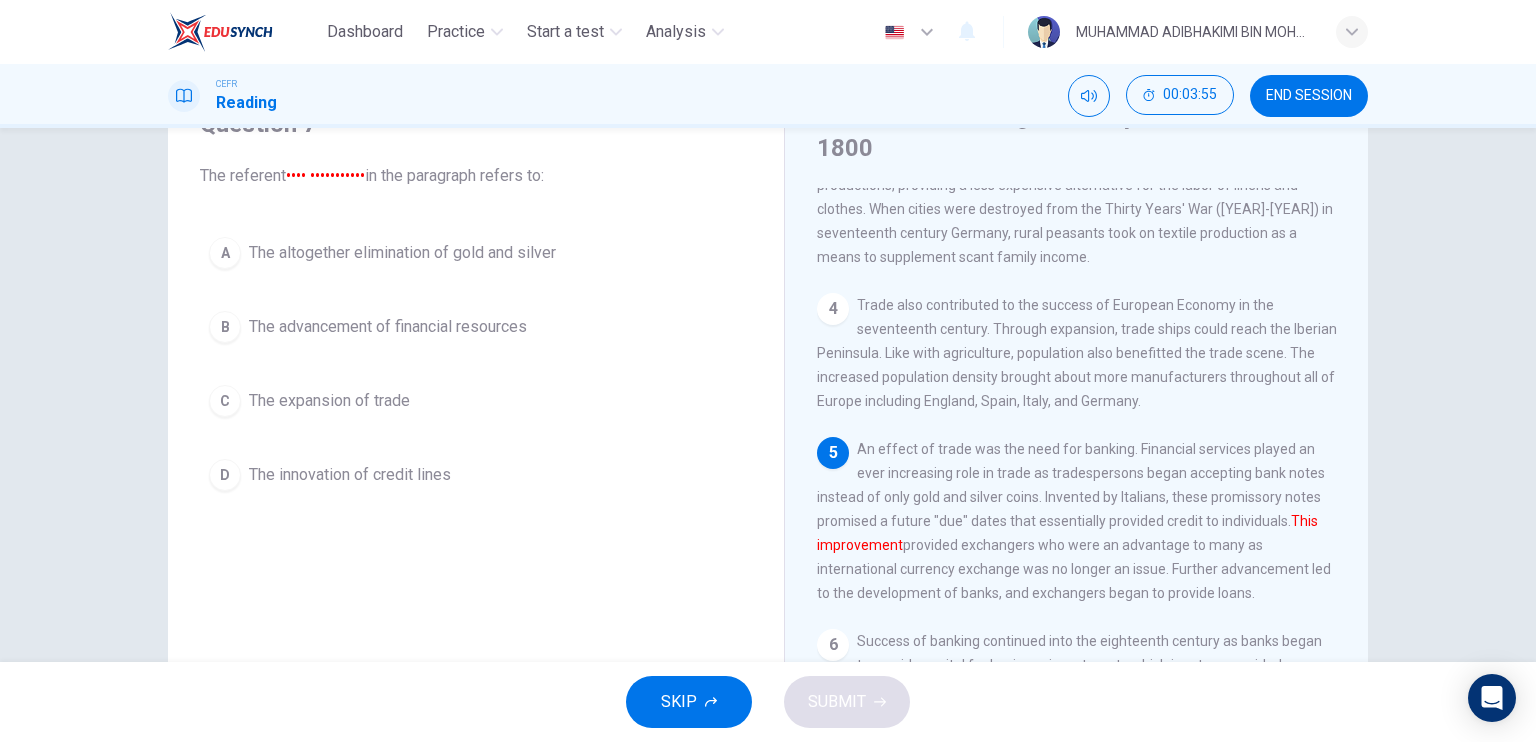 scroll, scrollTop: 600, scrollLeft: 0, axis: vertical 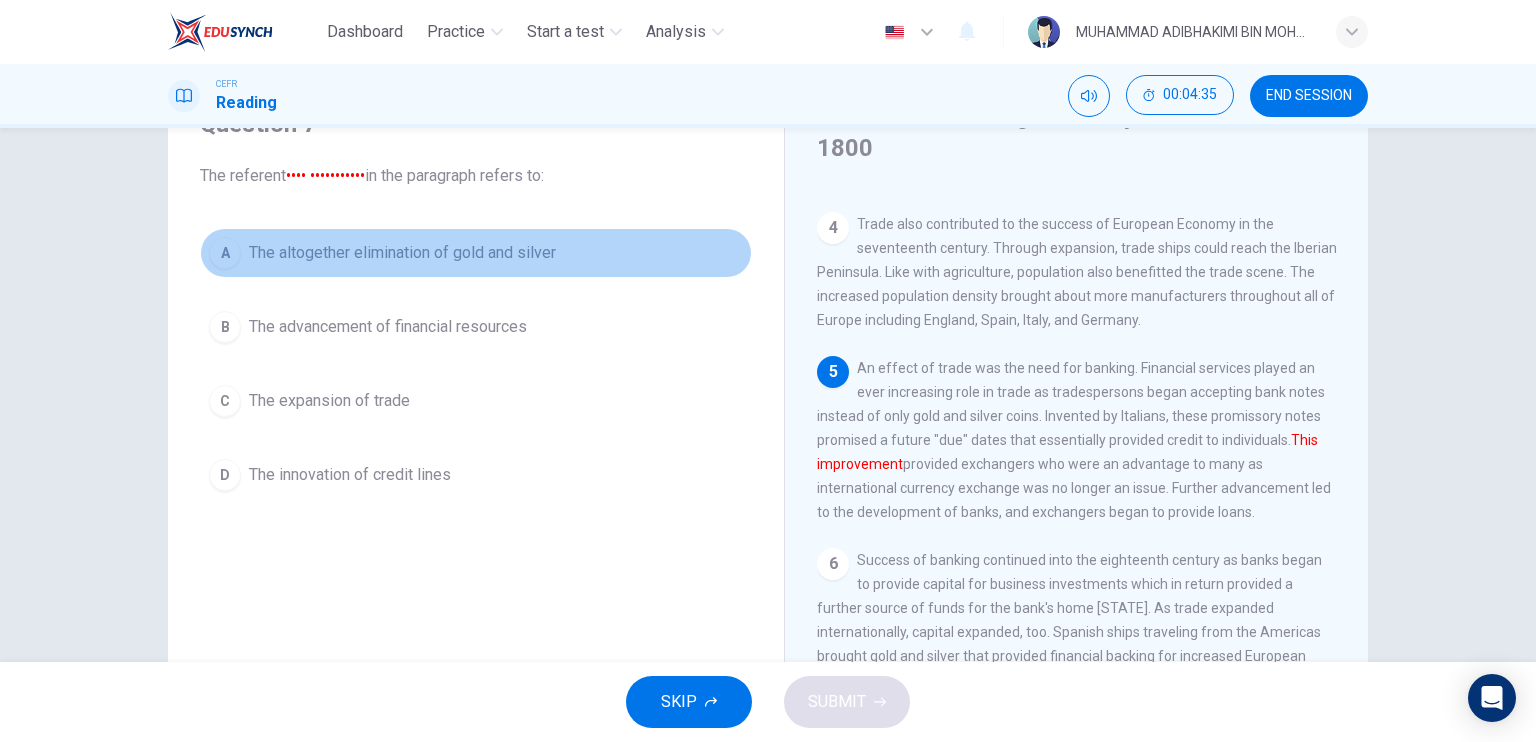 click on "A" at bounding box center [225, 253] 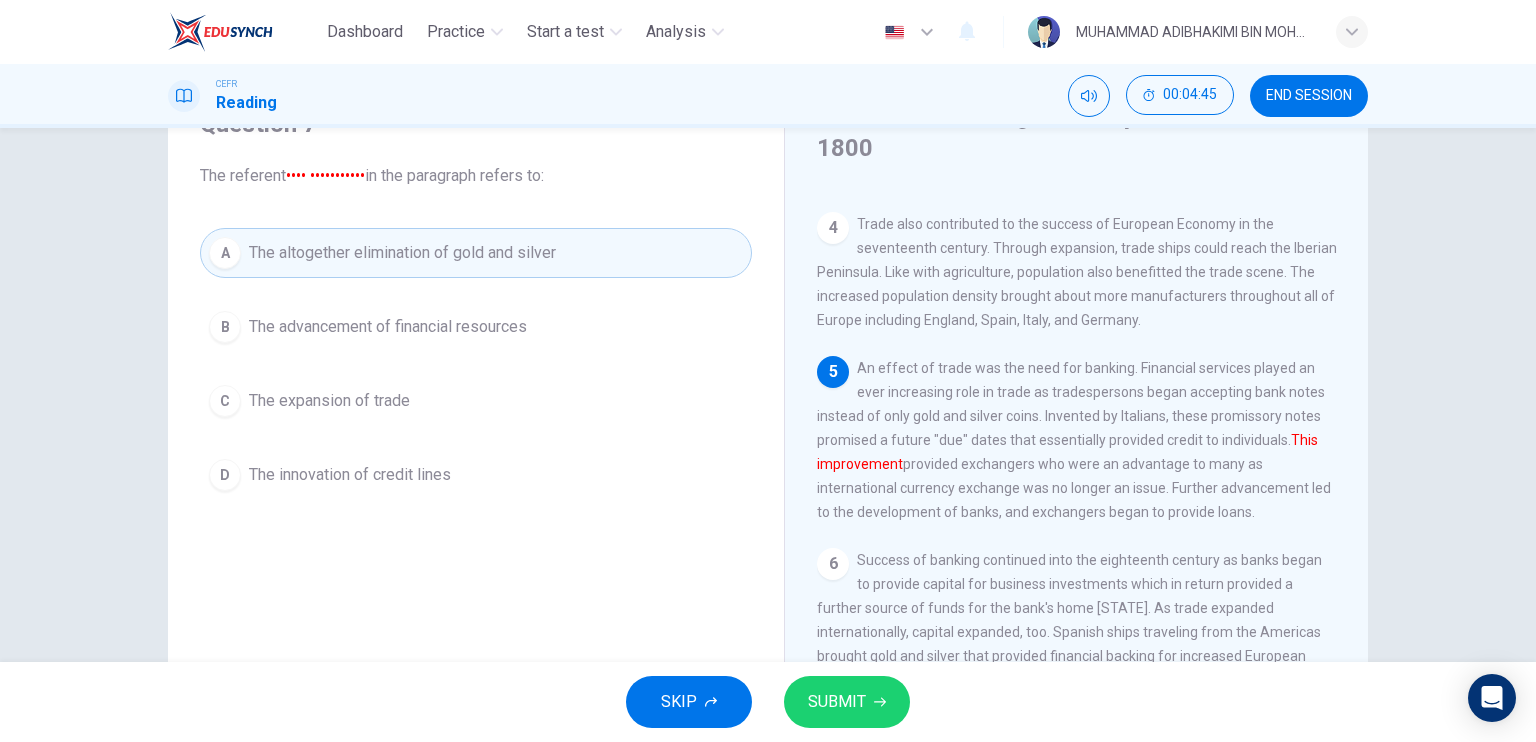 click on "D" at bounding box center [225, 327] 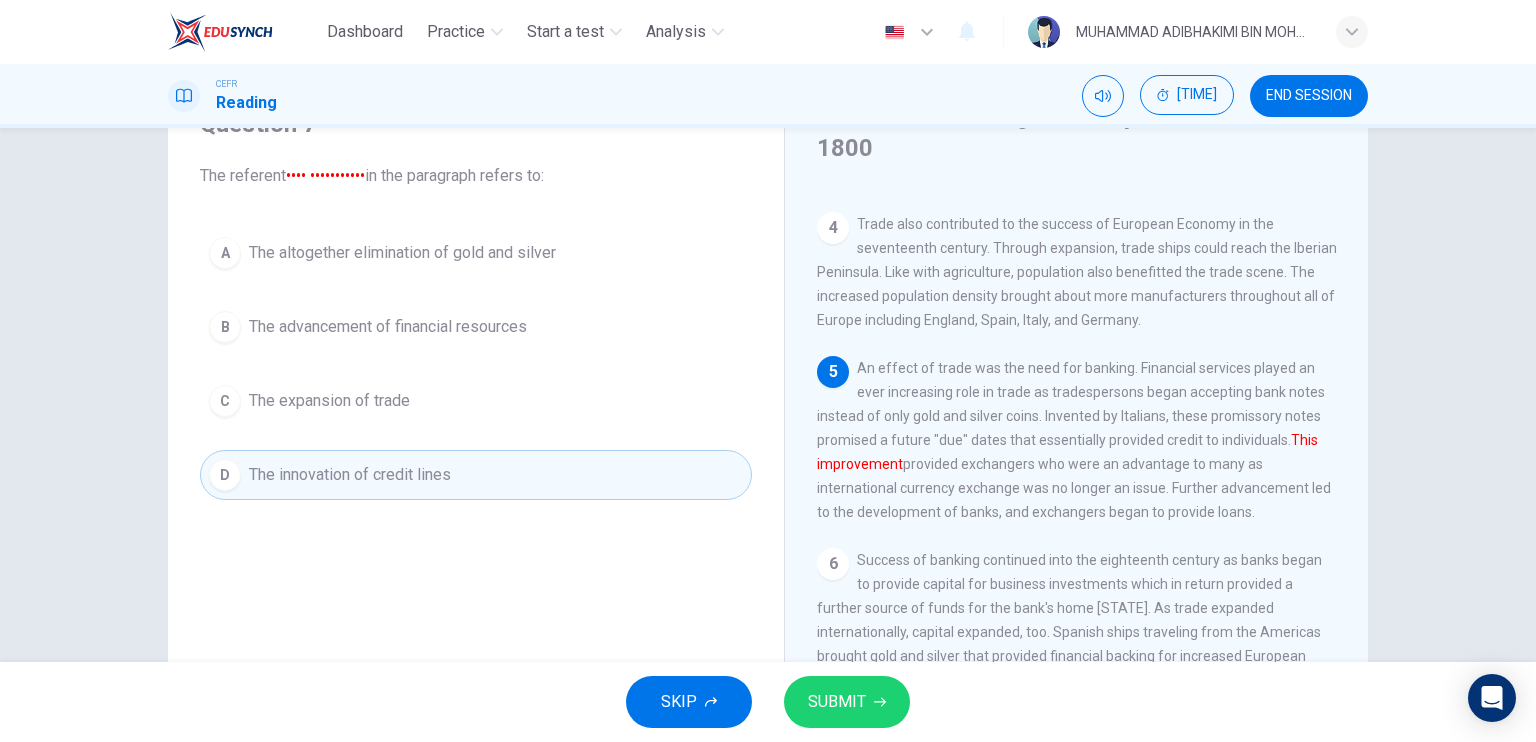 click on "A" at bounding box center [225, 253] 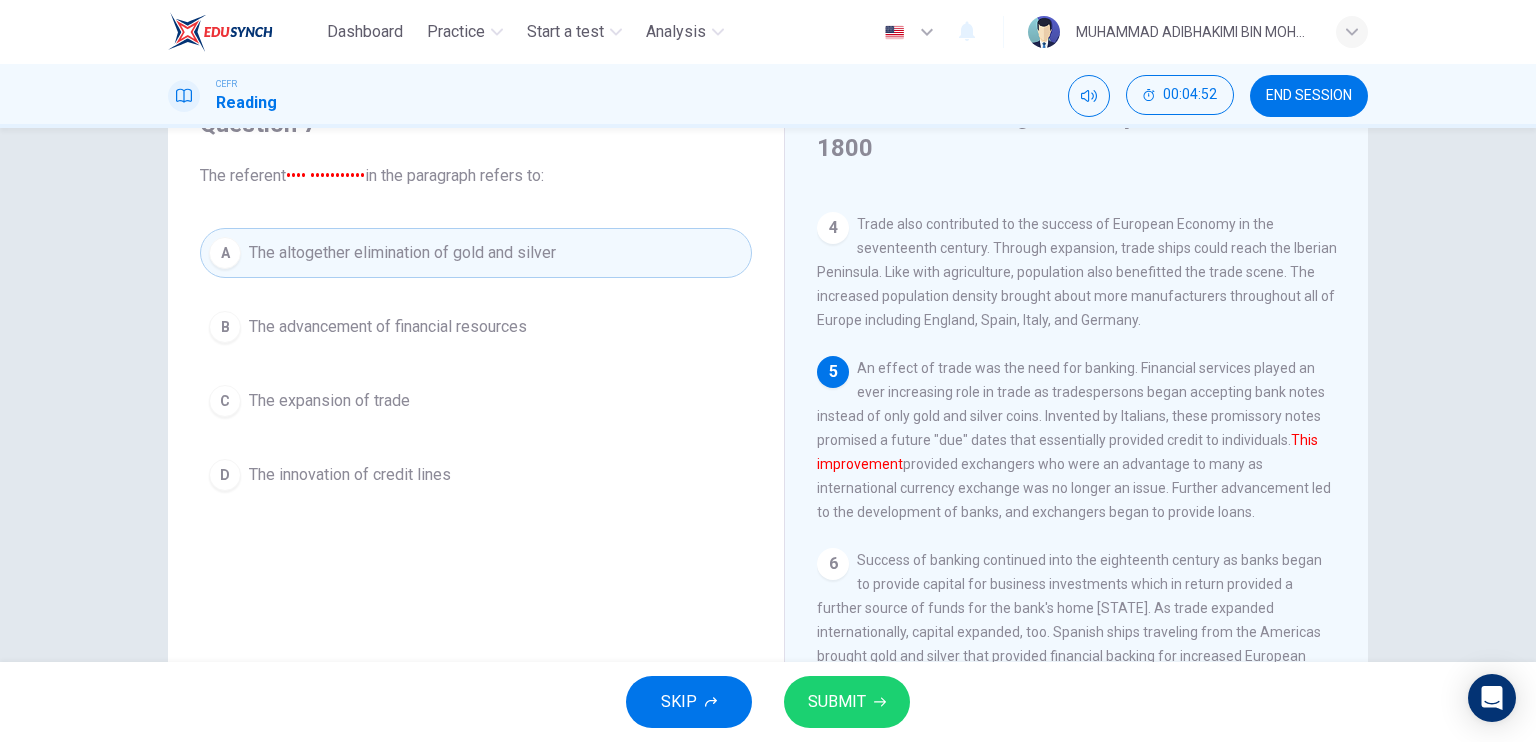 click on "SUBMIT" at bounding box center [837, 702] 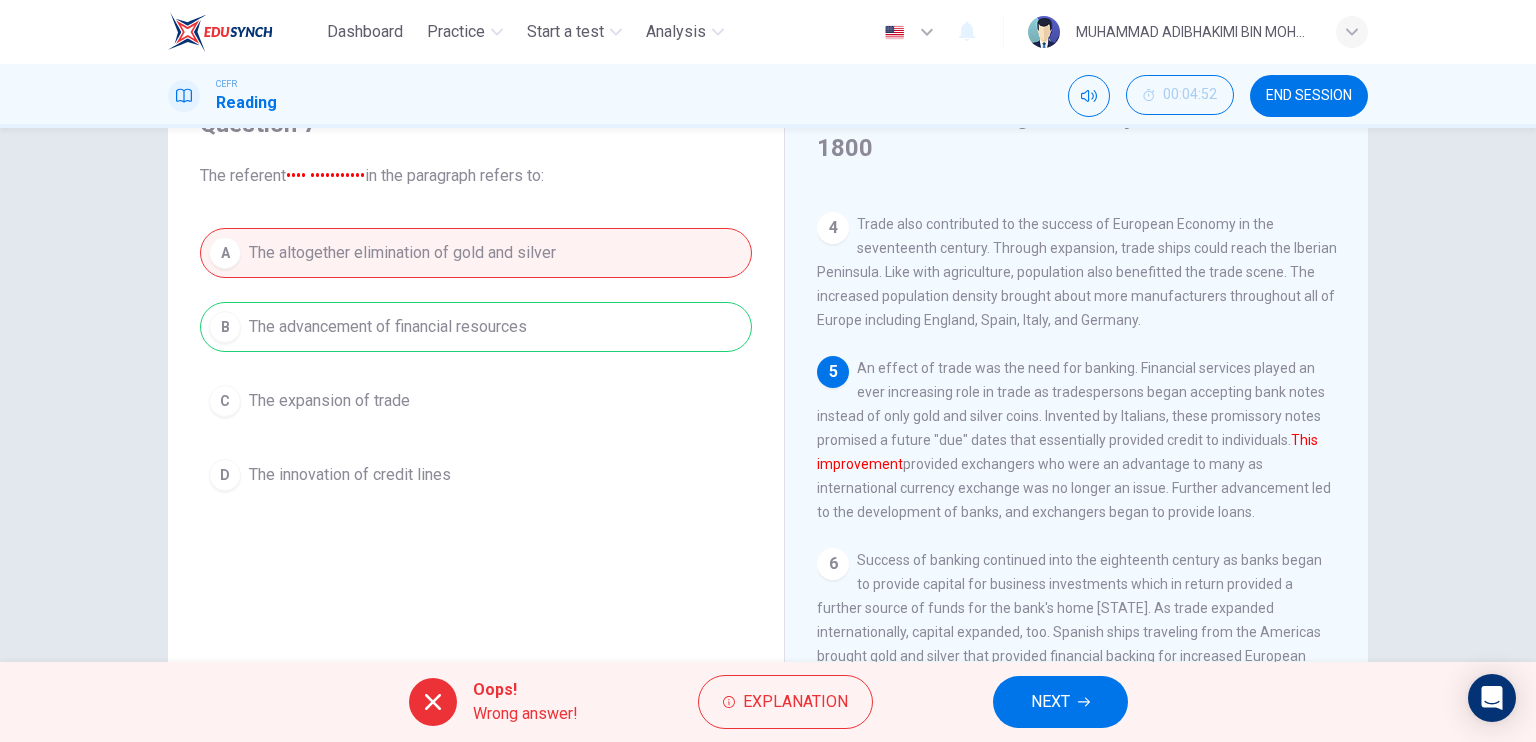 click on "NEXT" at bounding box center (1050, 702) 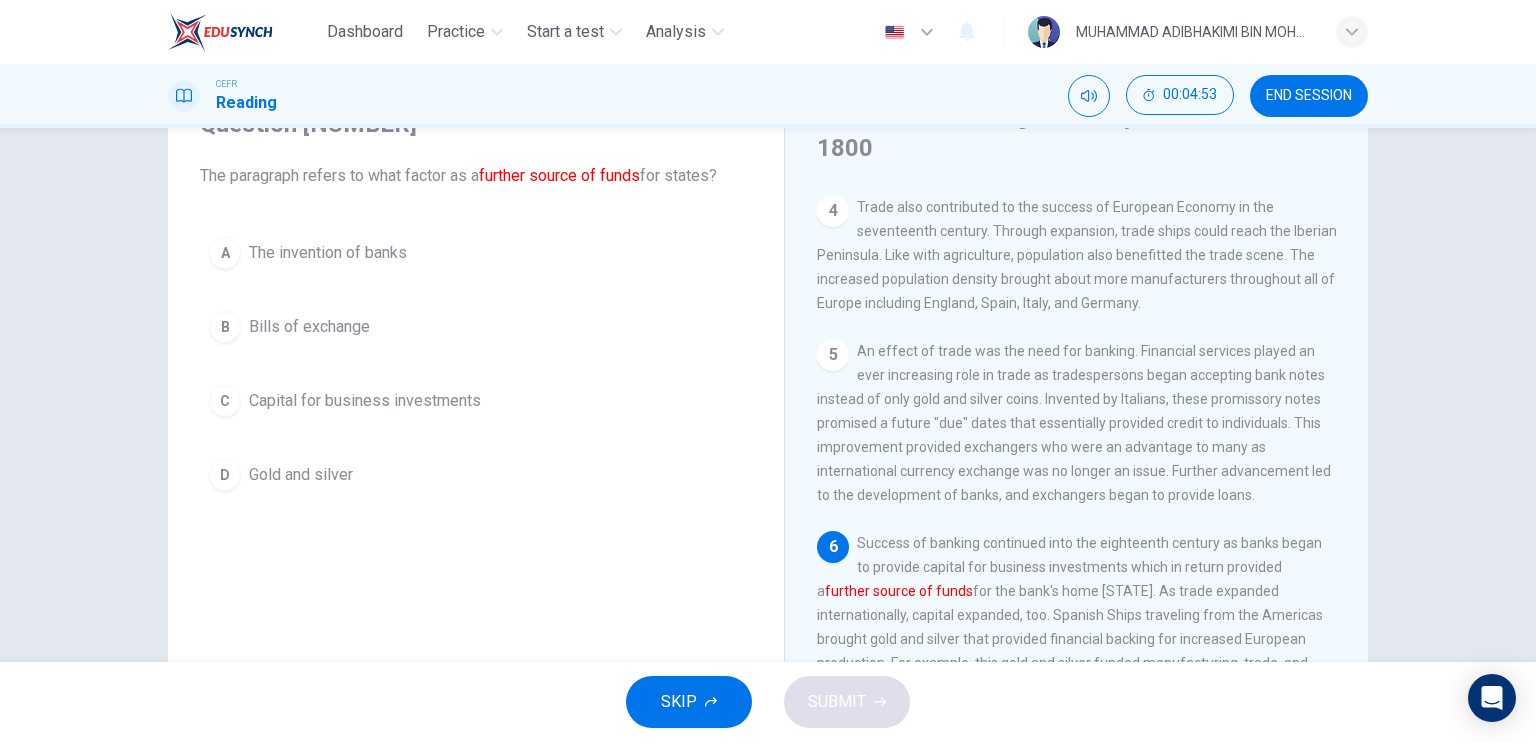 scroll, scrollTop: 652, scrollLeft: 0, axis: vertical 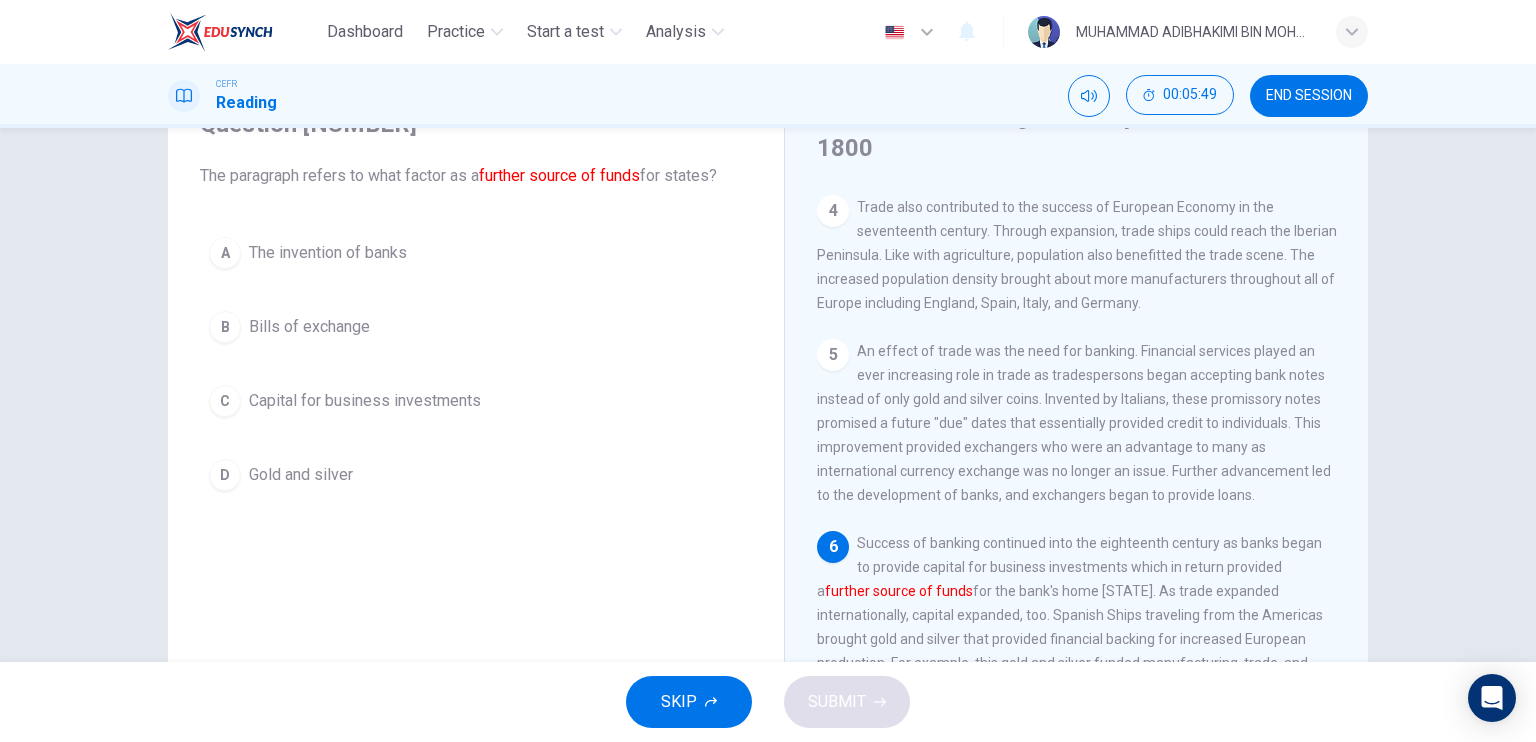 click on "C" at bounding box center [225, 253] 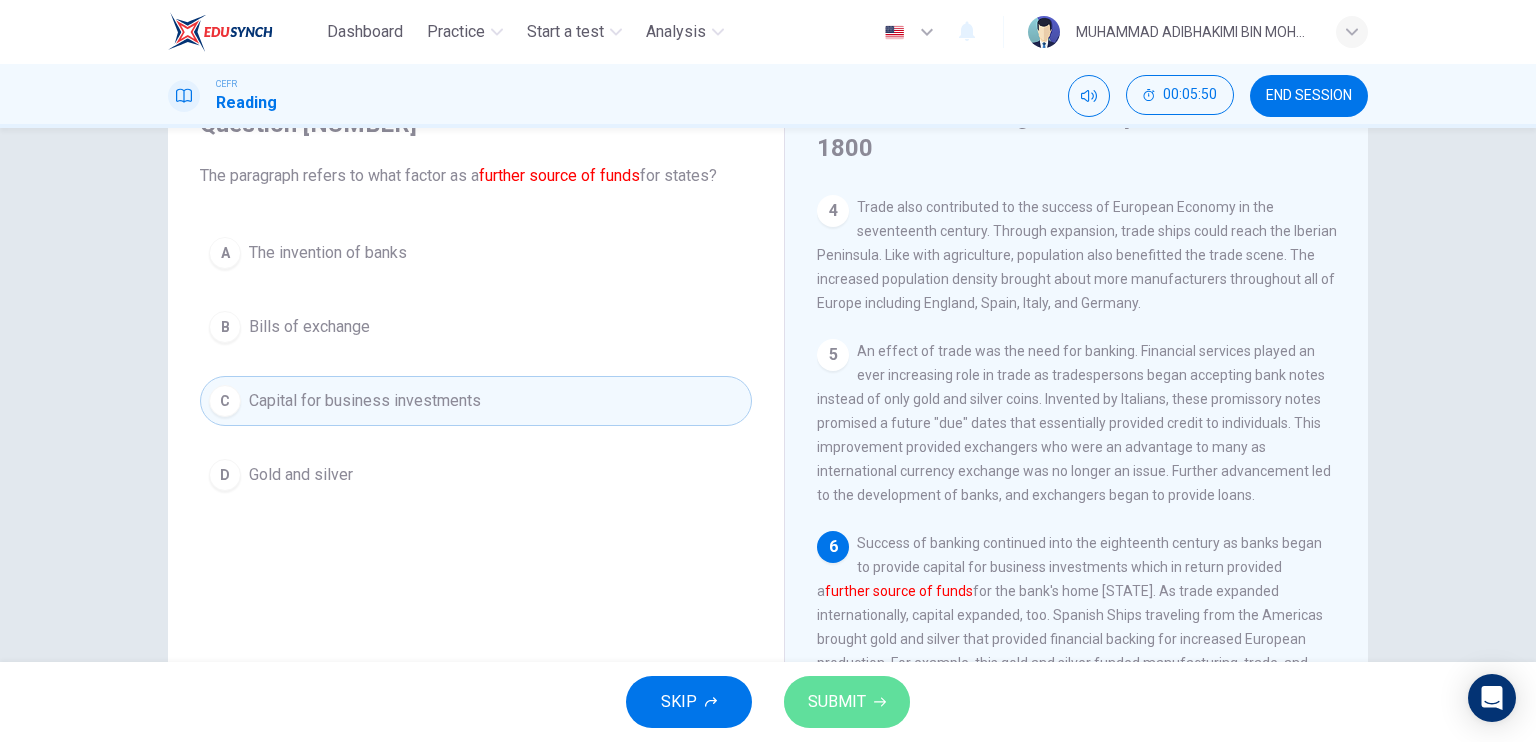 click on "SUBMIT" at bounding box center [847, 702] 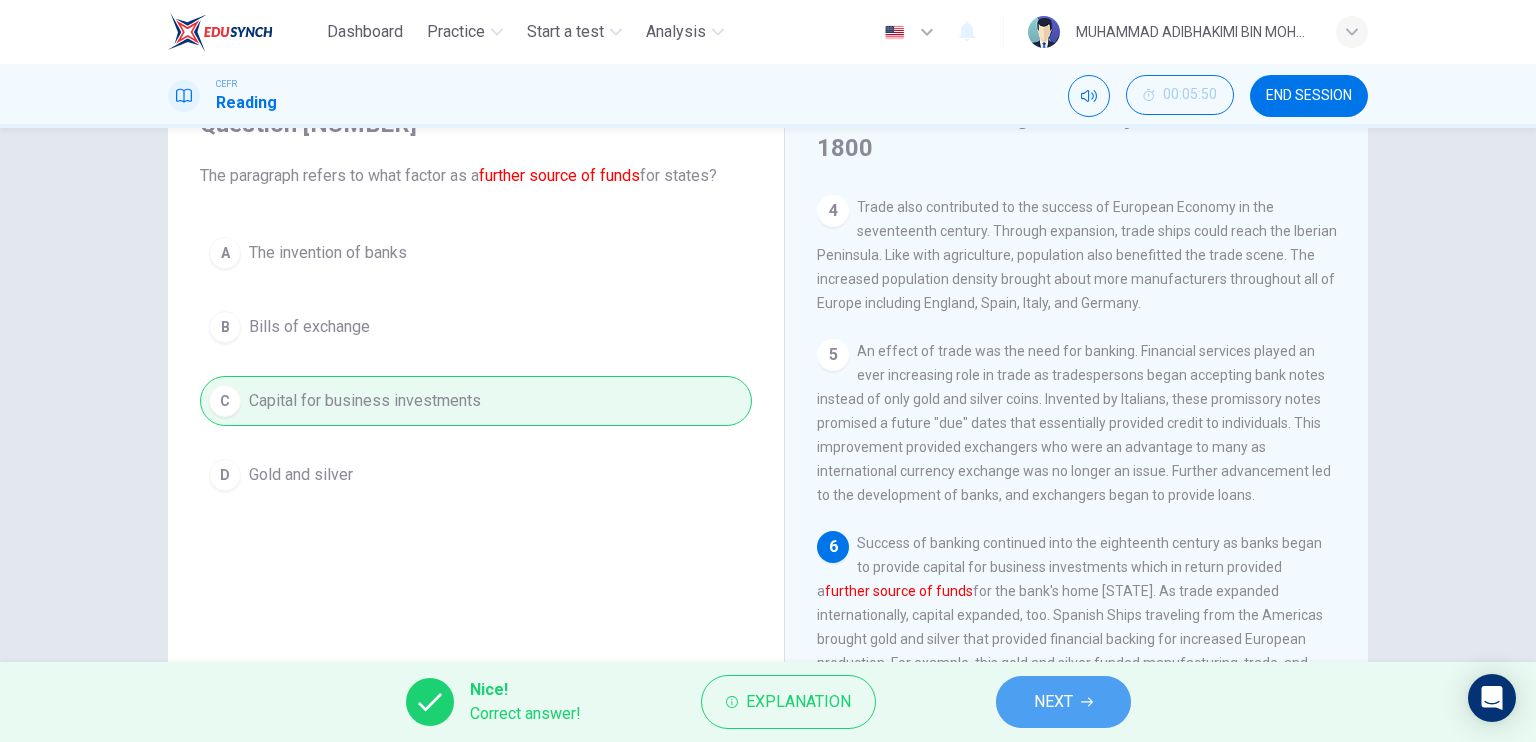 click on "NEXT" at bounding box center [1063, 702] 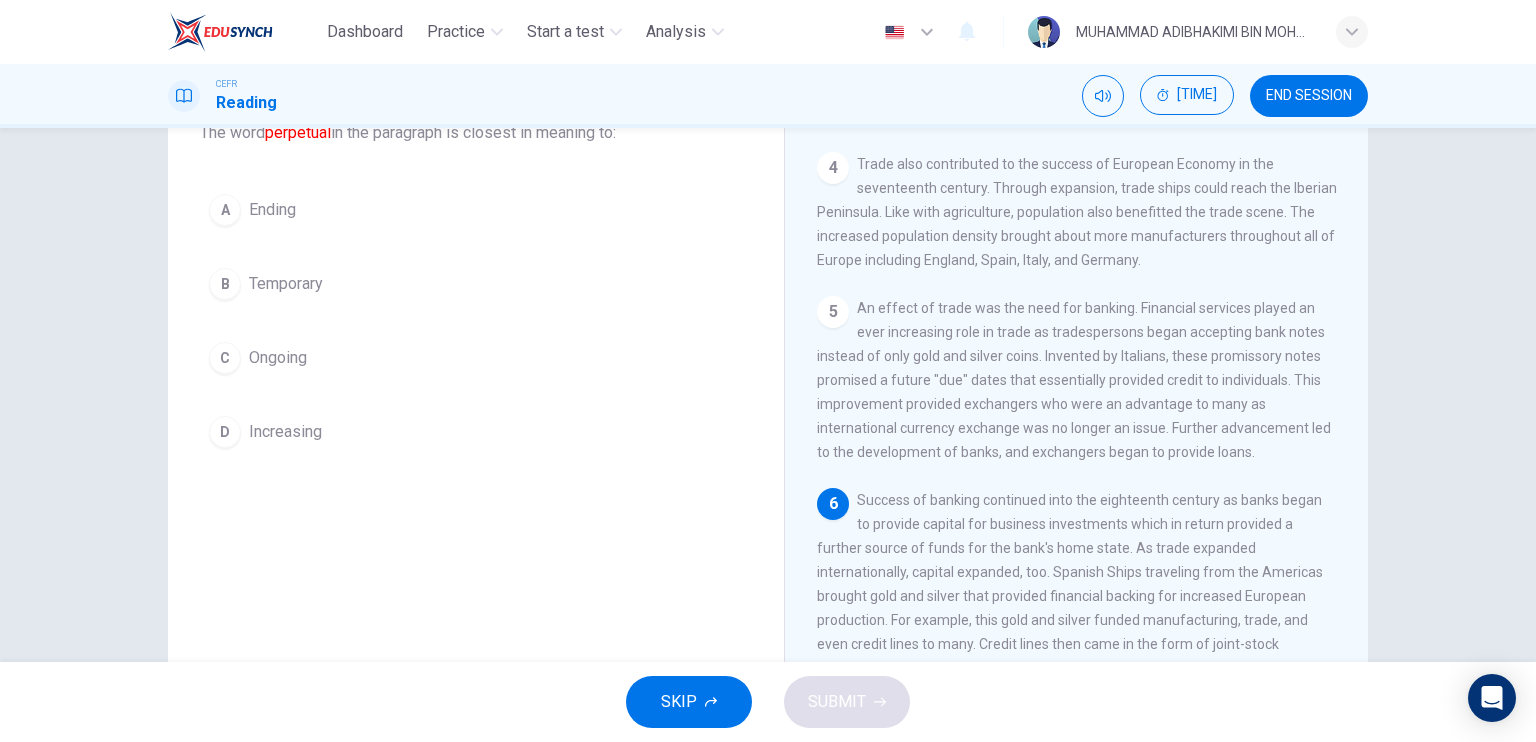 scroll, scrollTop: 140, scrollLeft: 0, axis: vertical 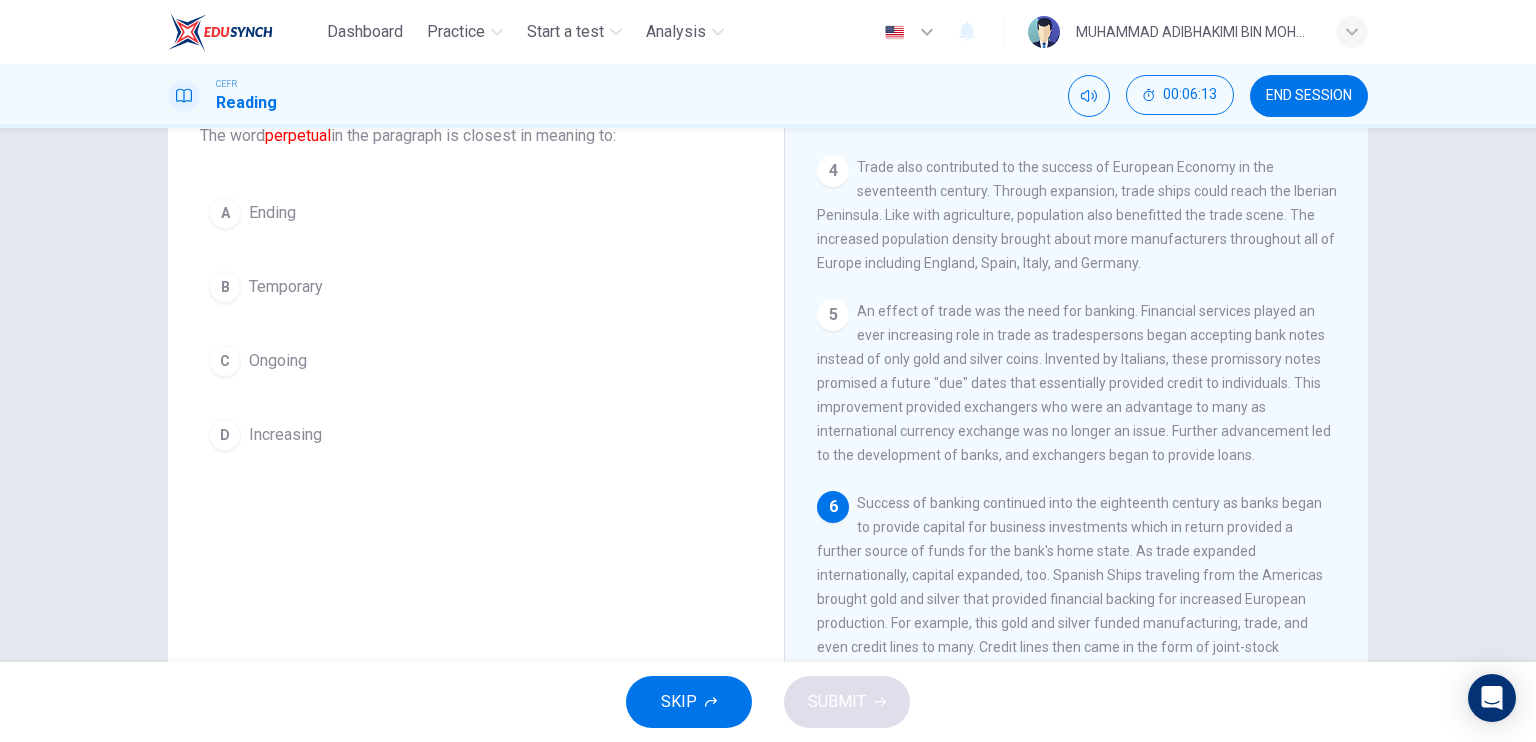 click on "D" at bounding box center [225, 213] 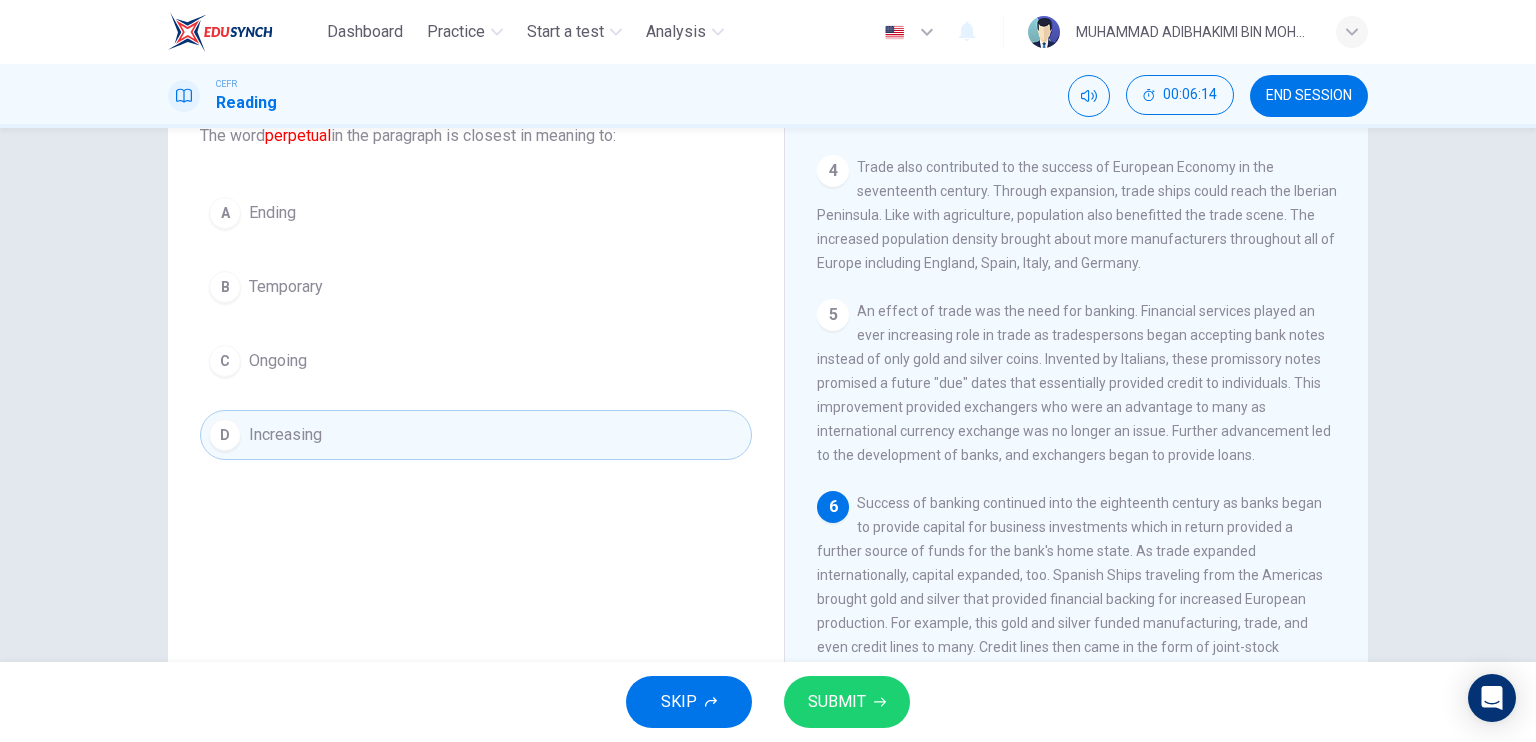 click at bounding box center (880, 702) 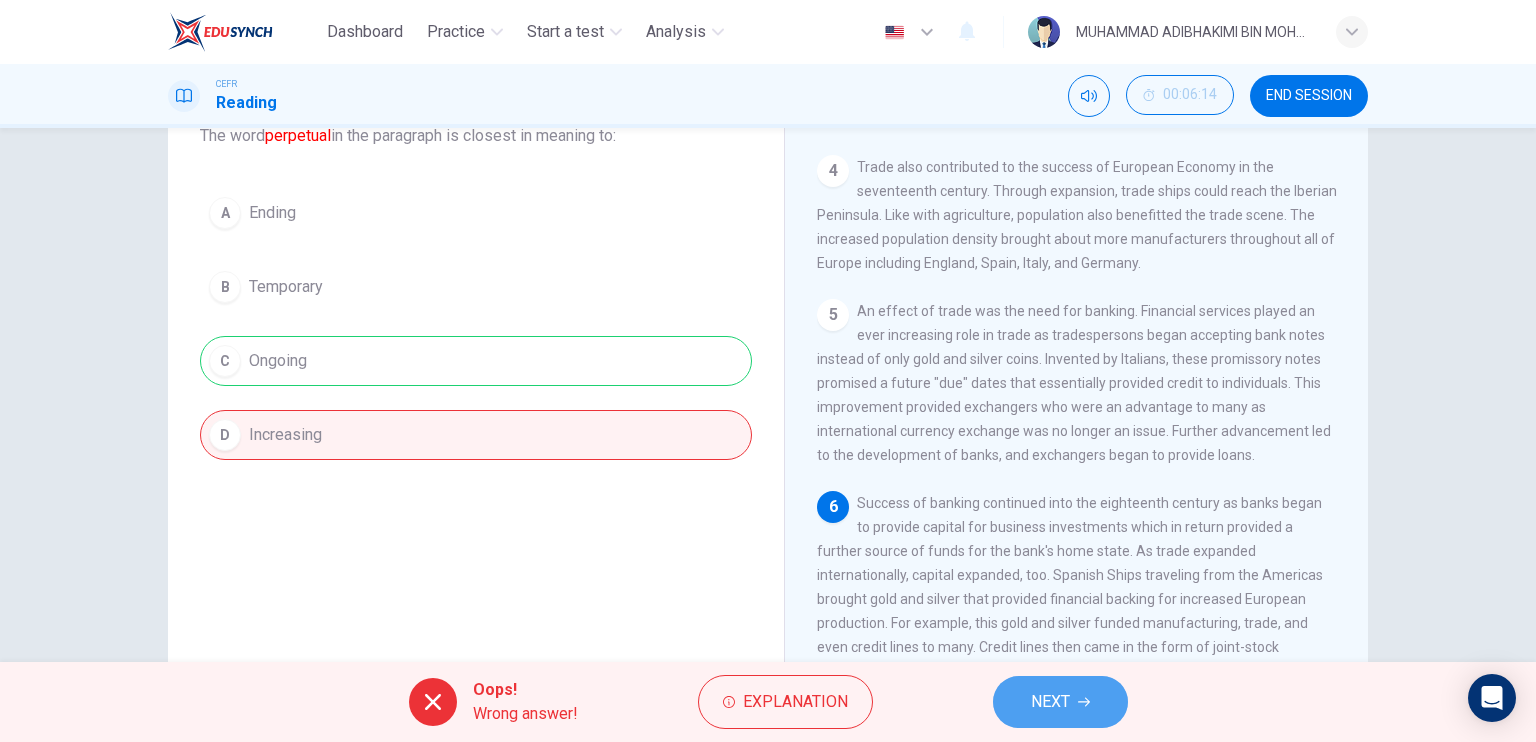 click on "NEXT" at bounding box center [1050, 702] 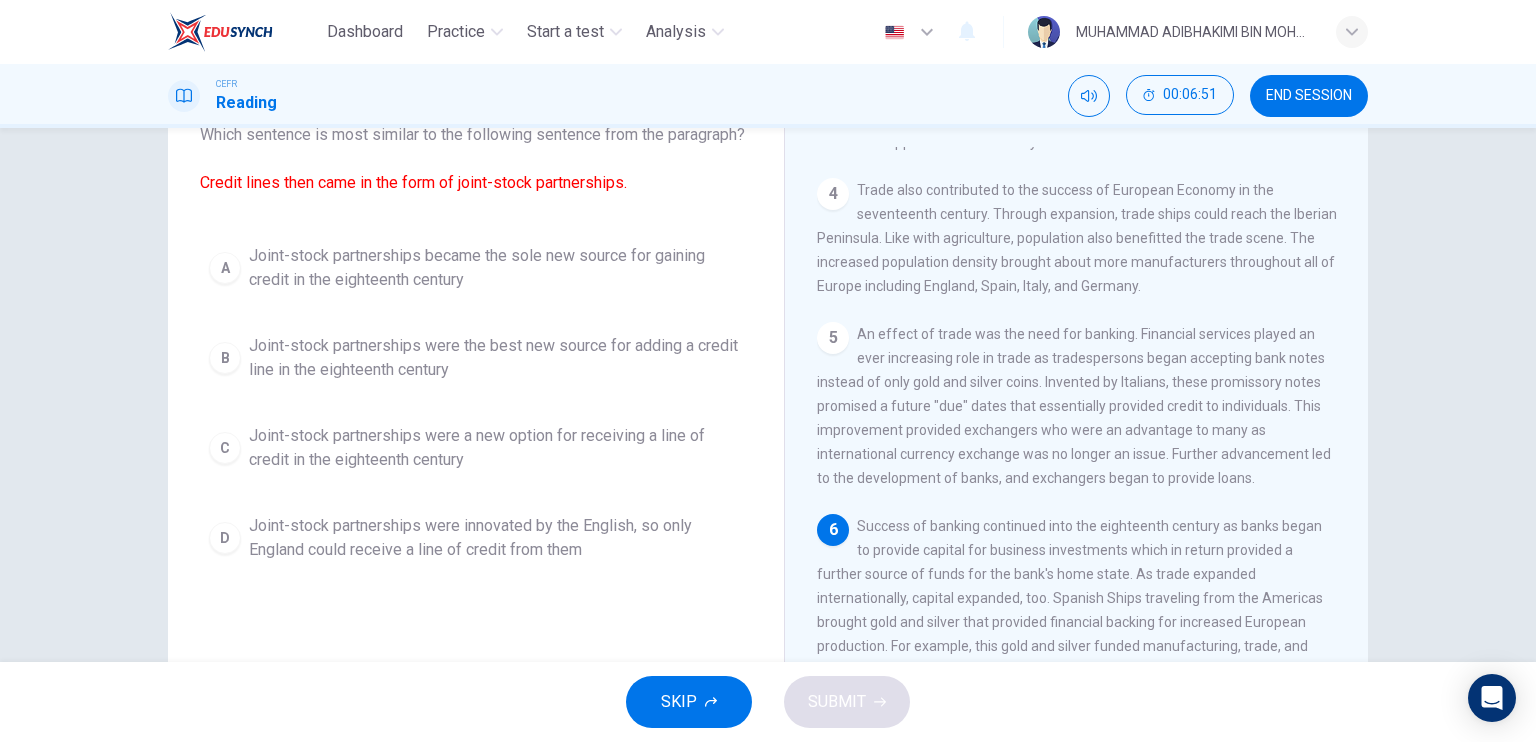 scroll, scrollTop: 140, scrollLeft: 0, axis: vertical 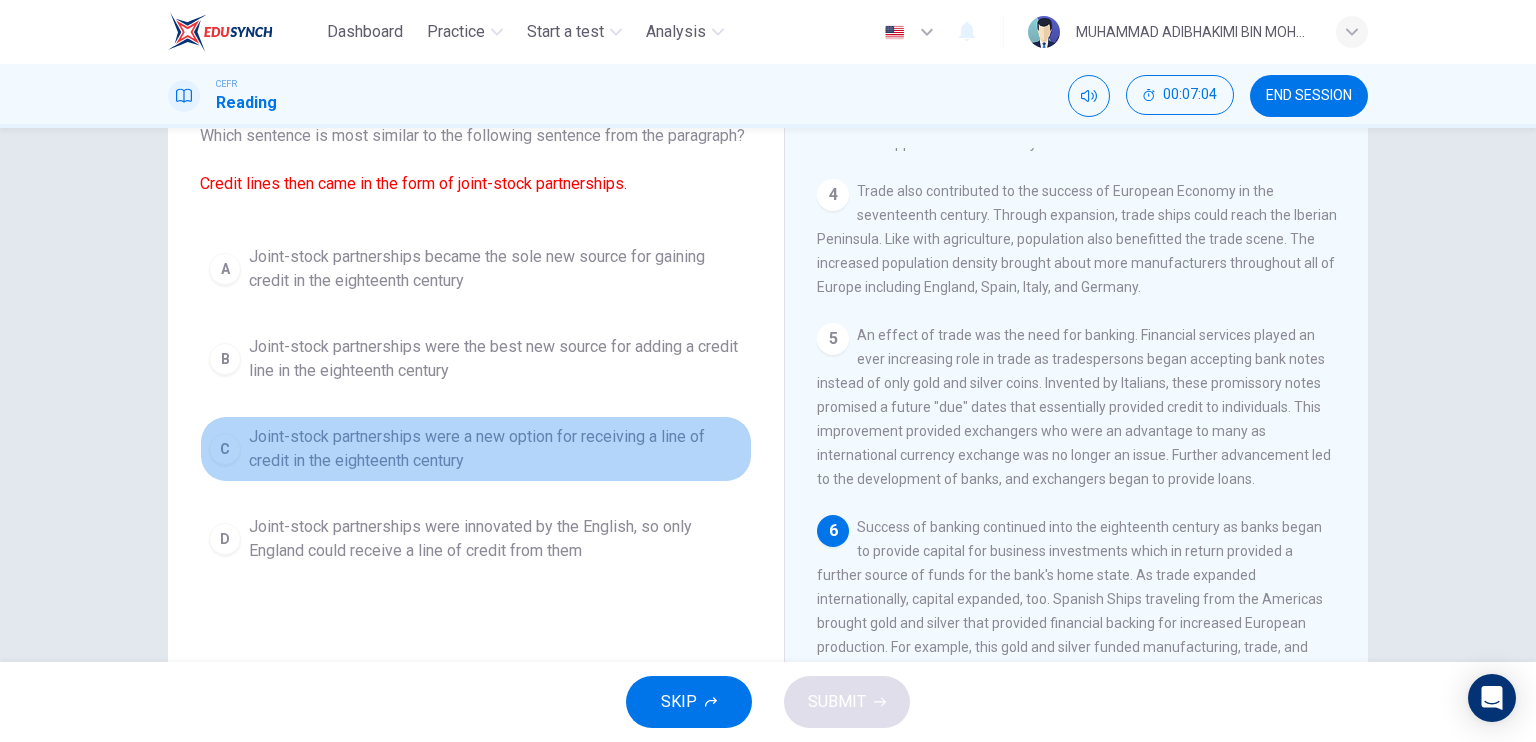 click on "C" at bounding box center [225, 269] 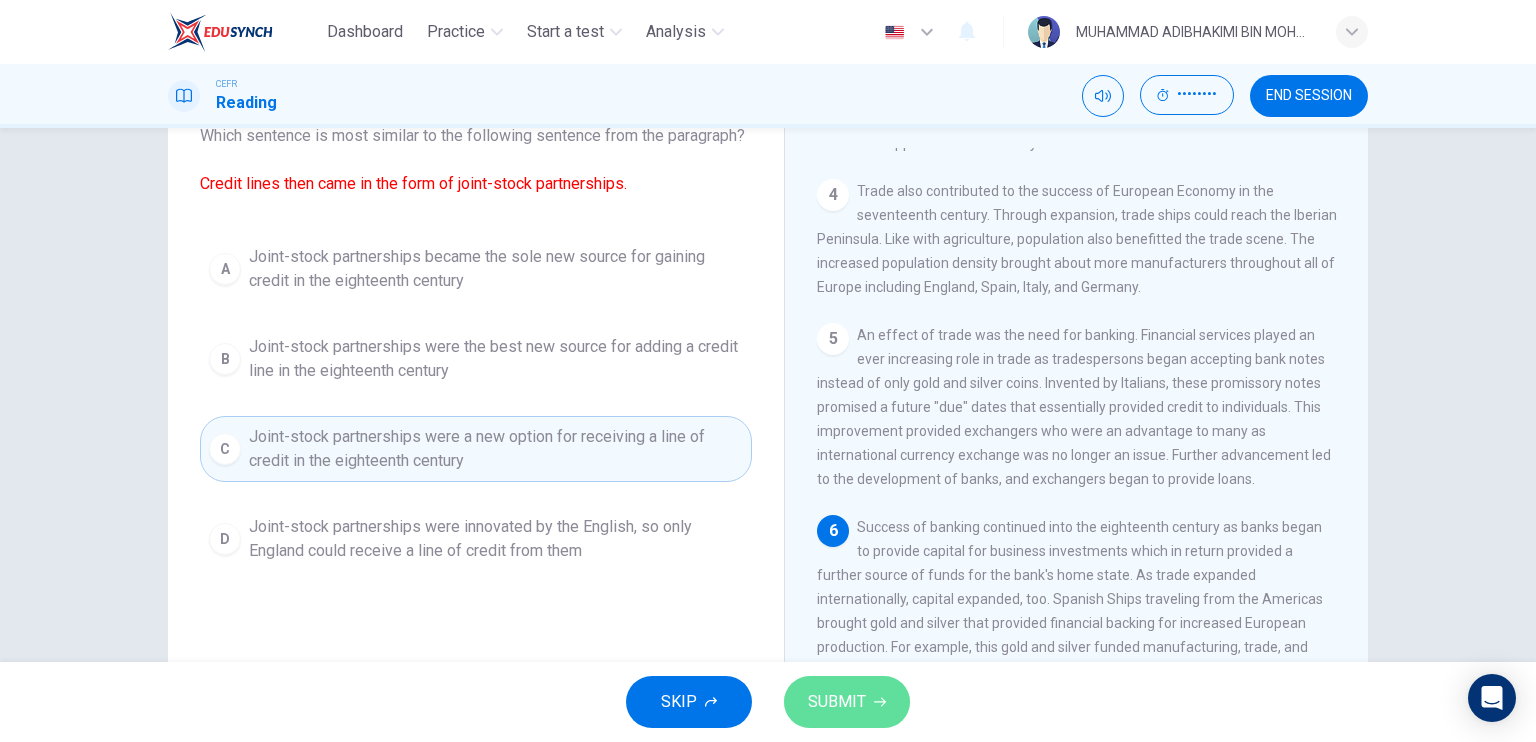 click at bounding box center (880, 702) 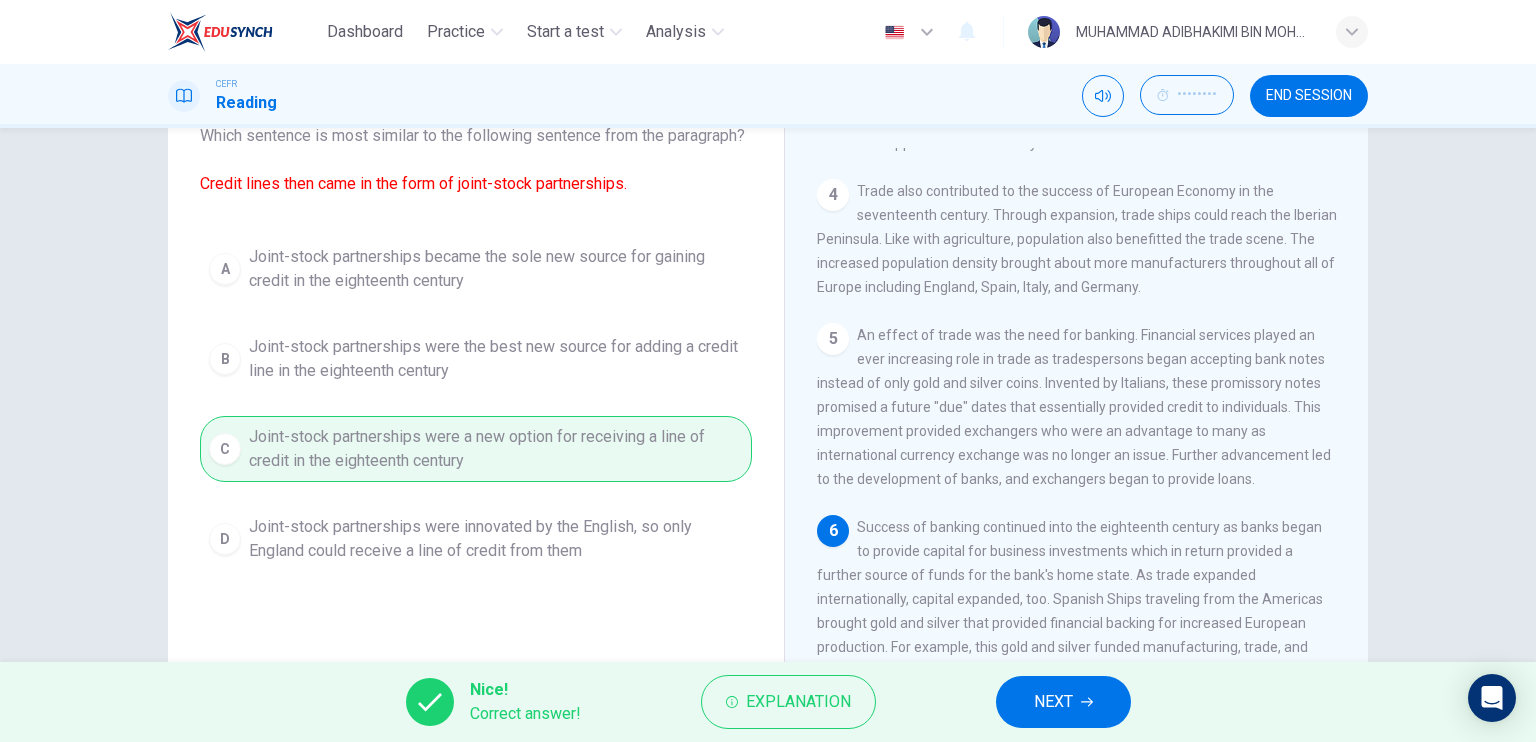 click on "NEXT" at bounding box center [1063, 702] 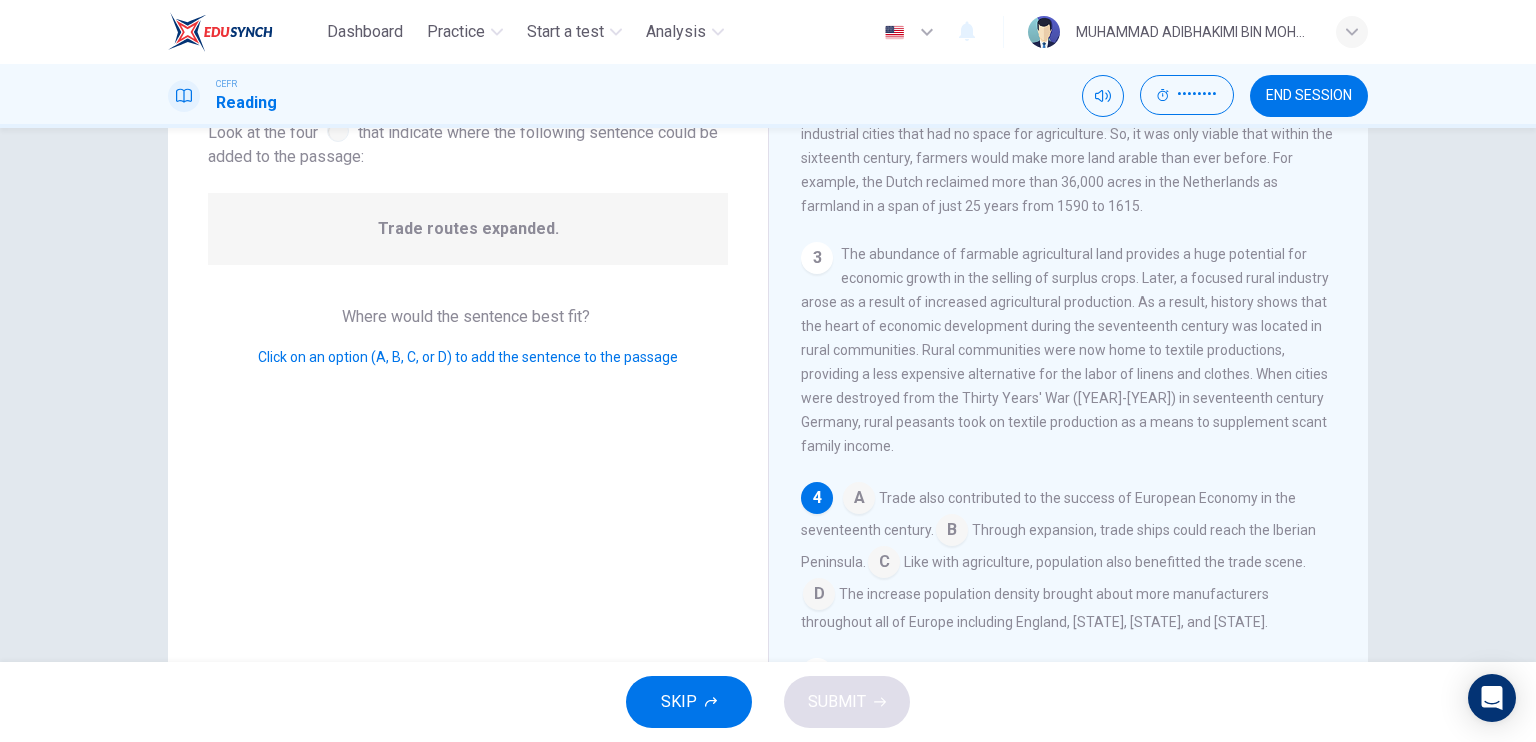 scroll, scrollTop: 419, scrollLeft: 0, axis: vertical 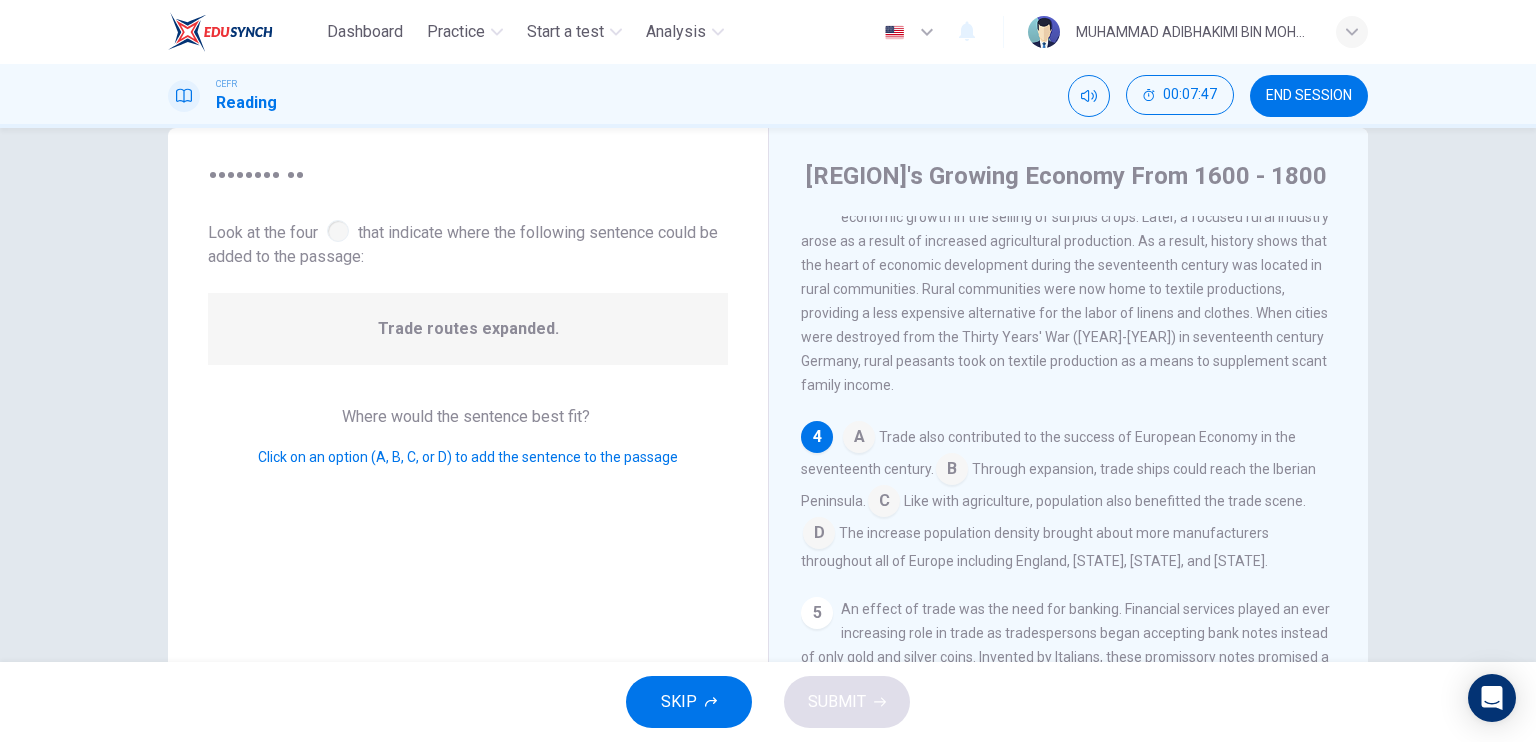 click at bounding box center [859, 439] 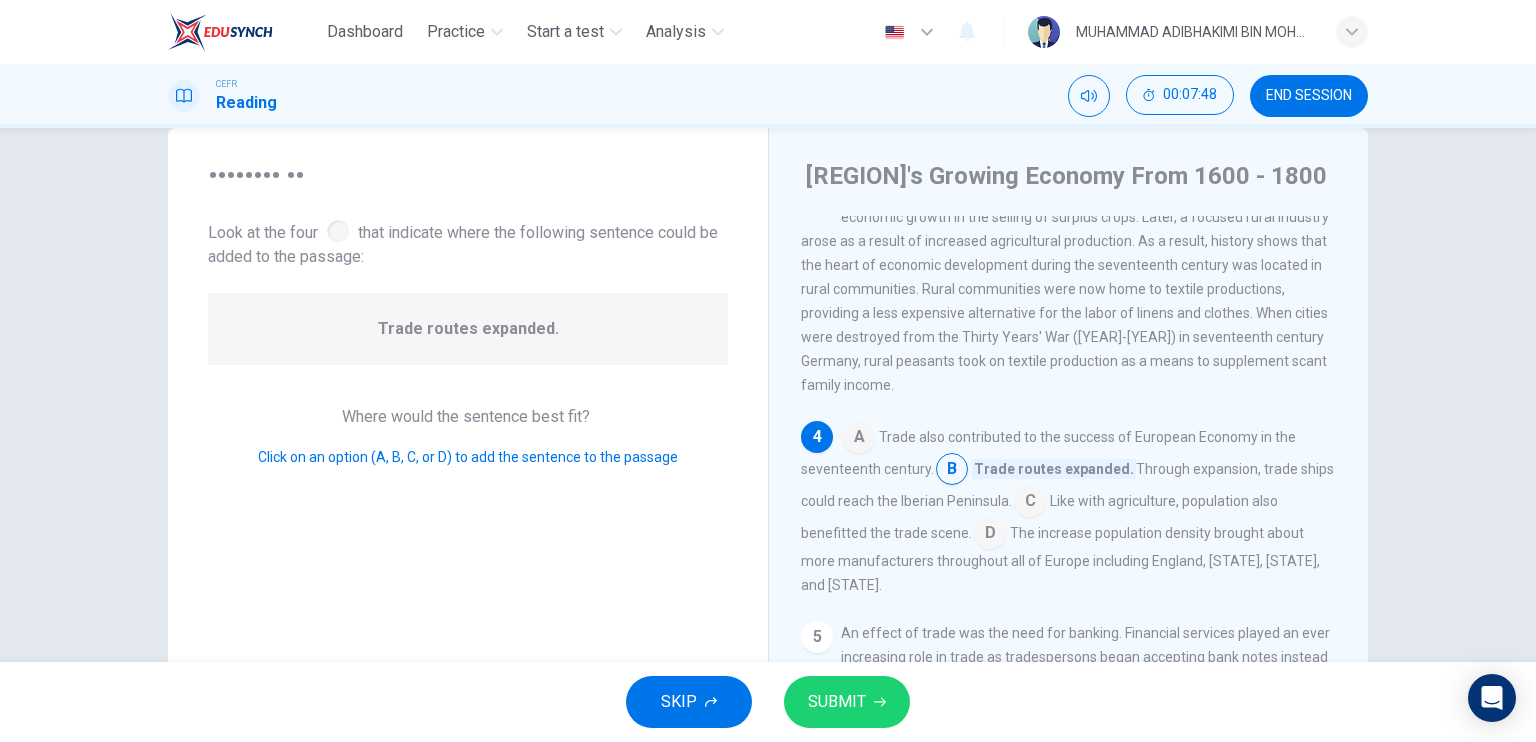 click on "SUBMIT" at bounding box center [837, 702] 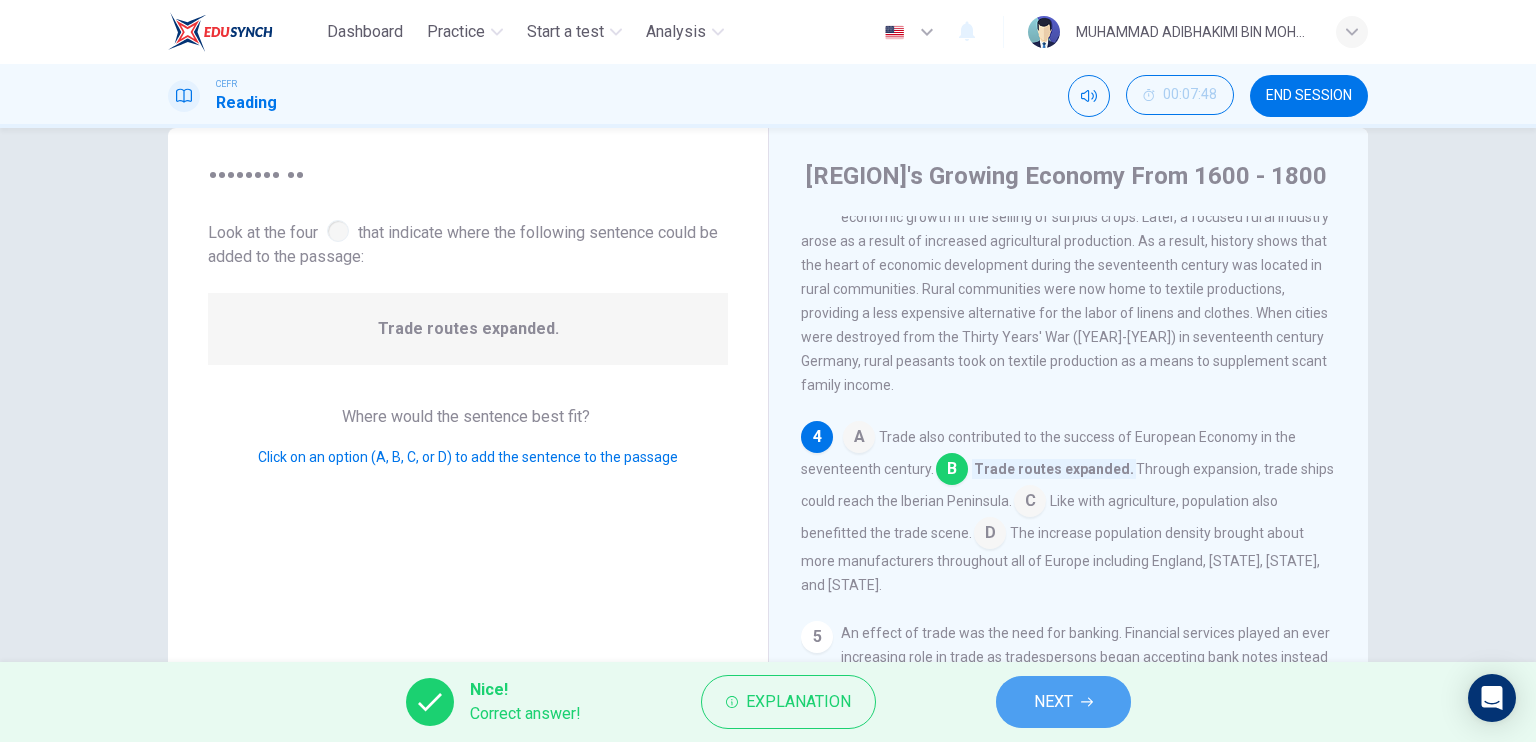 click on "NEXT" at bounding box center [1053, 702] 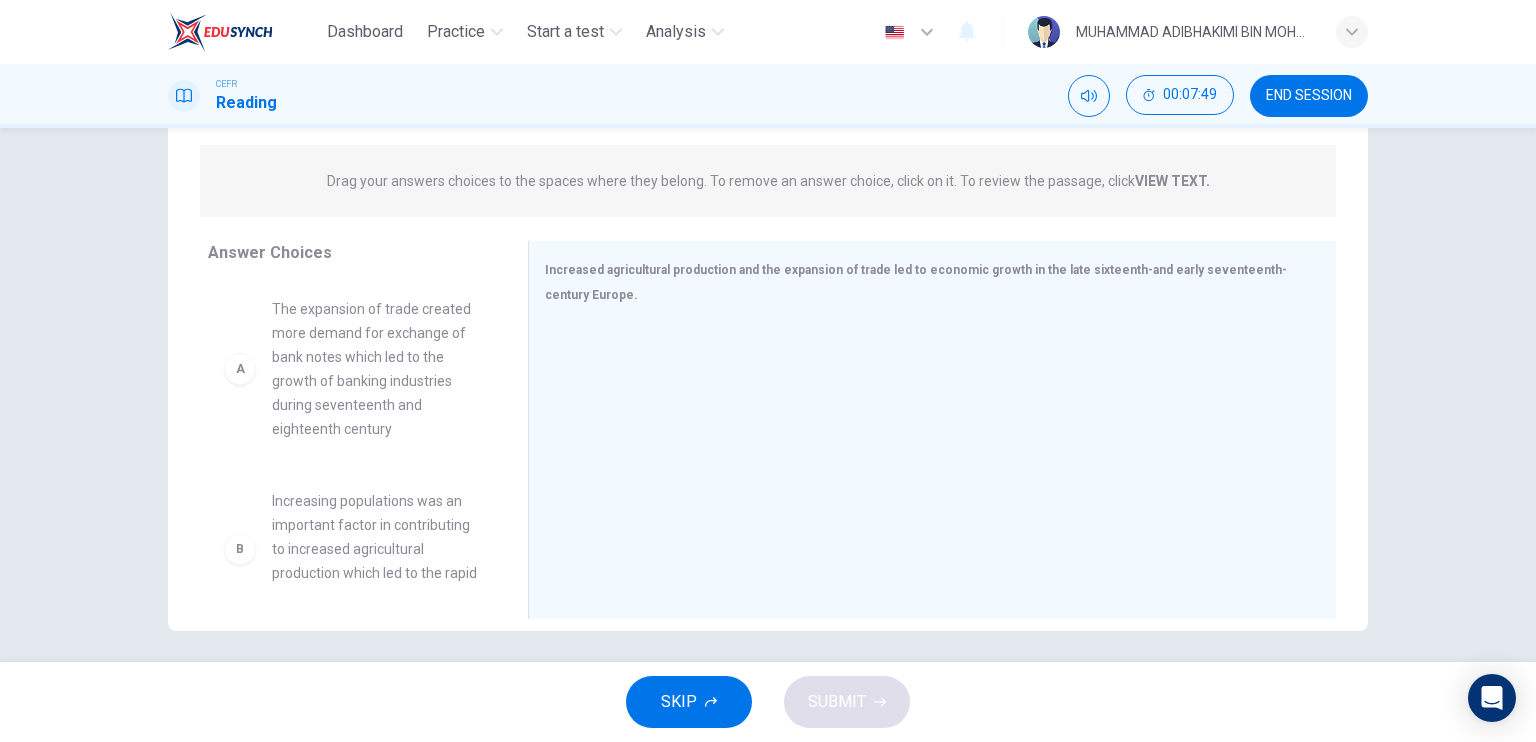 scroll, scrollTop: 240, scrollLeft: 0, axis: vertical 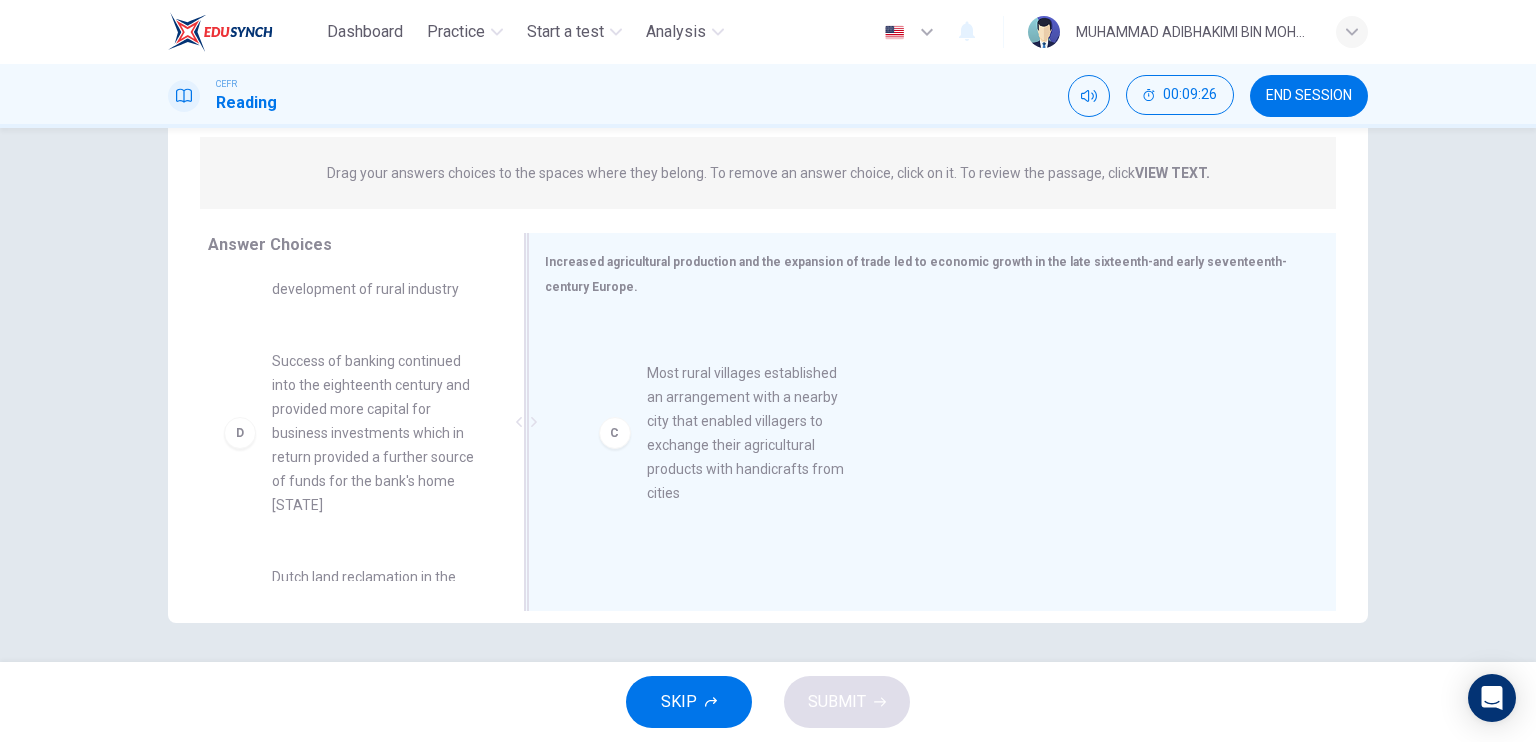 drag, startPoint x: 326, startPoint y: 454, endPoint x: 748, endPoint y: 435, distance: 422.42752 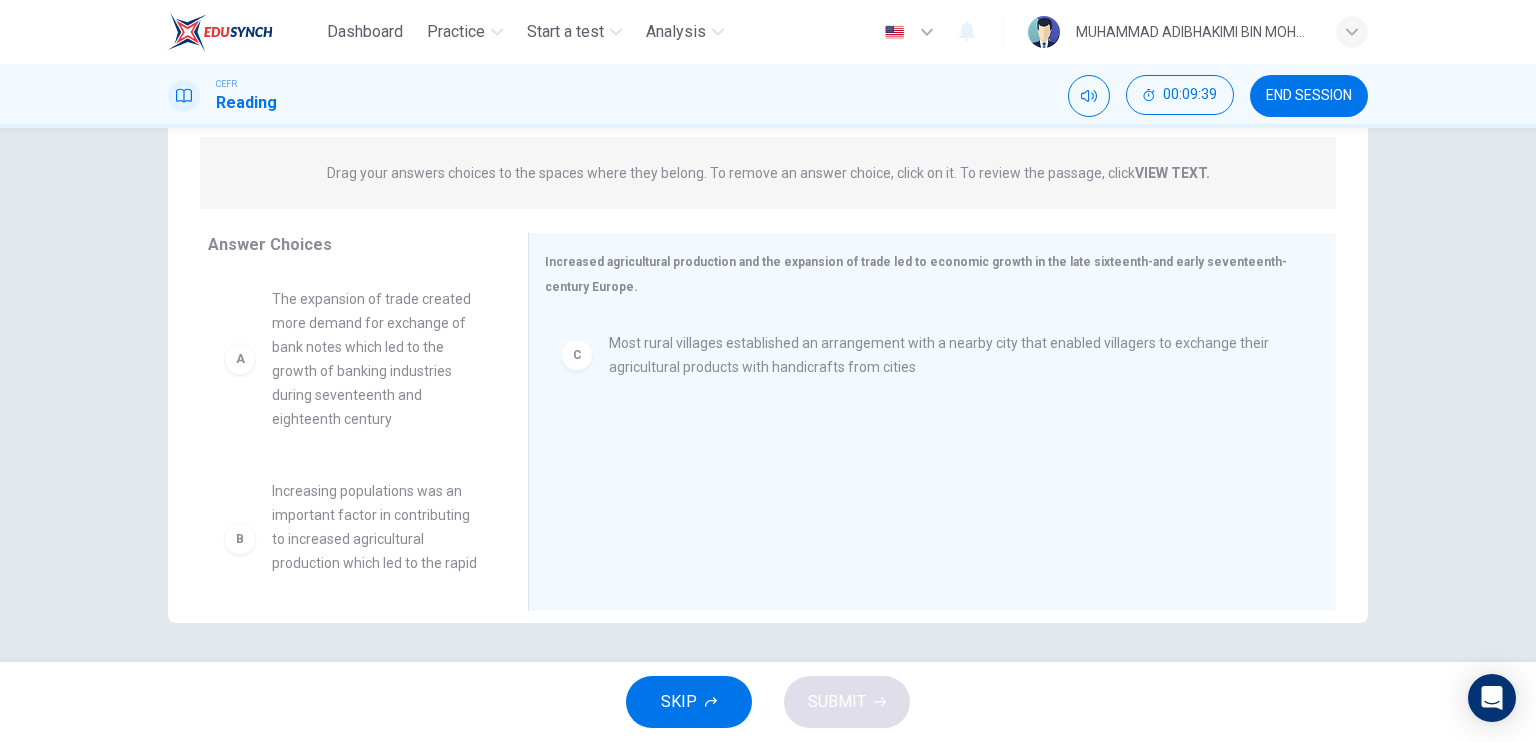 scroll, scrollTop: 0, scrollLeft: 0, axis: both 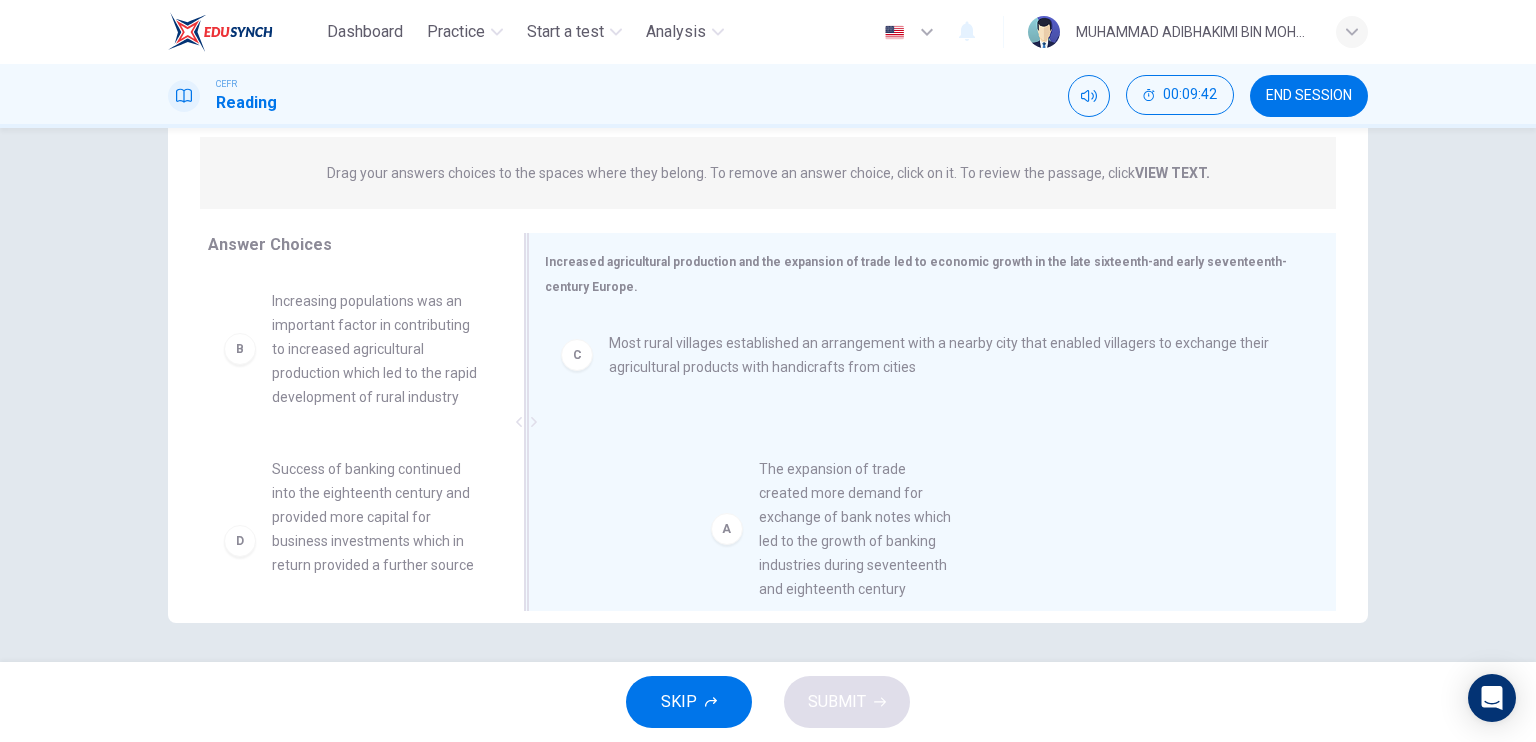 drag, startPoint x: 320, startPoint y: 348, endPoint x: 821, endPoint y: 512, distance: 527.15936 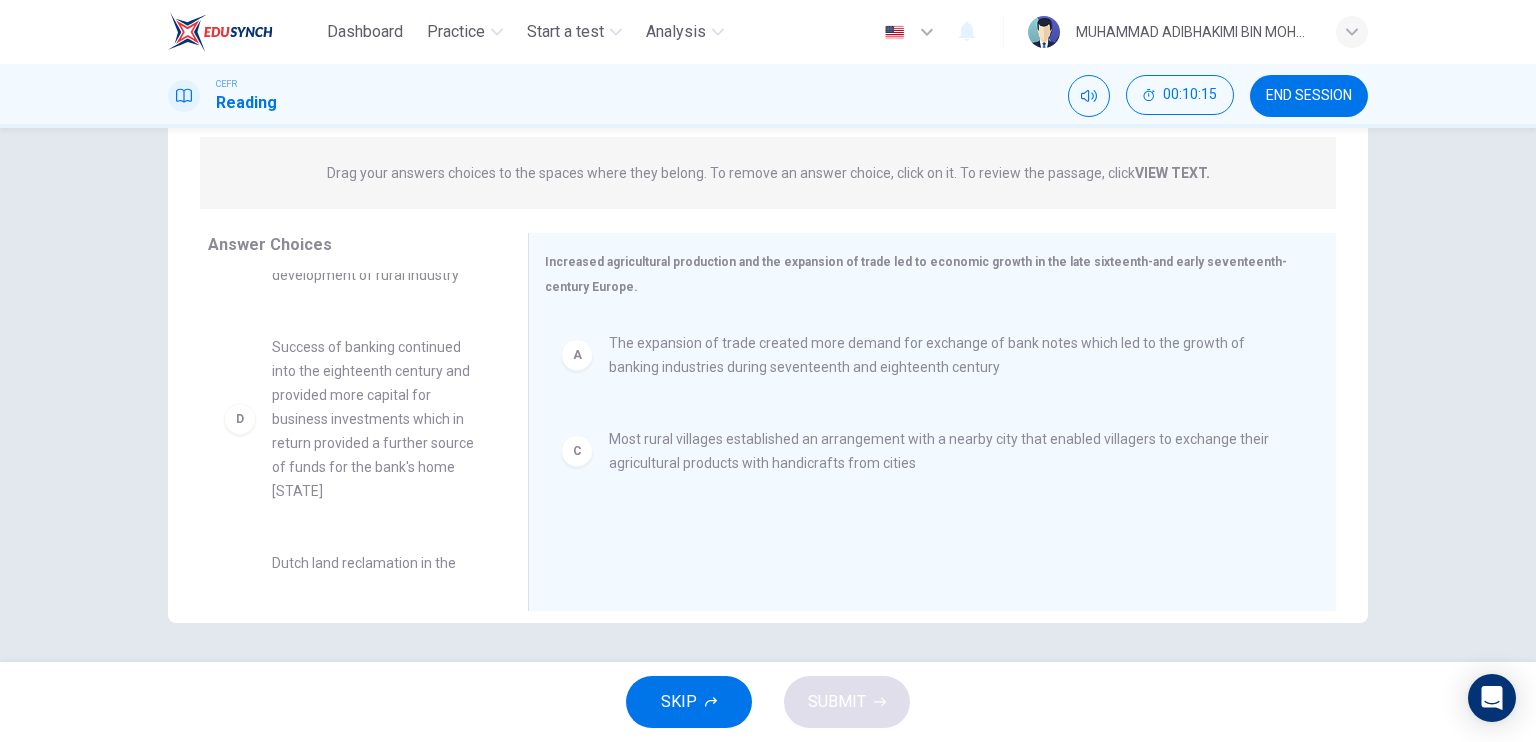 scroll, scrollTop: 120, scrollLeft: 0, axis: vertical 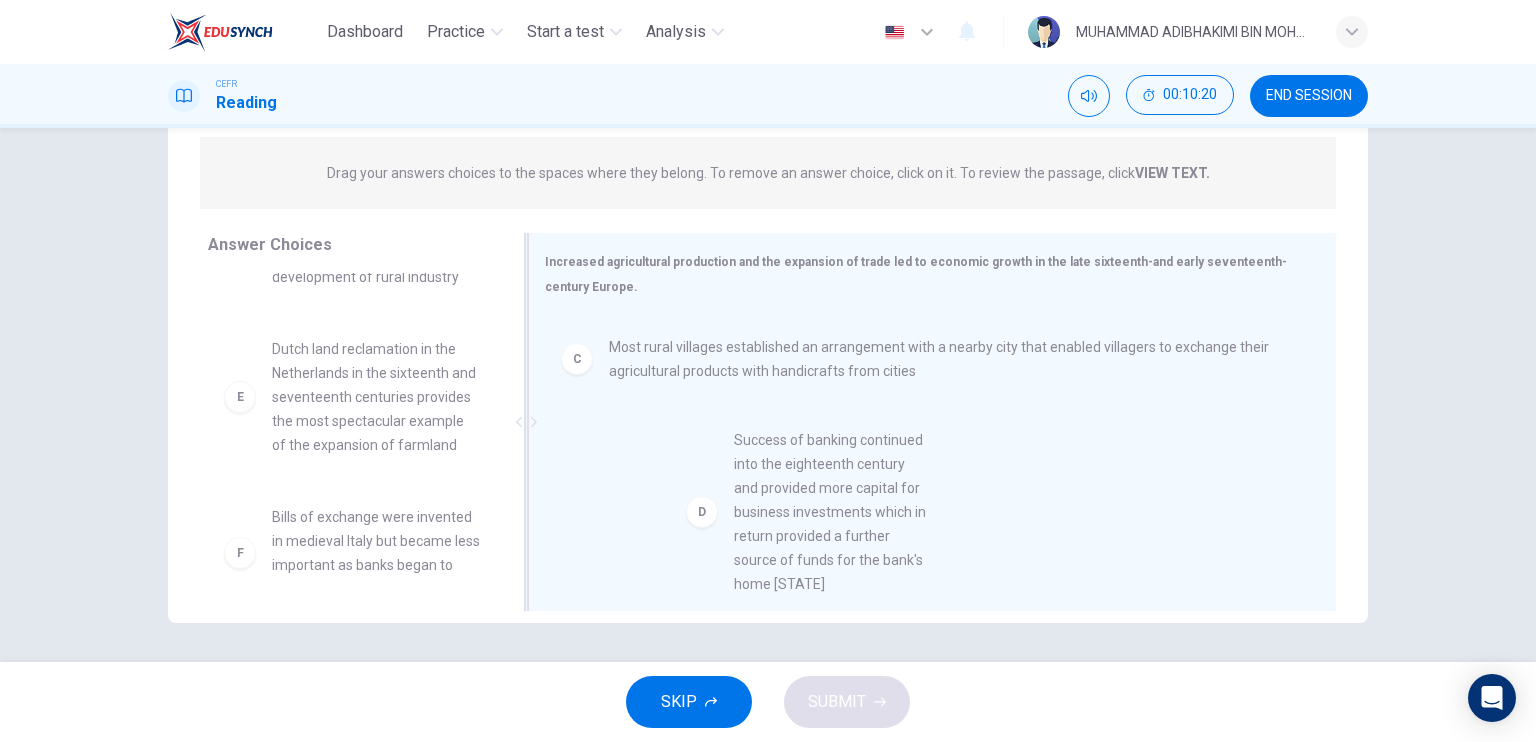 drag, startPoint x: 404, startPoint y: 457, endPoint x: 796, endPoint y: 503, distance: 394.68976 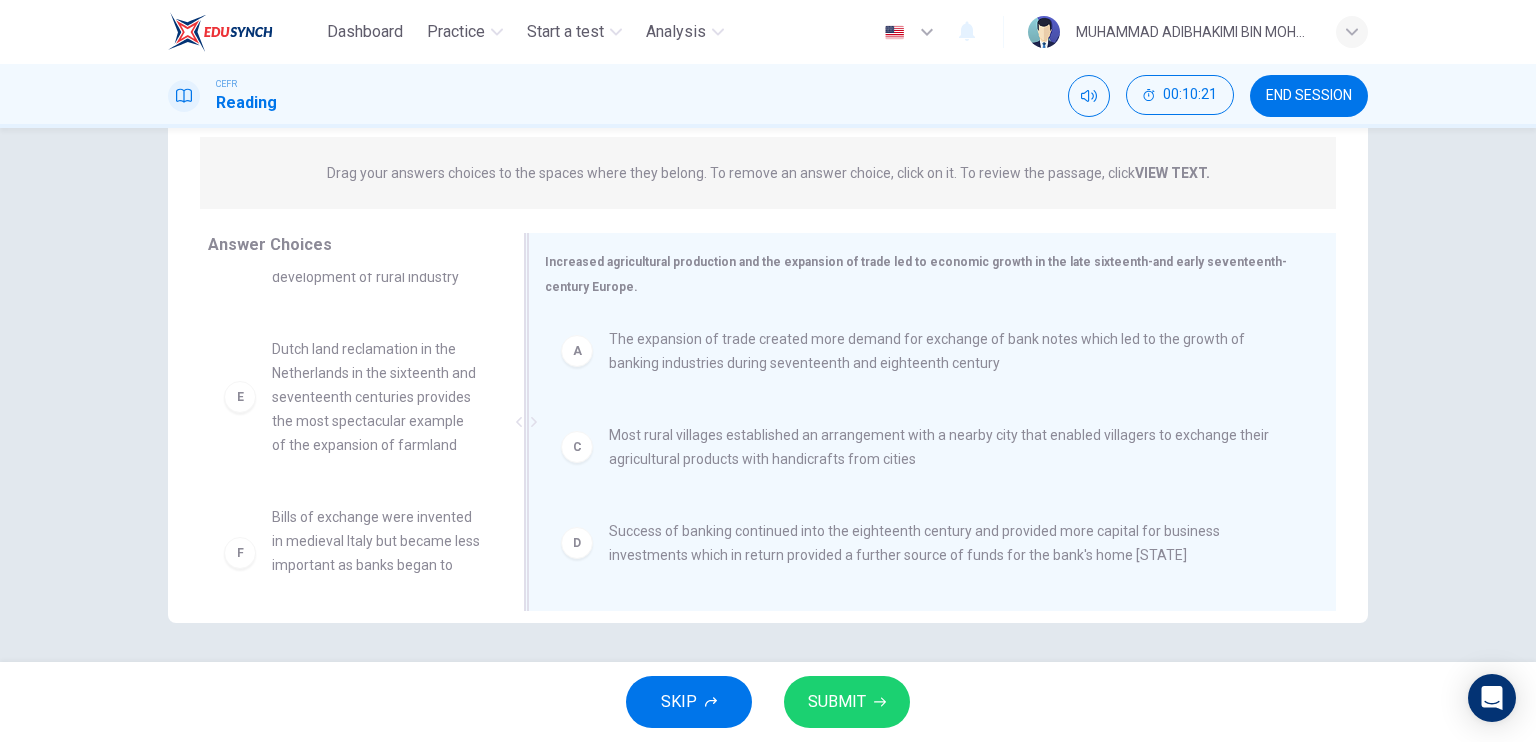 scroll, scrollTop: 0, scrollLeft: 0, axis: both 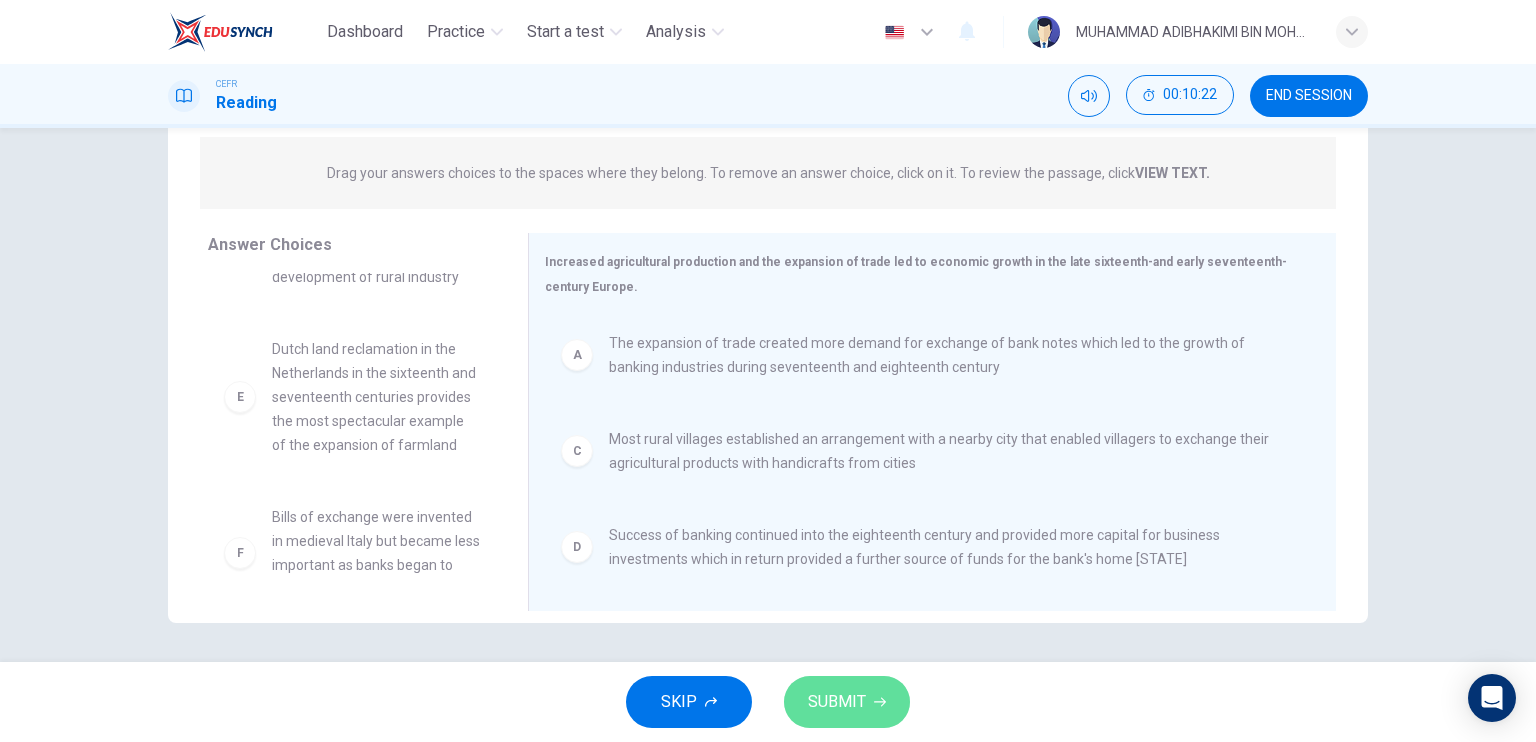 click on "SUBMIT" at bounding box center (837, 702) 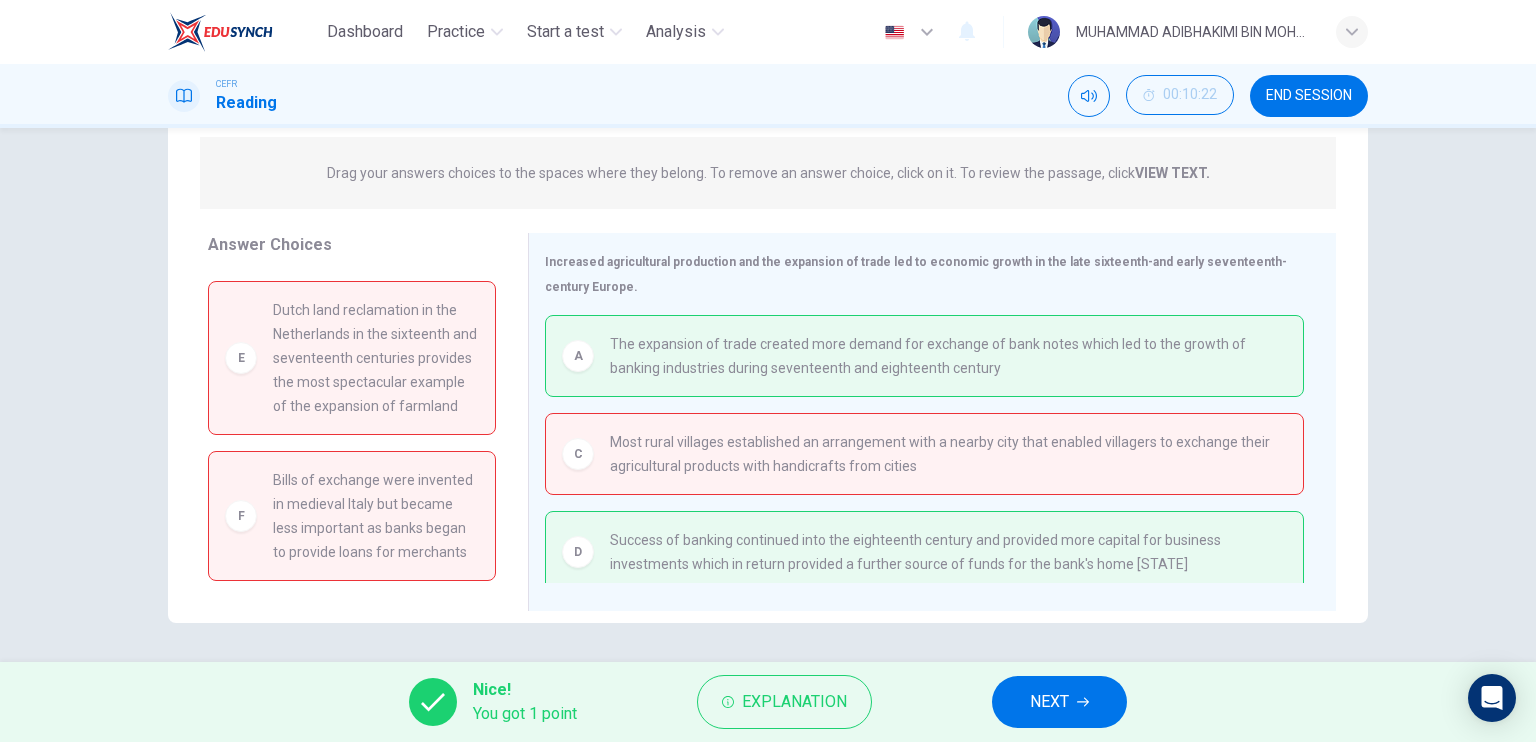 scroll, scrollTop: 208, scrollLeft: 0, axis: vertical 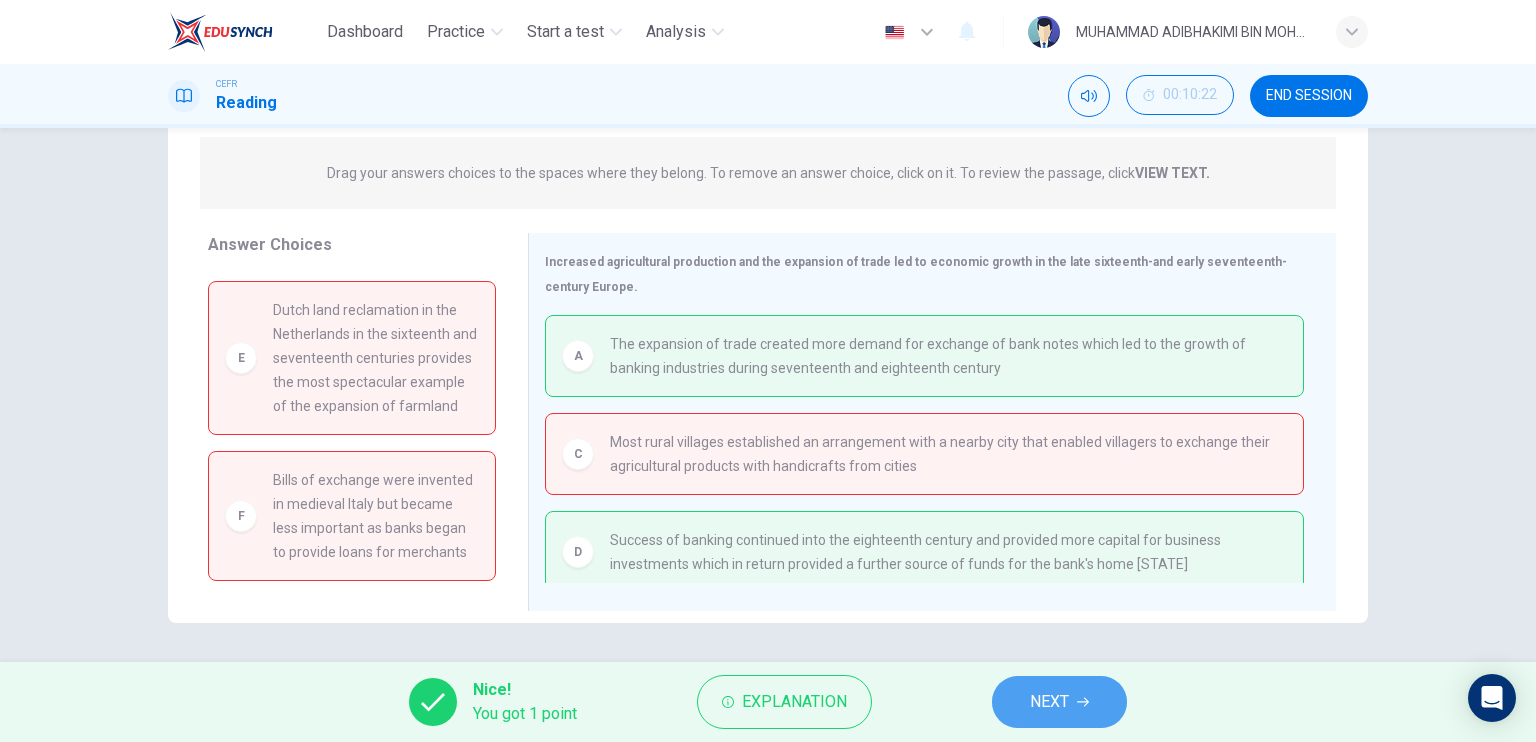click on "NEXT" at bounding box center (1049, 702) 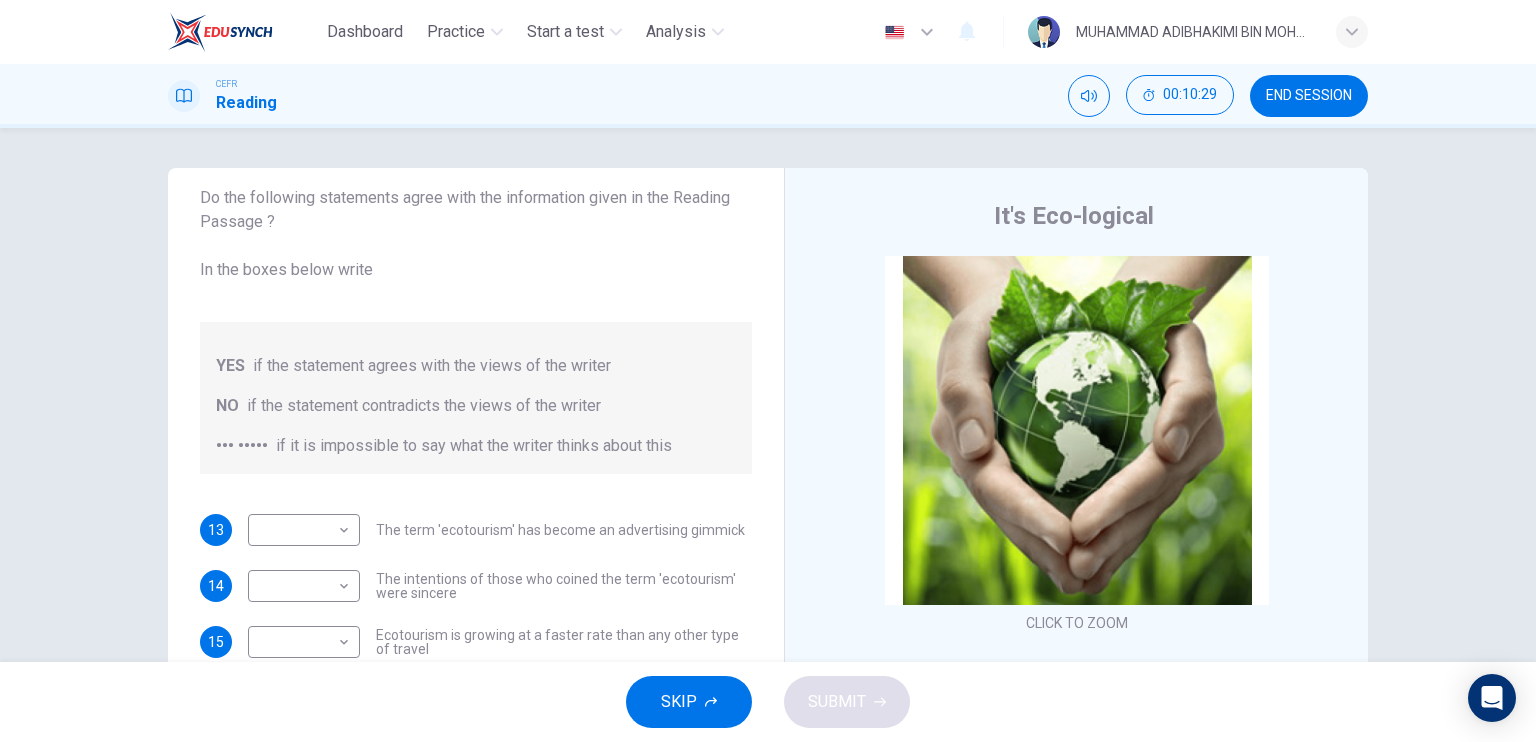 scroll, scrollTop: 80, scrollLeft: 0, axis: vertical 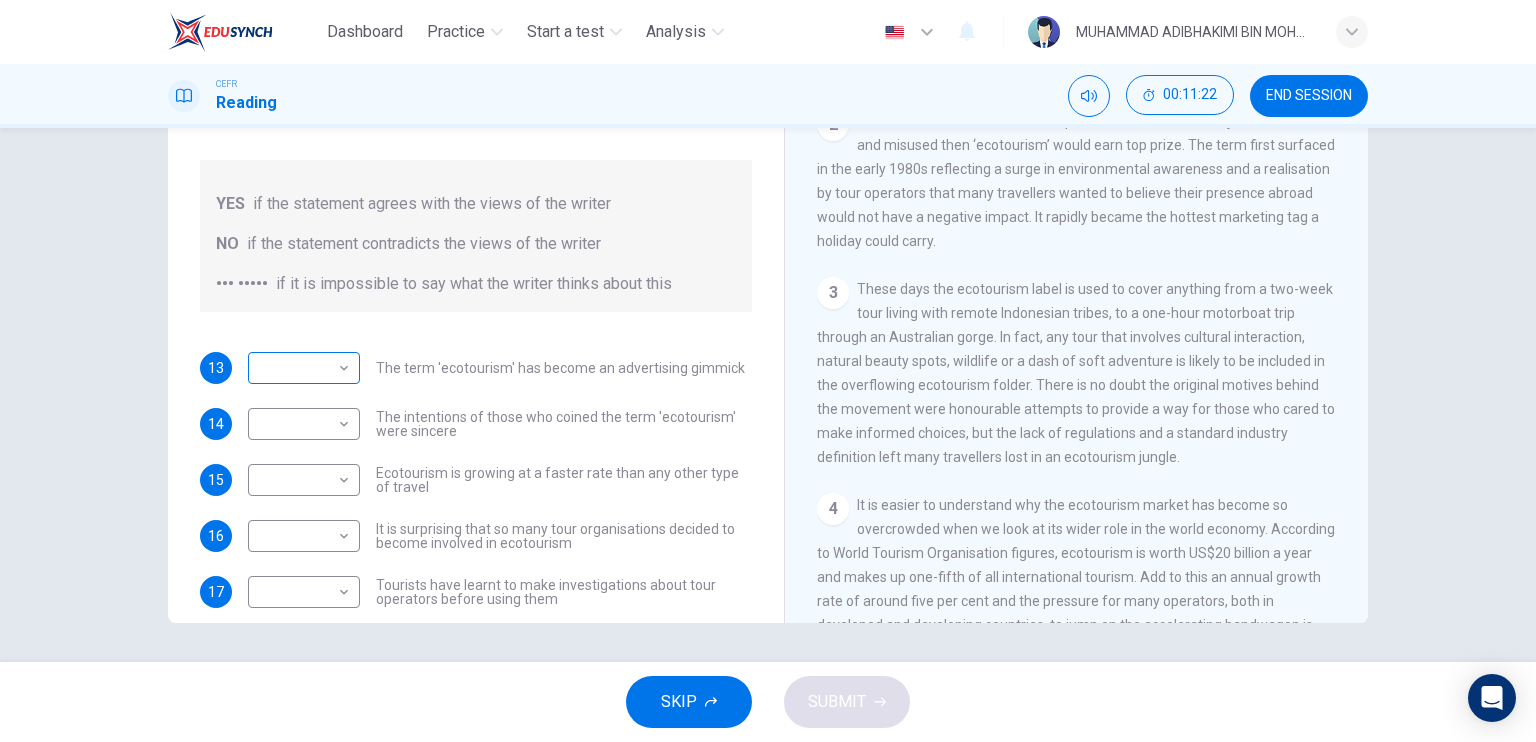 click on "Dashboard Practice Start a test Analysis English en ​ MUHAMMAD ADIBHAKIMI BIN MOHD KHAIRIE CEFR Reading 00:11:22 END SESSION Questions 13 - 18 Do the following statements agree with the information given in the Reading Passage ?
In the boxes below write YES if the statement agrees with the views of the writer NO if the statement contradicts the views of the writer NOT GIVEN if it is impossible to say what the writer thinks about this 13 ​ ​ The term 'ecotourism' has become an advertising gimmick 14 ​ ​ The intentions of those who coined the term 'ecotourism' were sincere 15 ​ ​ Ecotourism is growing at a faster rate than any other type of travel 16 ​ ​ It is surprising that so many tour organisations decided to become involved in ecotourism 17 ​ ​ Tourists have learnt to make investigations about tour operators before using them 18 ​ ​ Tourists have had bad experiences on ecotour holidays It's Eco-logical CLICK TO ZOOM Click to Zoom 1 2 3 4 5 6 7 8 SKIP SUBMIT
Dashboard" at bounding box center [768, 371] 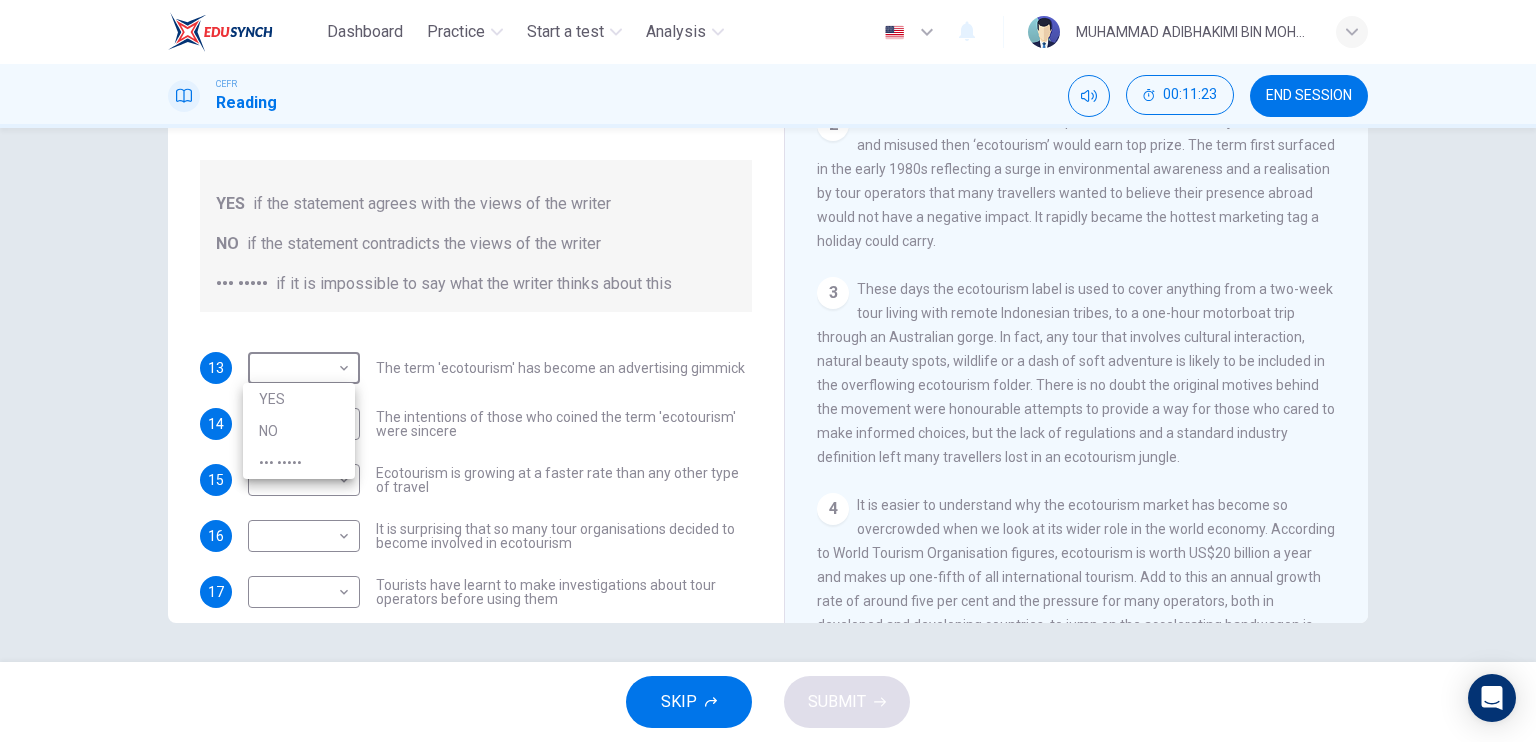 click on "YES" at bounding box center [299, 399] 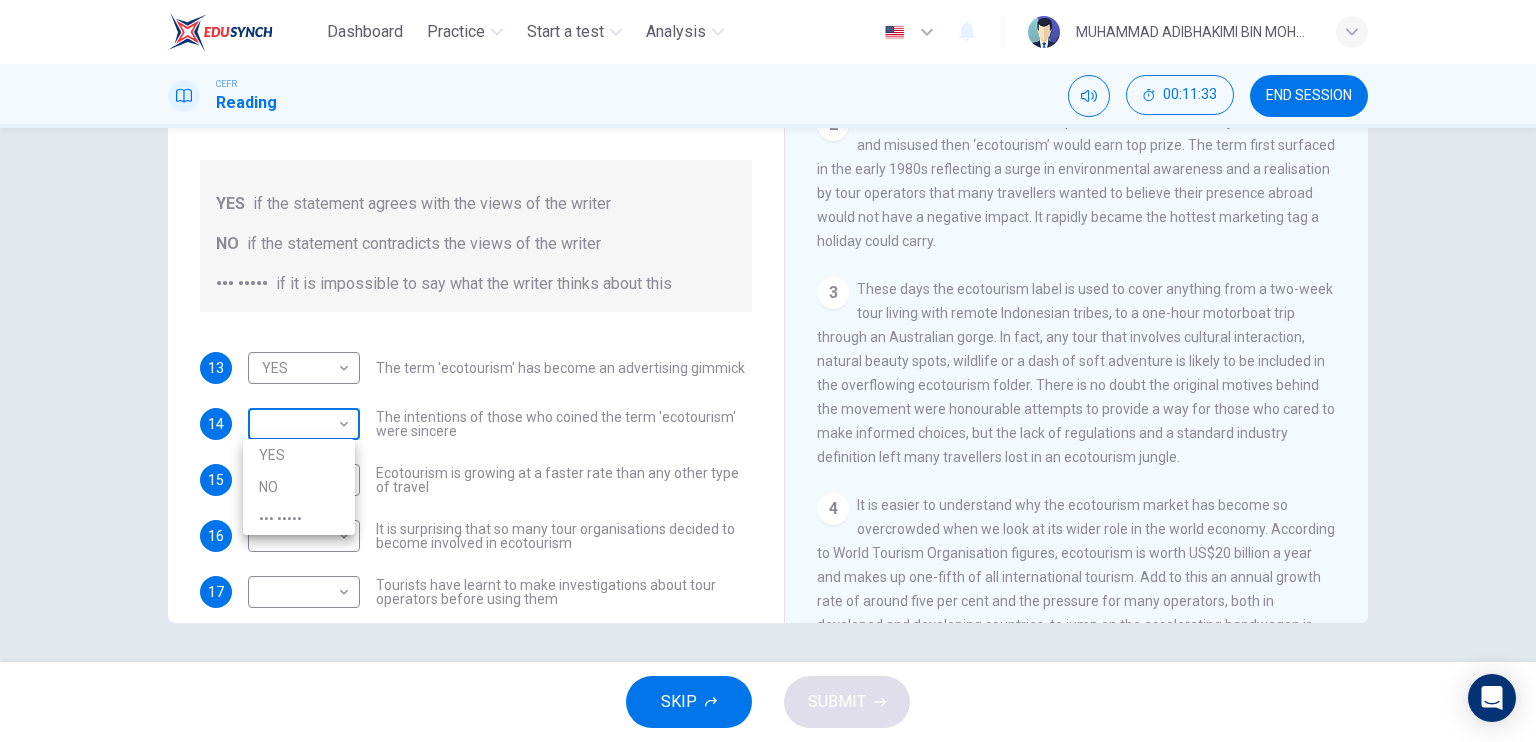 click on "Dashboard Practice Start a test Analysis English en ​ MUHAMMAD ADIBHAKIMI BIN MOHD KHAIRIE CEFR Reading 00:11:33 END SESSION Questions 13 - 18 Do the following statements agree with the information given in the Reading Passage ?
In the boxes below write YES if the statement agrees with the views of the writer NO if the statement contradicts the views of the writer NOT GIVEN if it is impossible to say what the writer thinks about this 13 YES YES ​ The term 'ecotourism' has become an advertising gimmick 14 ​ ​ The intentions of those who coined the term 'ecotourism' were sincere 15 ​ ​ Ecotourism is growing at a faster rate than any other type of travel 16 ​ ​ It is surprising that so many tour organisations decided to become involved in ecotourism 17 ​ ​ Tourists have learnt to make investigations about tour operators before using them 18 ​ ​ Tourists have had bad experiences on ecotour holidays It's Eco-logical CLICK TO ZOOM Click to Zoom 1 2 3 4 5 6 7 8 SKIP SUBMIT
Dashboard" at bounding box center [768, 371] 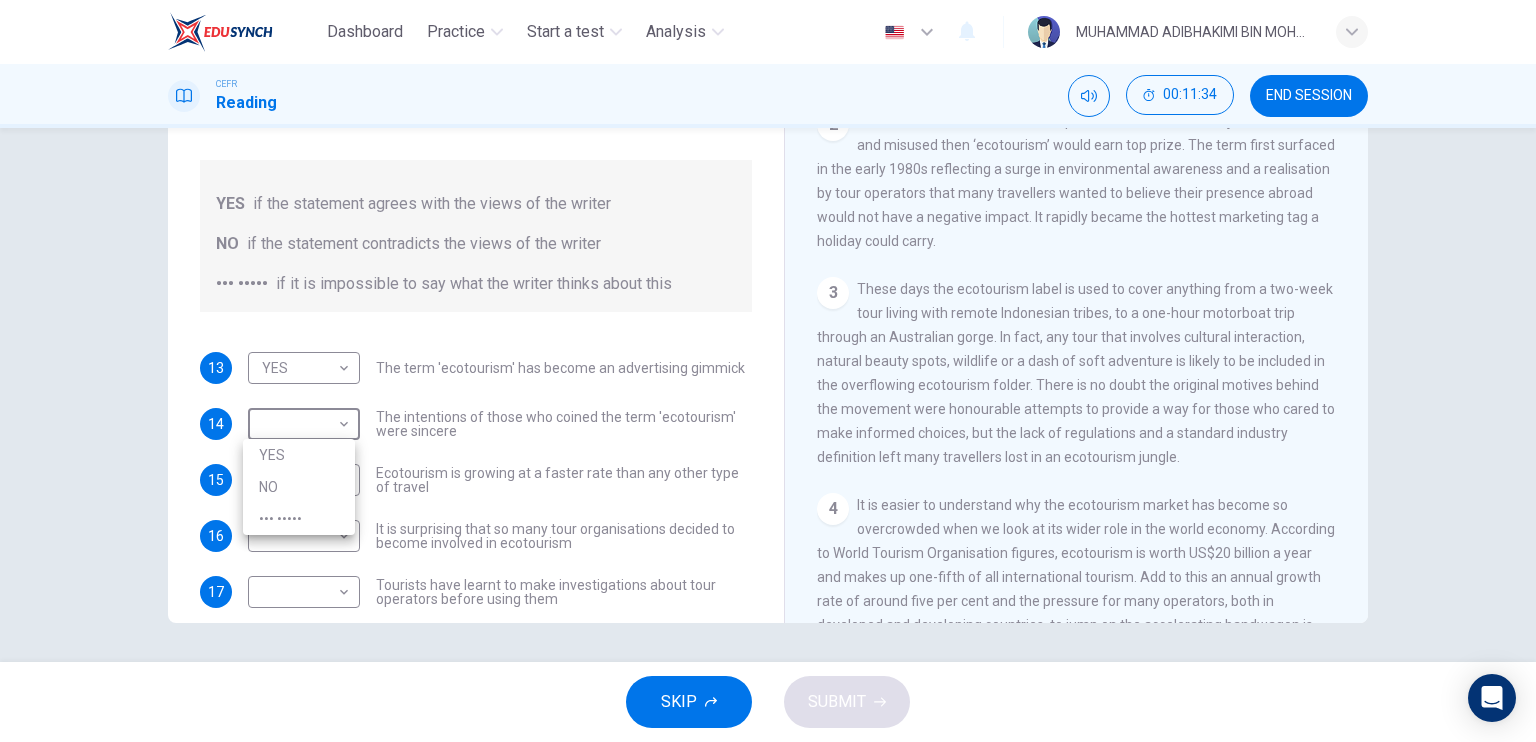 click on "YES" at bounding box center [299, 455] 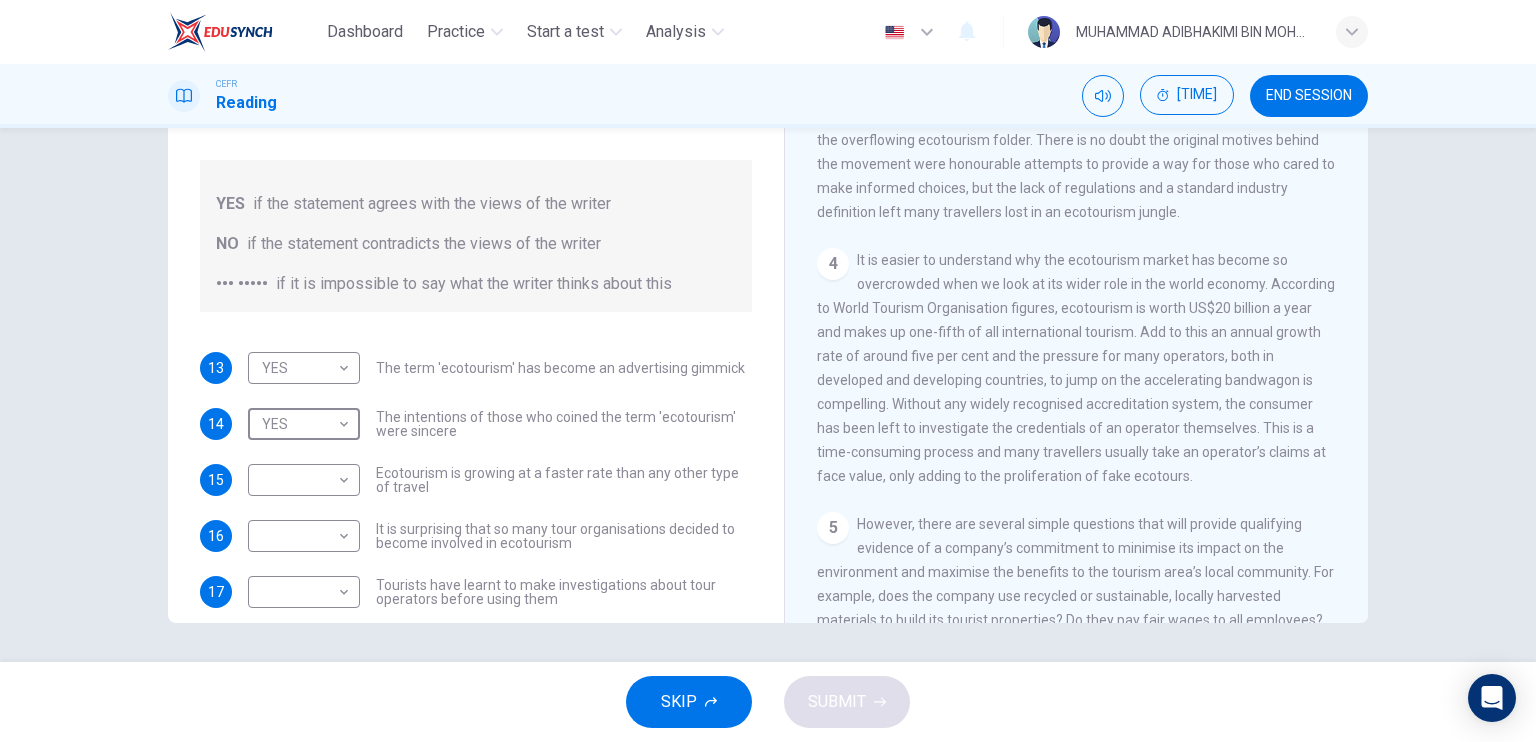 scroll, scrollTop: 700, scrollLeft: 0, axis: vertical 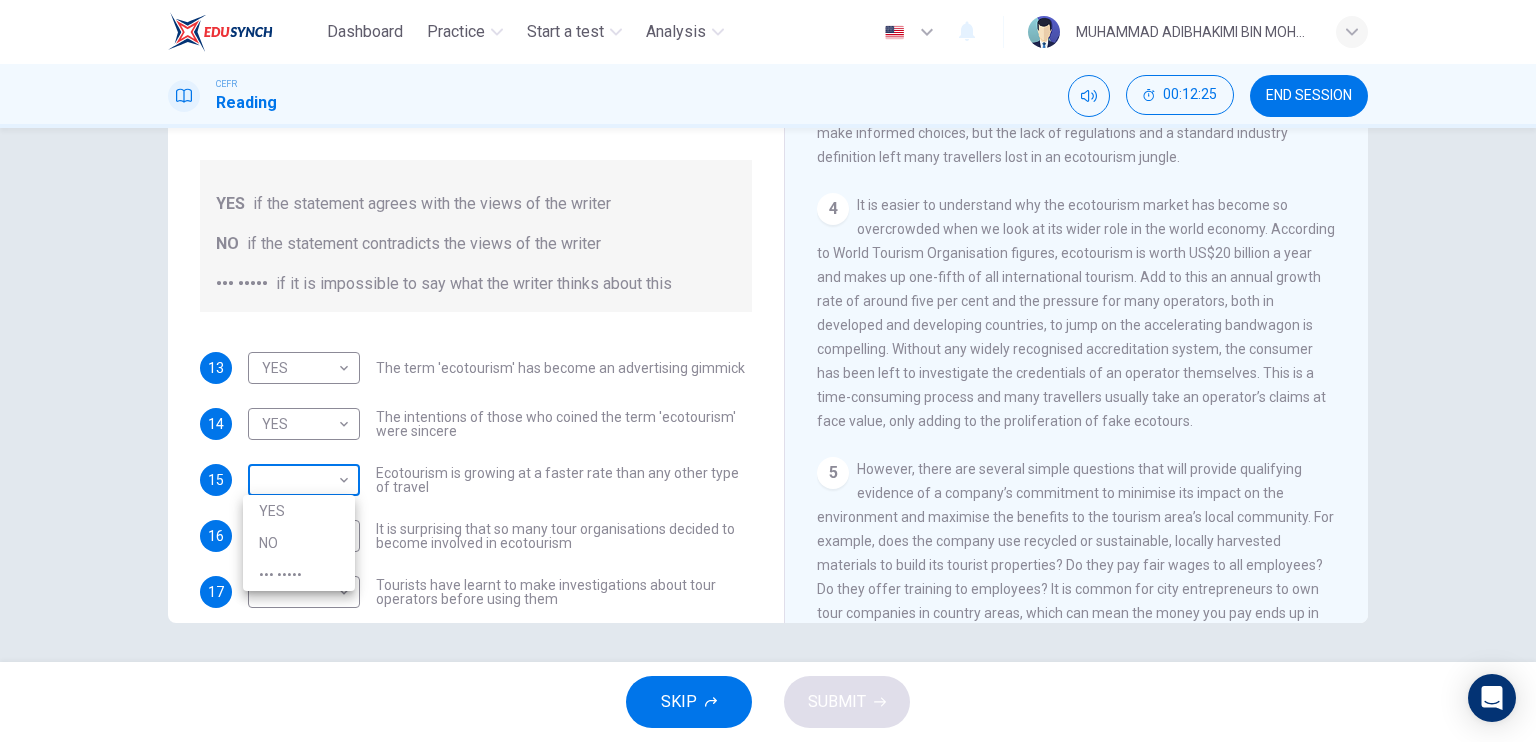 click on "Dashboard Practice Start a test Analysis English en ​ MUHAMMAD ADIBHAKIMI BIN MOHD KHAIRIE CEFR Reading 00:15:46 END SESSION Questions 13 - 18 Do the following statements agree with the information given in the Reading Passage ?
In the boxes below write YES if the statement agrees with the views of the writer NO if the statement contradicts the views of the writer NOT GIVEN if it is impossible to say what the writer thinks about this 13 YES YES ​ The term 'ecotourism' has become an advertising gimmick 14 YES YES ​ The intentions of those who coined the term 'ecotourism' were sincere 15 NOT GIVEN NOT GIVEN ​ Ecotourism is growing at a faster rate than any other type of travel 16 YES YES ​ It is surprising that so many tour organisations decided to become involved in ecotourism 17 NO NO ​ Tourists have learnt to make investigations about tour operators before using them 18 NO NO ​ Tourists have had bad experiences on ecotour holidays It's Eco-logical CLICK TO ZOOM Click to Zoom 1 2 3 4 5 6 7 8" at bounding box center [768, 371] 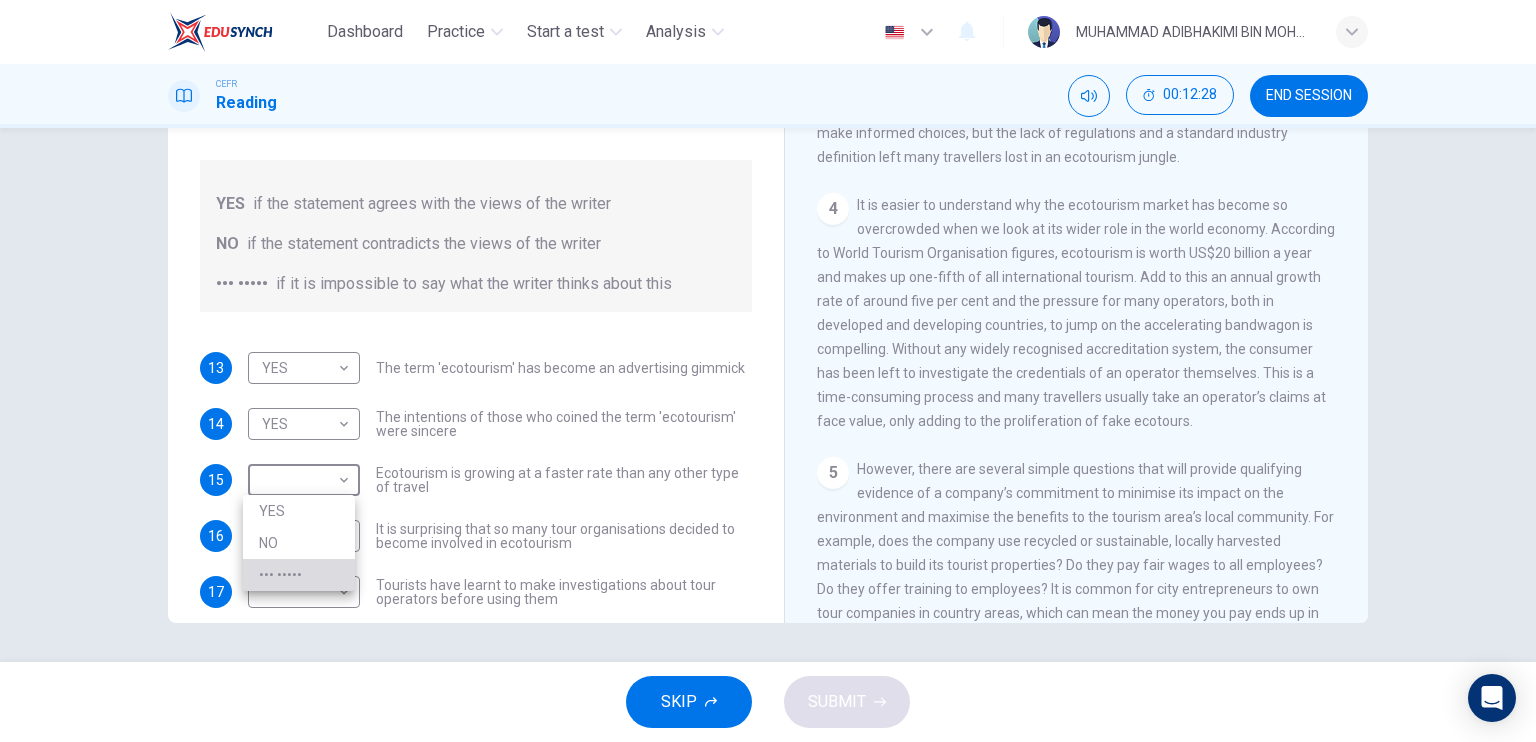 click on "••• •••••" at bounding box center (299, 575) 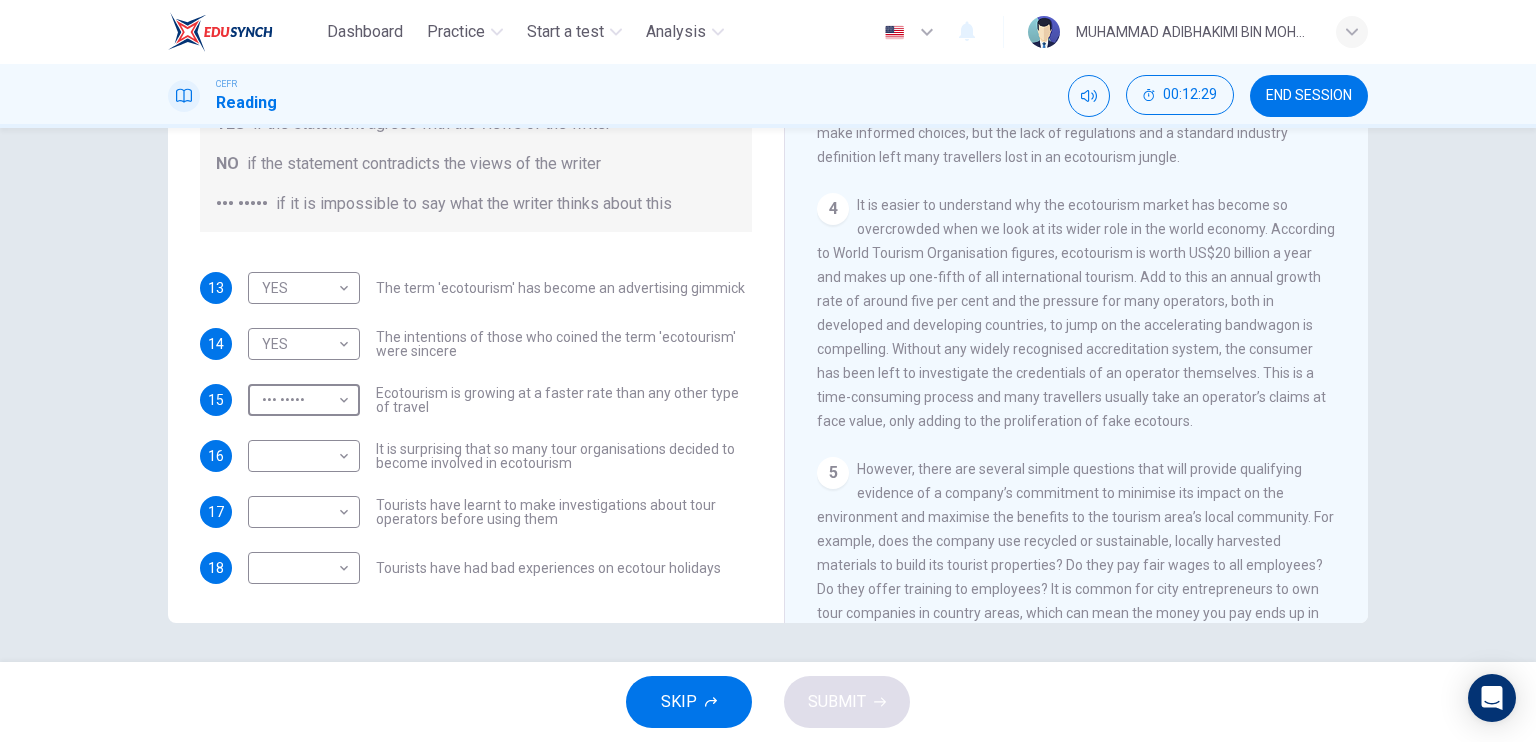 scroll, scrollTop: 80, scrollLeft: 0, axis: vertical 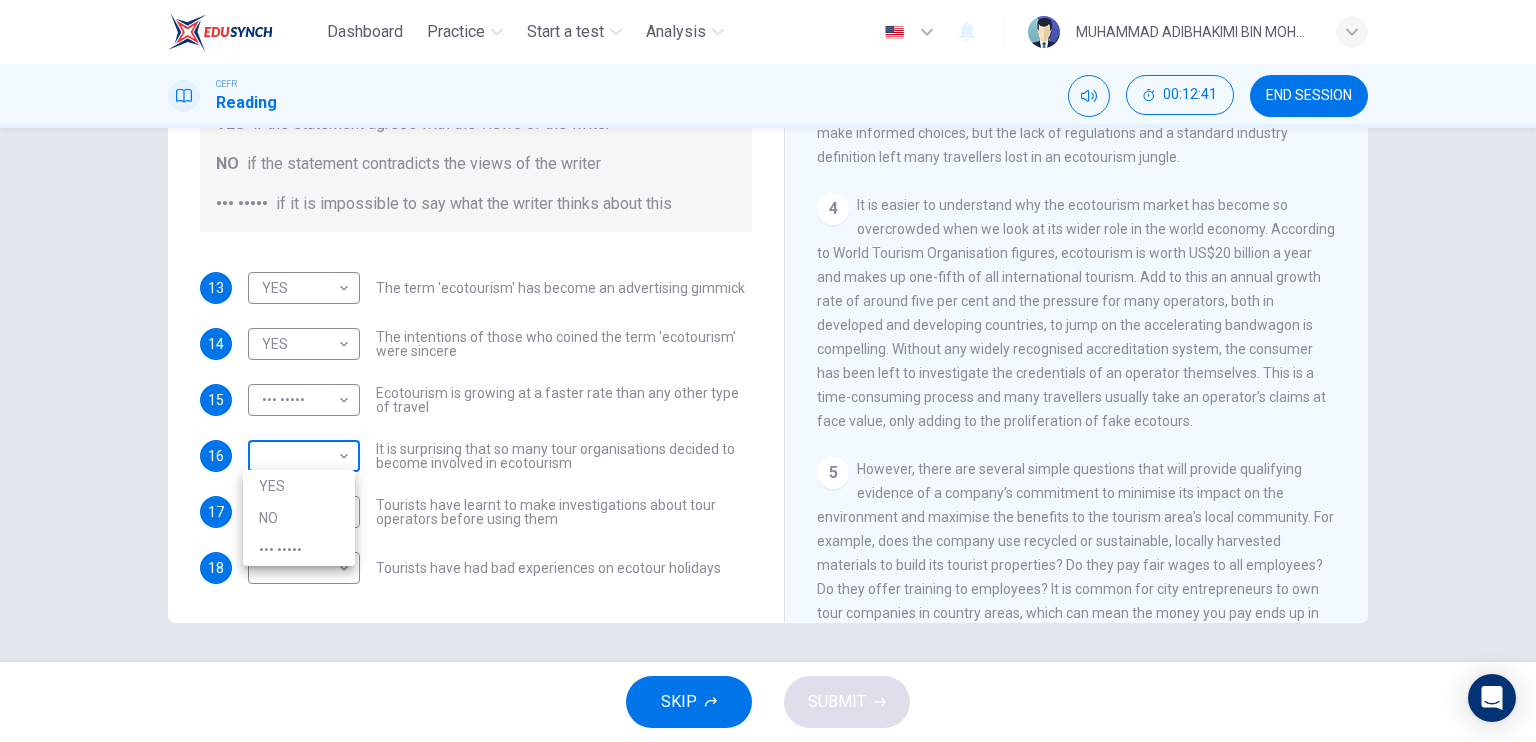 click on "Dashboard Practice Start a test Analysis English en ​ [FULL_NAME] CEFR Reading 00:12:41 END SESSION Questions 13 - 18 Do the following statements agree with the information given in the Reading Passage ?
In the boxes below write YES if the statement agrees with the views of the writer NO if the statement contradicts the views of the writer NOT GIVEN if it is impossible to say what the writer thinks about this 13 YES YES ​ The term 'ecotourism' has become an advertising gimmick 14 YES YES ​ The intentions of those who coined the term 'ecotourism' were sincere 15 NOT GIVEN NOT GIVEN ​ Ecotourism is growing at a faster rate than any other type of travel 16 ​ ​ It is surprising that so many tour organisations decided to become involved in ecotourism 17 ​ ​ Tourists have learnt to make investigations about tour operators before using them 18 ​ ​ Tourists have had bad experiences on ecotour holidays It's Eco-logical CLICK TO ZOOM Click to Zoom 1 2 3 4 5 6 7 8 SKIP" at bounding box center [768, 371] 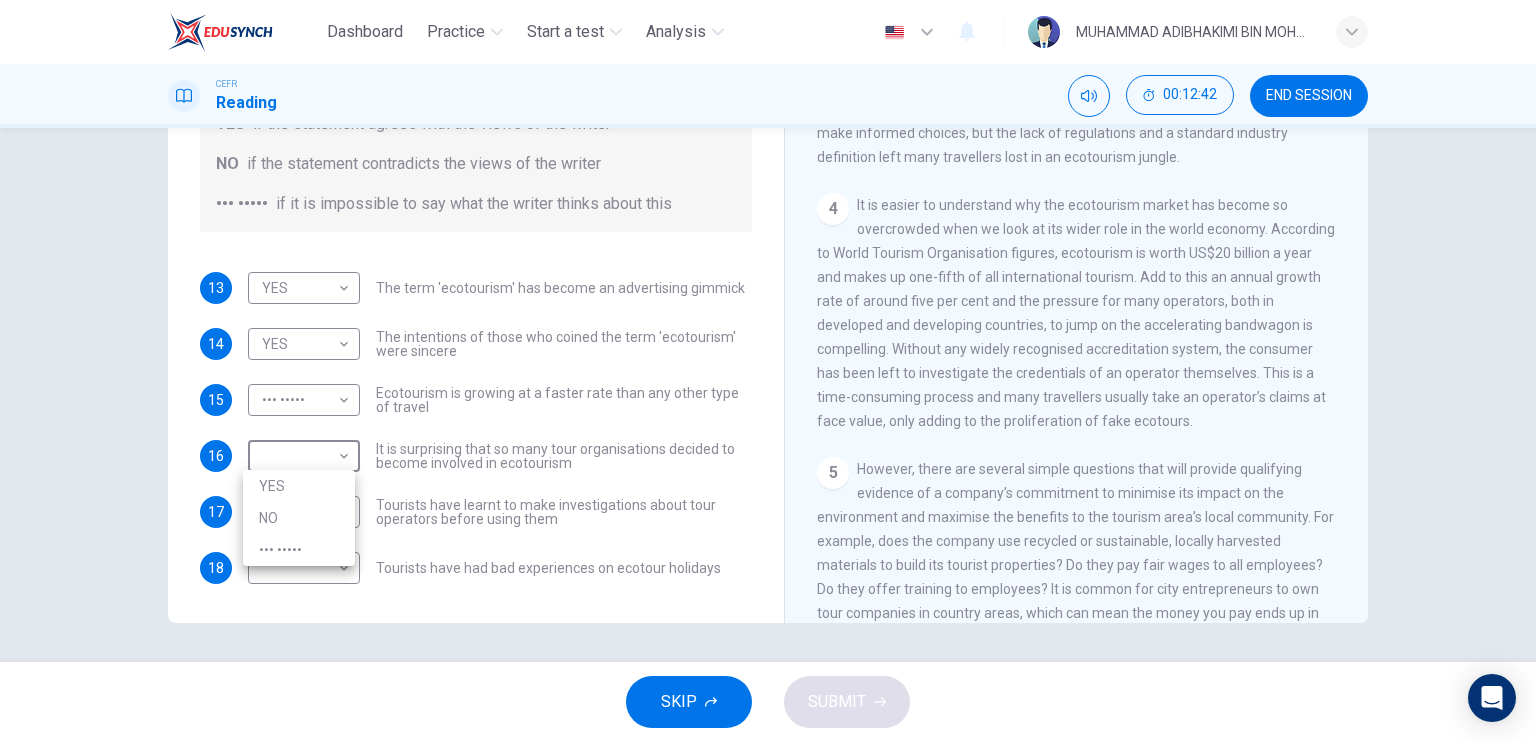click on "YES" at bounding box center (299, 486) 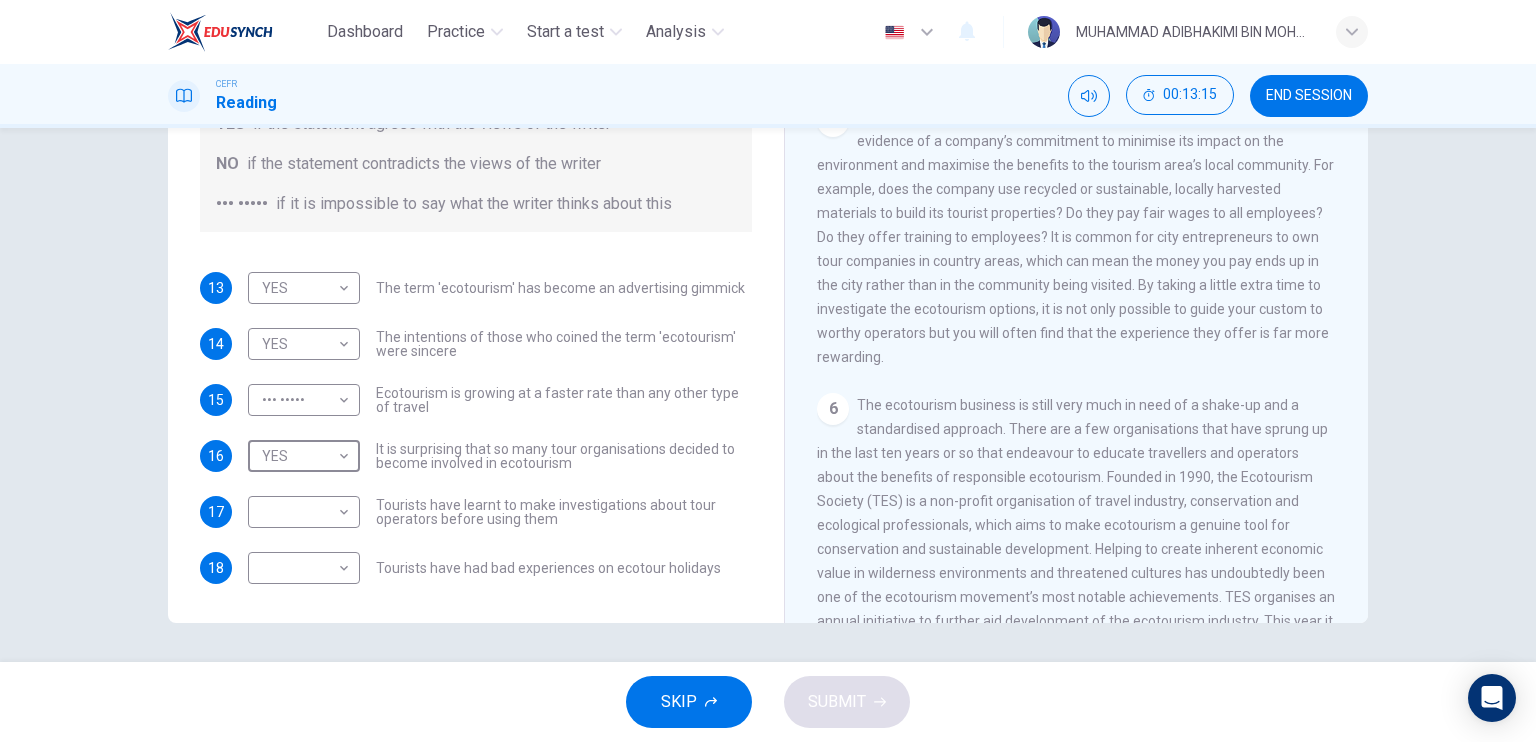scroll, scrollTop: 1100, scrollLeft: 0, axis: vertical 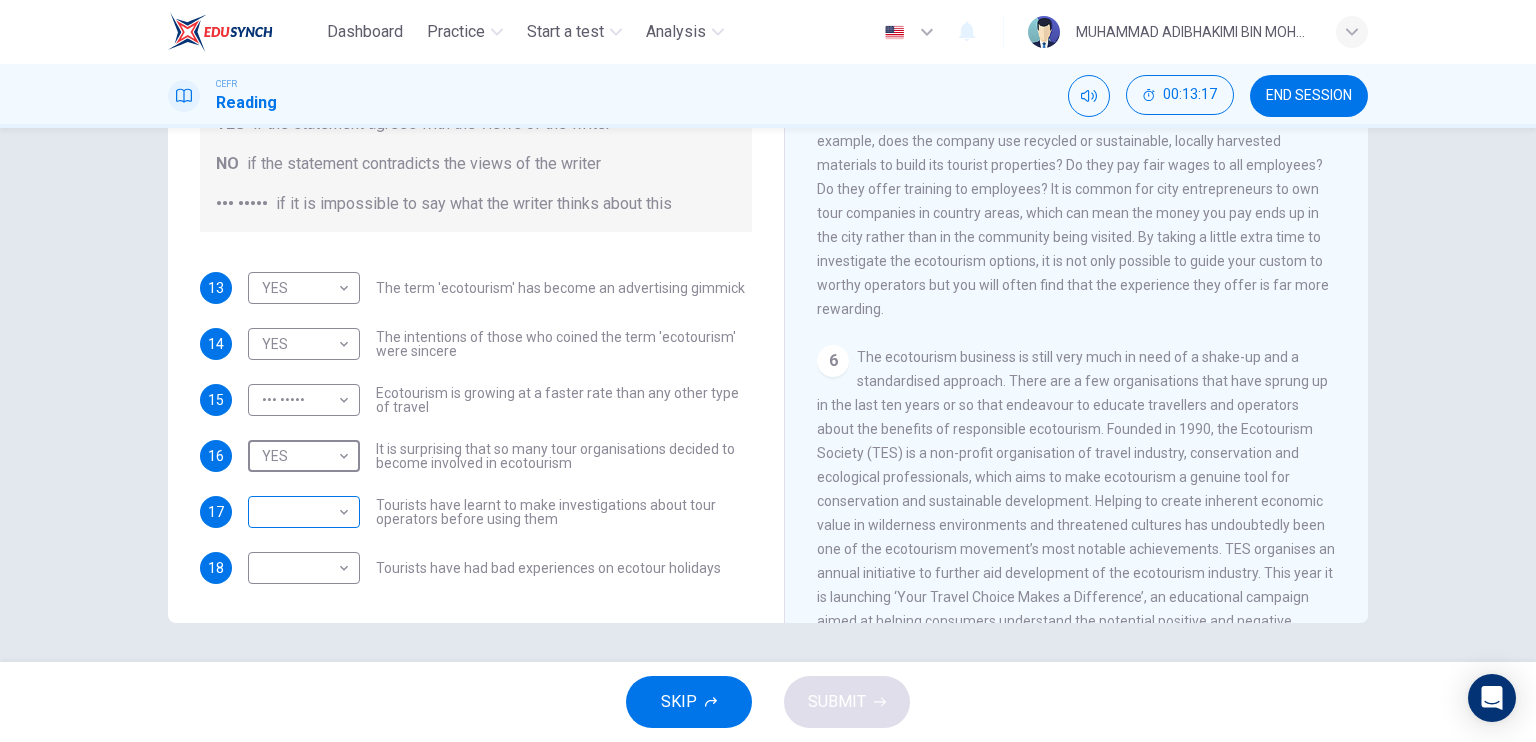 click on "Dashboard Practice Start a test Analysis English en ​ MUHAMMAD ADIBHAKIMI BIN MOHD KHAIRIE CEFR Reading 00:13:17 END SESSION Questions 13 - 18 Do the following statements agree with the information given in the Reading Passage ?
In the boxes below write YES if the statement agrees with the views of the writer NO if the statement contradicts the views of the writer NOT GIVEN if it is impossible to say what the writer thinks about this 13 YES YES ​ The term 'ecotourism' has become an advertising gimmick 14 YES YES ​ The intentions of those who coined the term 'ecotourism' were sincere 15 NOT GIVEN NOT GIVEN ​ Ecotourism is growing at a faster rate than any other type of travel 16 YES YES ​ It is surprising that so many tour organisations decided to become involved in ecotourism 17 ​ ​ Tourists have learnt to make investigations about tour operators before using them 18 ​ ​ Tourists have had bad experiences on ecotour holidays It's Eco-logical CLICK TO ZOOM Click to Zoom 1 2 3 4 5 6 7 8 SKIP" at bounding box center (768, 371) 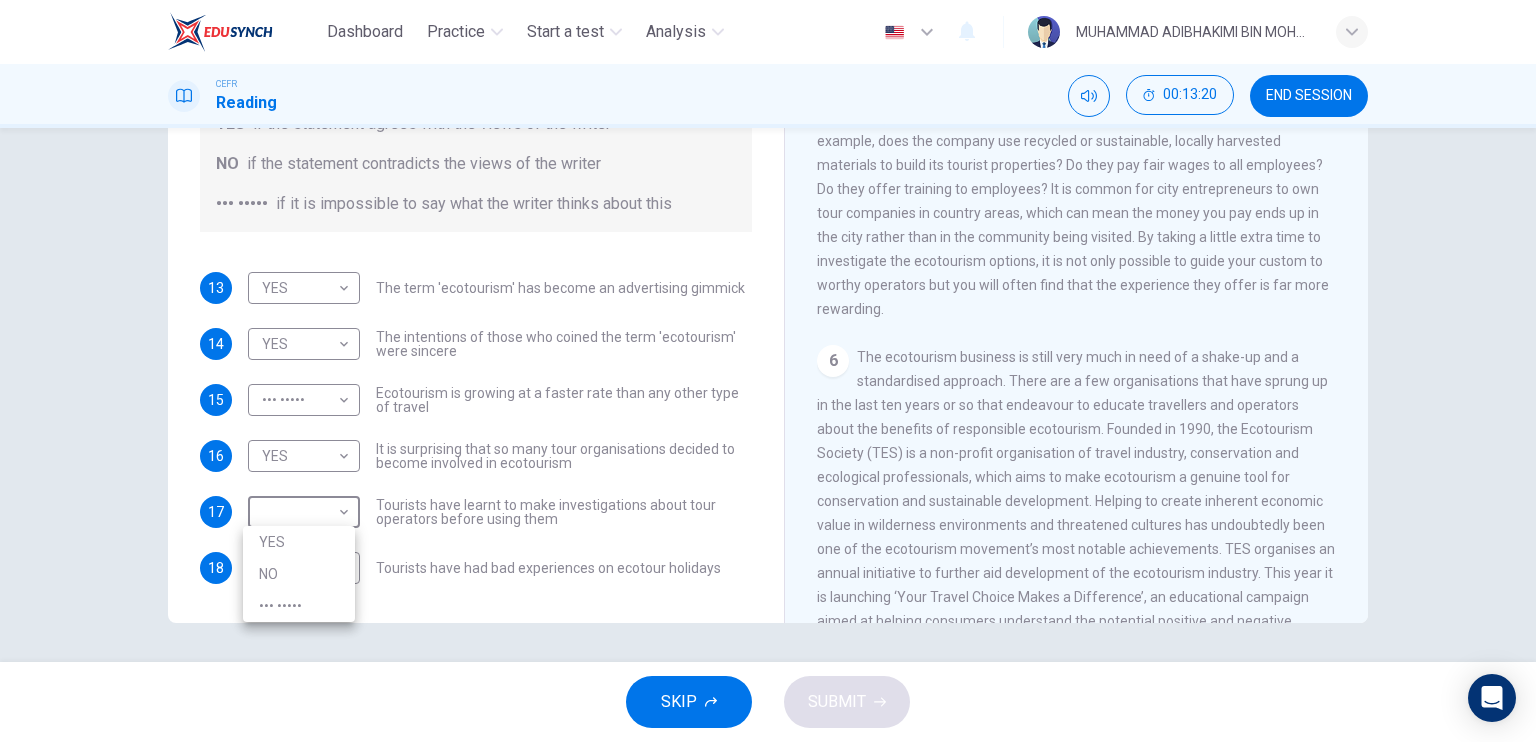 click at bounding box center [768, 371] 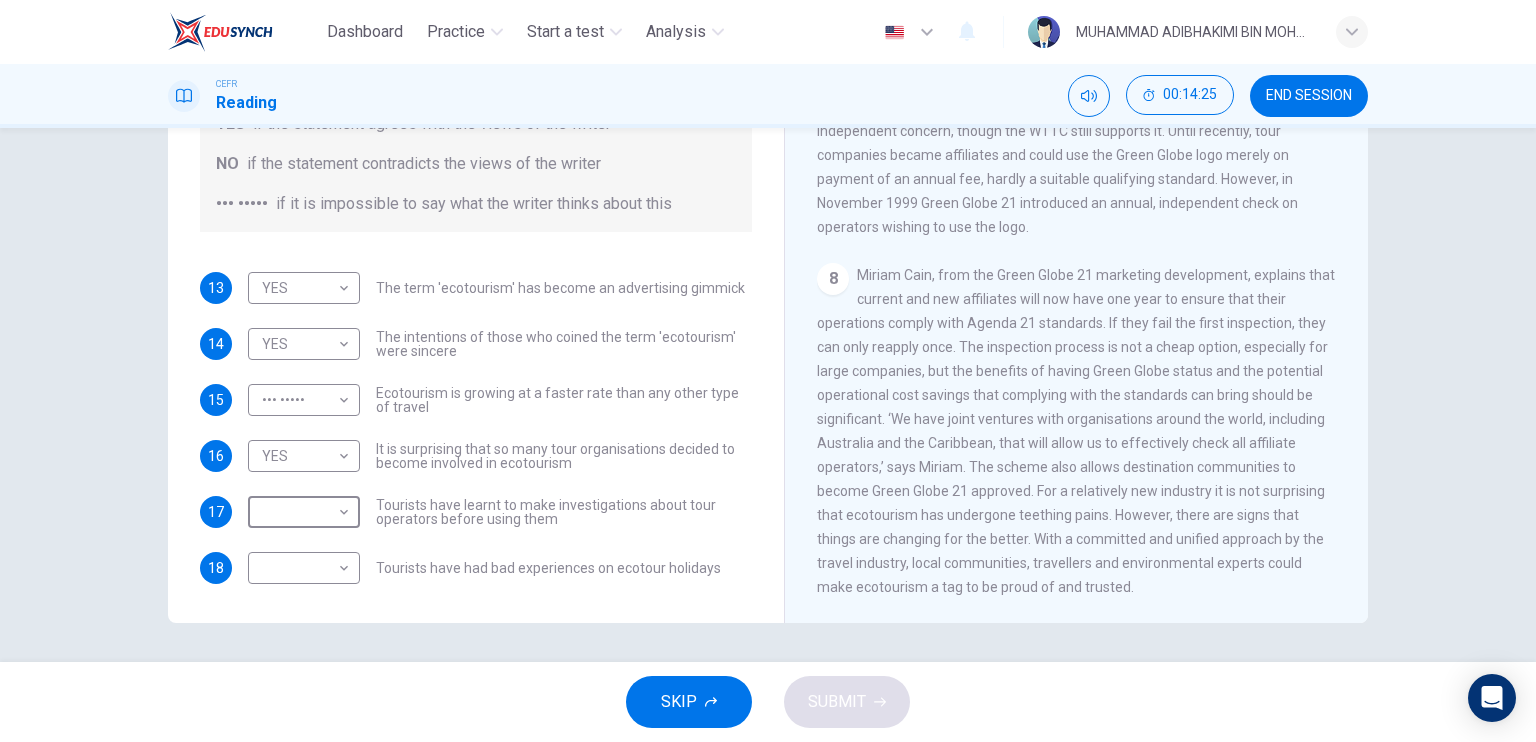scroll, scrollTop: 2039, scrollLeft: 0, axis: vertical 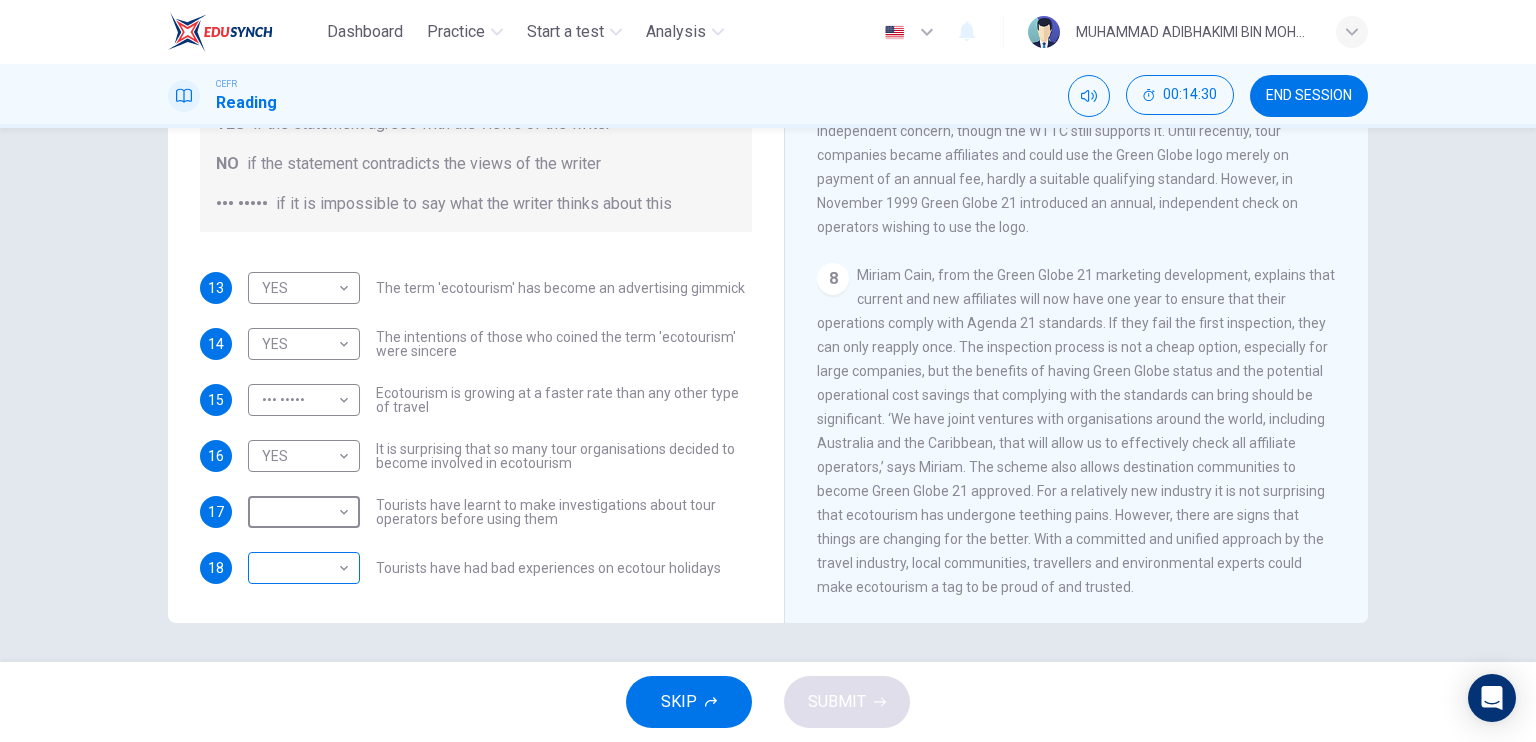 click on "Dashboard Practice Start a test Analysis English en ​ MUHAMMAD ADIBHAKIMI BIN MOHD KHAIRIE CEFR Reading 00:14:30 END SESSION Questions 13 - 18 Do the following statements agree with the information given in the Reading Passage ?
In the boxes below write YES if the statement agrees with the views of the writer NO if the statement contradicts the views of the writer NOT GIVEN if it is impossible to say what the writer thinks about this 13 YES YES ​ The term 'ecotourism' has become an advertising gimmick 14 YES YES ​ The intentions of those who coined the term 'ecotourism' were sincere 15 NOT GIVEN NOT GIVEN ​ Ecotourism is growing at a faster rate than any other type of travel 16 YES YES ​ It is surprising that so many tour organisations decided to become involved in ecotourism 17 ​ ​ Tourists have learnt to make investigations about tour operators before using them 18 ​ ​ Tourists have had bad experiences on ecotour holidays It's Eco-logical CLICK TO ZOOM Click to Zoom 1 2 3 4 5 6 7 8 SKIP" at bounding box center [768, 371] 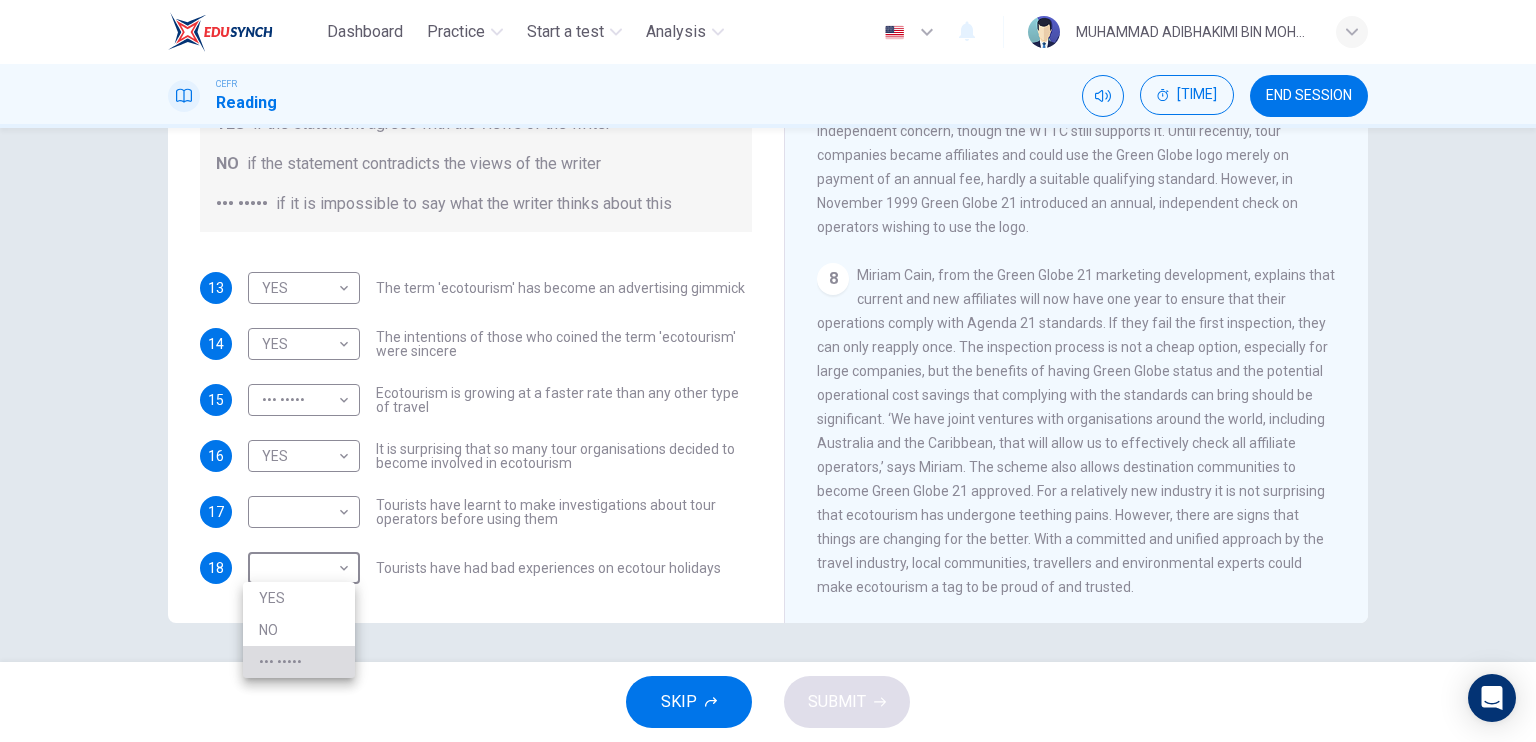 click on "••• •••••" at bounding box center (299, 662) 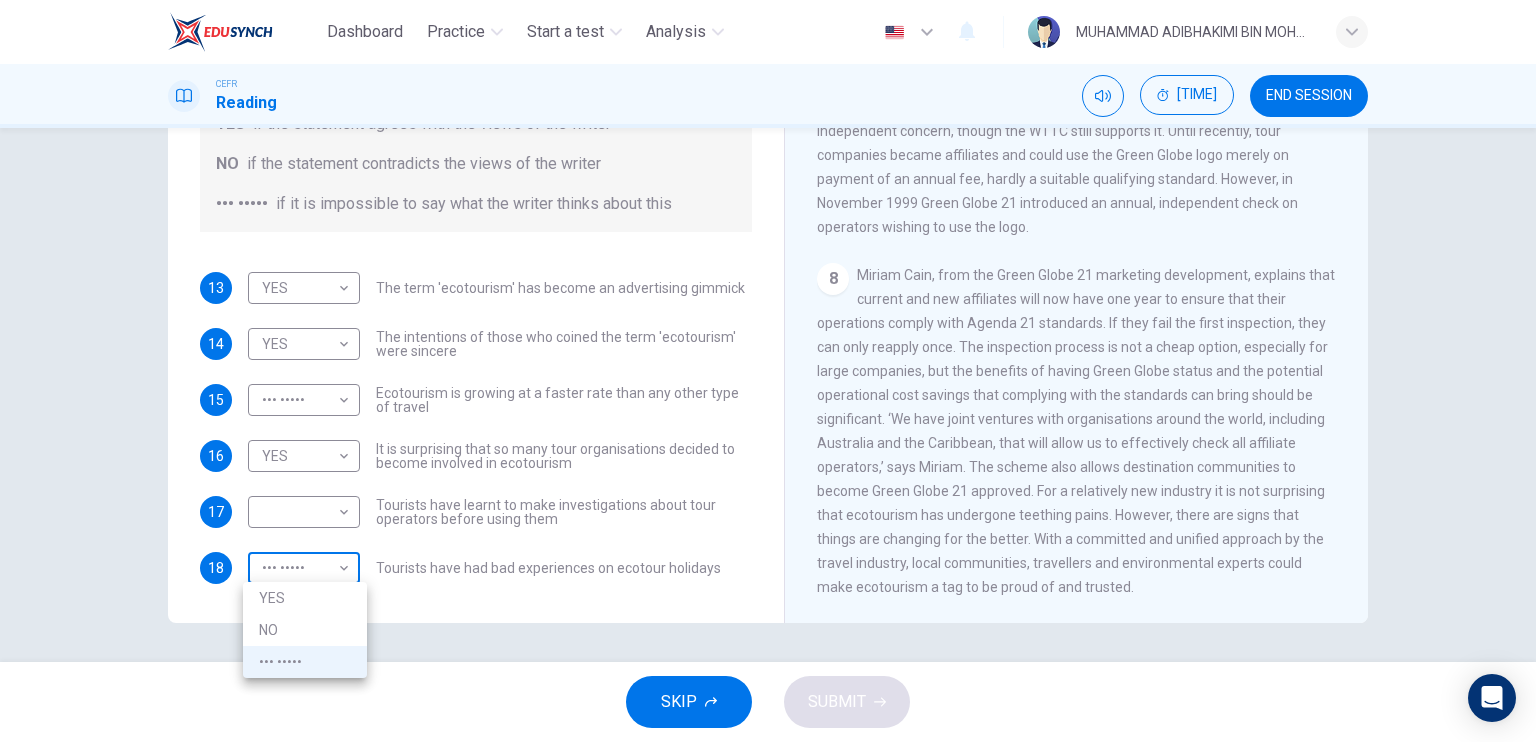 click on "••••••••• •••••••• ••••• • •••• •••••••• ••••••• •• • •••••••• •••••••••• ••• •••• ••••••• •••• ••••••• •••••••• ••• ••••••• ••••••••• •• • •• •• ••• ••••••••• •••••••••• ••••• •••• ••• ••••••••••• ••••• •• ••• ••••••• ••••••• •
•• ••• ••••• ••••• ••••• ••• •• ••• ••••••••• •••••• •••• ••• ••••• •• ••• •••••• •• •• ••• ••••••••• ••••••••••• ••• ••••• •• ••• •••••• ••• ••••• •• •• •• •••••••••• •• ••• •••• ••• •••••• •••••• ••••• •••• •• ••• ••• • ••• •••• •••••••••••• ••• •••••• •• ••••••••••• ••••••• •• ••• ••• • ••• •••••••••• •• ••••• ••• •••••• ••• •••• •••••••••••• •••• ••••••• •• ••• ••••• ••• ••••• • •••••••••• •• ••••••• •• • •••••• •••• •••• ••• ••••• •••• •• •••••• •• ••• ••• • •• •• •••••••••• •••• •• •••• •••• ••••••••••••• ••••••• •• •••••• •••••••• •• •••••••••• •• • • •••••••• •••• •••••• •• •••• •••••••••••••• ••••• •••• ••••••••• •••••• ••••• •••• •• ••• ••••• ••• ••••• • •••••••• •••• ••• ••• ••••••••••• •• ••••••• •••••••• •••• ••••••••••• ••••• •• •••• ••••• •• •••• • • •" at bounding box center (768, 371) 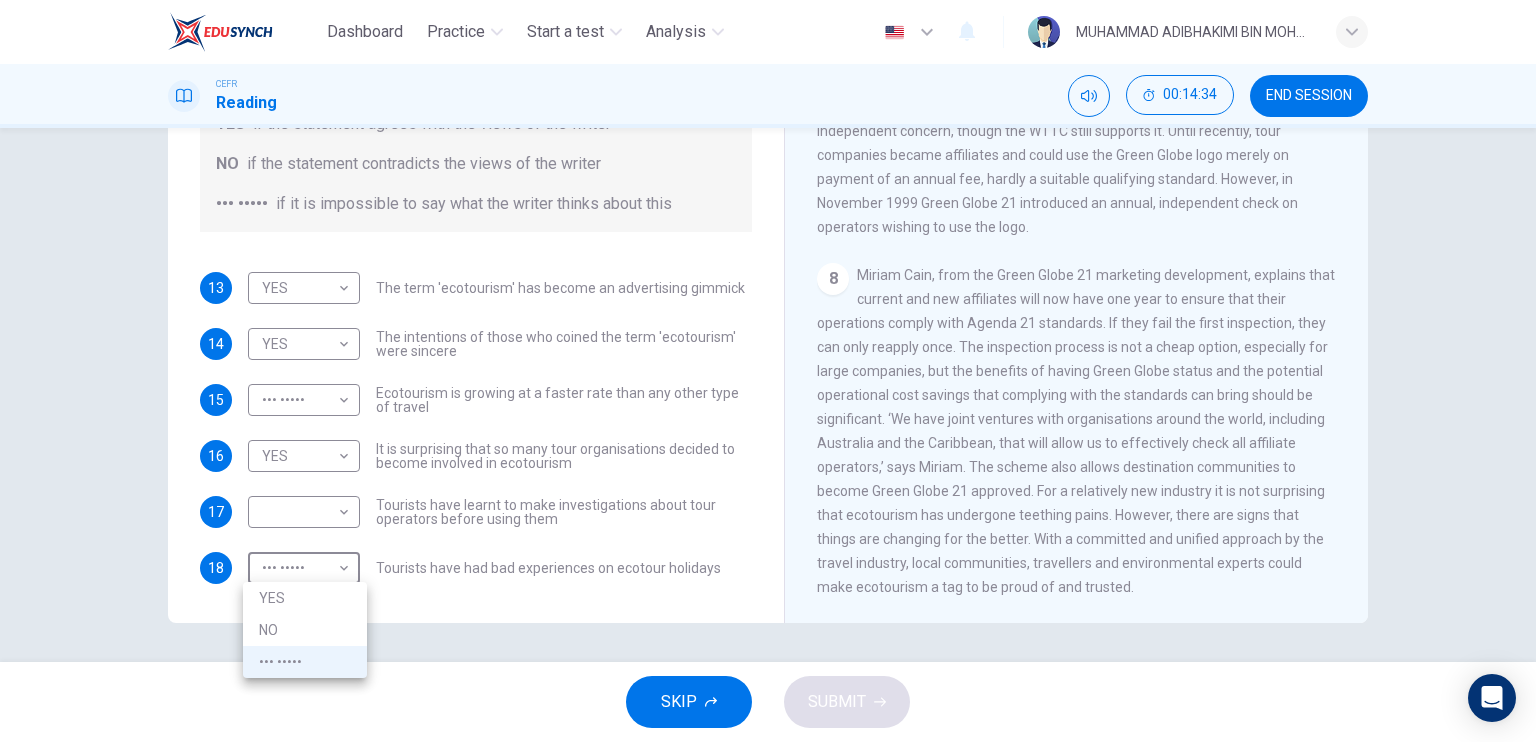 click on "NO" at bounding box center [305, 630] 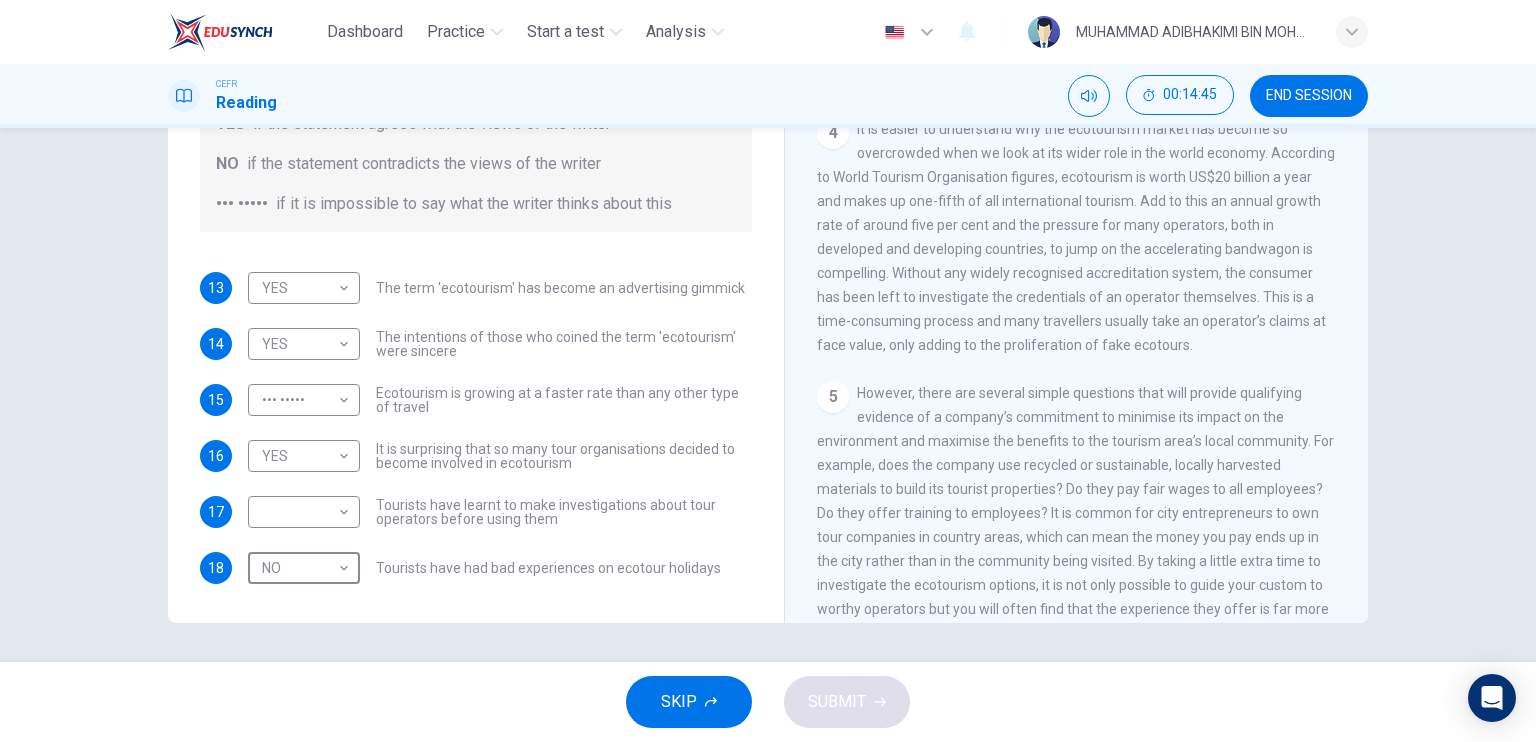 scroll, scrollTop: 739, scrollLeft: 0, axis: vertical 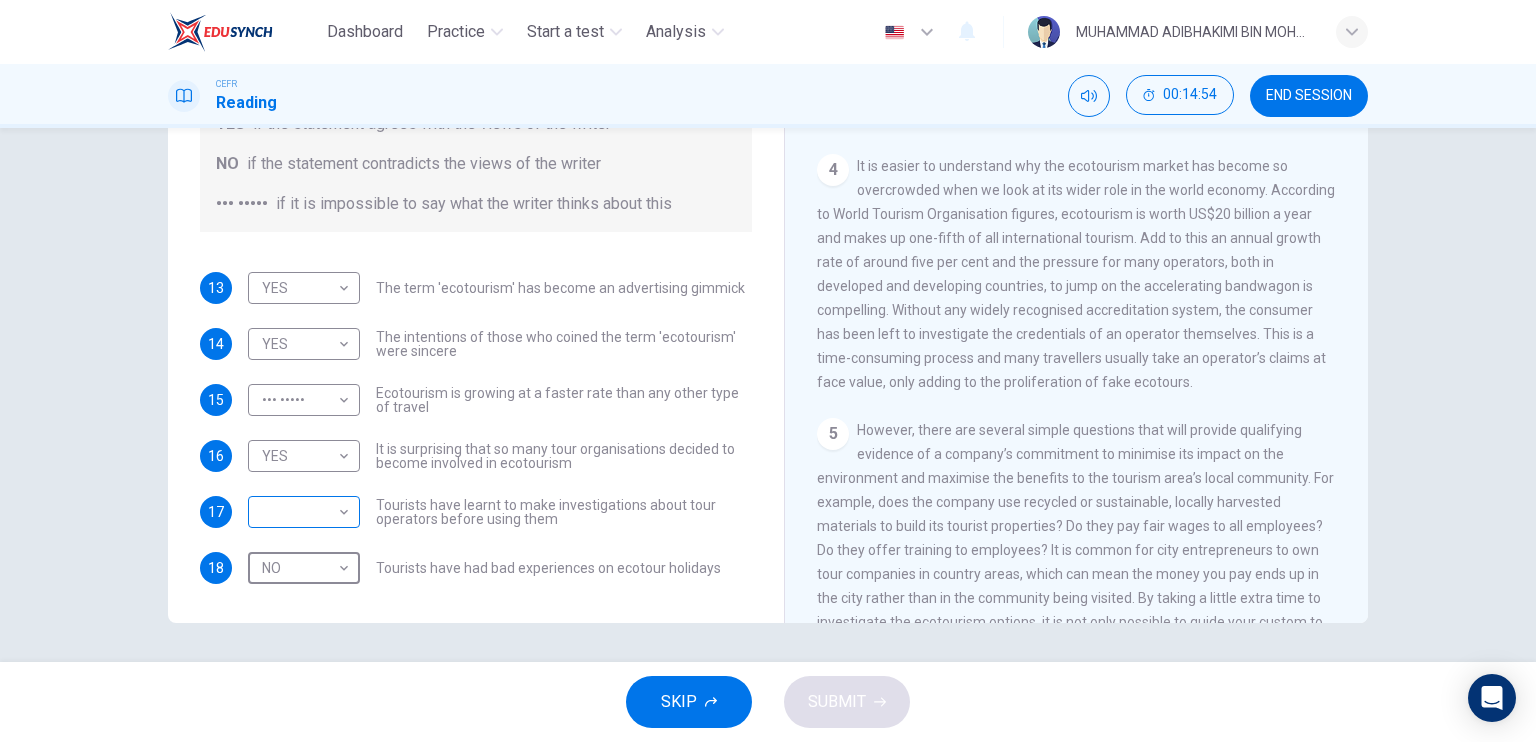click on "Dashboard Practice Start a test Analysis English en ​ MUHAMMAD ADIBHAKIMI BIN MOHD KHAIRIE CEFR Reading 00:14:54 END SESSION Questions 13 - 18 Do the following statements agree with the information given in the Reading Passage ?
In the boxes below write YES if the statement agrees with the views of the writer NO if the statement contradicts the views of the writer NOT GIVEN if it is impossible to say what the writer thinks about this 13 YES YES 	 The term 'ecotourism' has become an advertising gimmick 14 YES YES 	 The intentions of those who coined the term 'ecotourism' were sincere 15 NOT GIVEN NOT GIVEN 	 Ecotourism is growing at a faster rate than any other type of travel 16 YES YES 	 It is surprising that so many tour organisations decided to become involved in ecotourism 17 	 	 Tourists have learnt to make investigations about tour operators before using them 18 NO NO 	 Tourists have had bad experiences on ecotour holidays It's Eco-logical CLICK TO ZOOM Click to Zoom 1 2 3 4 5 6 7 8" at bounding box center [768, 371] 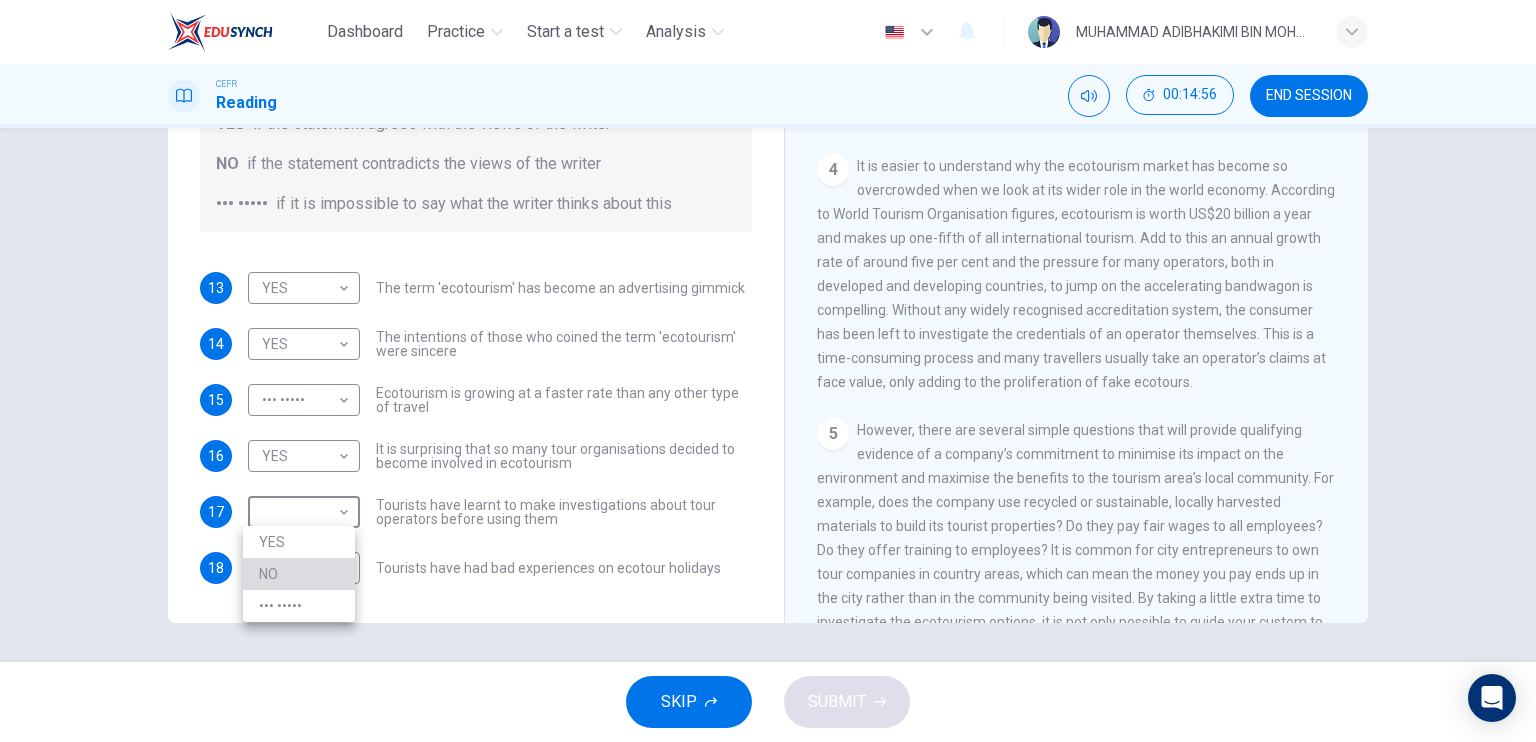 click on "NO" at bounding box center (299, 574) 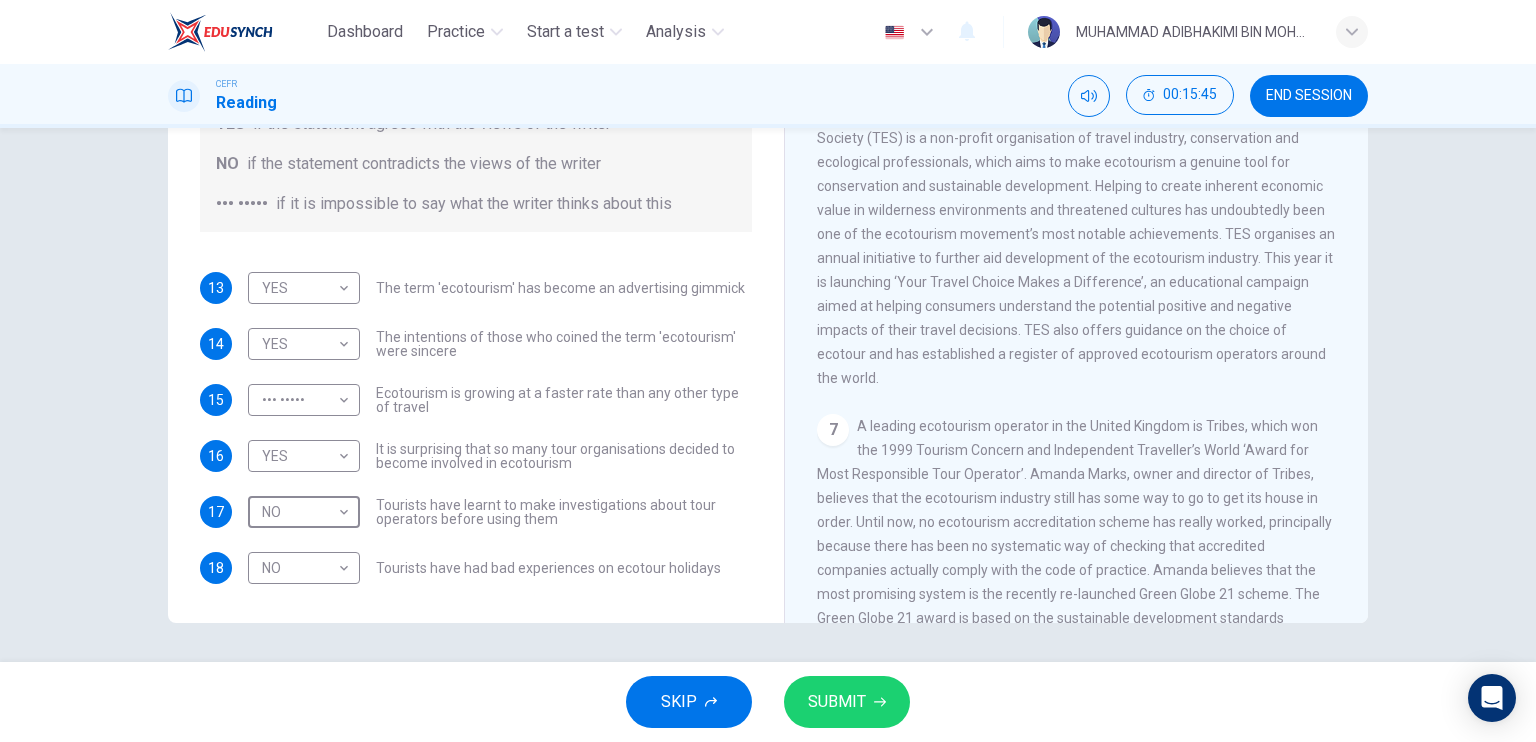 scroll, scrollTop: 1439, scrollLeft: 0, axis: vertical 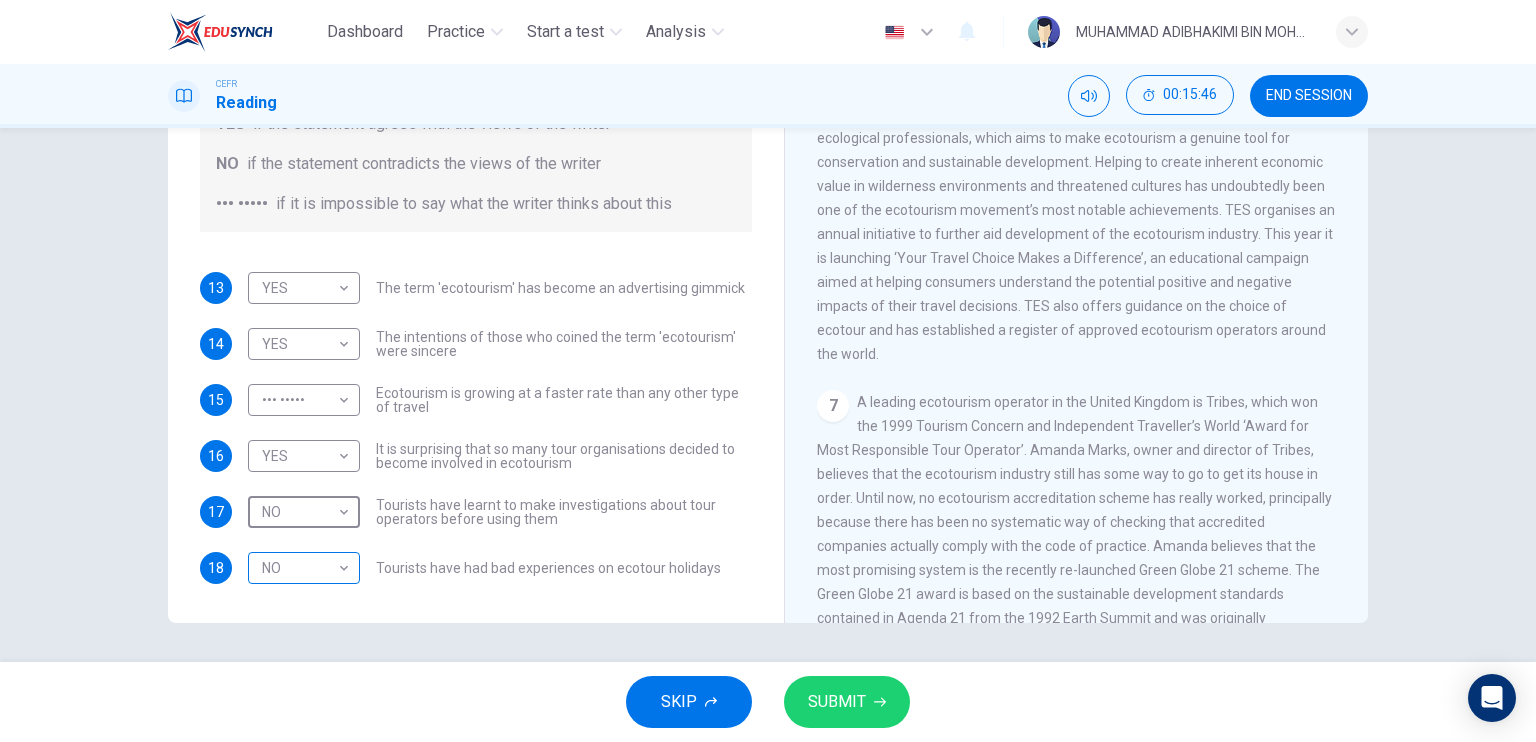 click on "Dashboard Practice Start a test Analysis English en ​ MUHAMMAD ADIBHAKIMI BIN MOHD KHAIRIE CEFR Reading 00:15:46 END SESSION Questions 13 - 18 Do the following statements agree with the information given in the Reading Passage ?
In the boxes below write YES if the statement agrees with the views of the writer NO if the statement contradicts the views of the writer NOT GIVEN if it is impossible to say what the writer thinks about this 13 YES YES ​ The term 'ecotourism' has become an advertising gimmick 14 YES YES ​ The intentions of those who coined the term 'ecotourism' were sincere 15 NOT GIVEN NOT GIVEN ​ Ecotourism is growing at a faster rate than any other type of travel 16 YES YES ​ It is surprising that so many tour organisations decided to become involved in ecotourism 17 NO NO ​ Tourists have learnt to make investigations about tour operators before using them 18 NO NO ​ Tourists have had bad experiences on ecotour holidays It's Eco-logical CLICK TO ZOOM Click to Zoom 1 2 3 4 5 6 7 8" at bounding box center [768, 371] 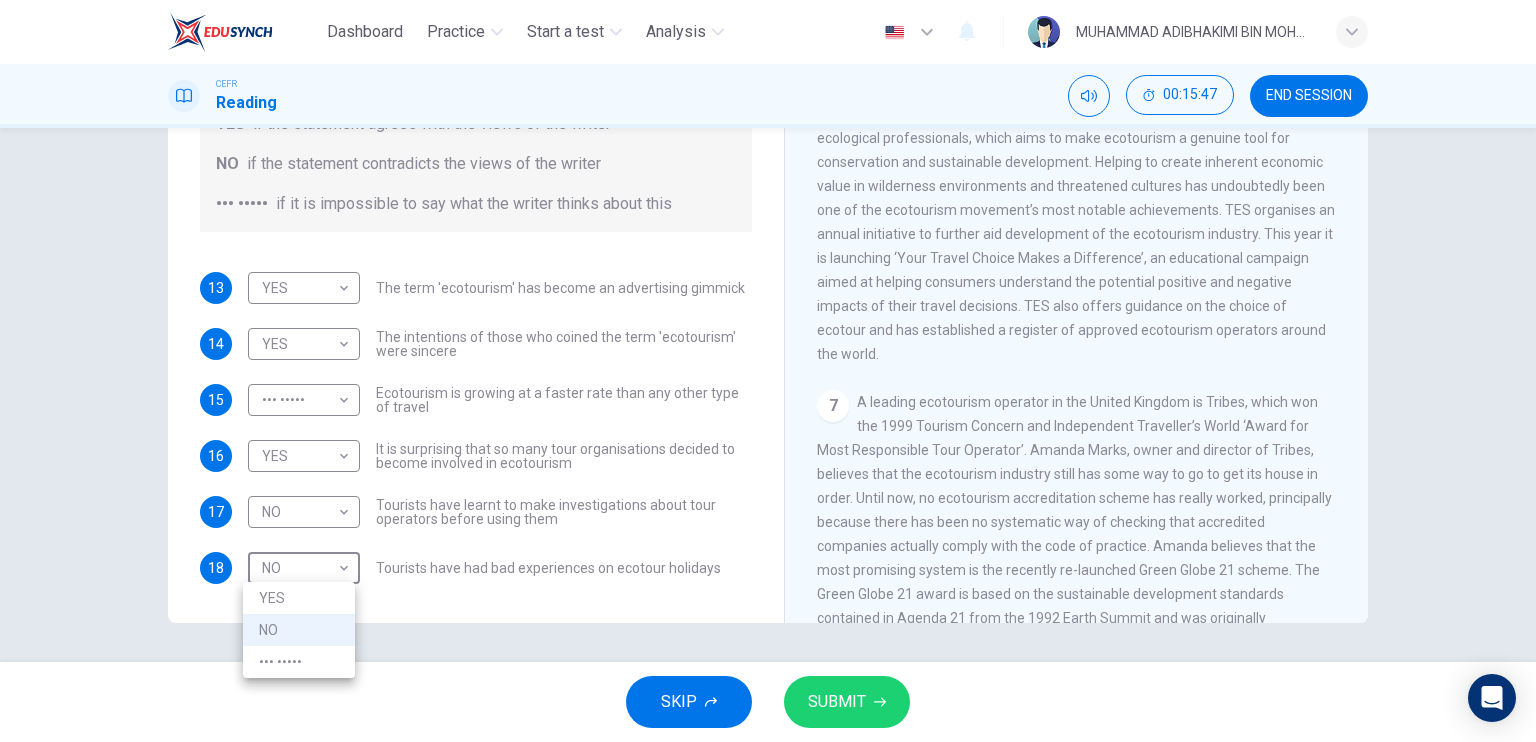click on "••• •••••" at bounding box center [299, 662] 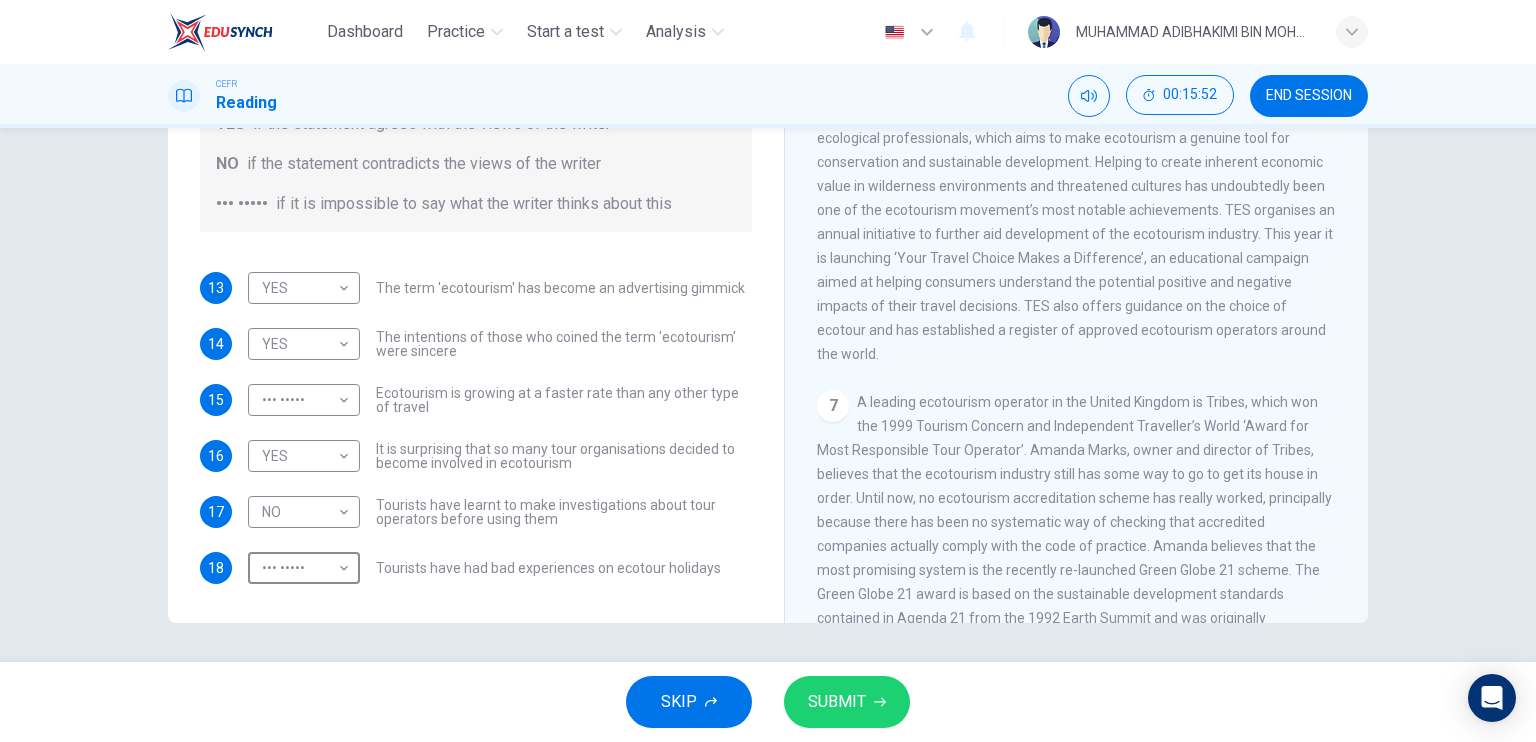click on "SUBMIT" at bounding box center (837, 702) 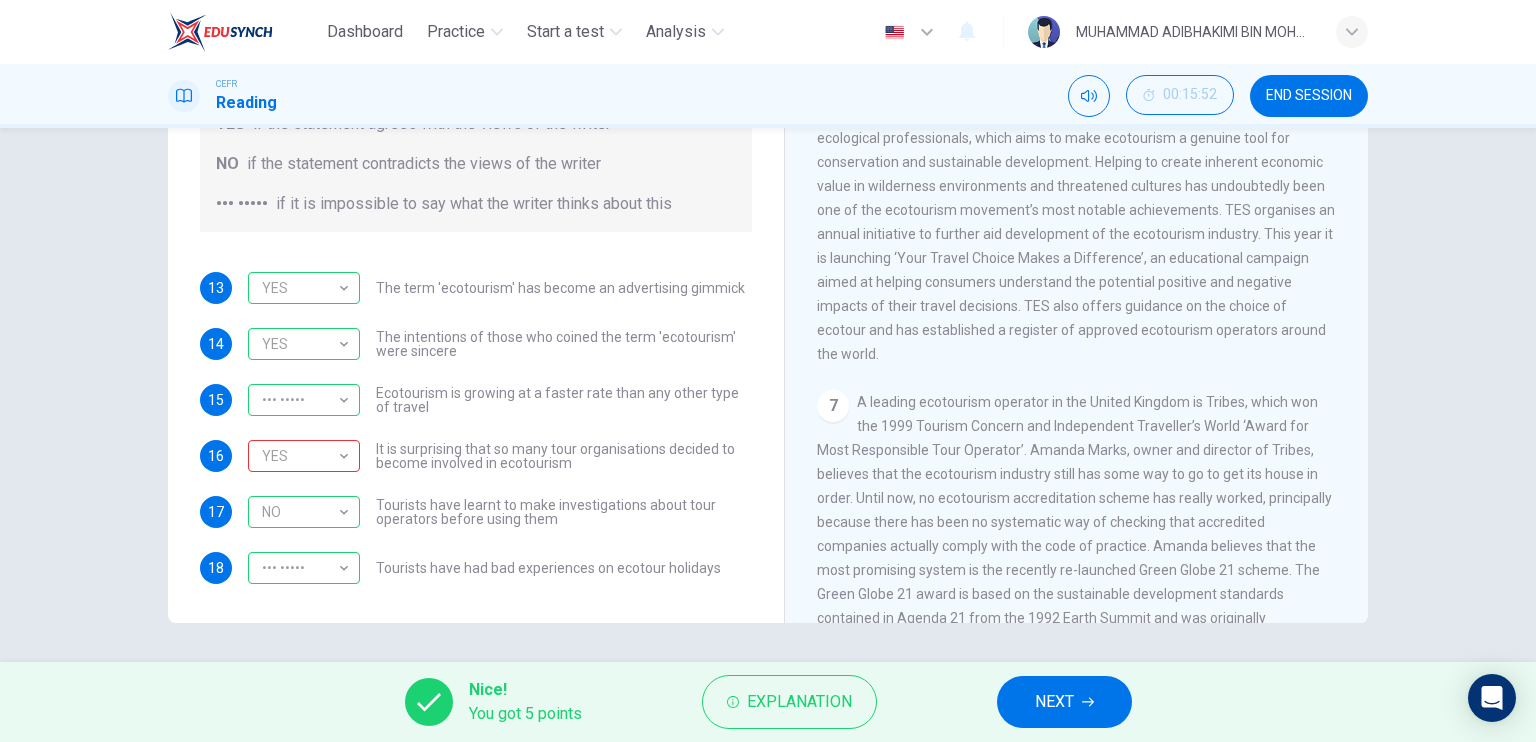 click on "NEXT" at bounding box center (1054, 702) 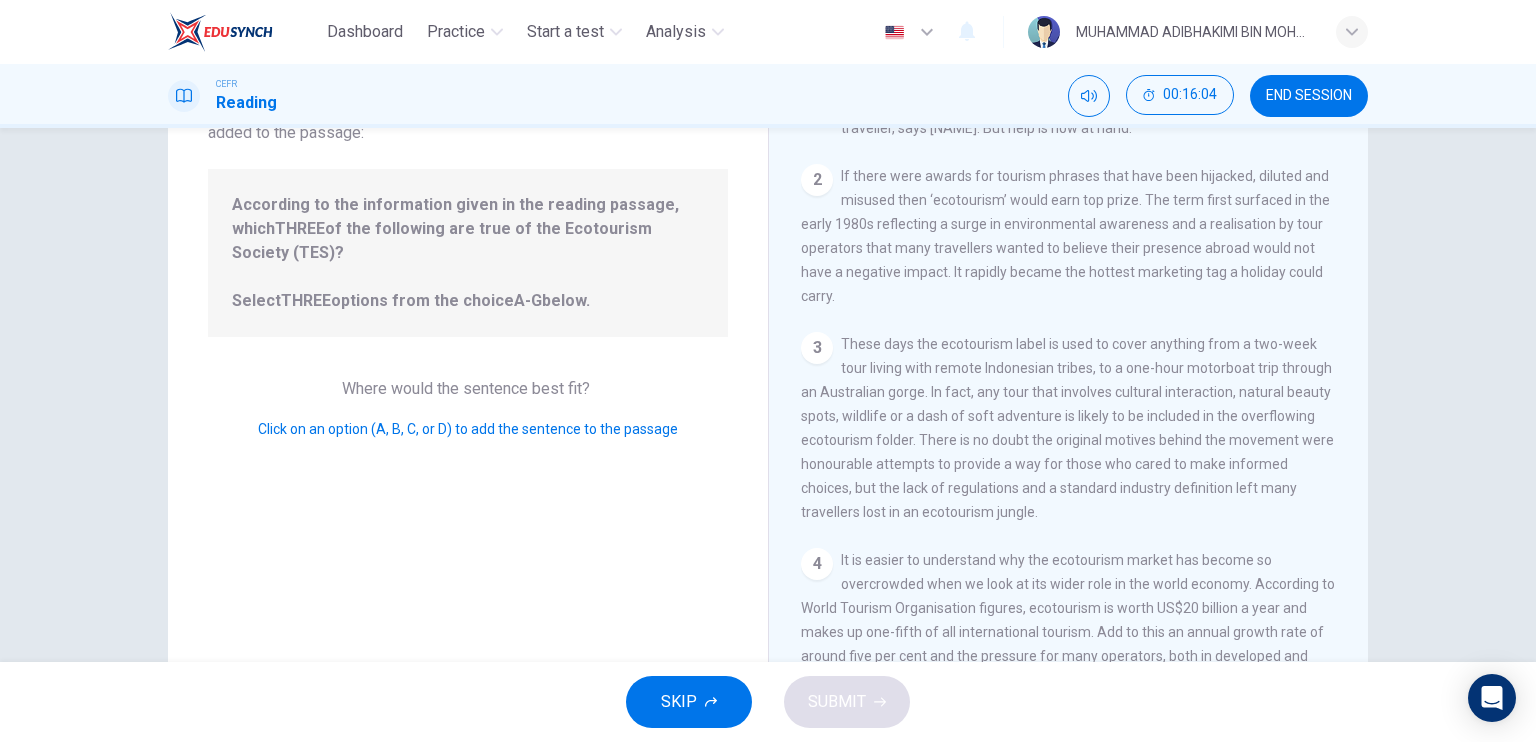 scroll, scrollTop: 0, scrollLeft: 0, axis: both 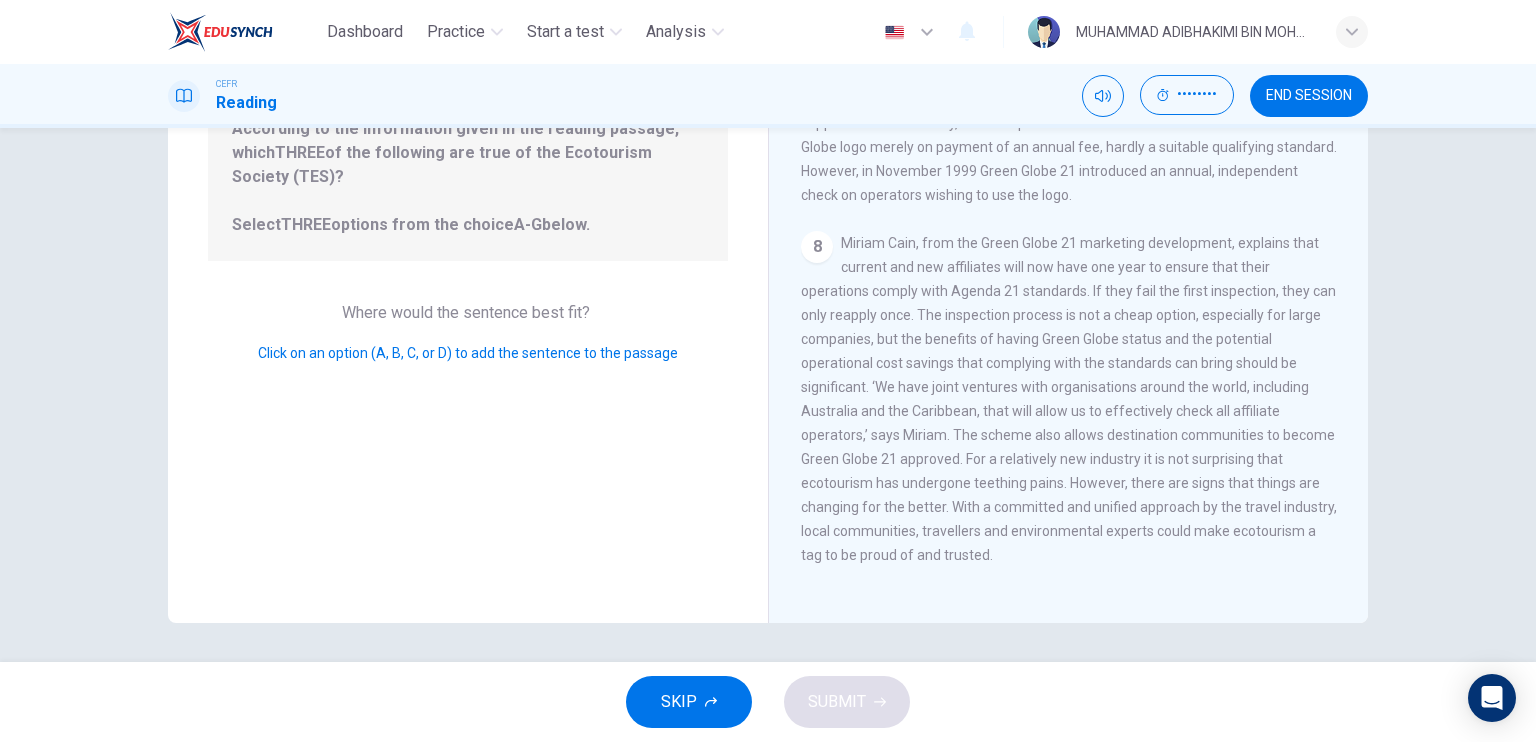 click on "Click on an option (A, B, C, or D) to add the sentence to the passage" at bounding box center (468, 353) 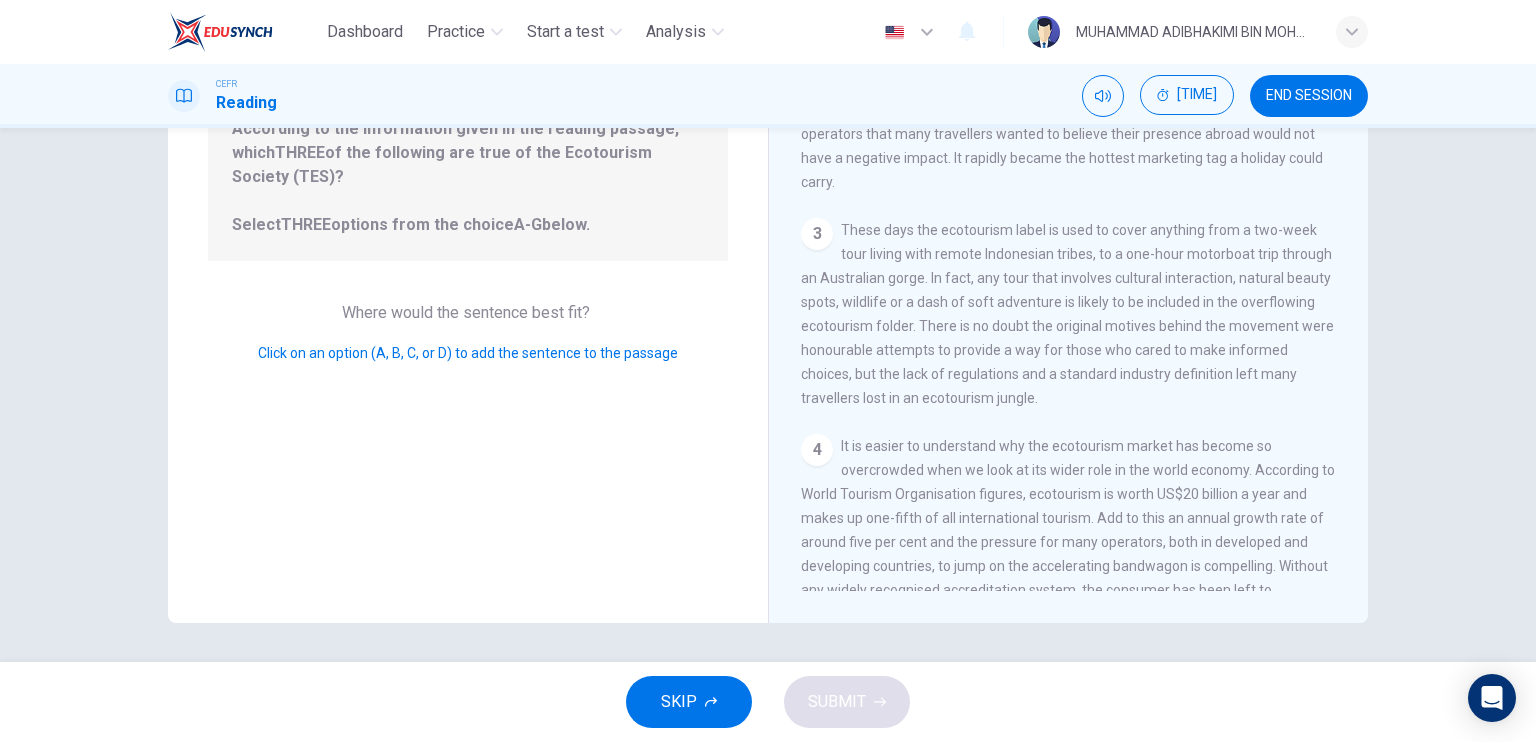 scroll, scrollTop: 0, scrollLeft: 0, axis: both 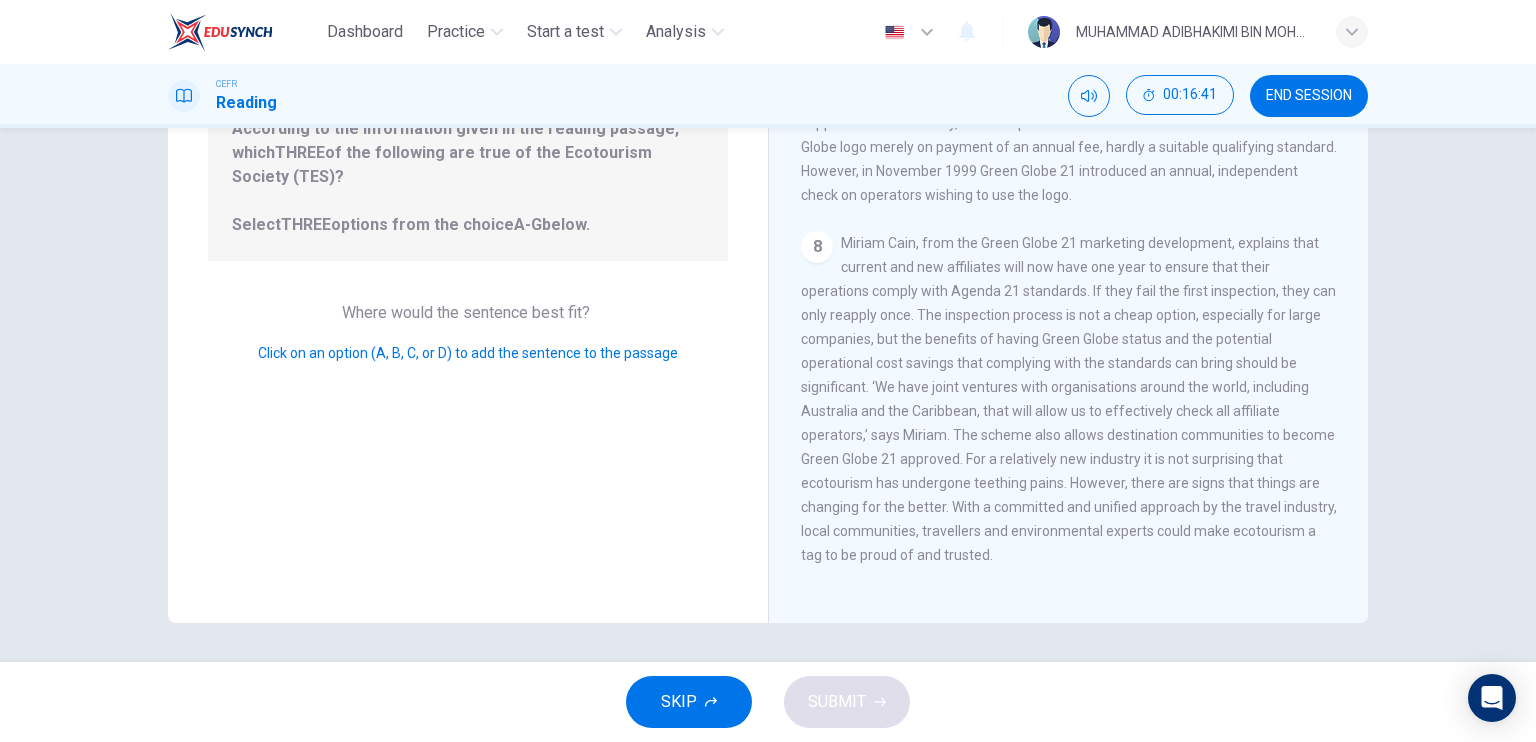 click on "Click on an option (A, B, C, or D) to add the sentence to the passage" at bounding box center [468, 353] 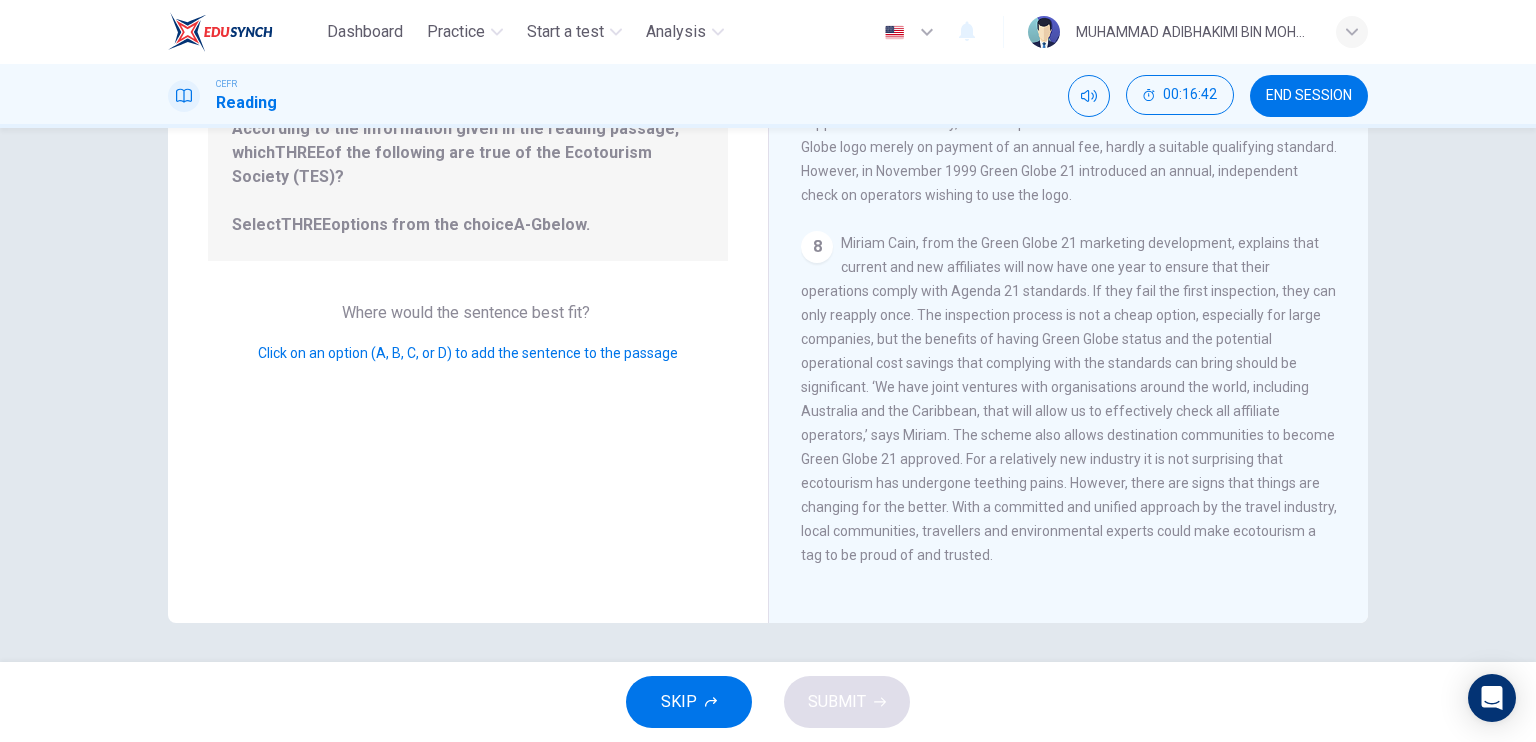 drag, startPoint x: 402, startPoint y: 574, endPoint x: 644, endPoint y: 507, distance: 251.10356 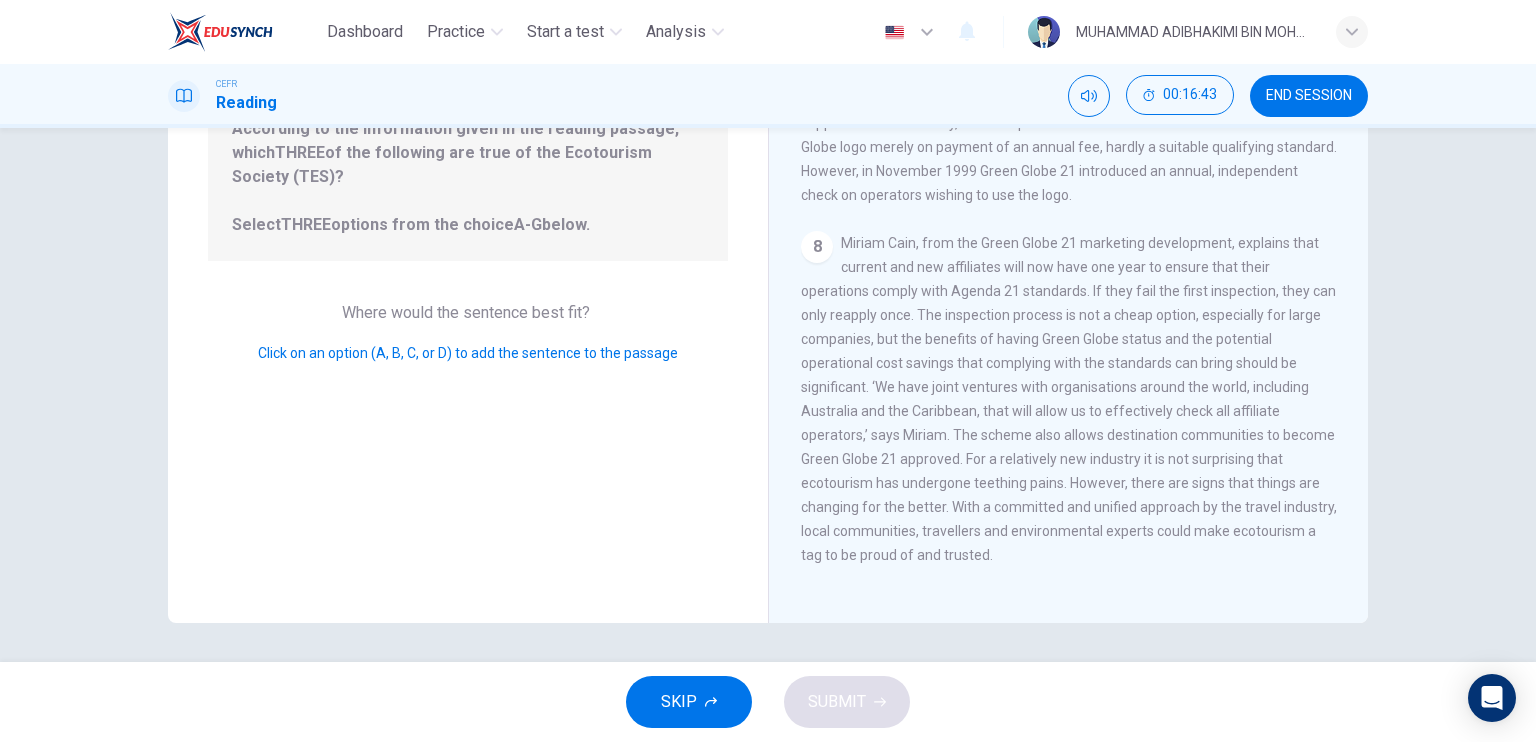drag, startPoint x: 424, startPoint y: 411, endPoint x: 344, endPoint y: 431, distance: 82.46211 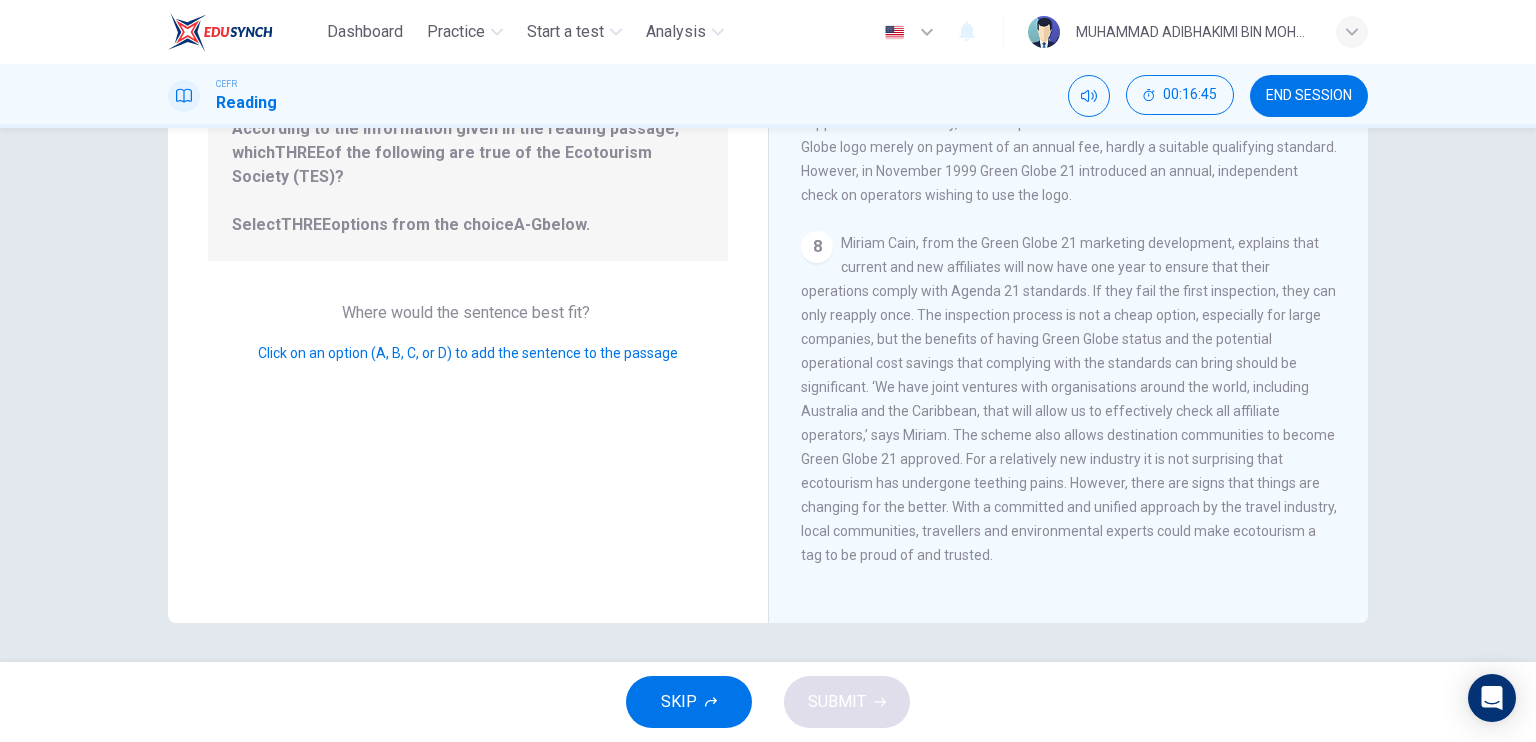 click on "Question 19 Look at the four     that indicate where the following sentence could be added to the passage: According to the information given in the reading passage, which  THREE  of the following are true of the Ecotourism Society (TES)?
Select  THREE  options from the choice  A-G  below.  Where would the sentence best fit?   Click on an option (A, B, C, or D) to add the sentence to the passage" at bounding box center [468, 275] 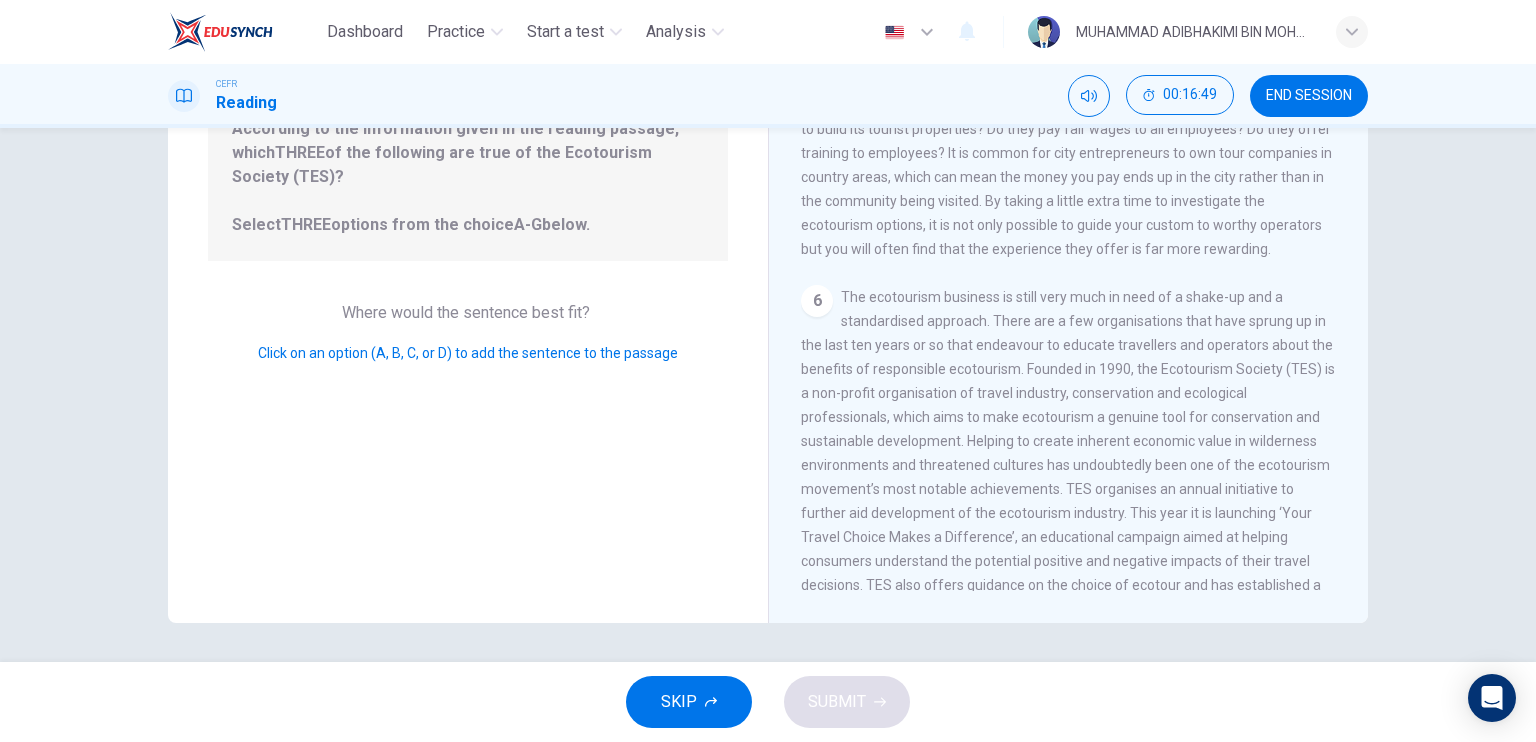 scroll, scrollTop: 1576, scrollLeft: 0, axis: vertical 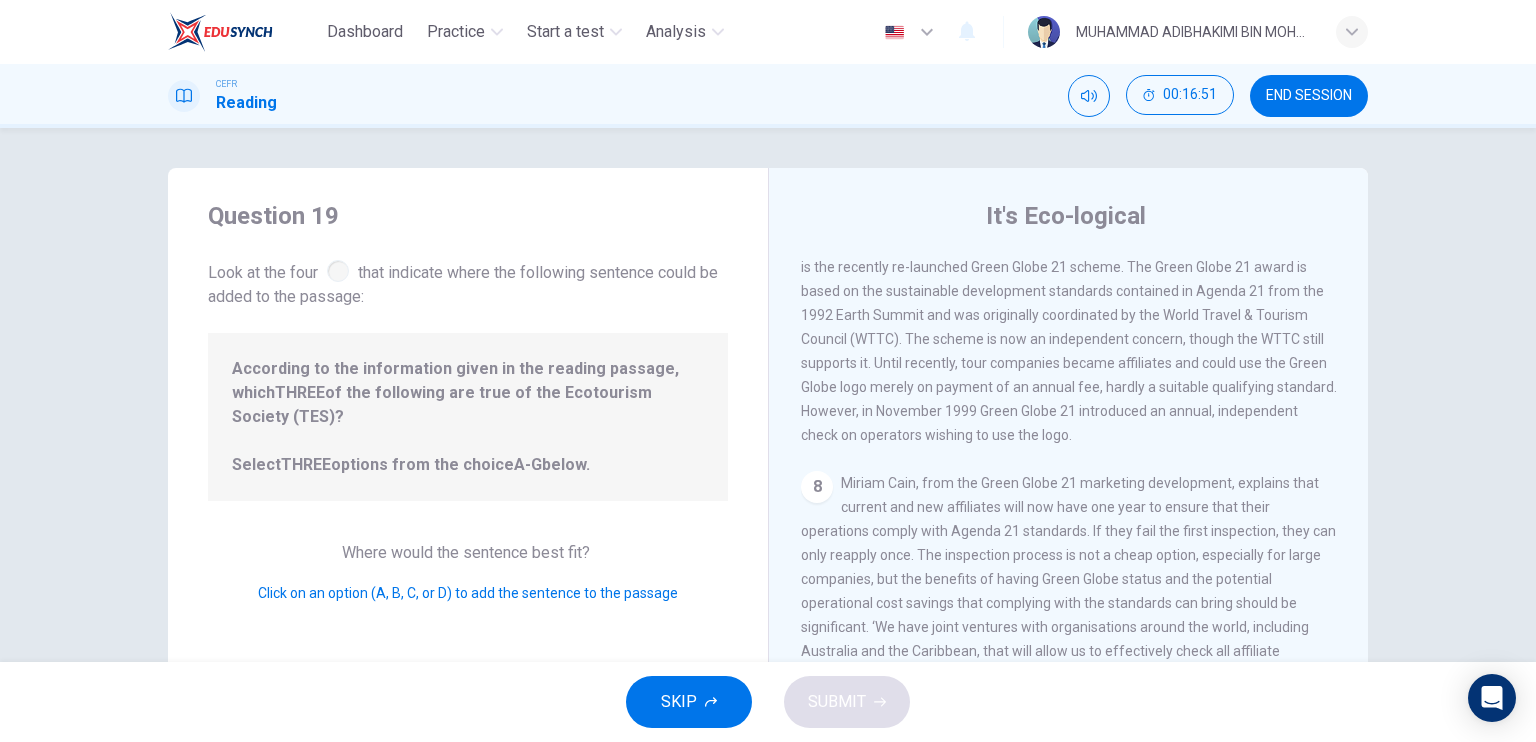 drag, startPoint x: 338, startPoint y: 272, endPoint x: 332, endPoint y: 282, distance: 11.661903 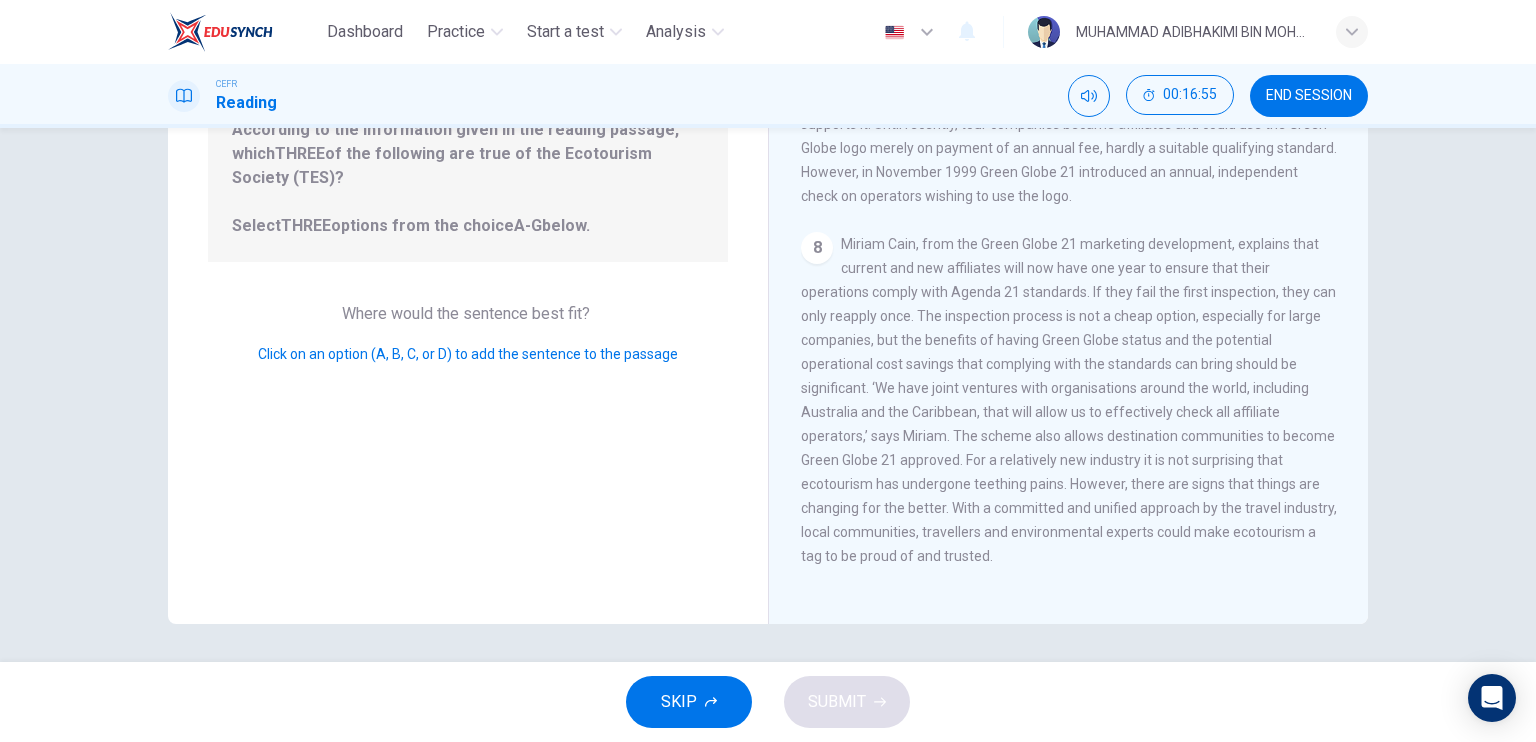 scroll, scrollTop: 240, scrollLeft: 0, axis: vertical 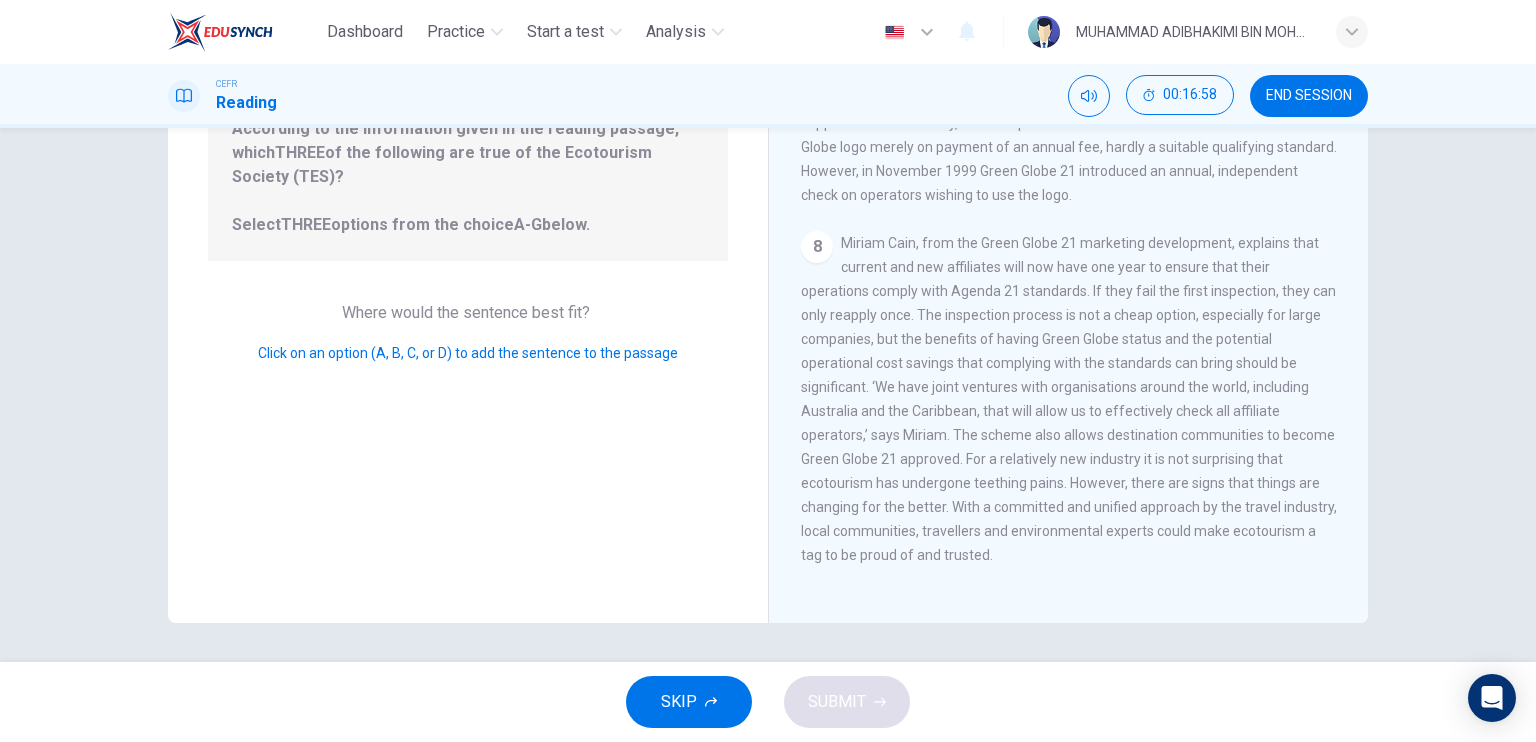 drag, startPoint x: 429, startPoint y: 478, endPoint x: 510, endPoint y: 435, distance: 91.706055 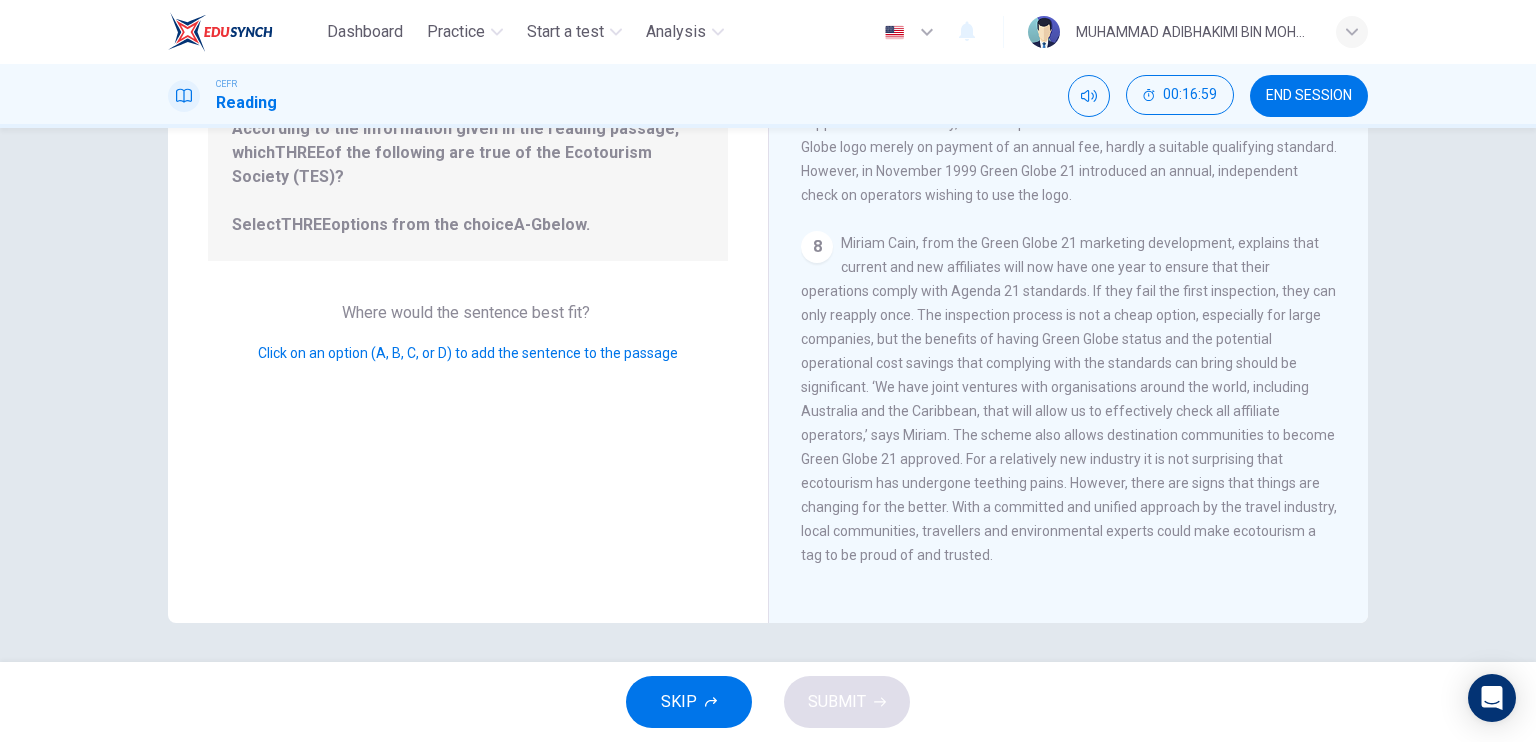 click on "Question 19 Look at the four     that indicate where the following sentence could be added to the passage: According to the information given in the reading passage, which  THREE  of the following are true of the Ecotourism Society (TES)?
Select  THREE  options from the choice  A-G  below.  Where would the sentence best fit?   Click on an option (A, B, C, or D) to add the sentence to the passage" at bounding box center [468, 275] 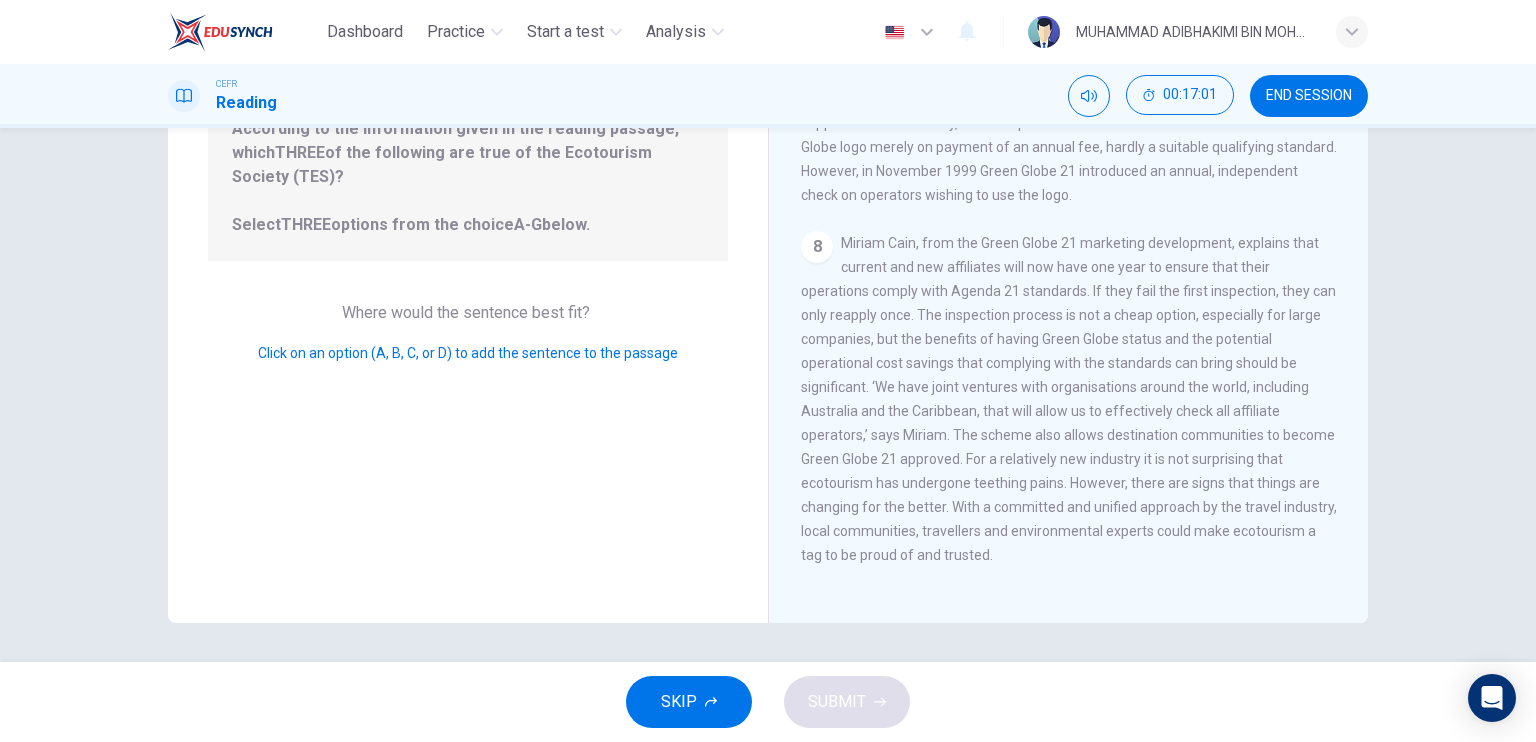 click on "SKIP" at bounding box center (679, 702) 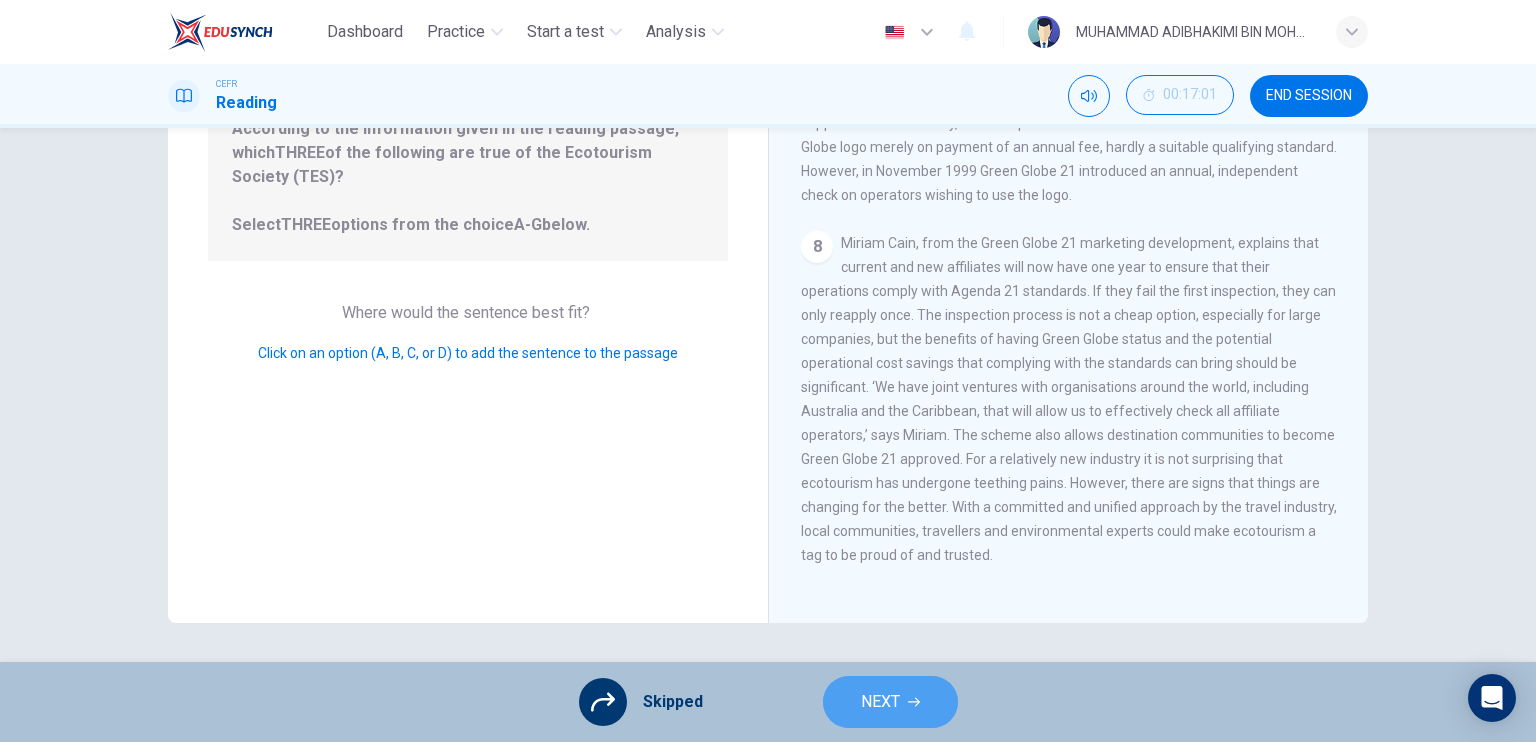 click on "NEXT" at bounding box center [880, 702] 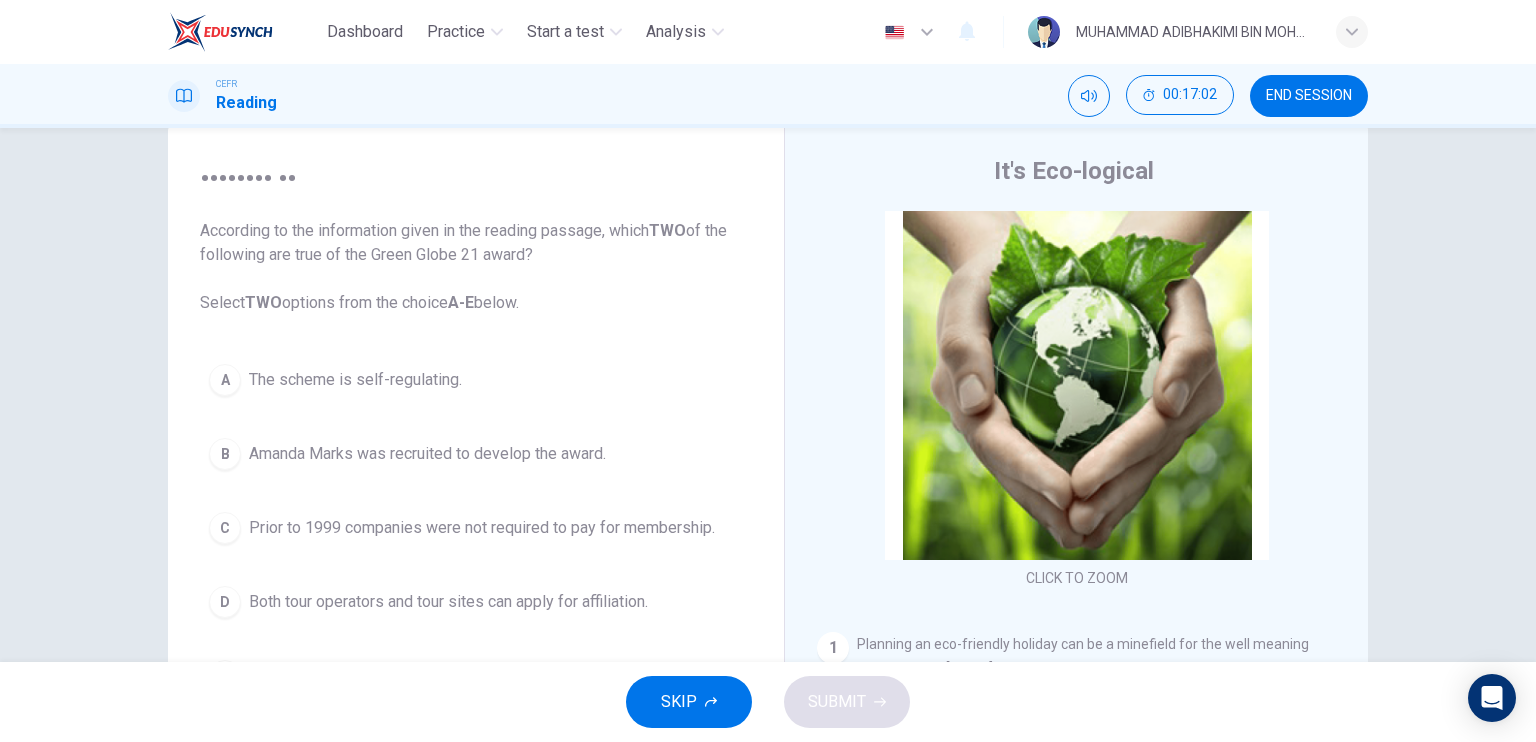 scroll, scrollTop: 40, scrollLeft: 0, axis: vertical 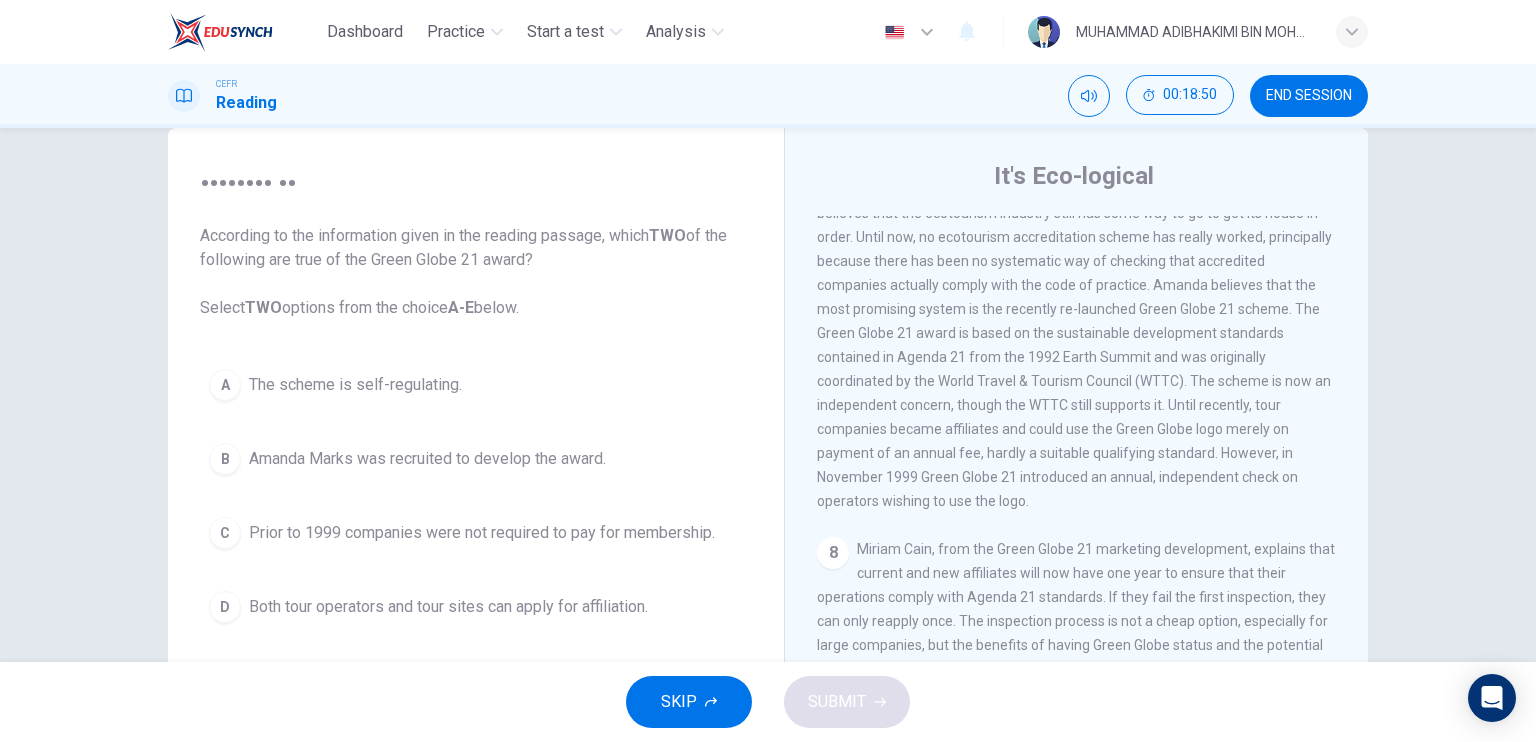 click on "C" at bounding box center (225, 385) 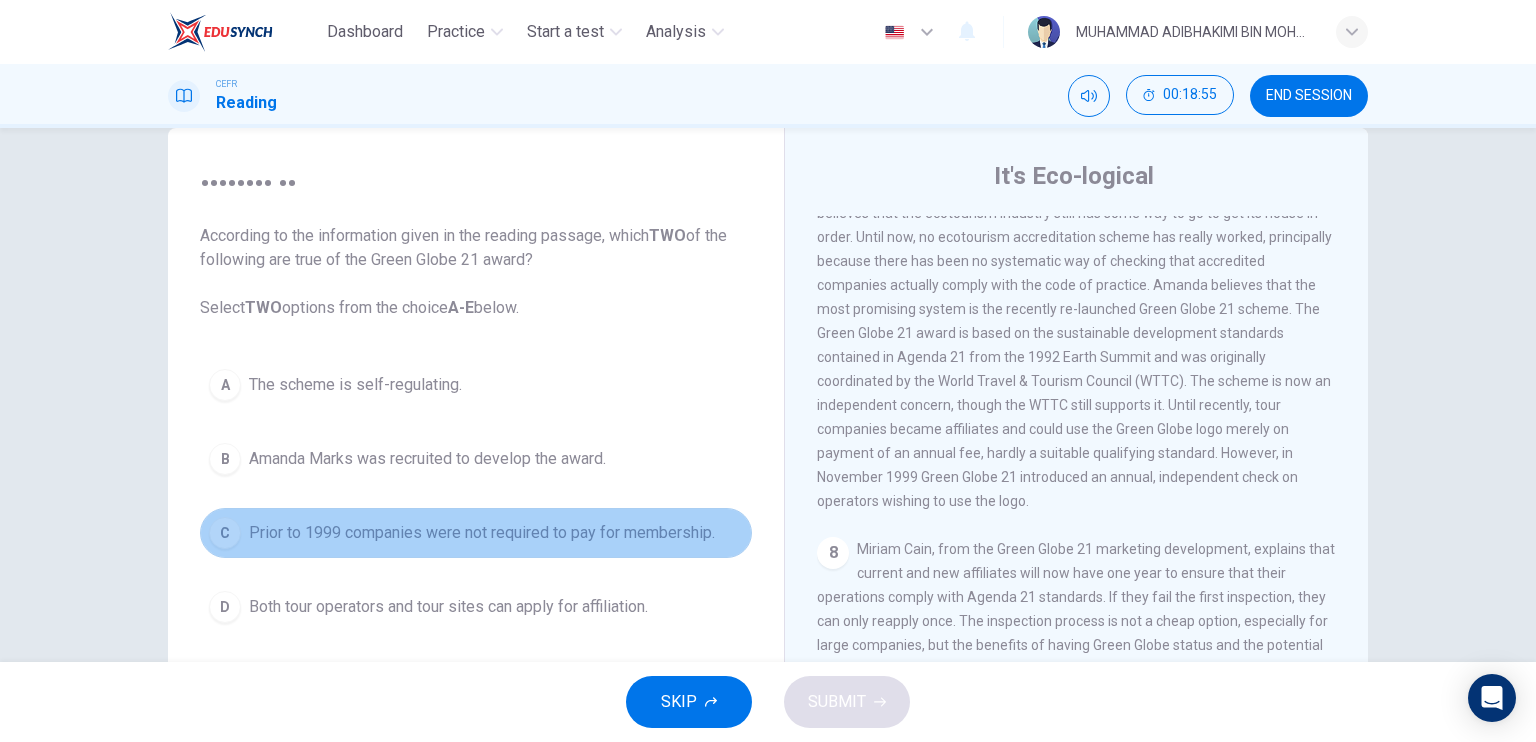 click on "C" at bounding box center [225, 533] 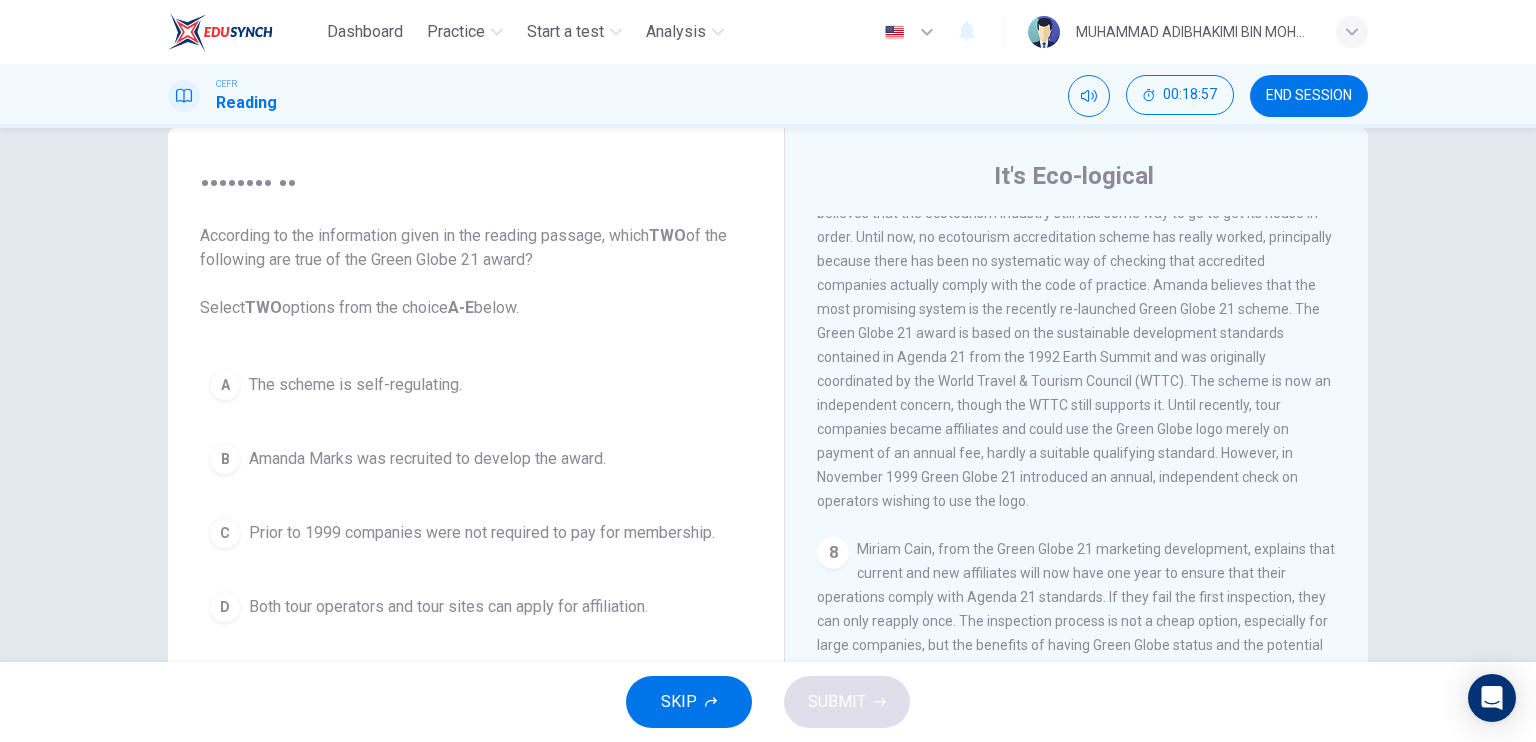 click on "C" at bounding box center (225, 385) 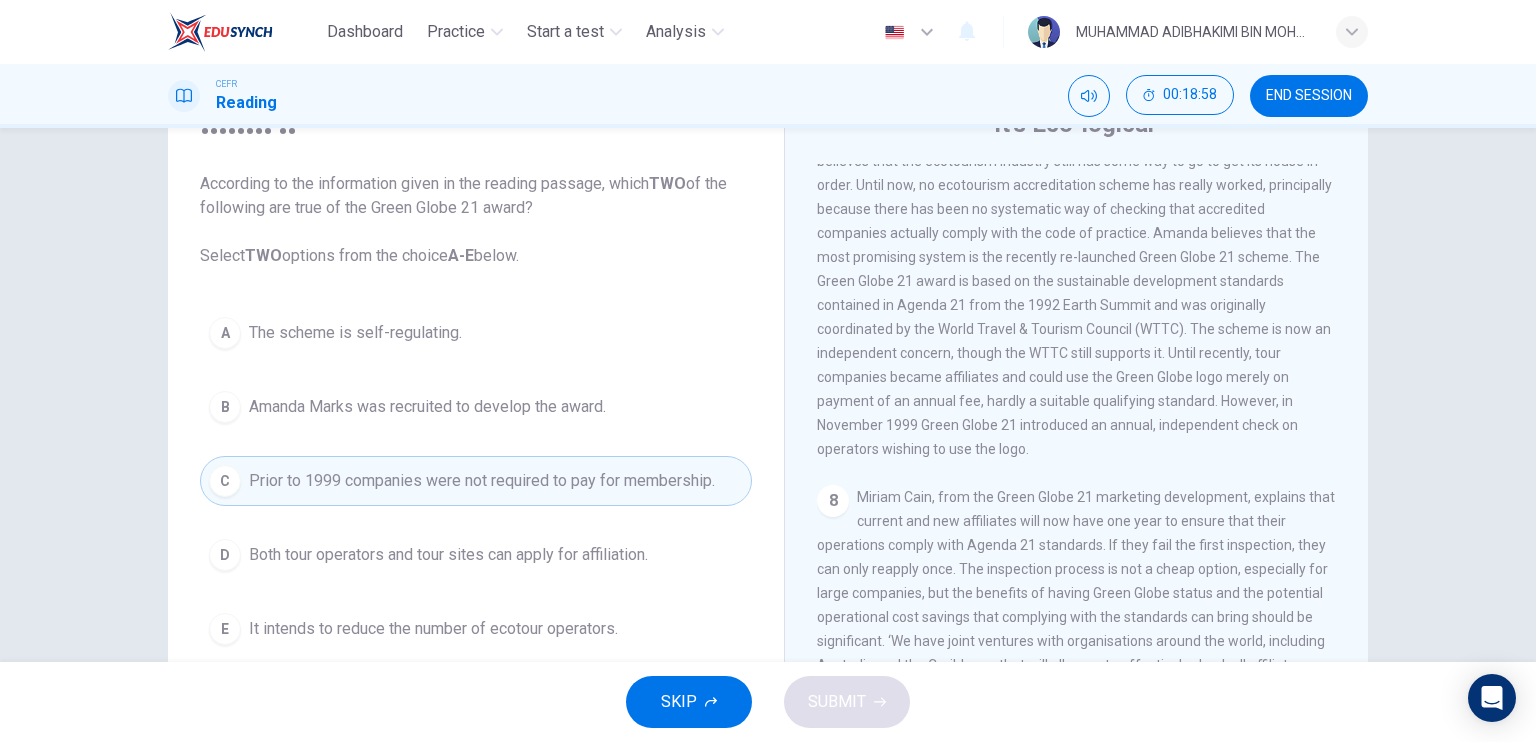 scroll, scrollTop: 240, scrollLeft: 0, axis: vertical 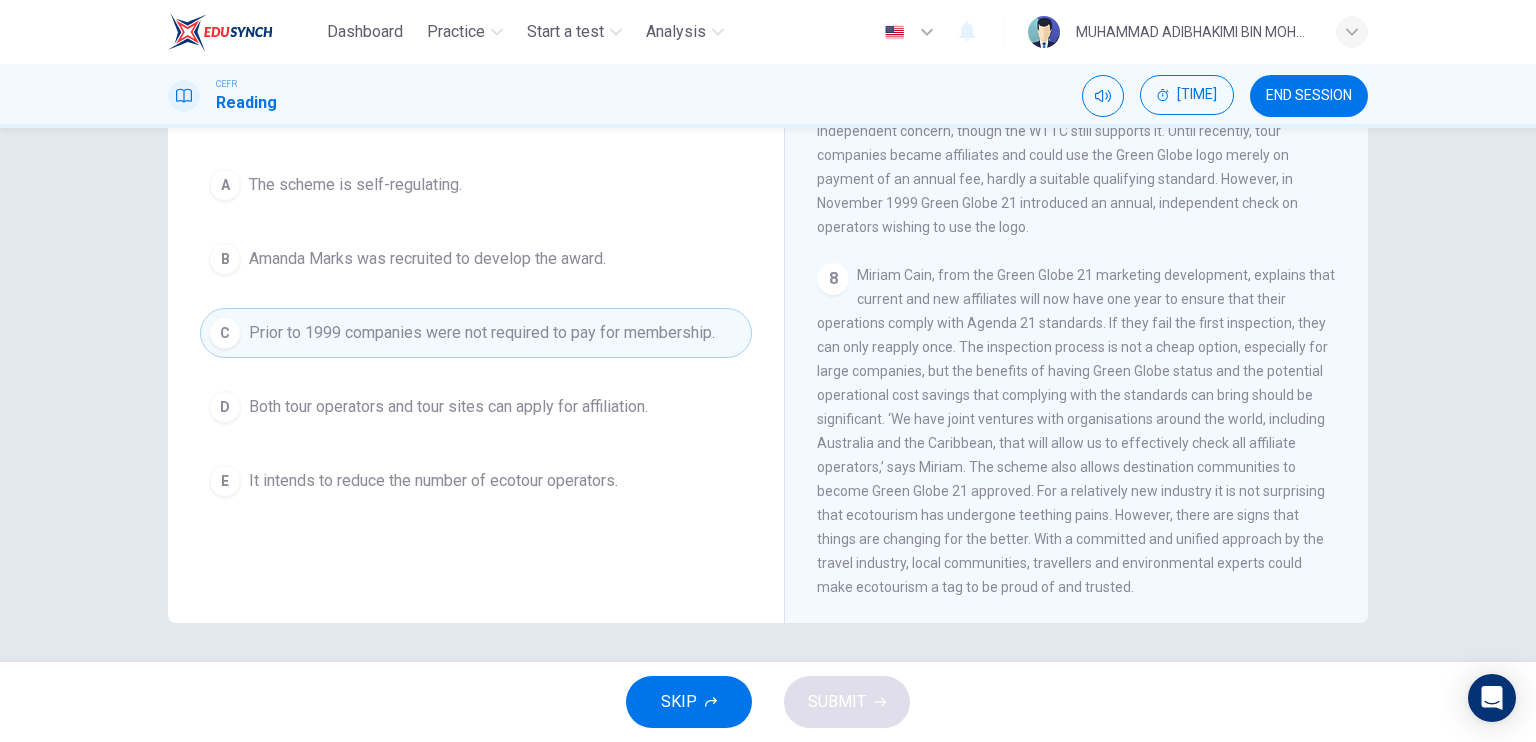 click on "D" at bounding box center (225, 185) 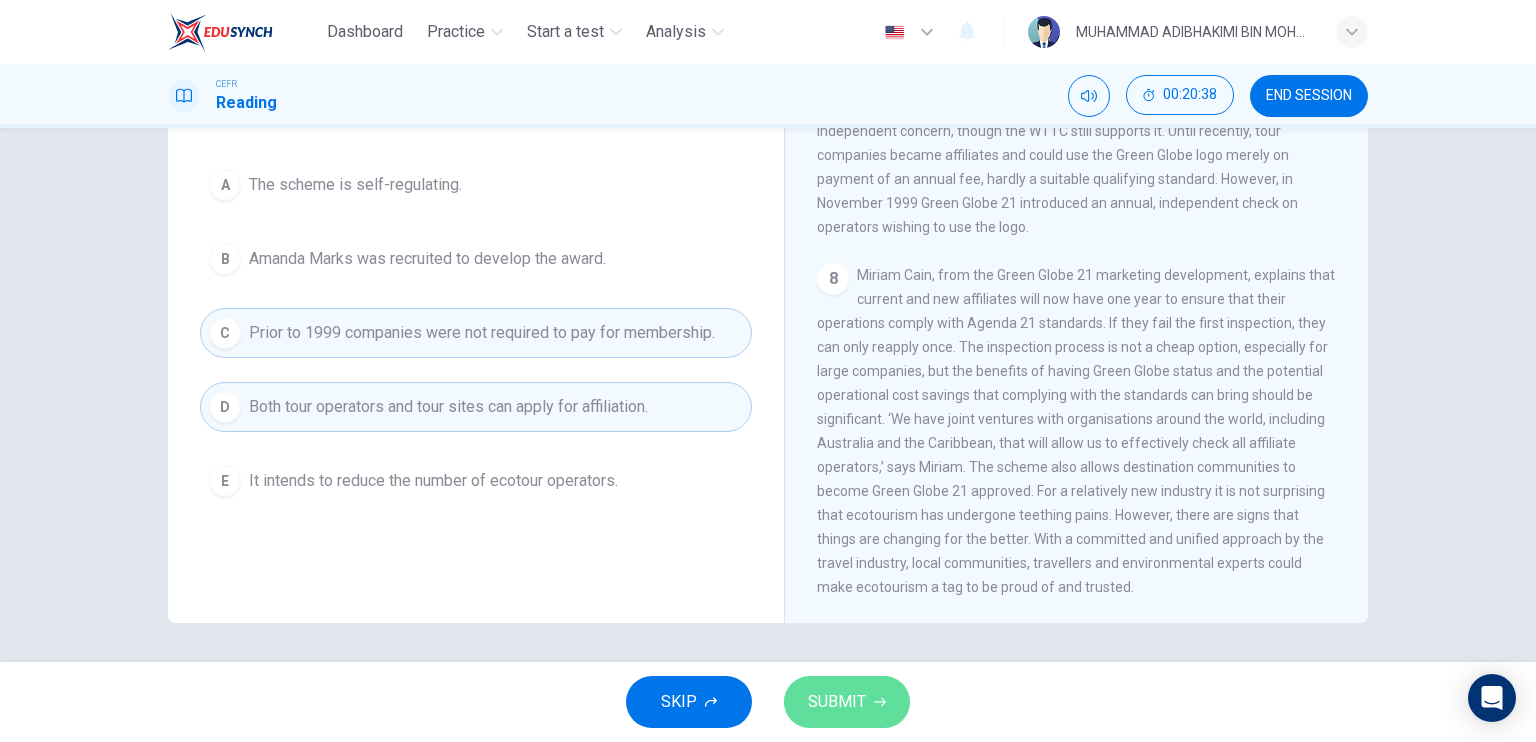 click on "SUBMIT" at bounding box center [837, 702] 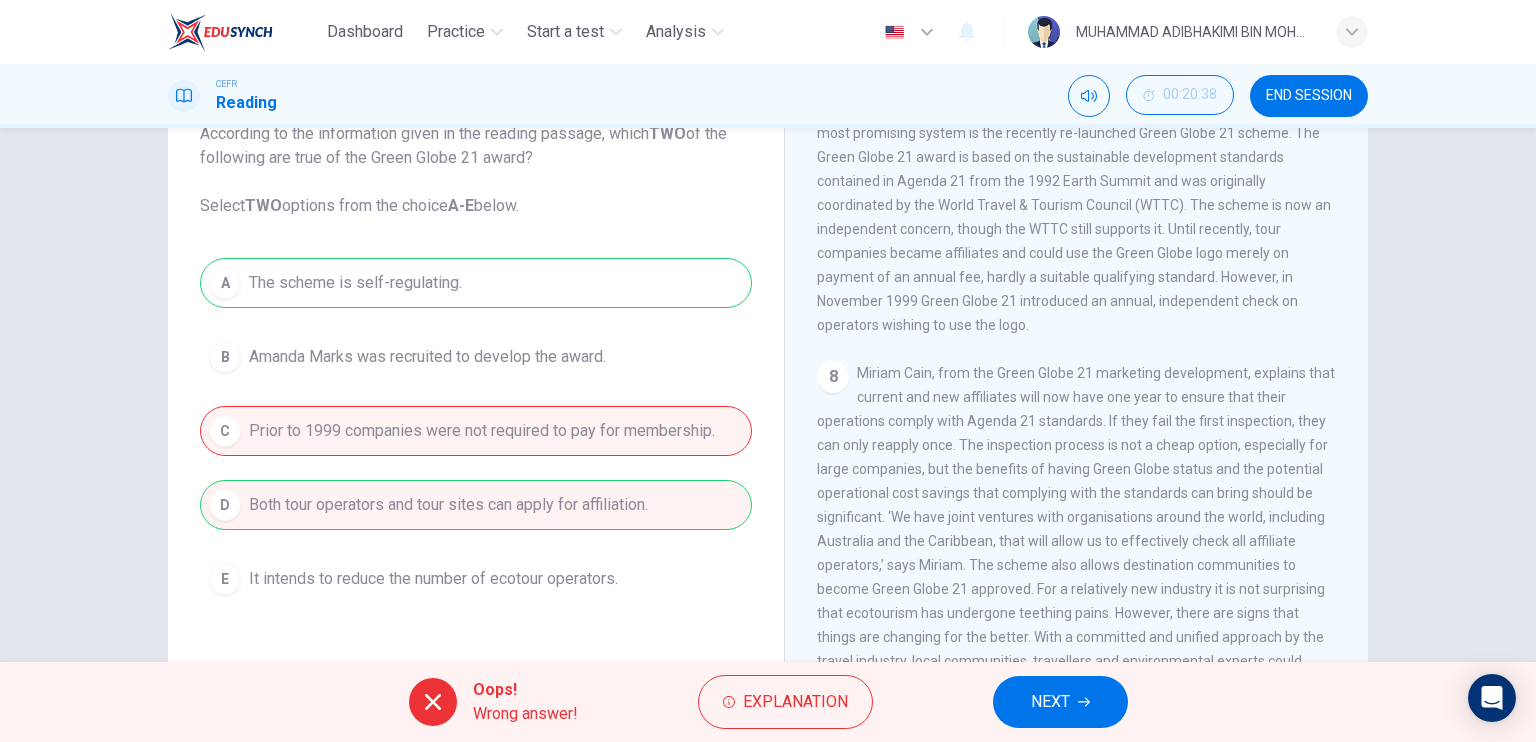scroll, scrollTop: 140, scrollLeft: 0, axis: vertical 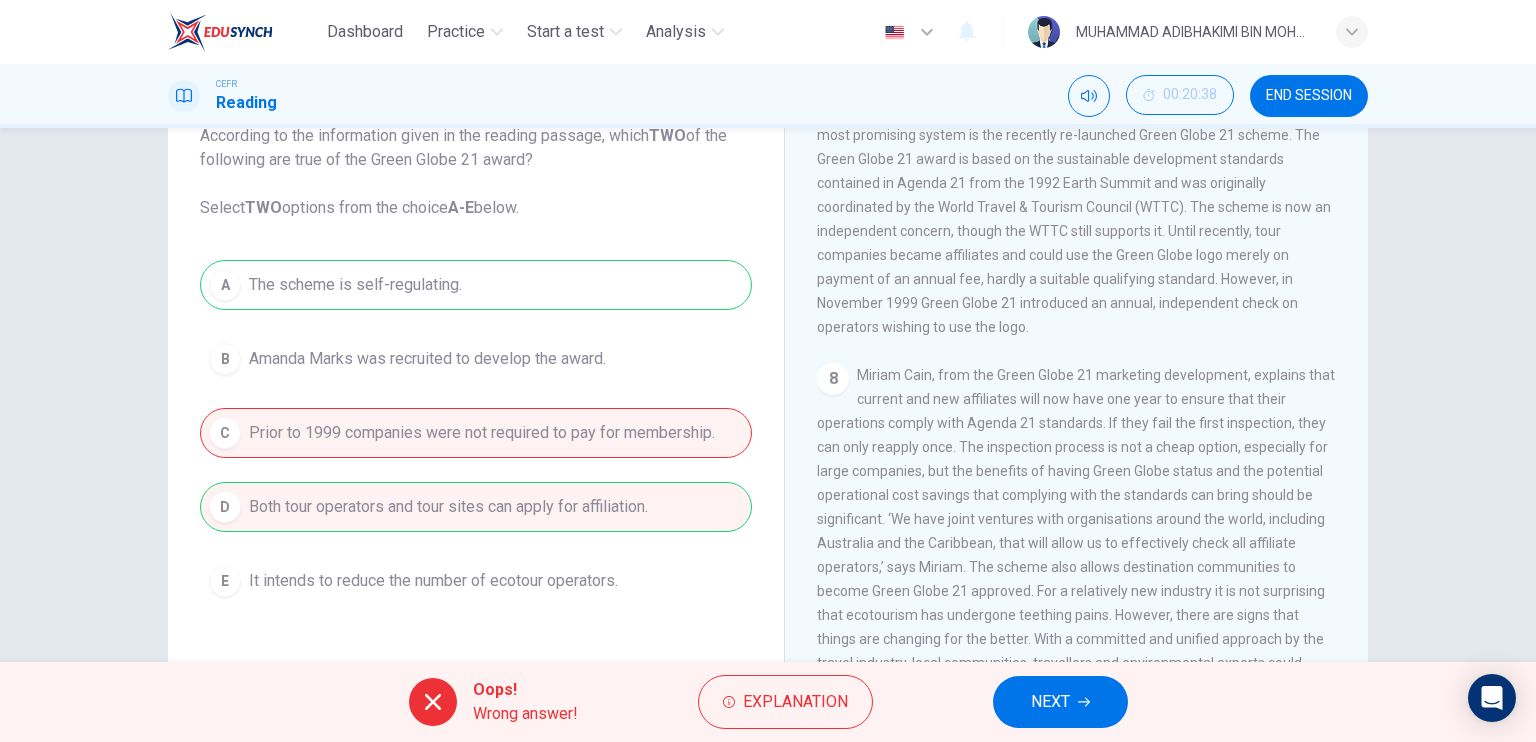 click on "NEXT" at bounding box center (1060, 702) 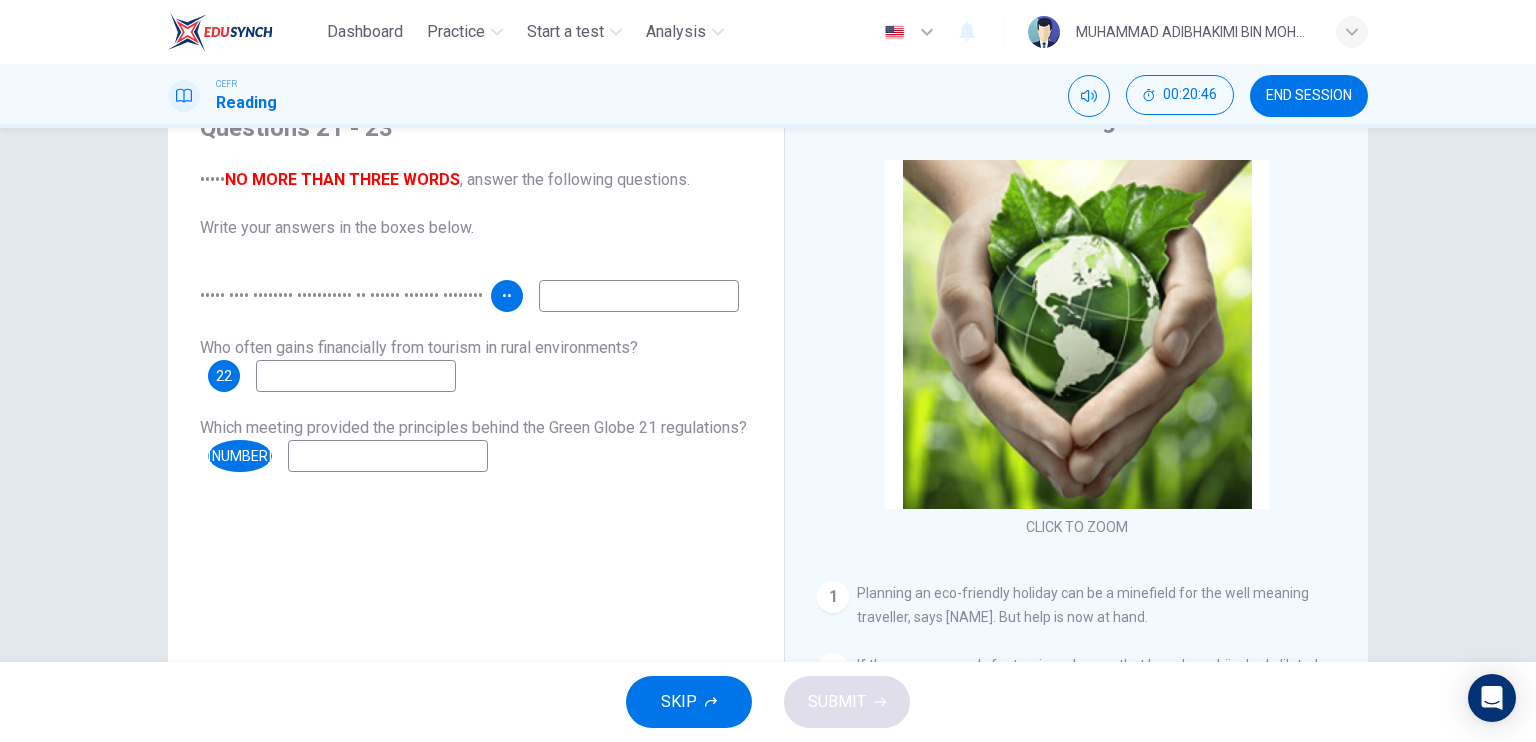 scroll, scrollTop: 40, scrollLeft: 0, axis: vertical 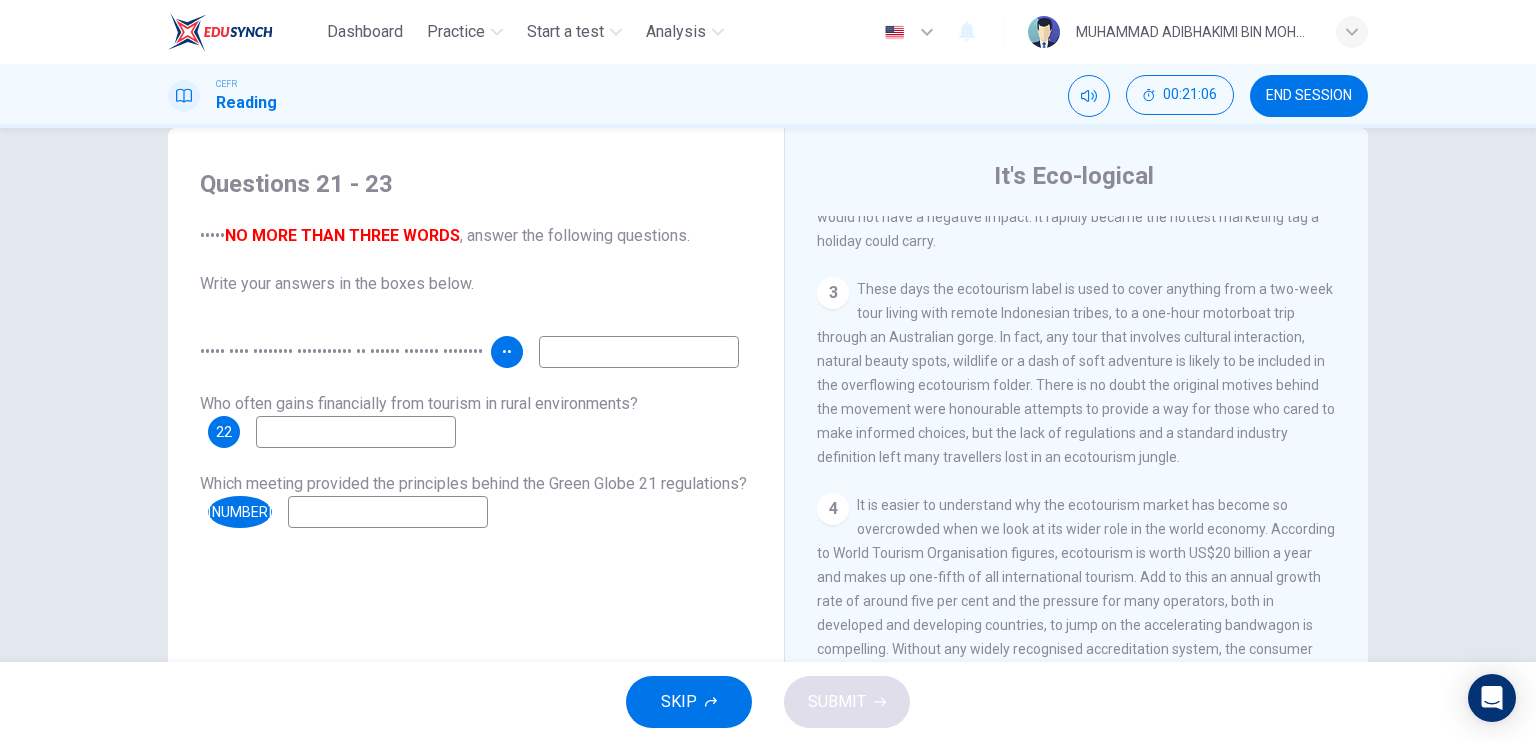 click at bounding box center [639, 352] 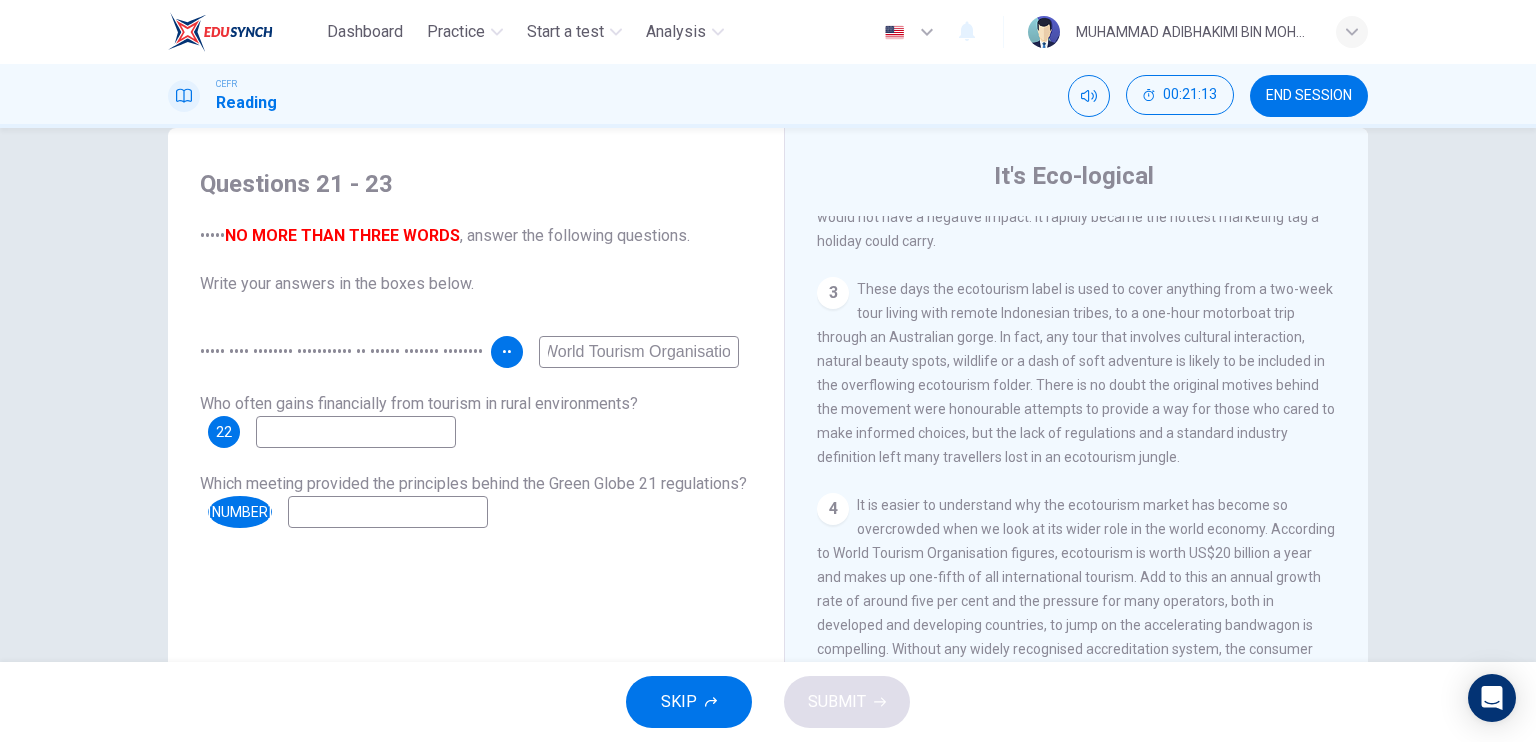 scroll, scrollTop: 0, scrollLeft: 14, axis: horizontal 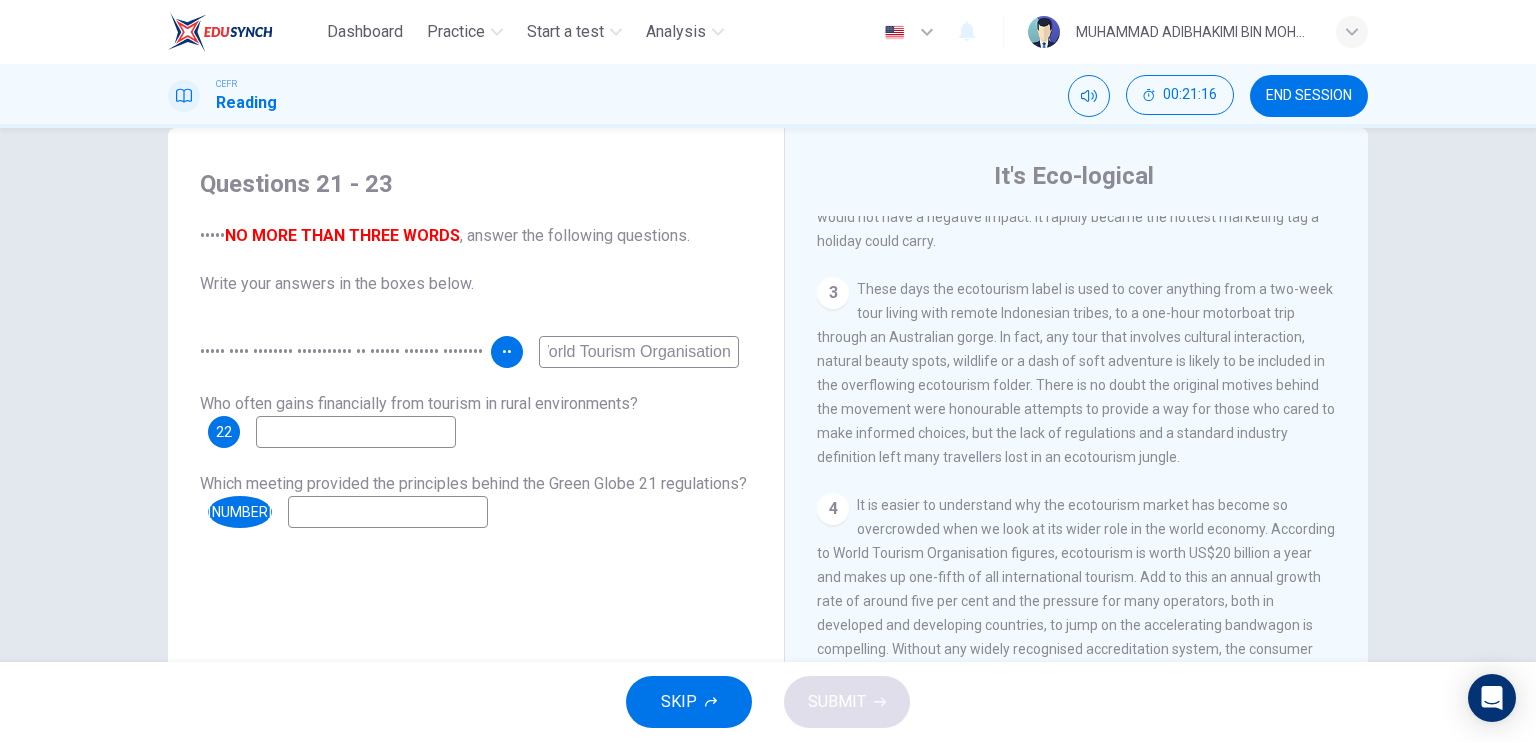 type on "World Tourism Organisation" 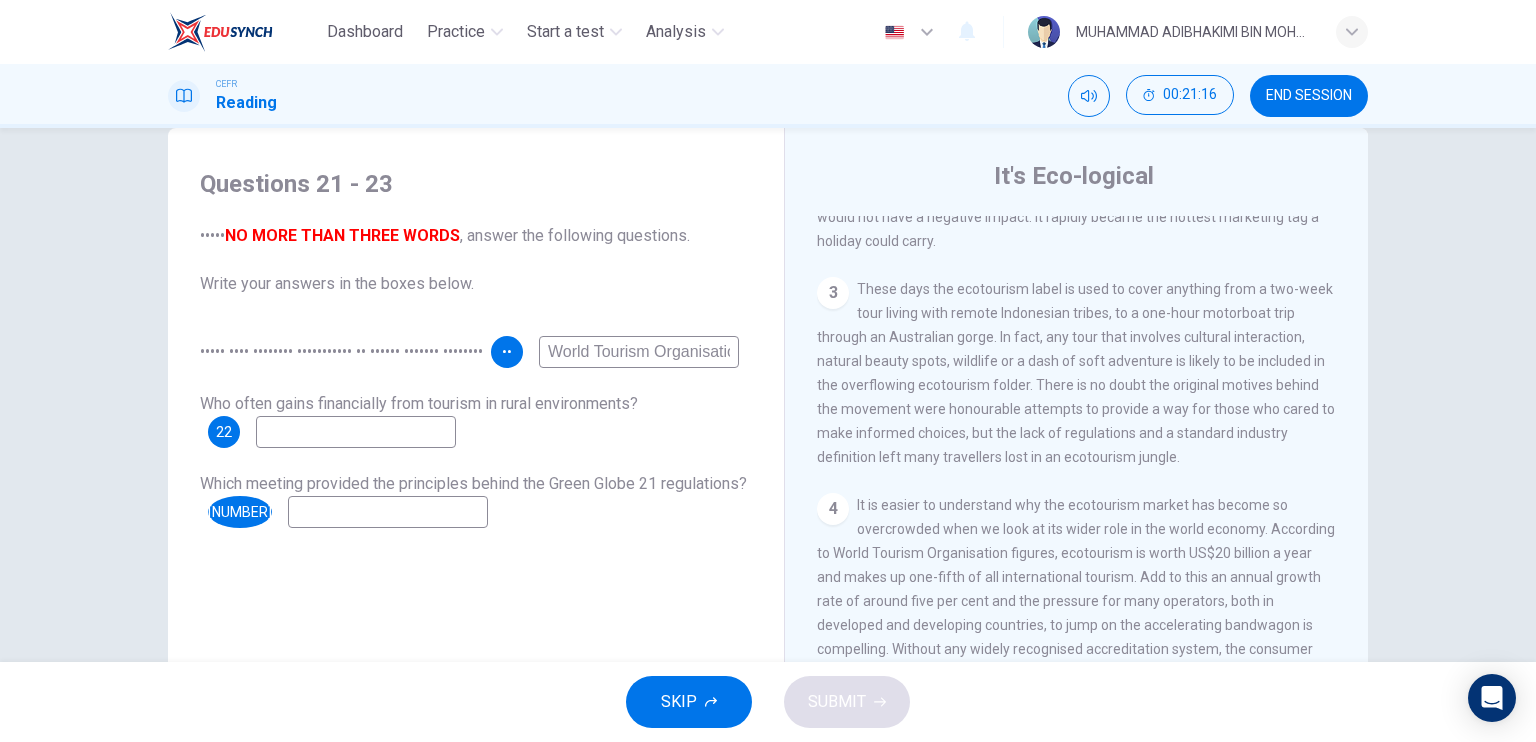 click at bounding box center [639, 352] 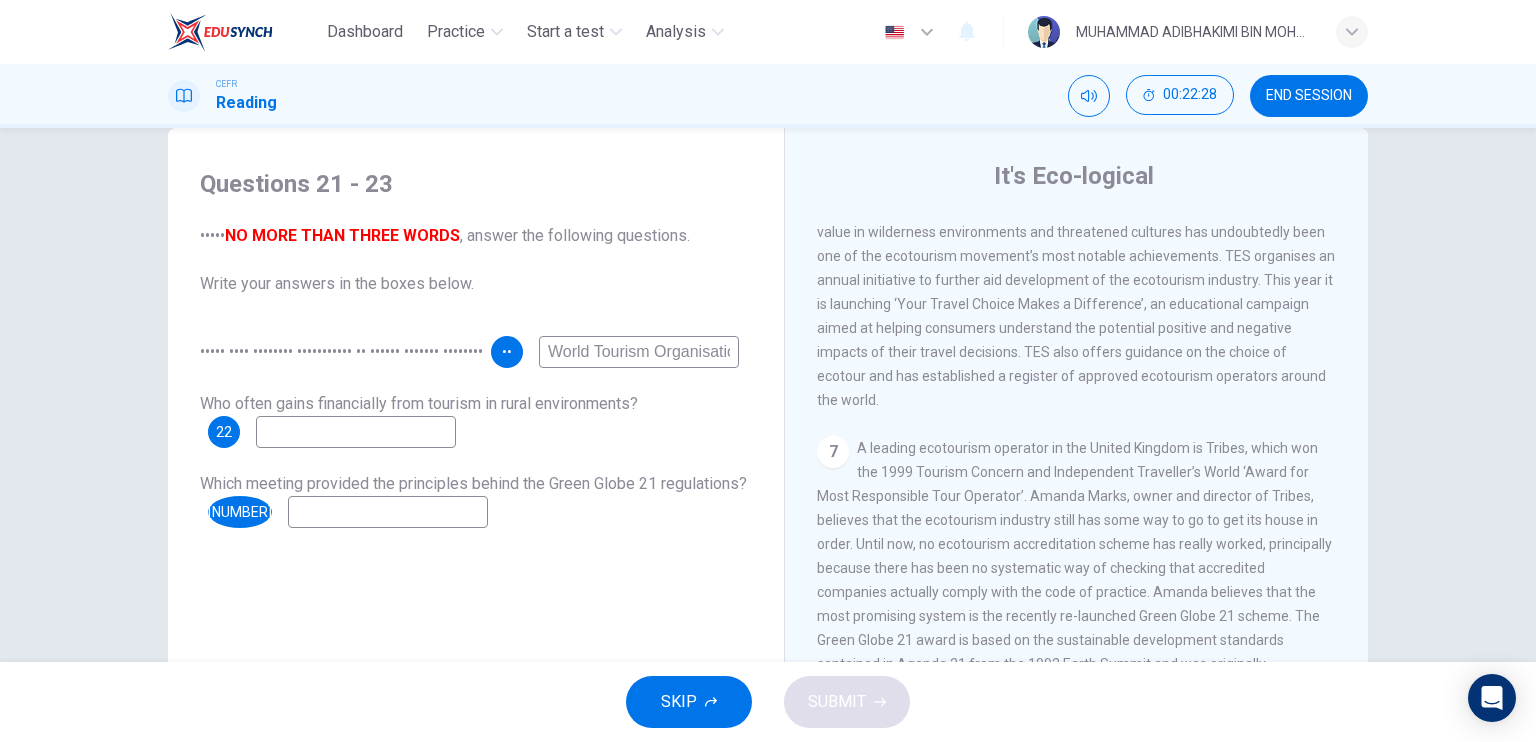 scroll, scrollTop: 1700, scrollLeft: 0, axis: vertical 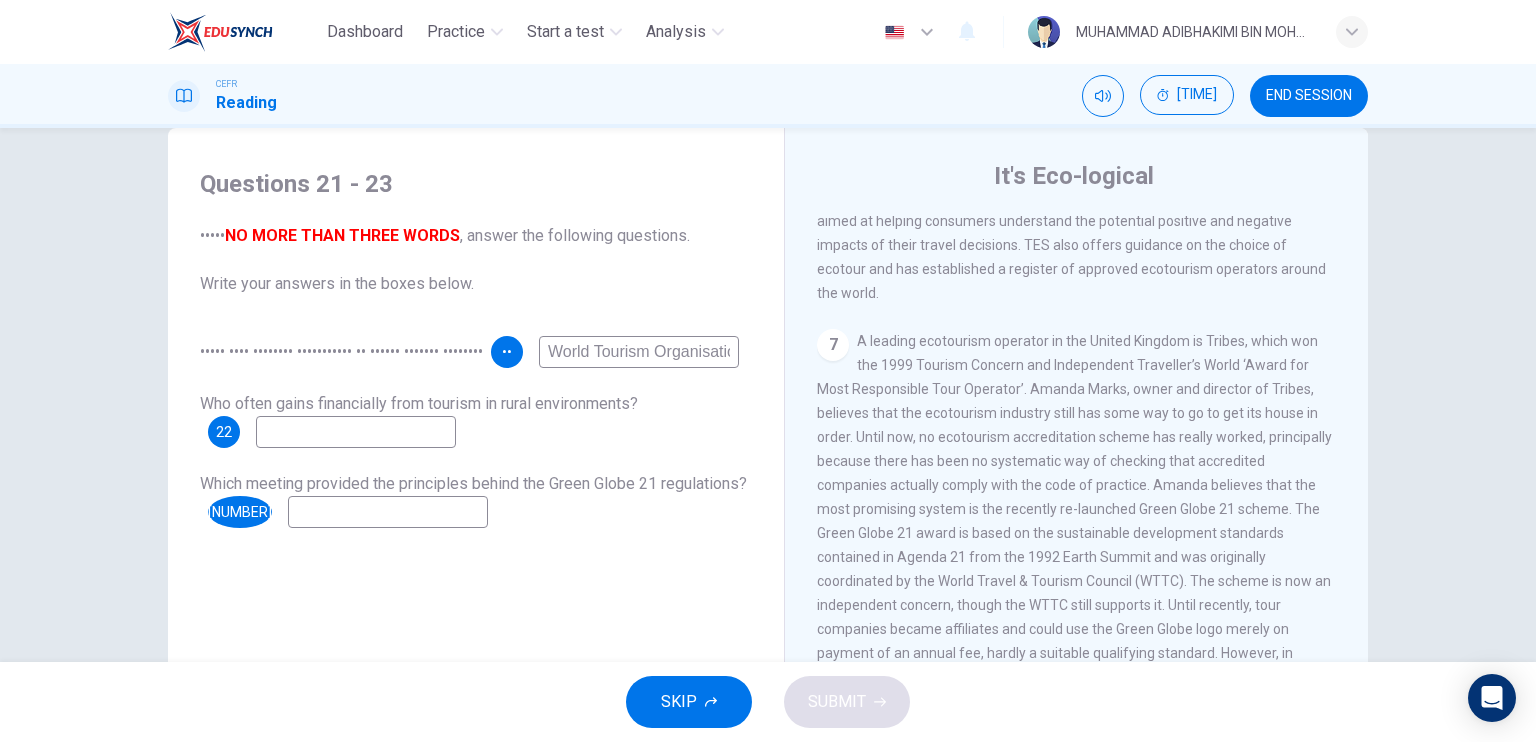 click at bounding box center (639, 352) 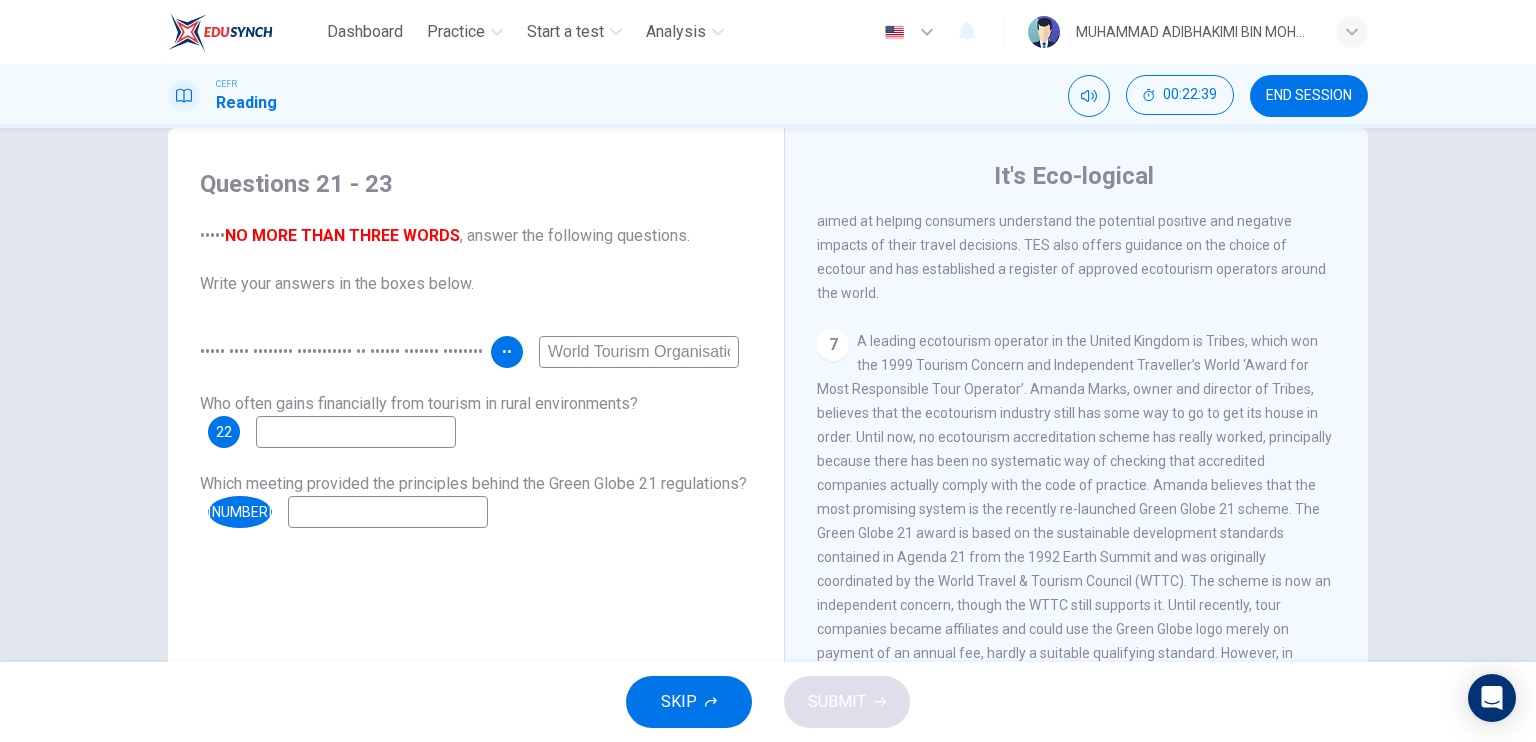 click at bounding box center (639, 352) 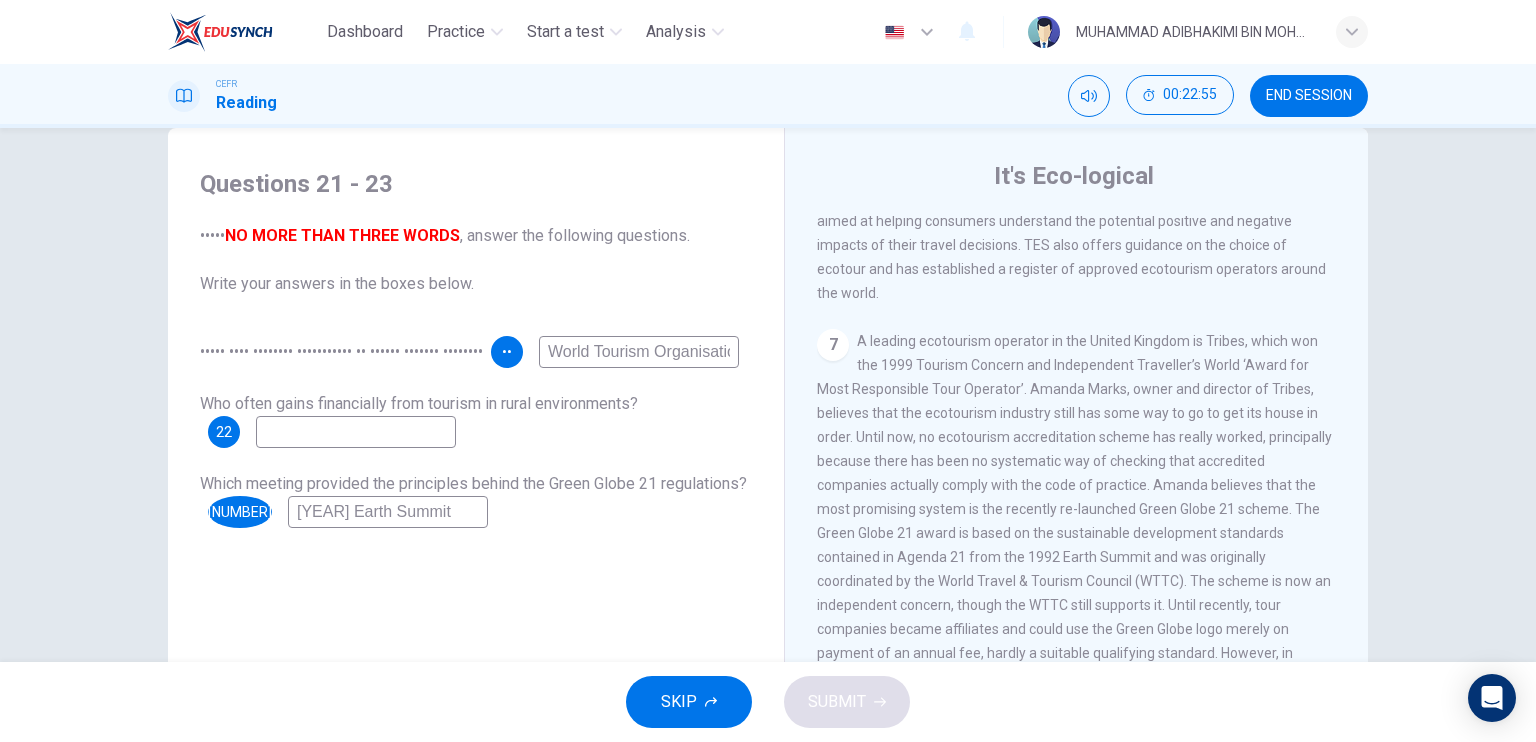 type on "[YEAR] Earth Summit" 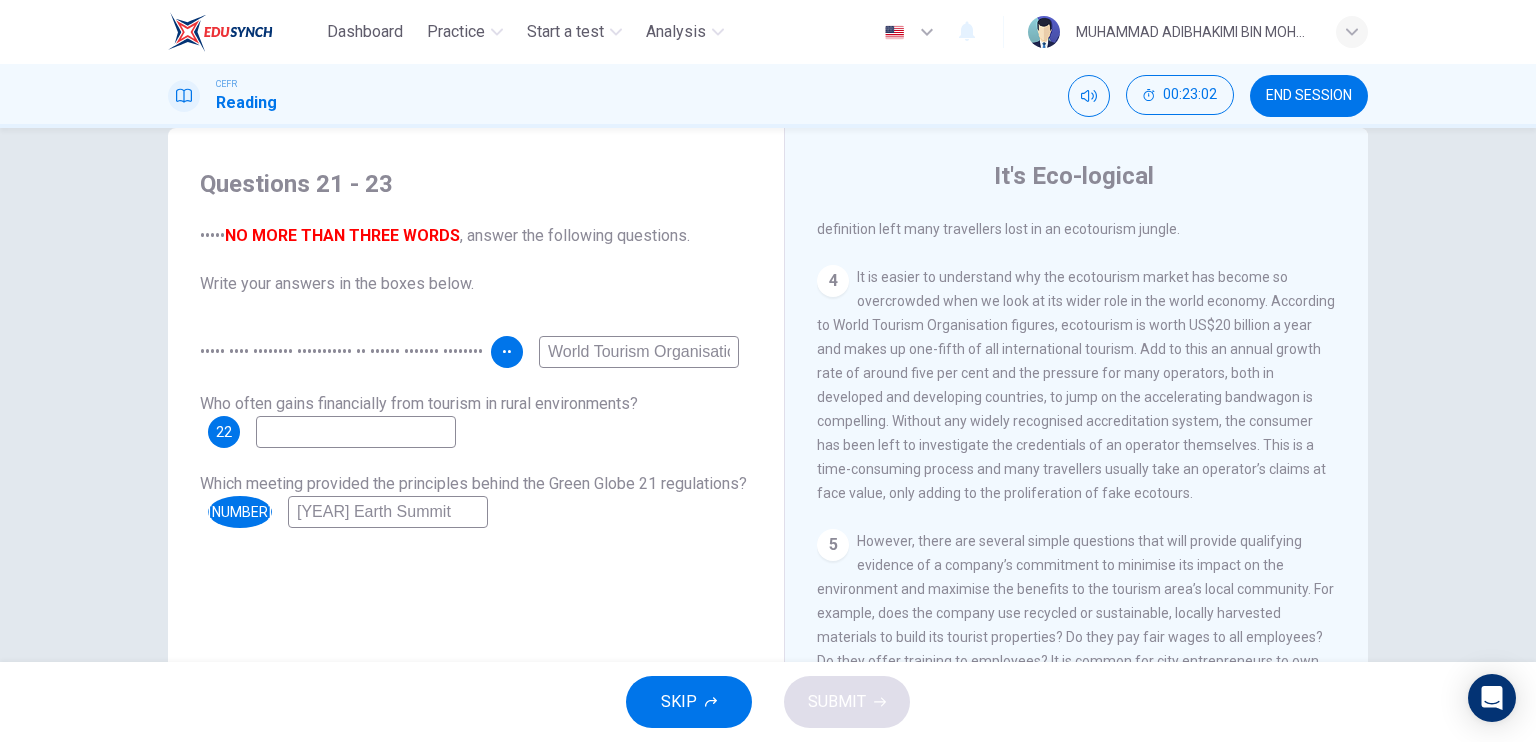 scroll, scrollTop: 800, scrollLeft: 0, axis: vertical 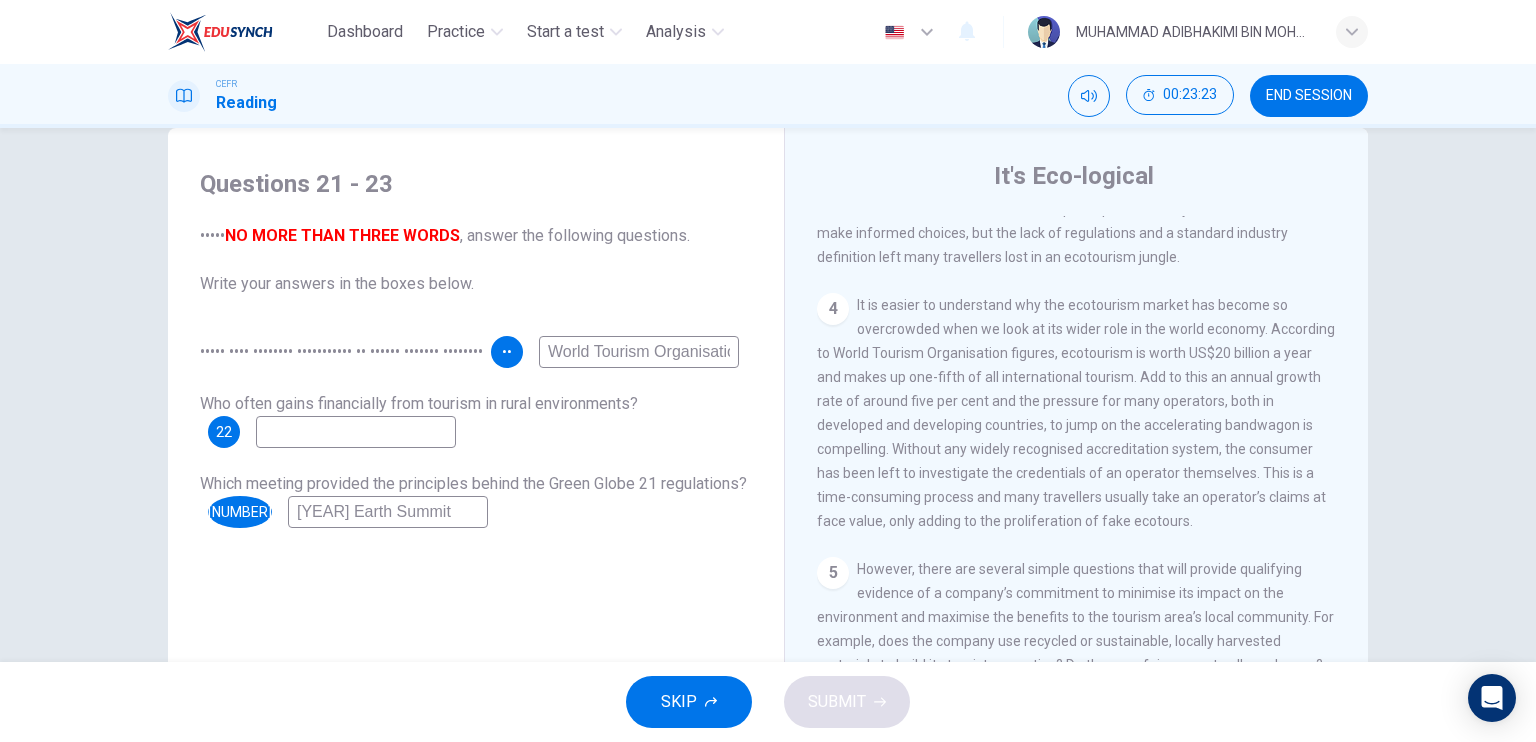 click at bounding box center [639, 352] 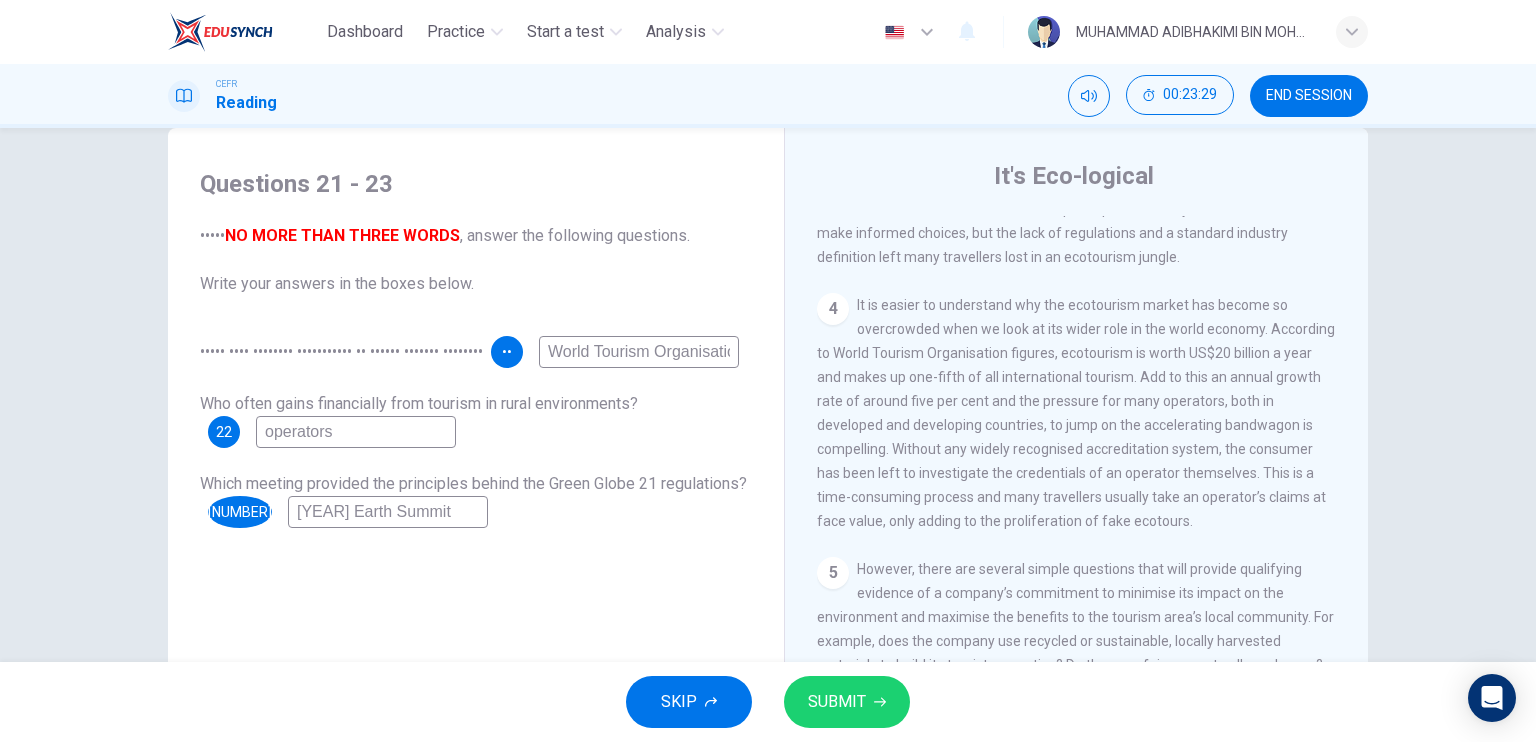 type on "operators" 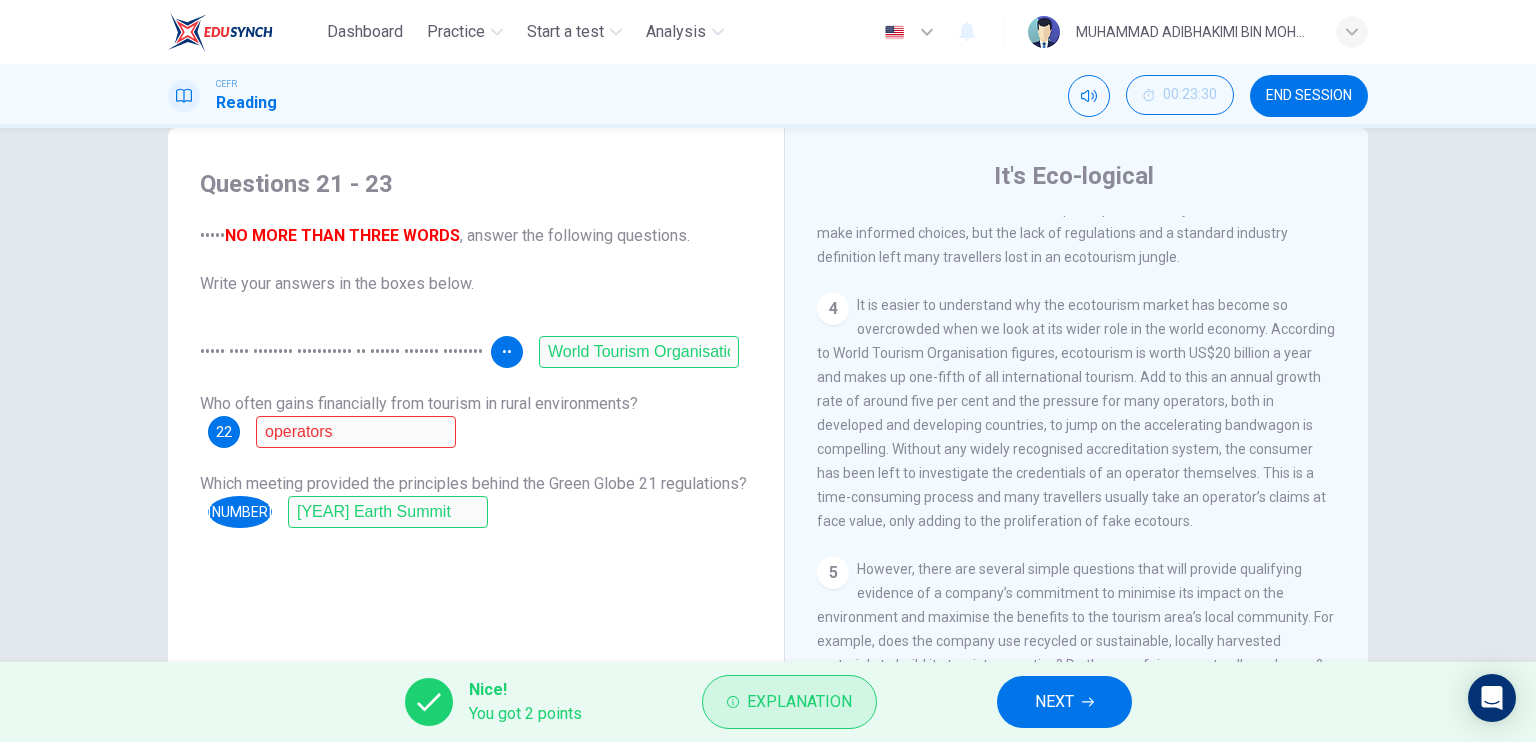 click on "Explanation" at bounding box center (799, 702) 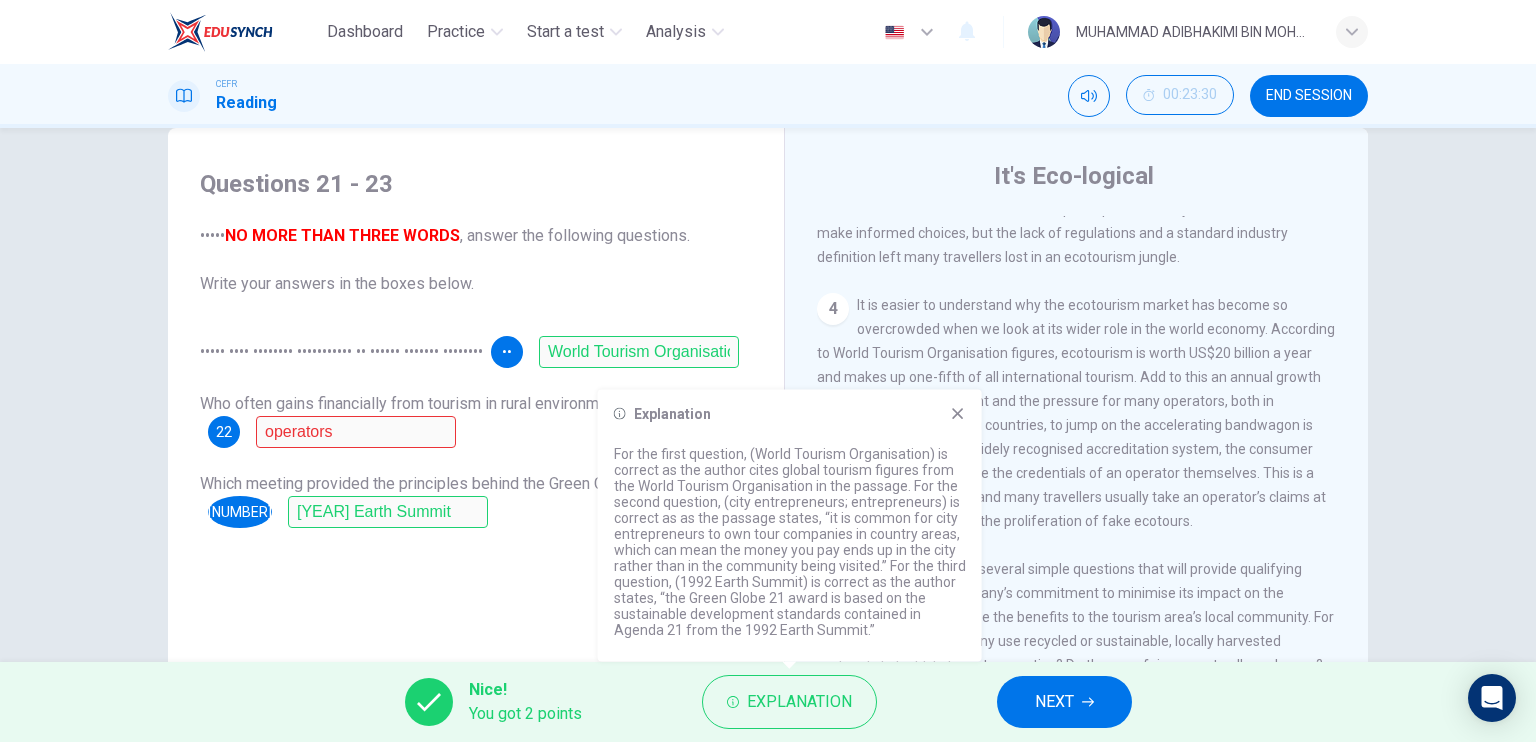 click on "NEXT" at bounding box center [1054, 702] 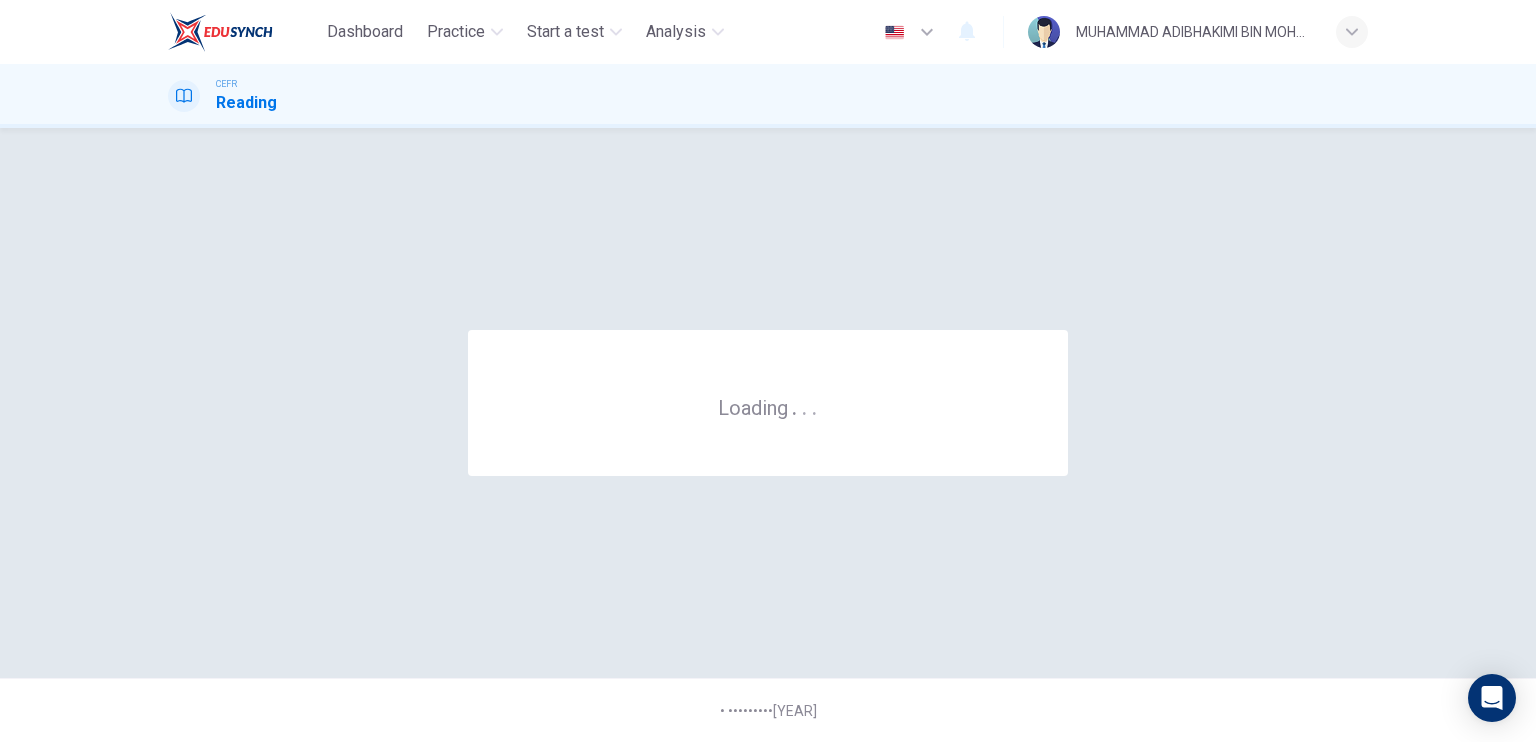 scroll, scrollTop: 0, scrollLeft: 0, axis: both 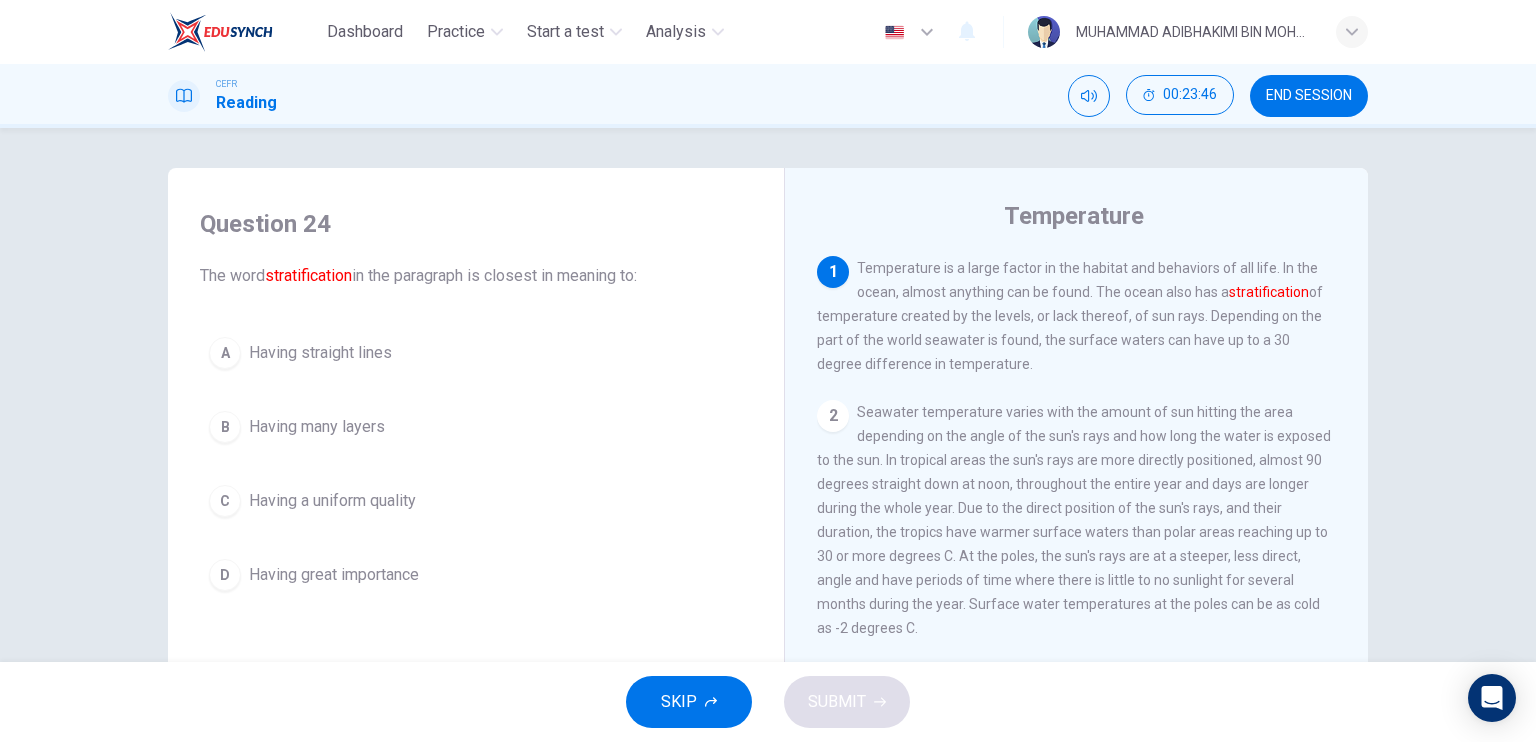 click on "B" at bounding box center [225, 353] 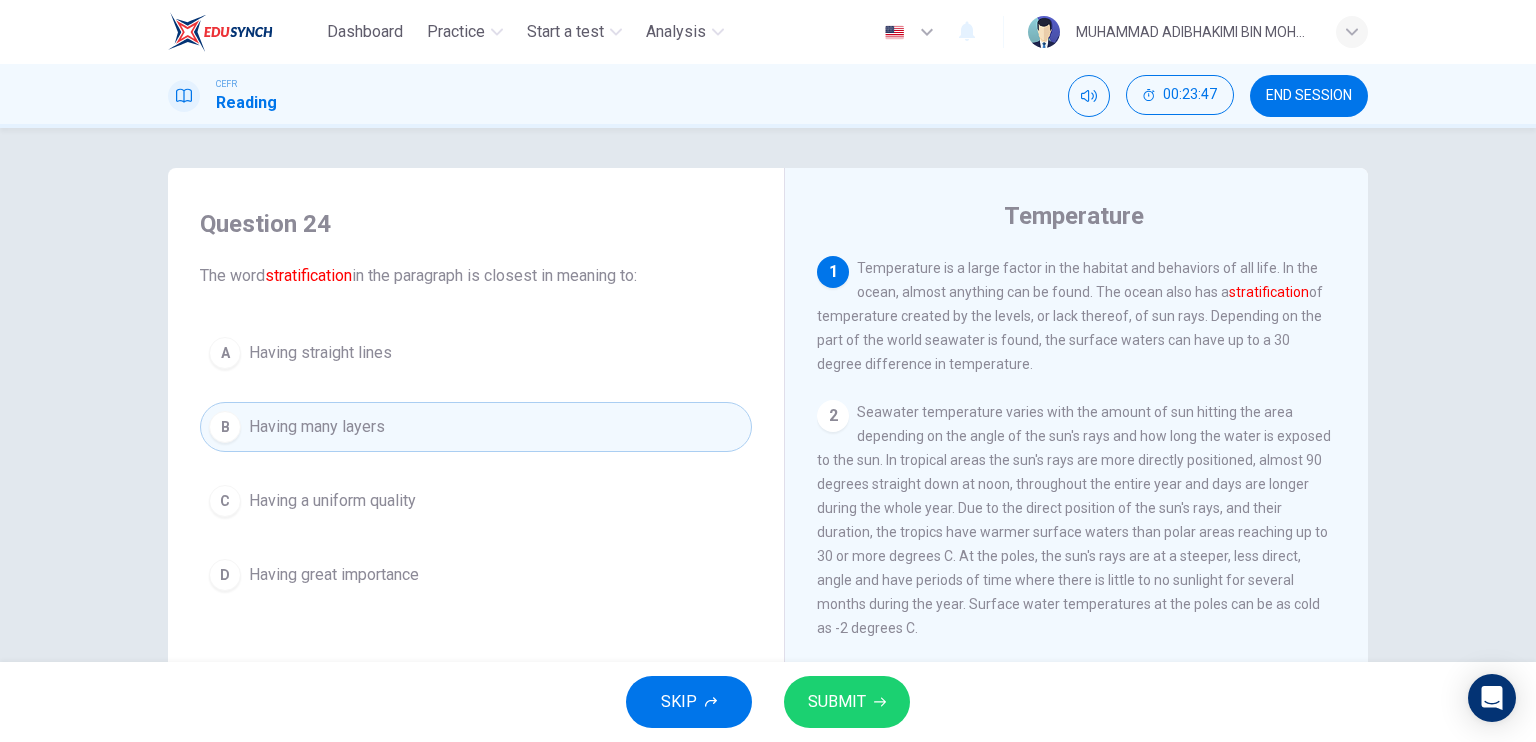 click on "SUBMIT" at bounding box center [837, 702] 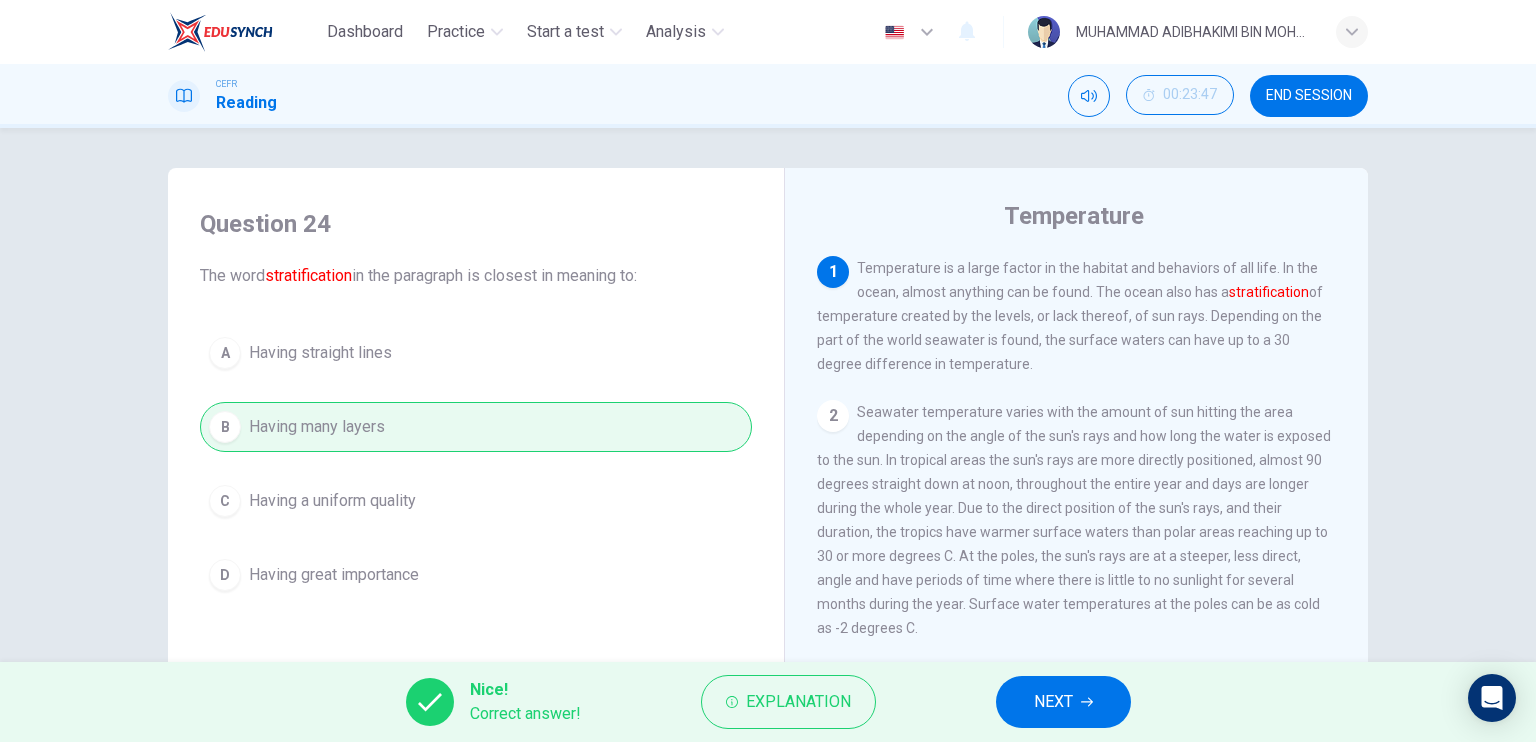 click on "NEXT" at bounding box center (1063, 702) 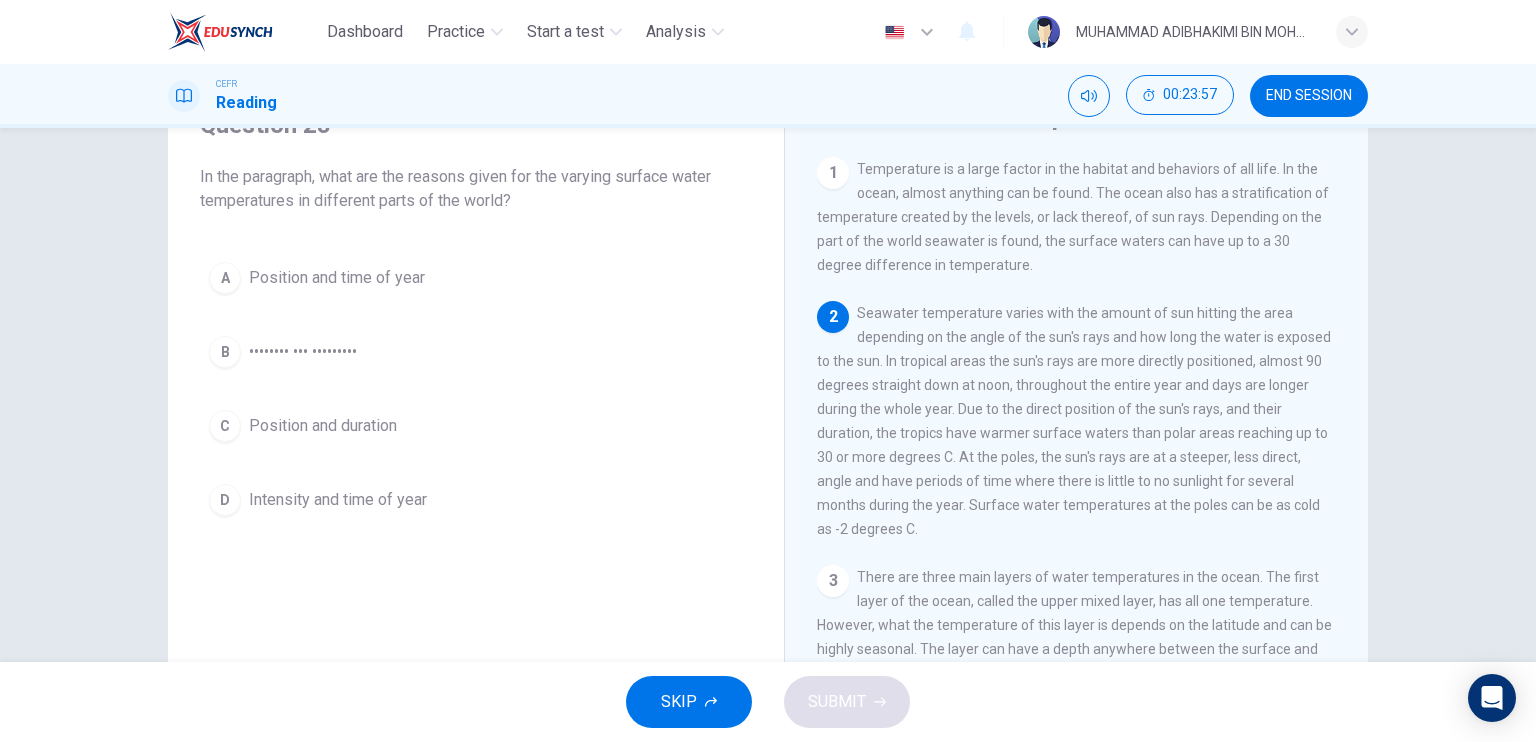 scroll, scrollTop: 100, scrollLeft: 0, axis: vertical 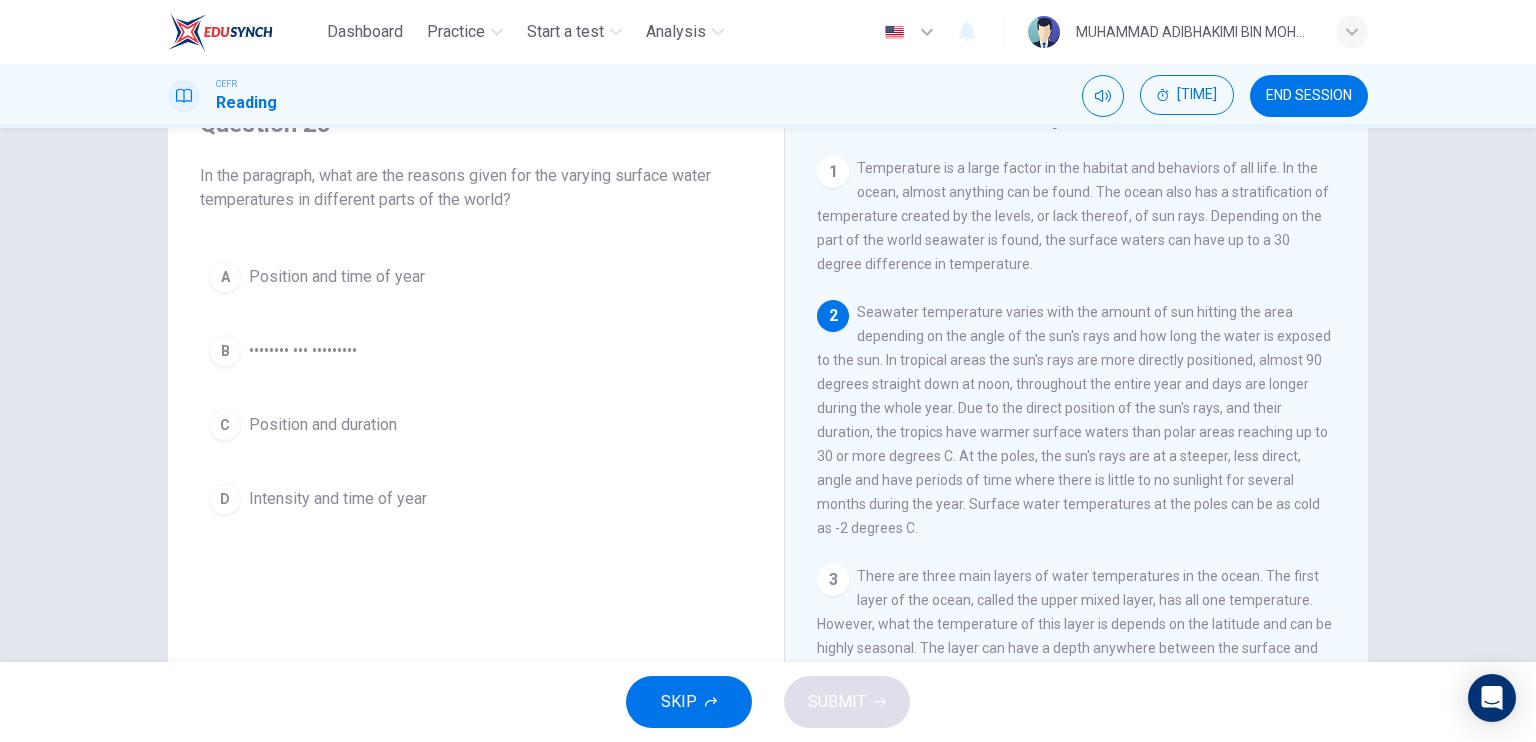 click on "C" at bounding box center (225, 277) 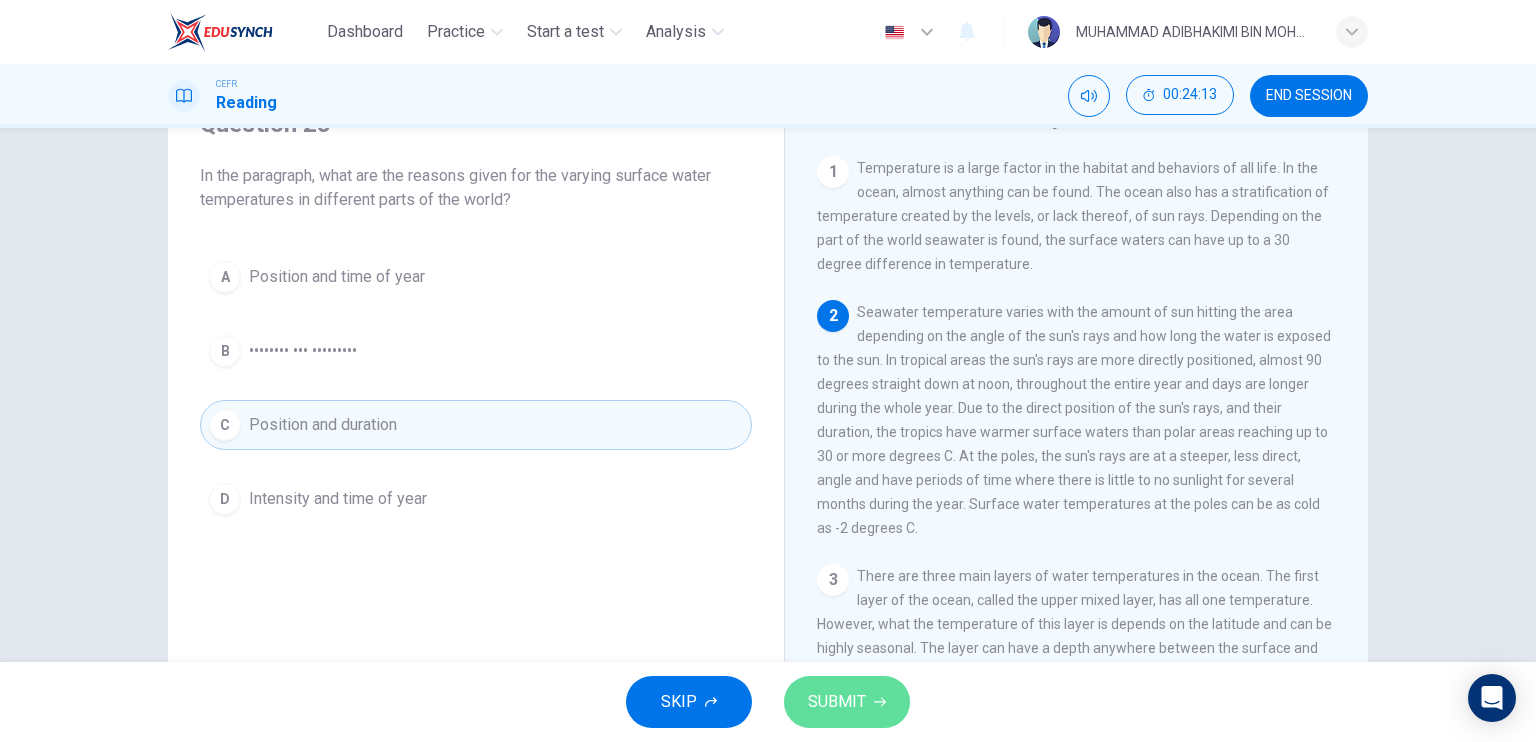 click on "SUBMIT" at bounding box center [837, 702] 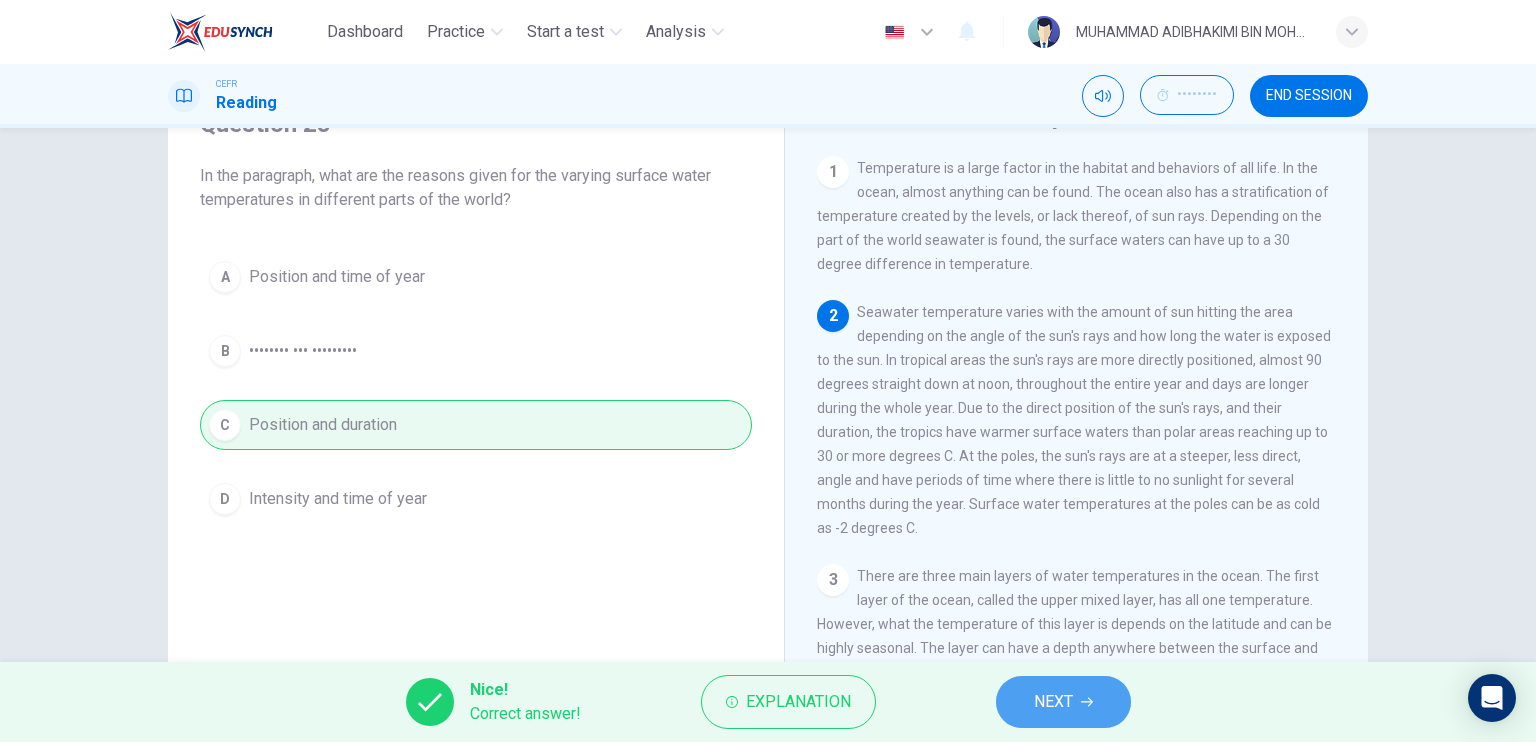 click on "NEXT" at bounding box center [1053, 702] 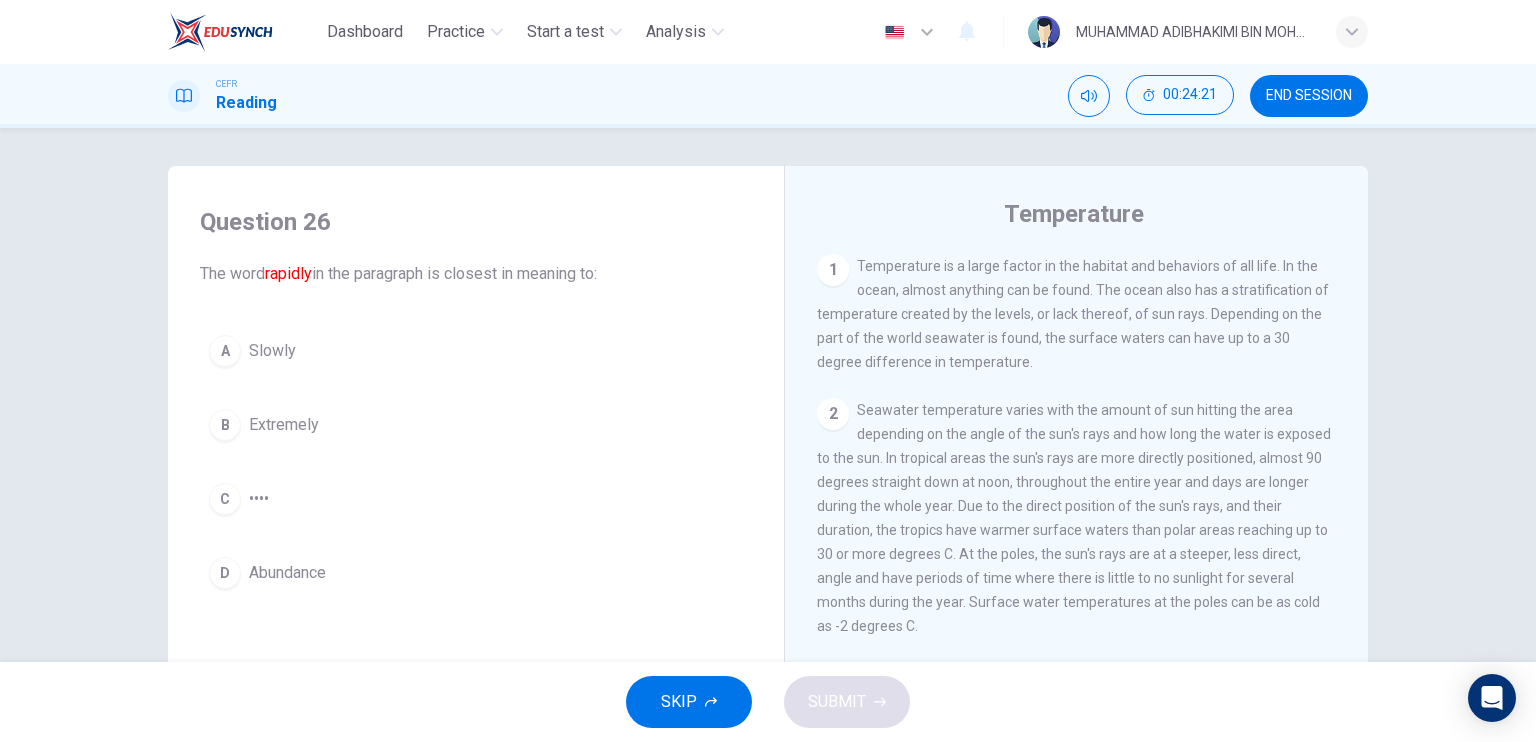 scroll, scrollTop: 0, scrollLeft: 0, axis: both 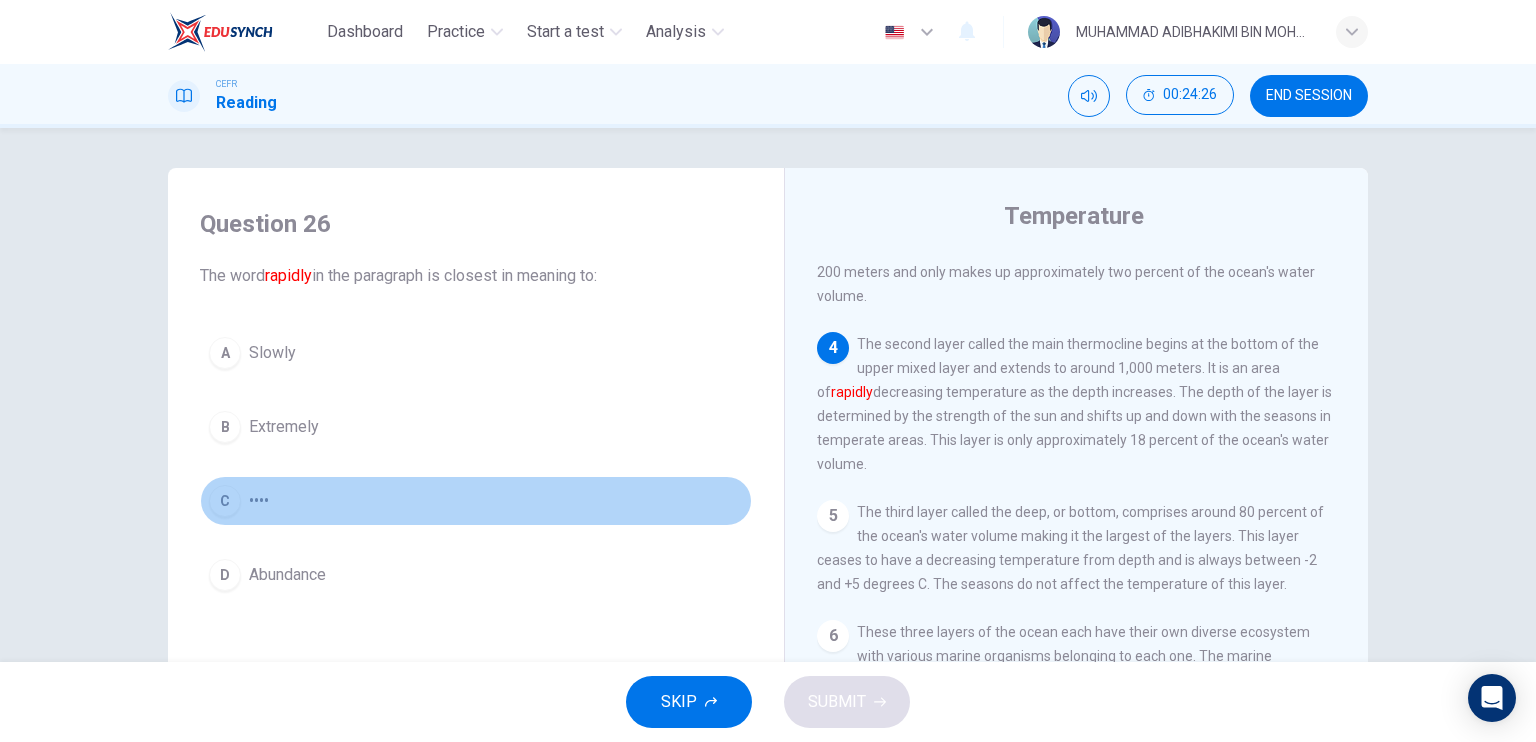 click on "C" at bounding box center [225, 353] 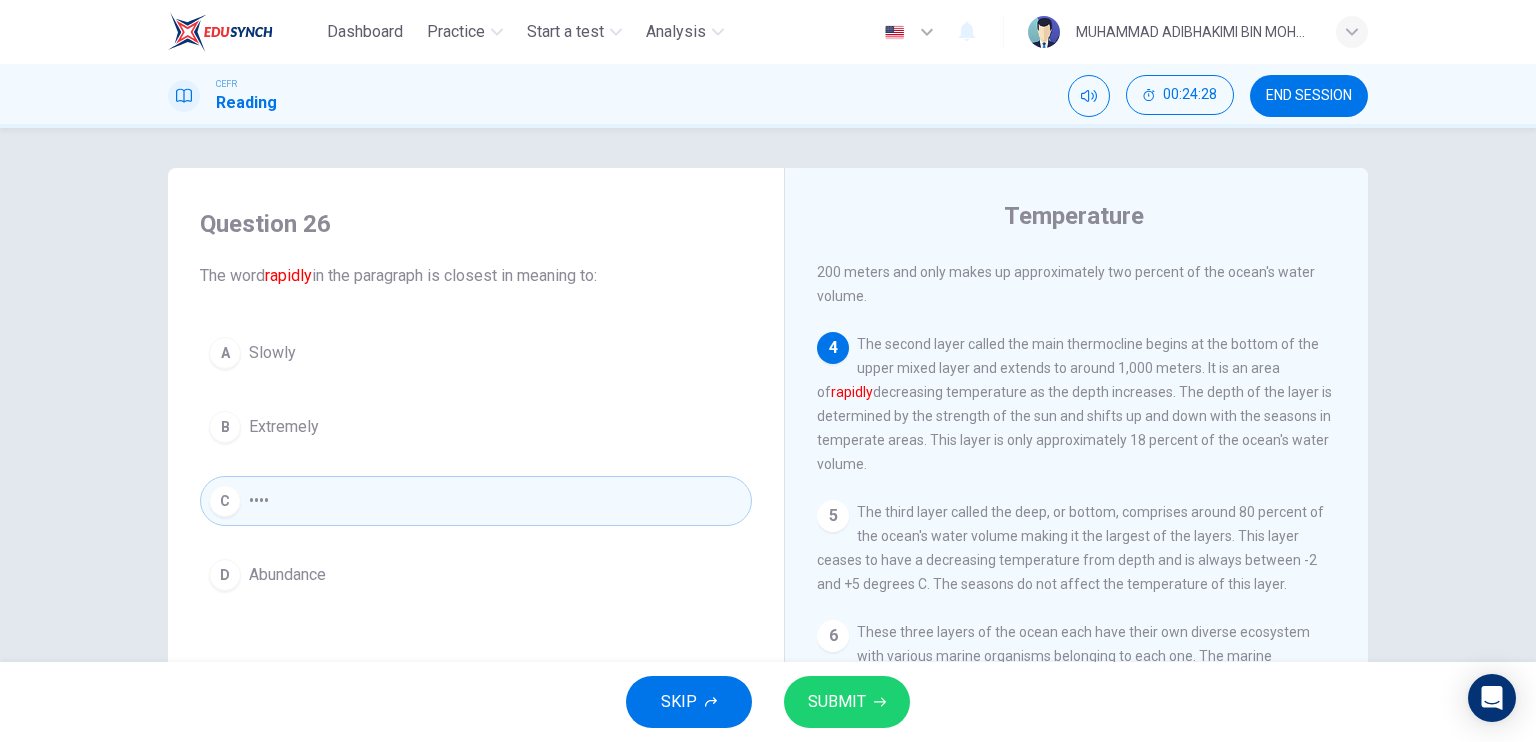 click on "SUBMIT" at bounding box center (837, 702) 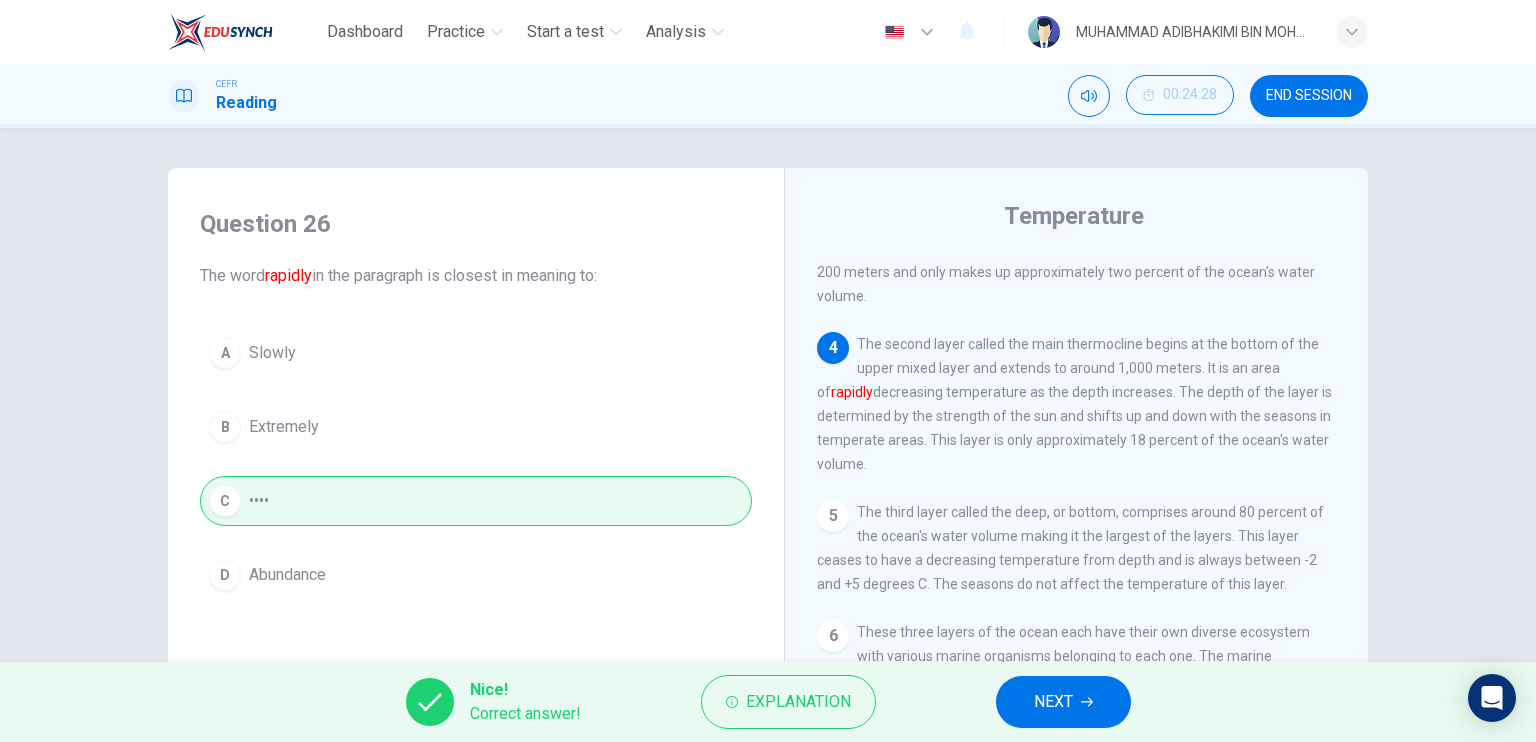 click on "NEXT" at bounding box center (1063, 702) 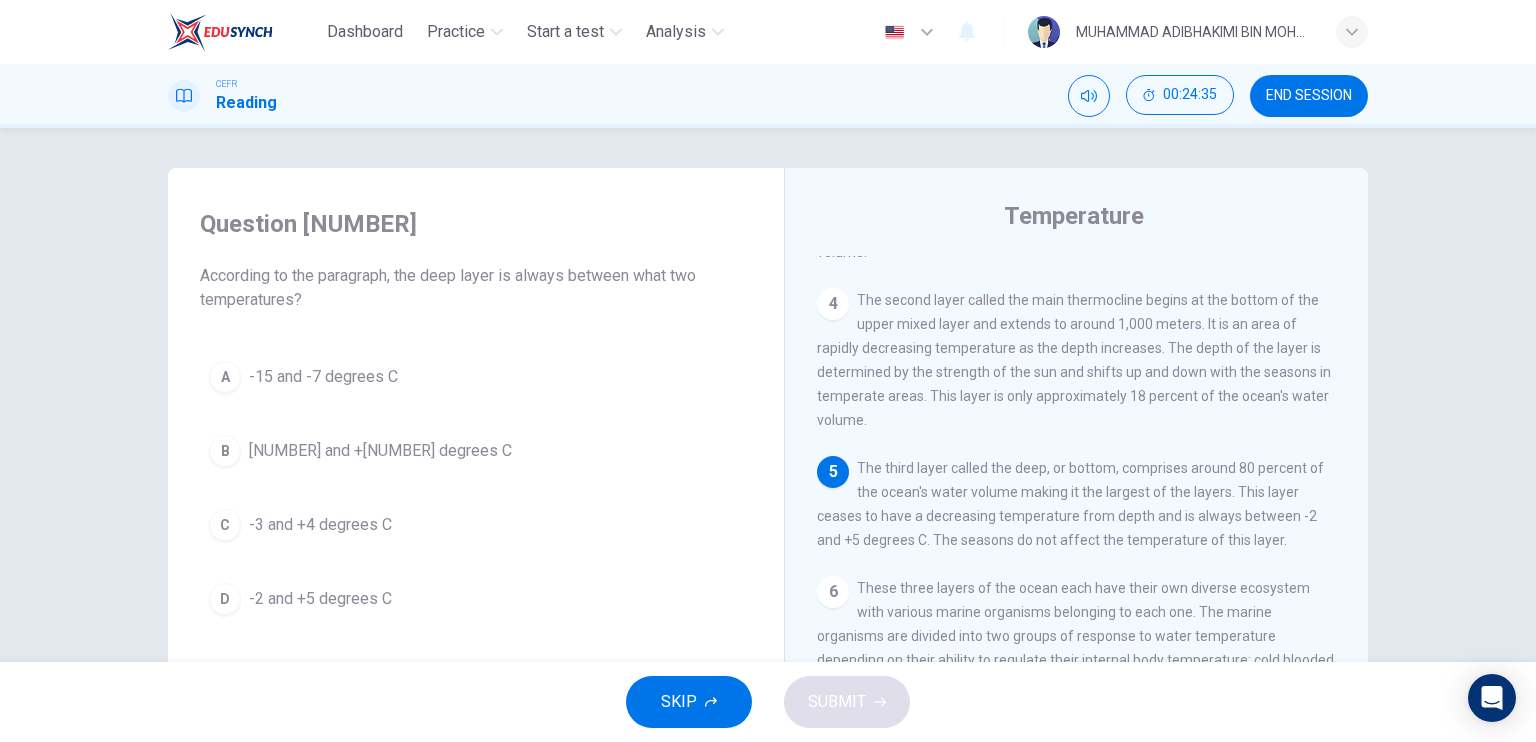 scroll, scrollTop: 600, scrollLeft: 0, axis: vertical 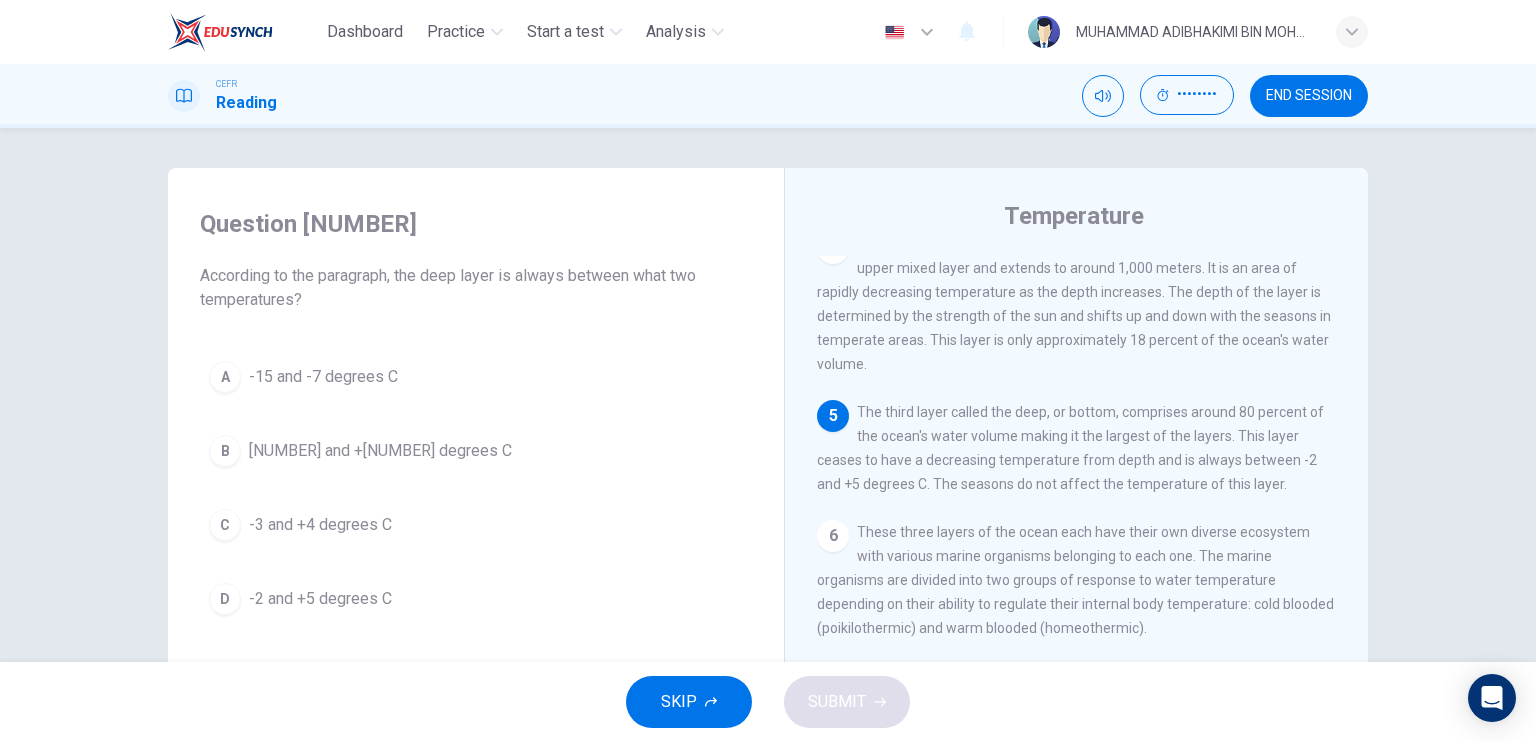 click on "D" at bounding box center [225, 377] 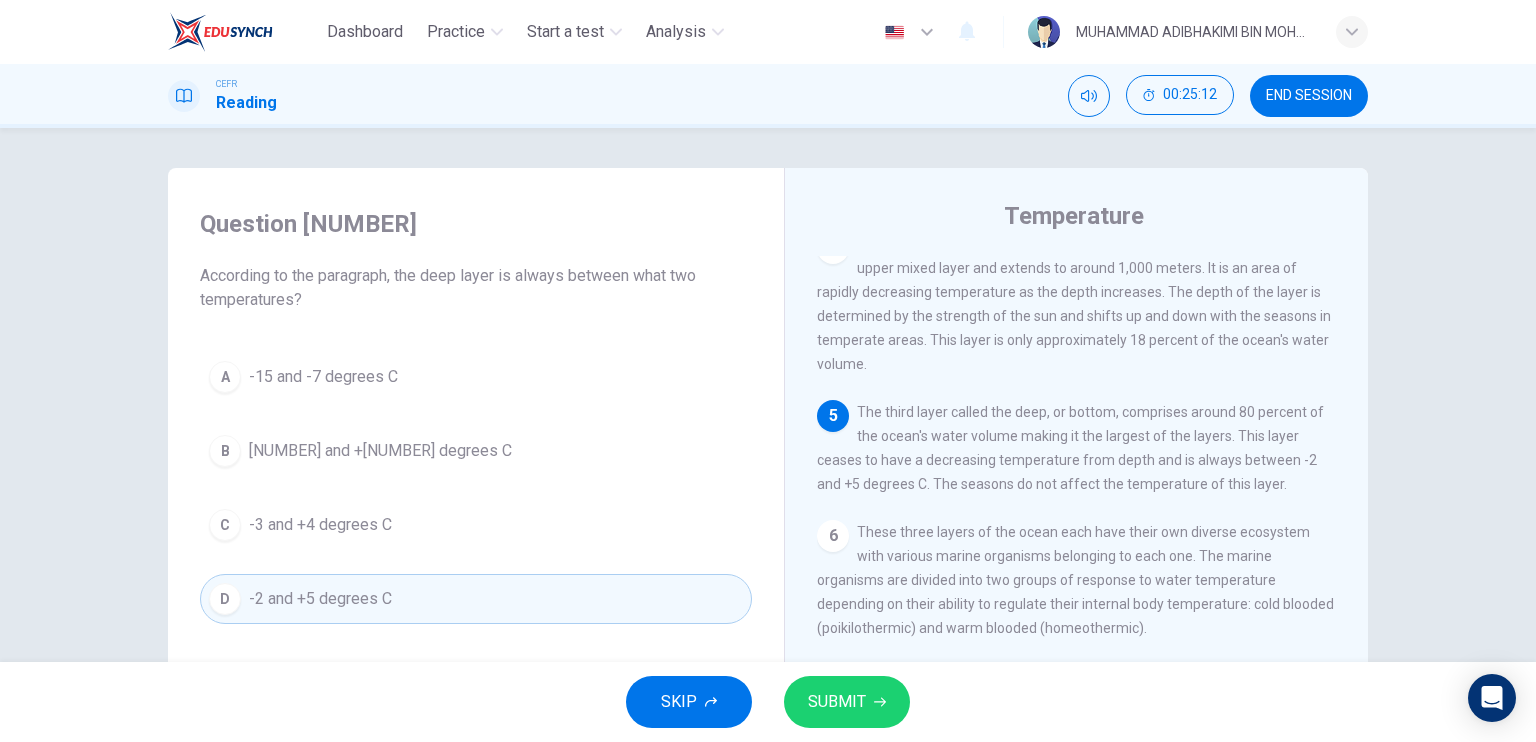 click on "SUBMIT" at bounding box center [837, 702] 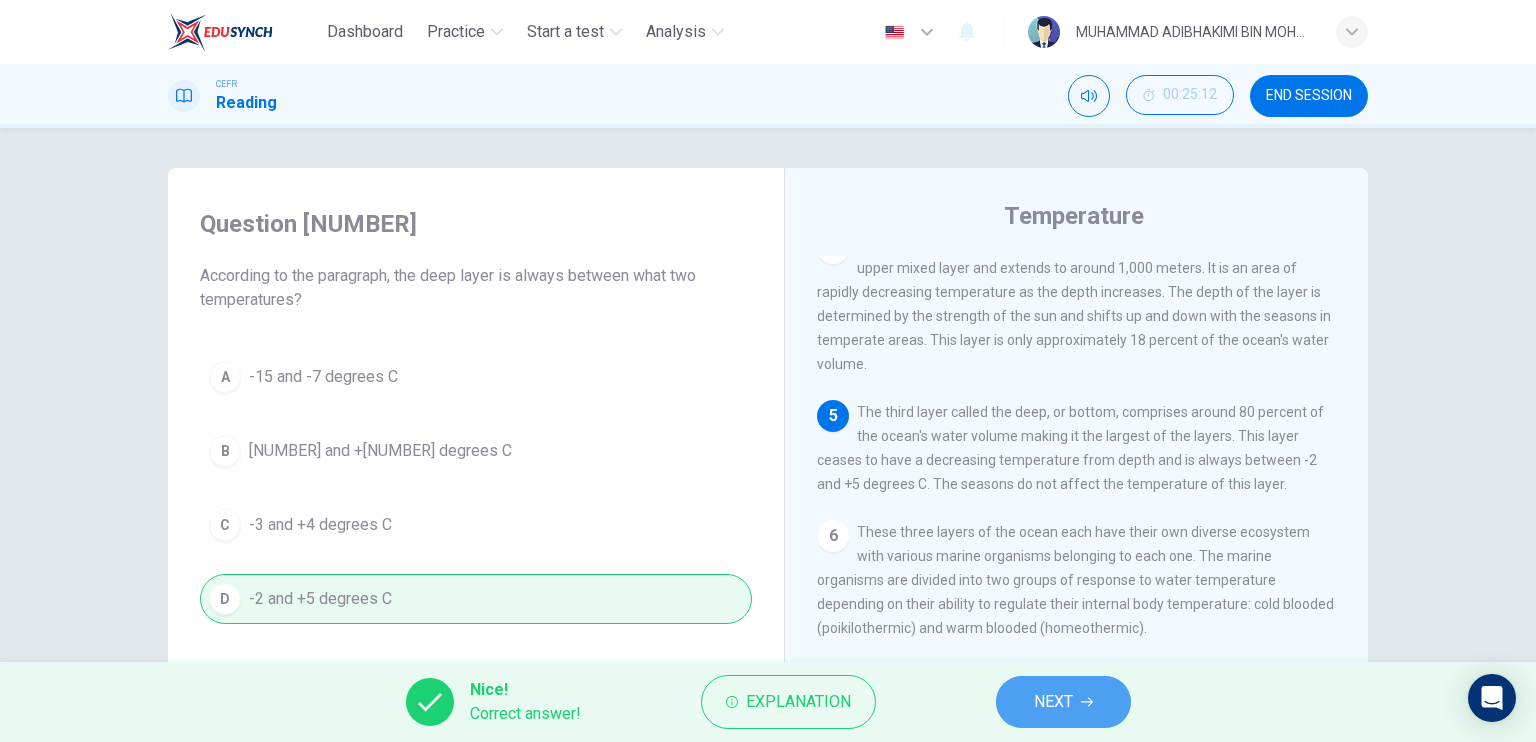 click on "NEXT" at bounding box center (1053, 702) 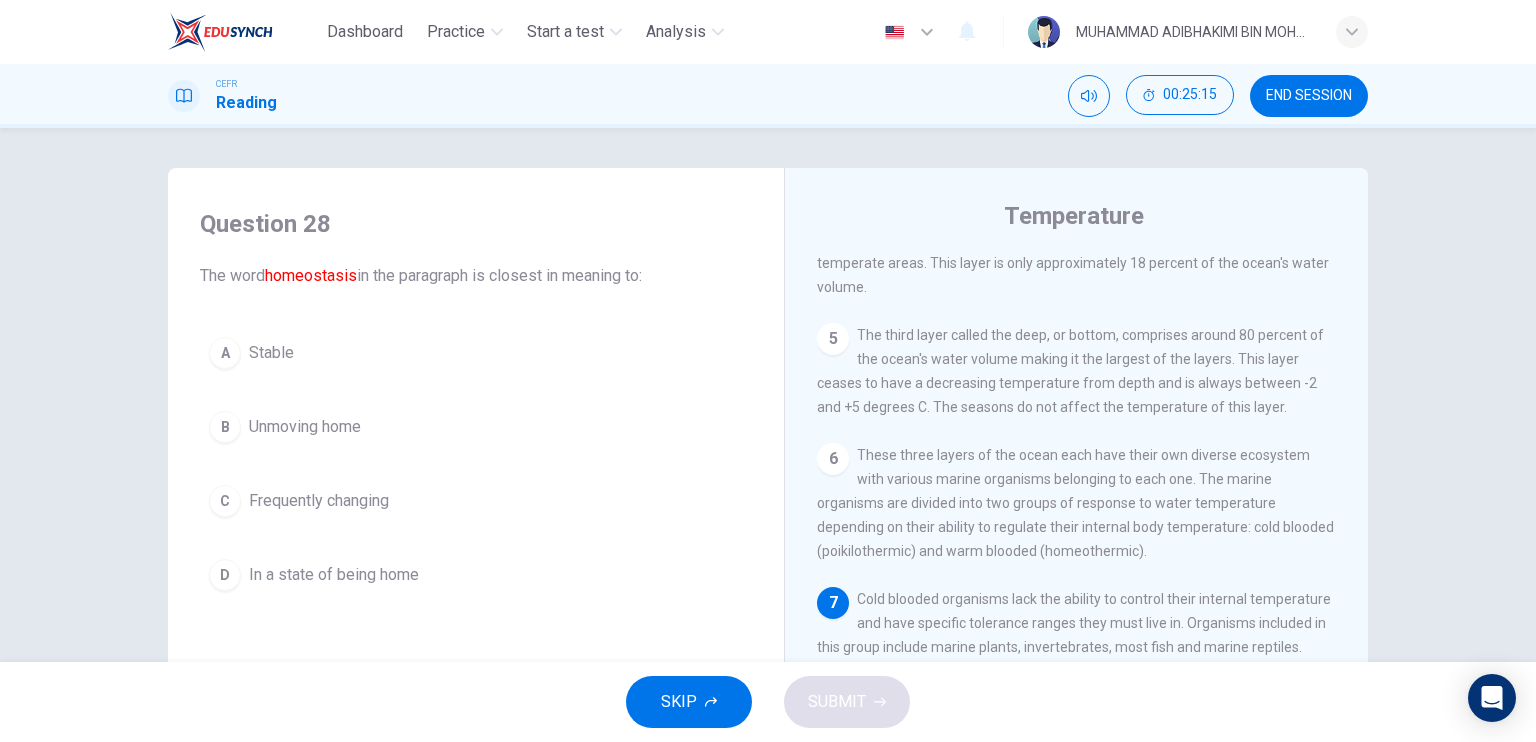 scroll, scrollTop: 800, scrollLeft: 0, axis: vertical 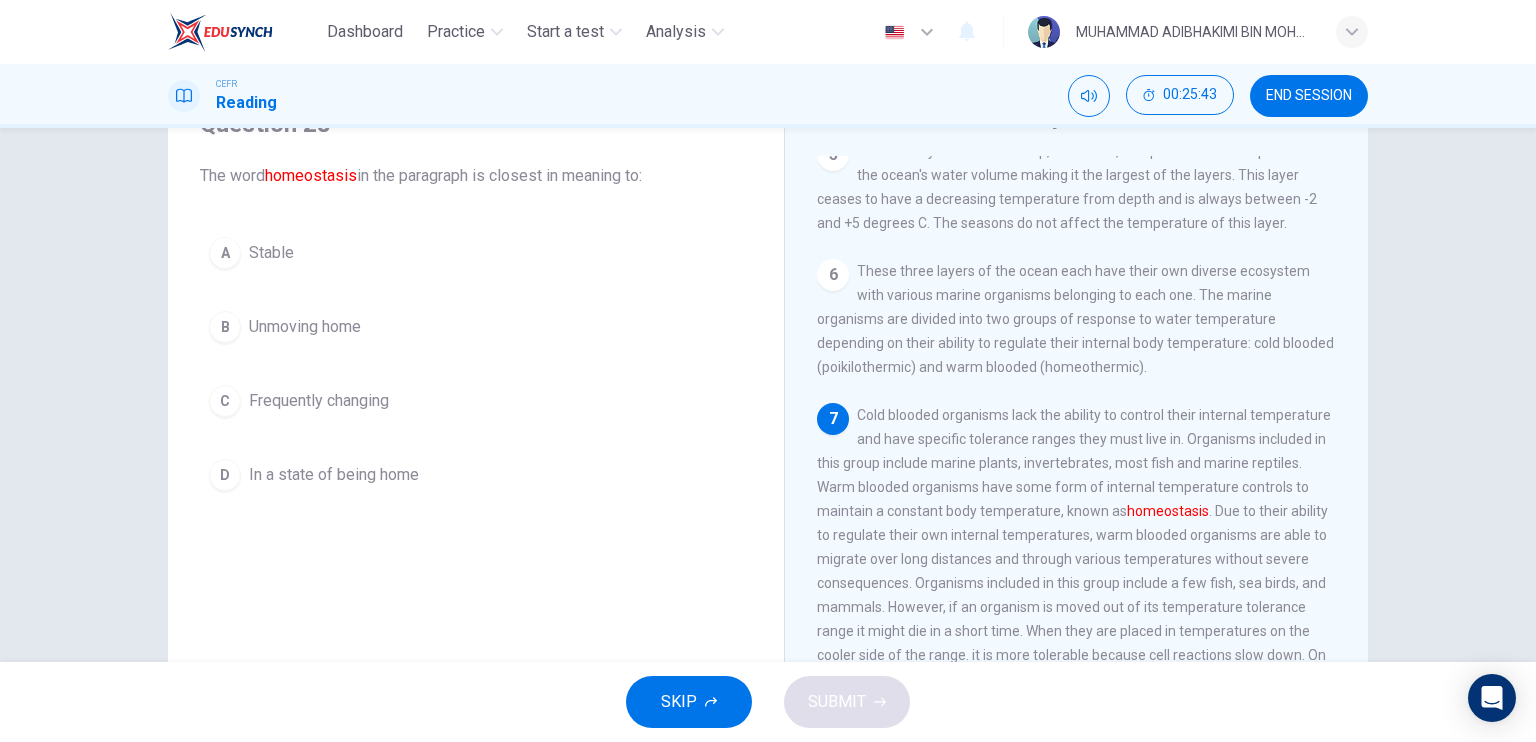 click on "C" at bounding box center [225, 253] 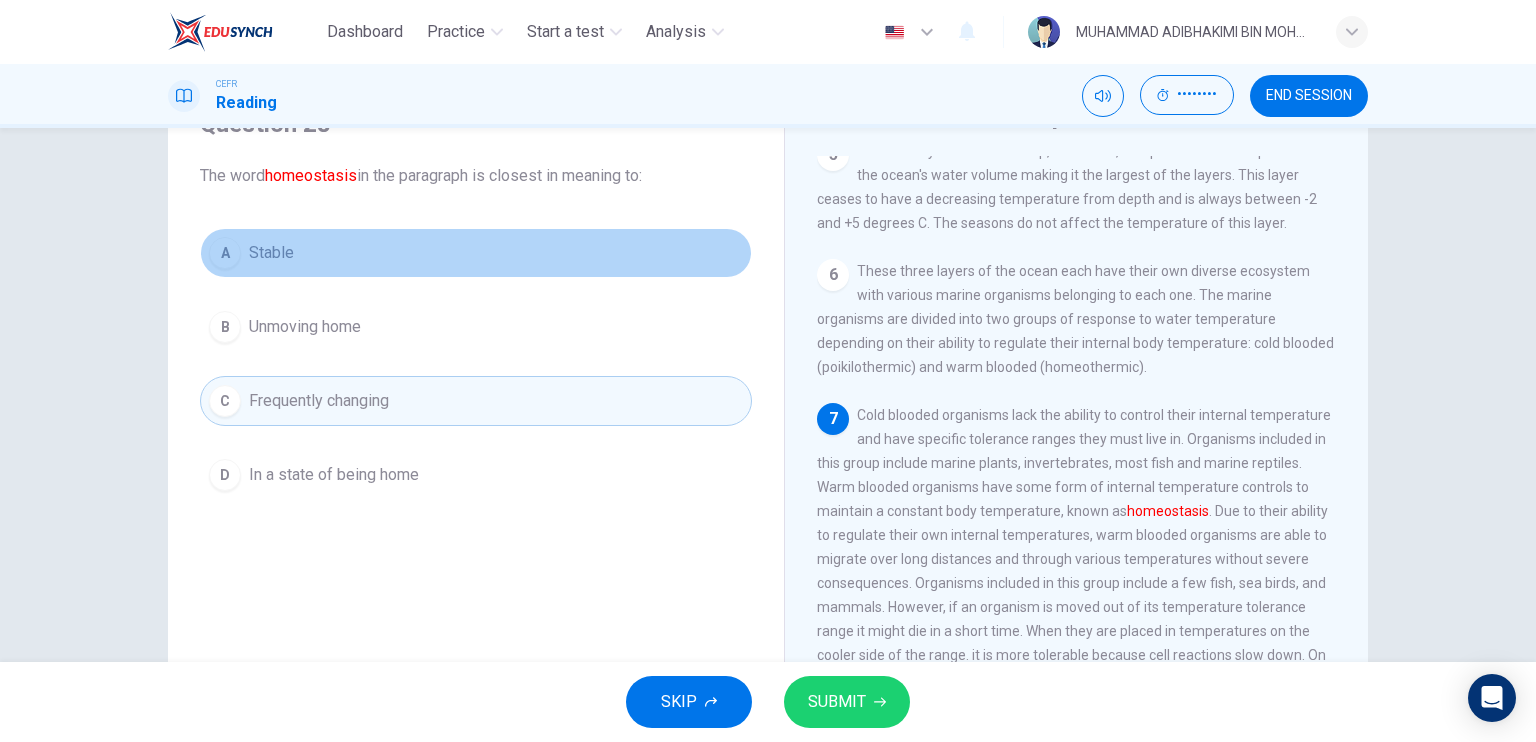 click on "A" at bounding box center (225, 253) 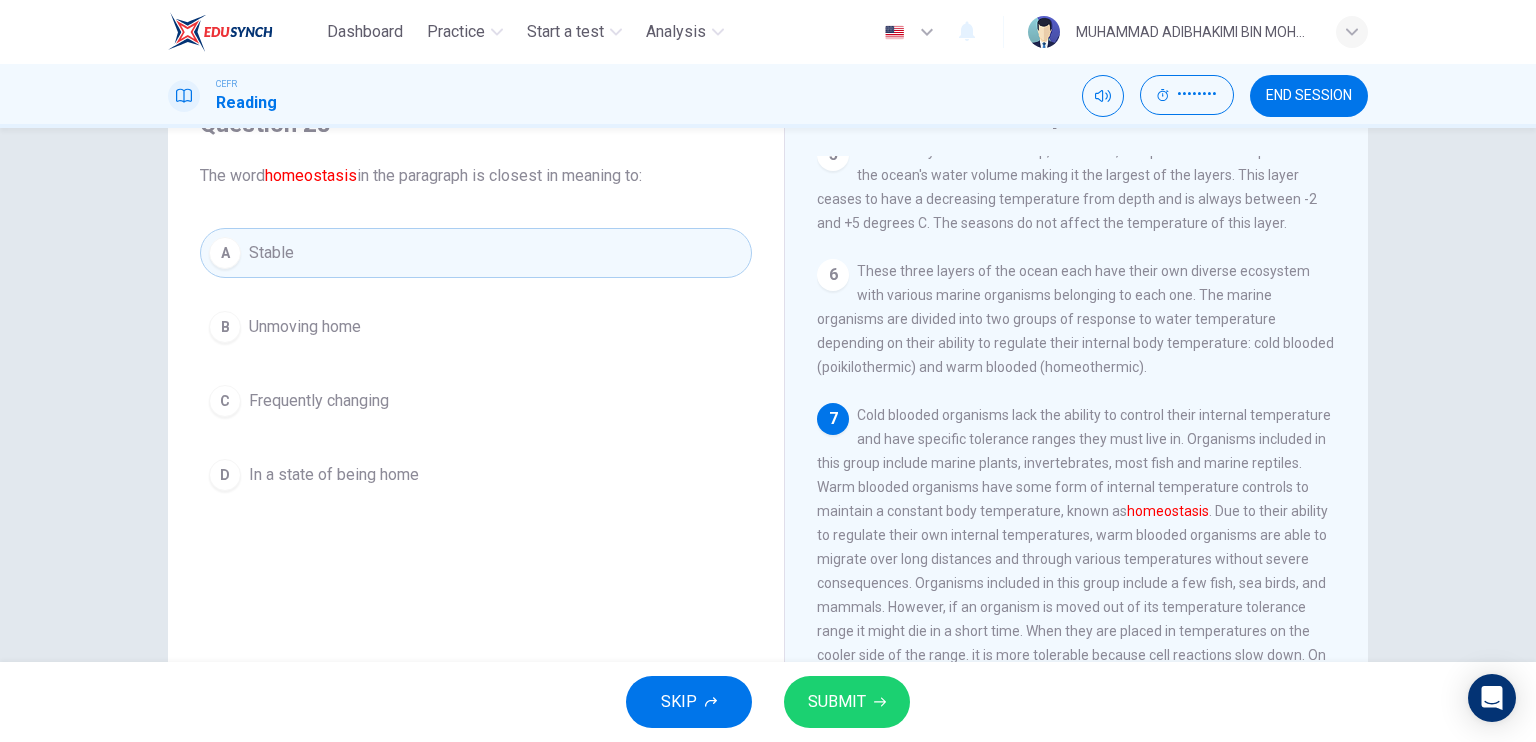 click on "SUBMIT" at bounding box center [837, 702] 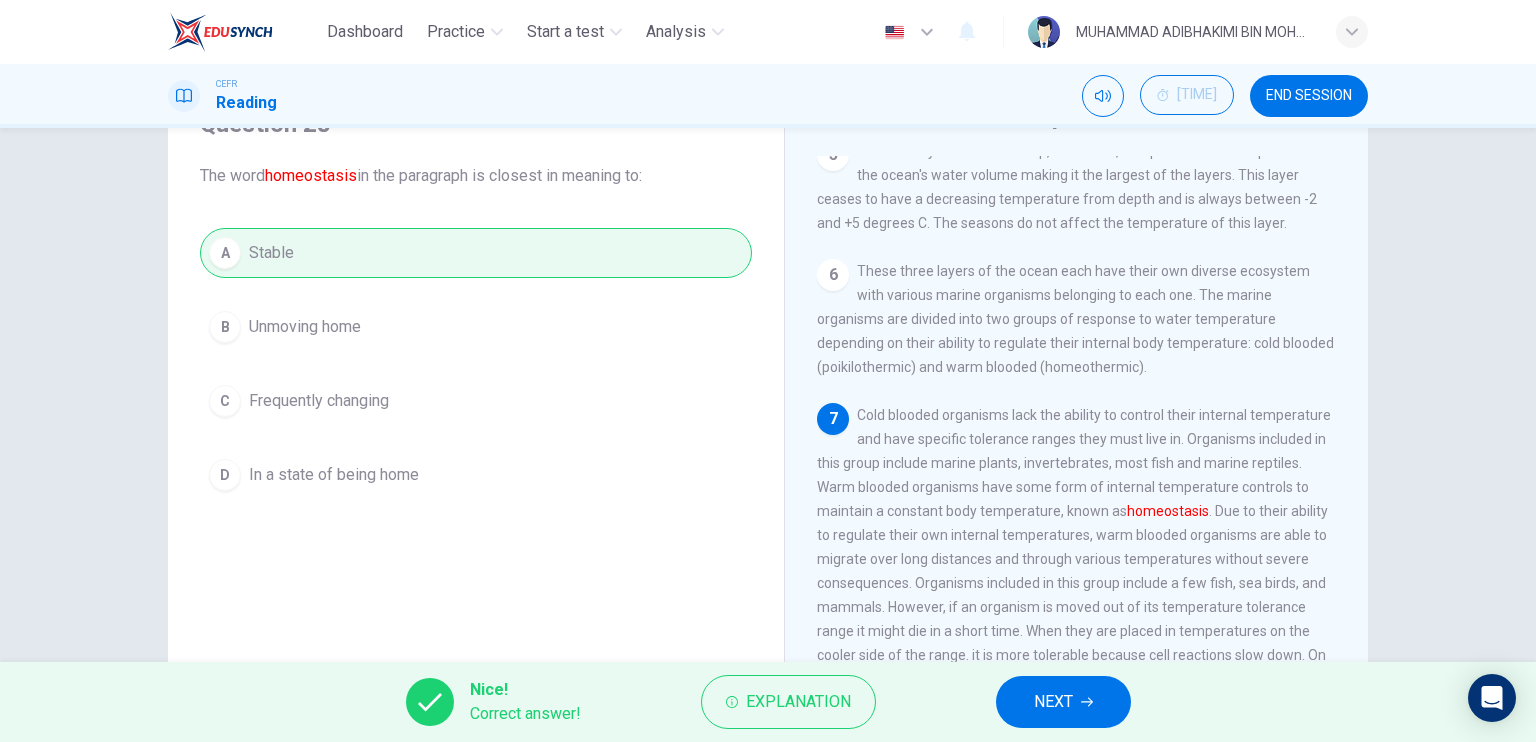 click on "NEXT" at bounding box center [1053, 702] 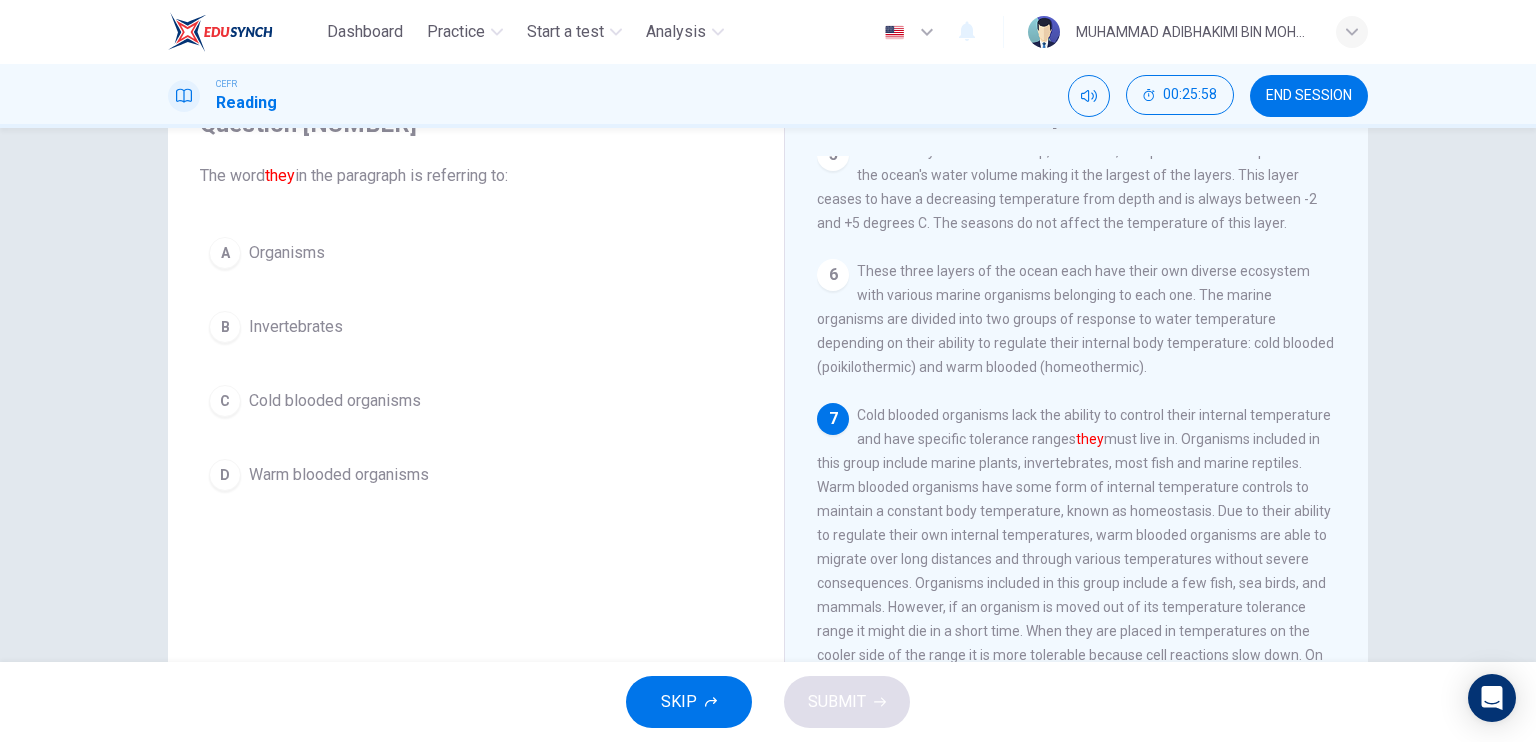 click on "C" at bounding box center (225, 253) 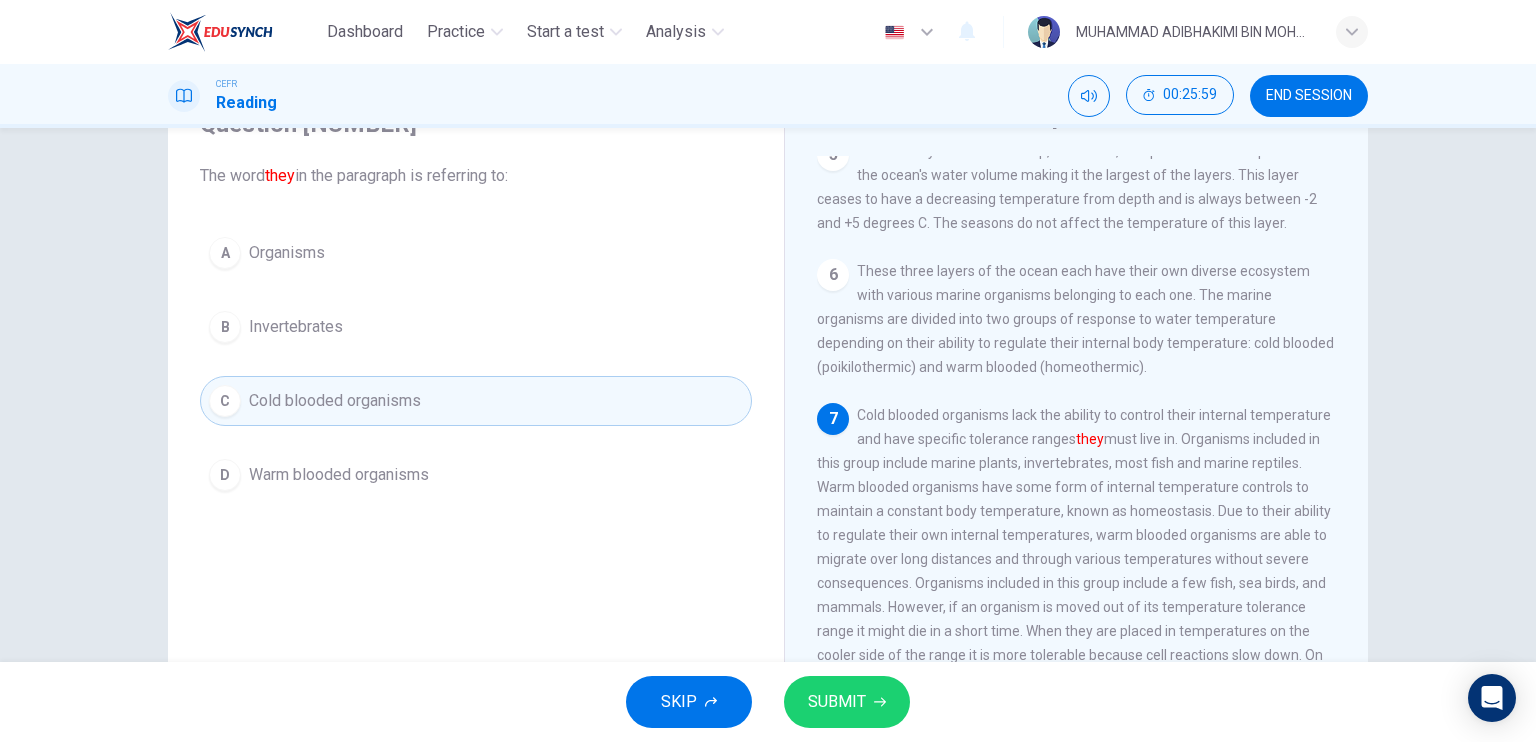 click on "SUBMIT" at bounding box center (837, 702) 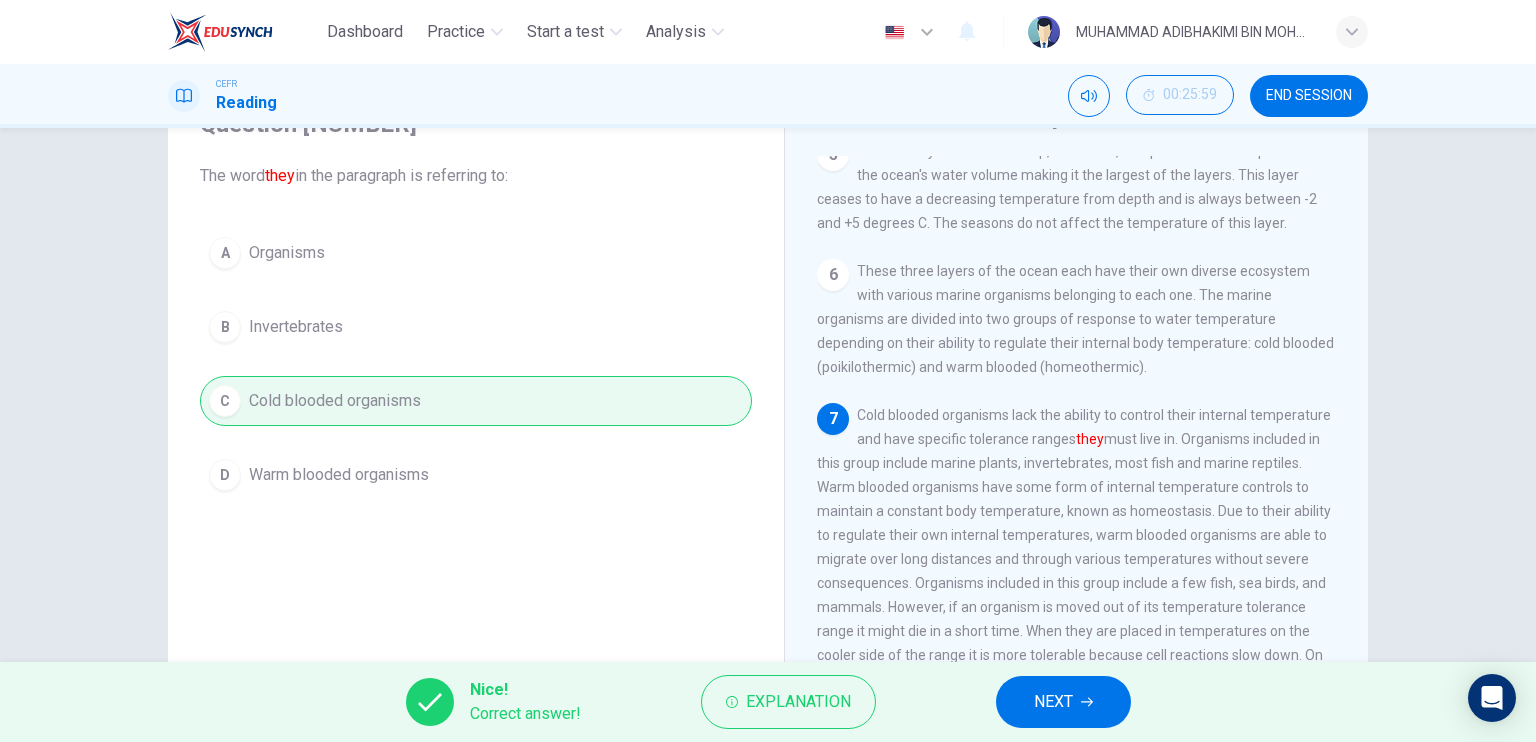 click on "NEXT" at bounding box center (1053, 702) 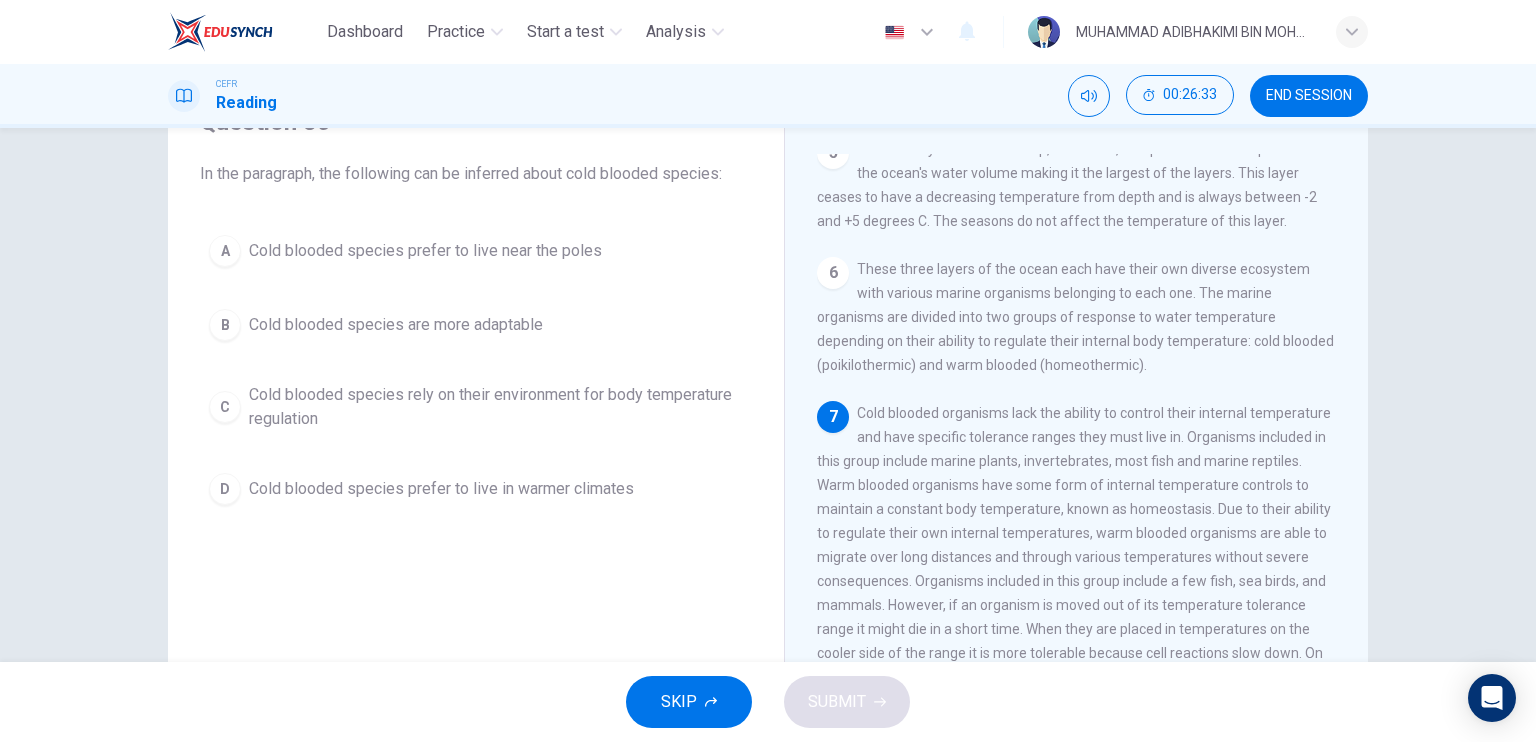 scroll, scrollTop: 100, scrollLeft: 0, axis: vertical 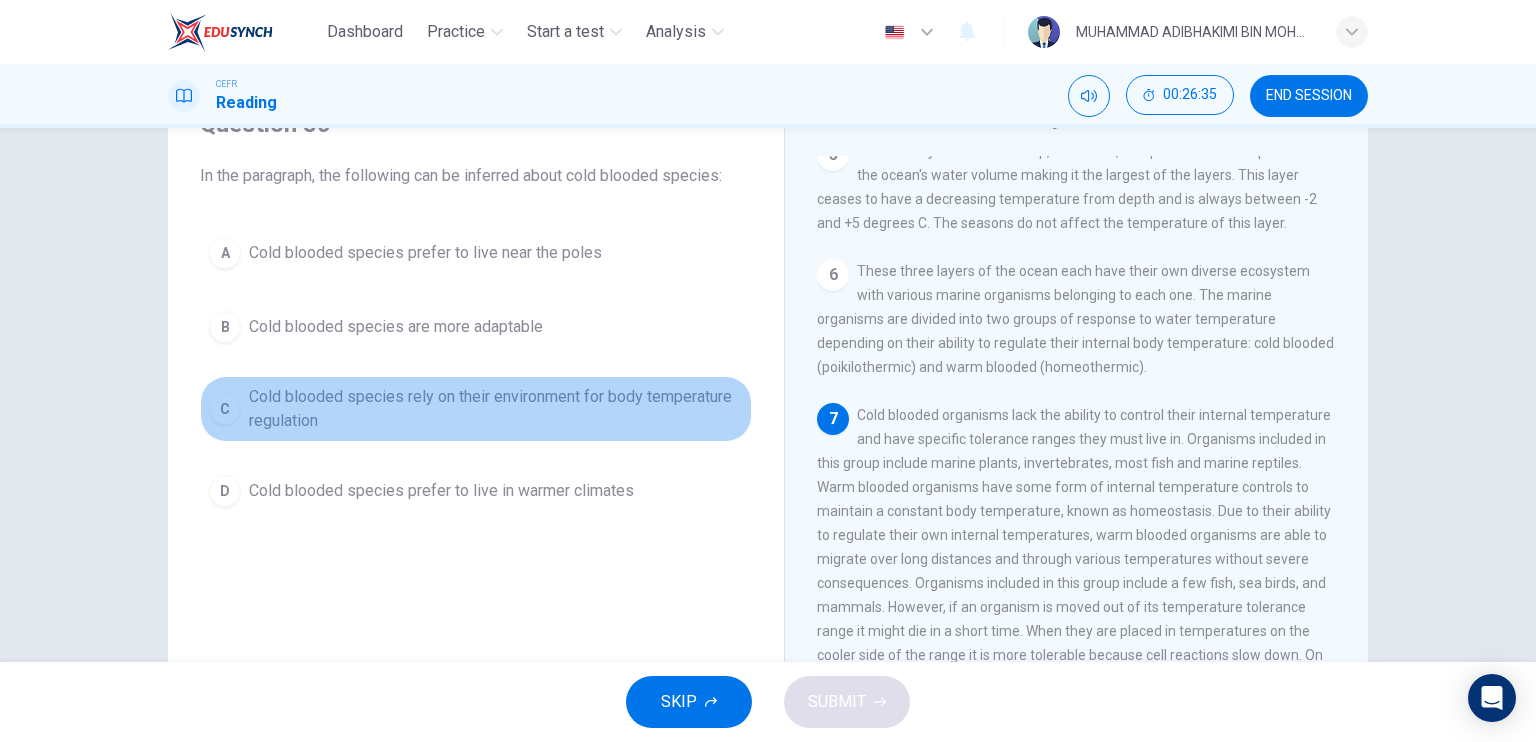 click on "C" at bounding box center [225, 253] 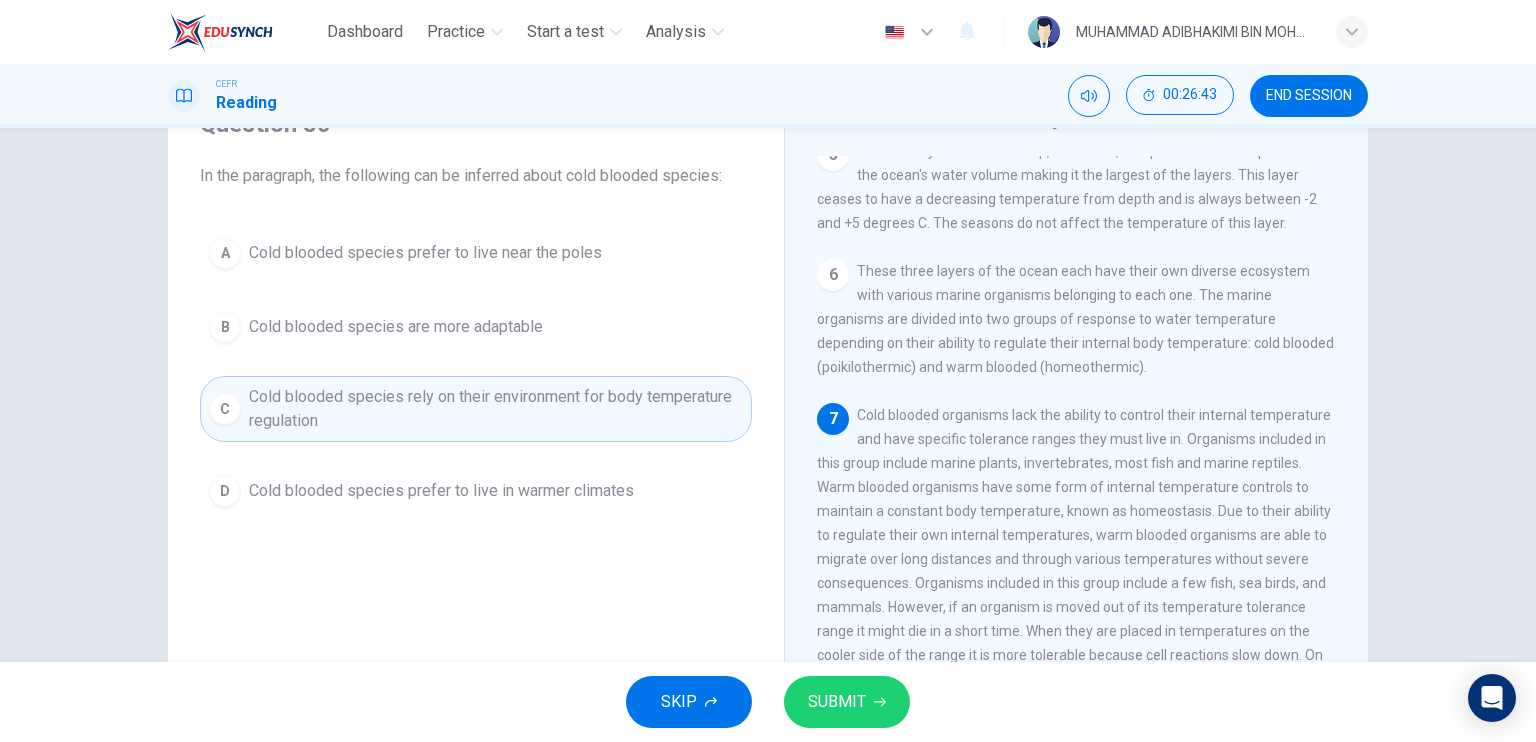 click on "SUBMIT" at bounding box center [837, 702] 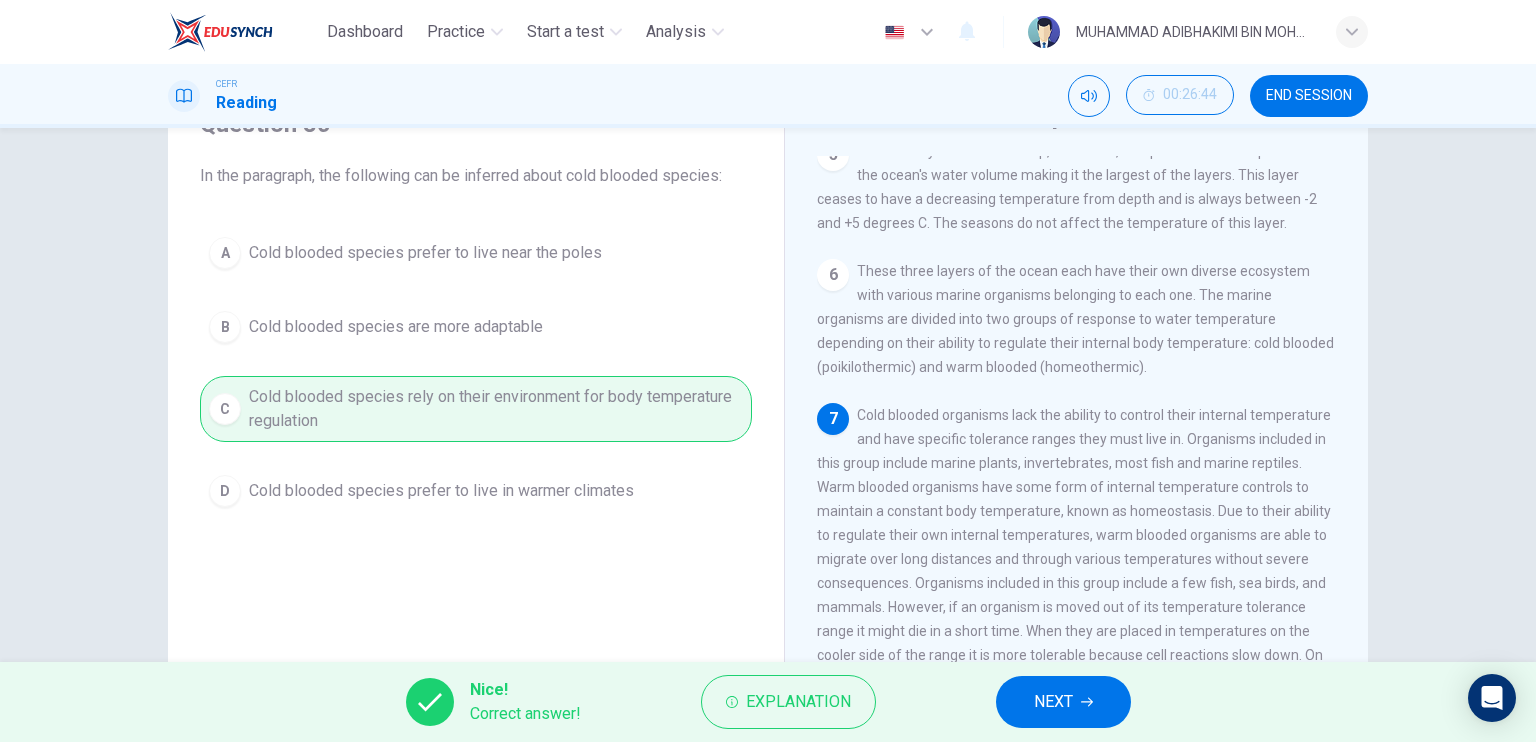 click on "NEXT" at bounding box center (1053, 702) 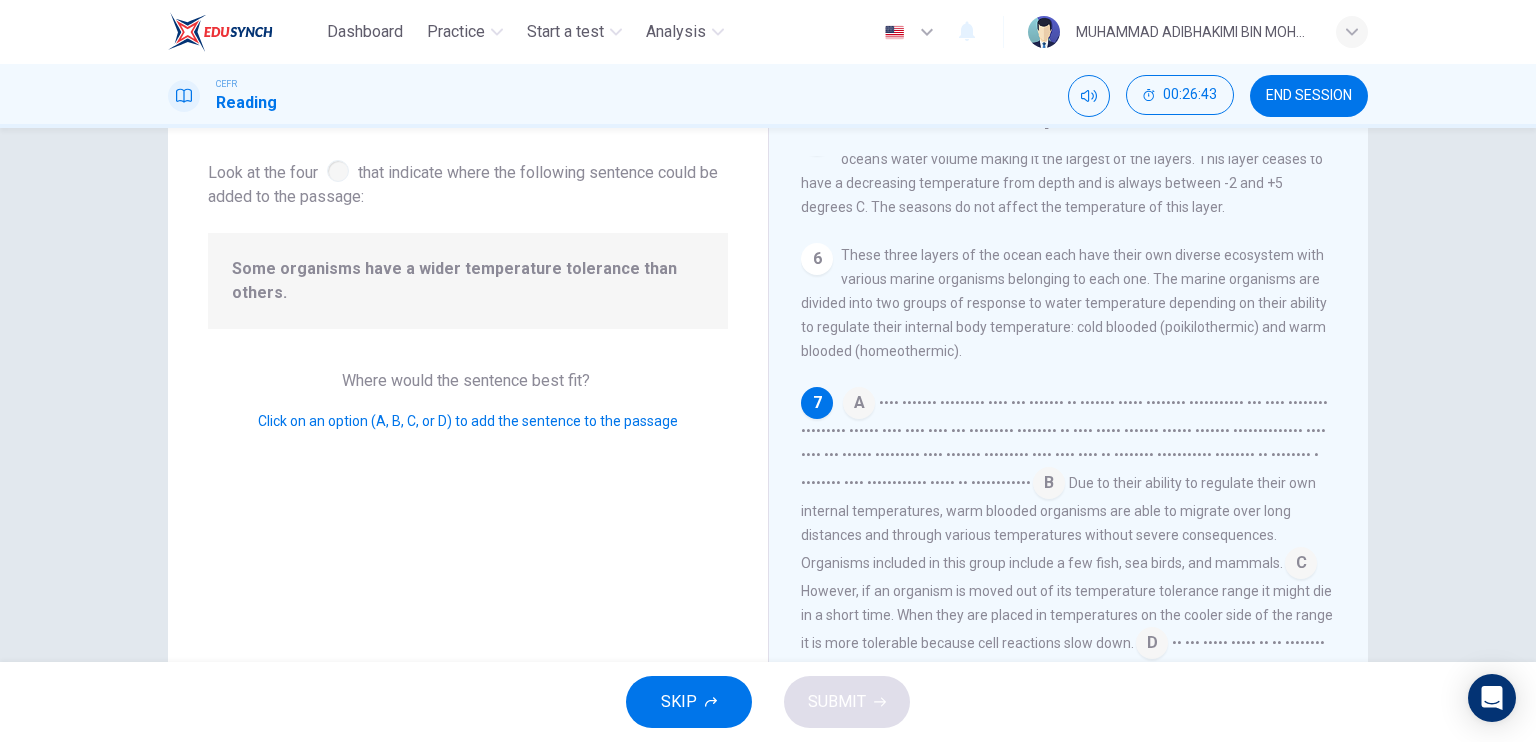 scroll, scrollTop: 779, scrollLeft: 0, axis: vertical 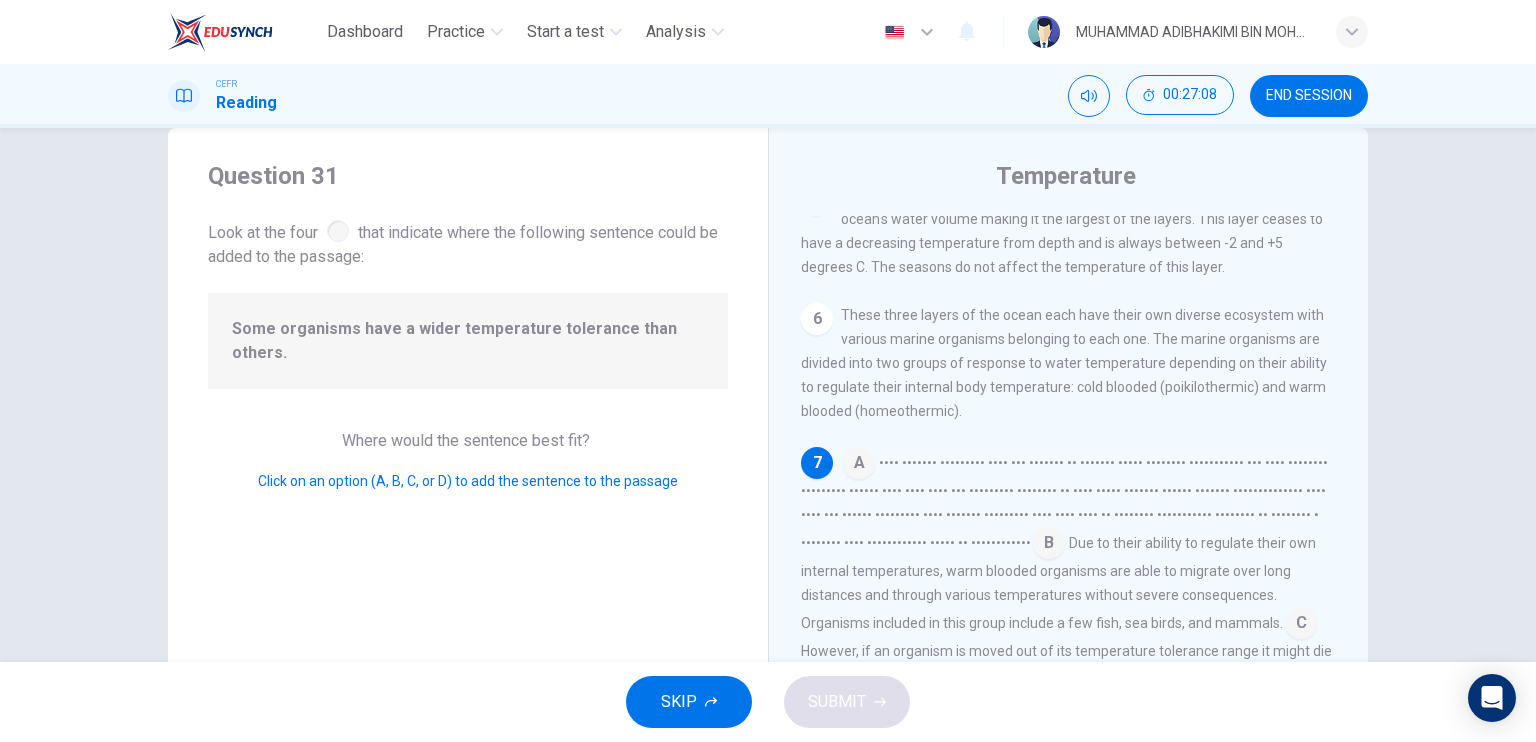 click at bounding box center (859, 465) 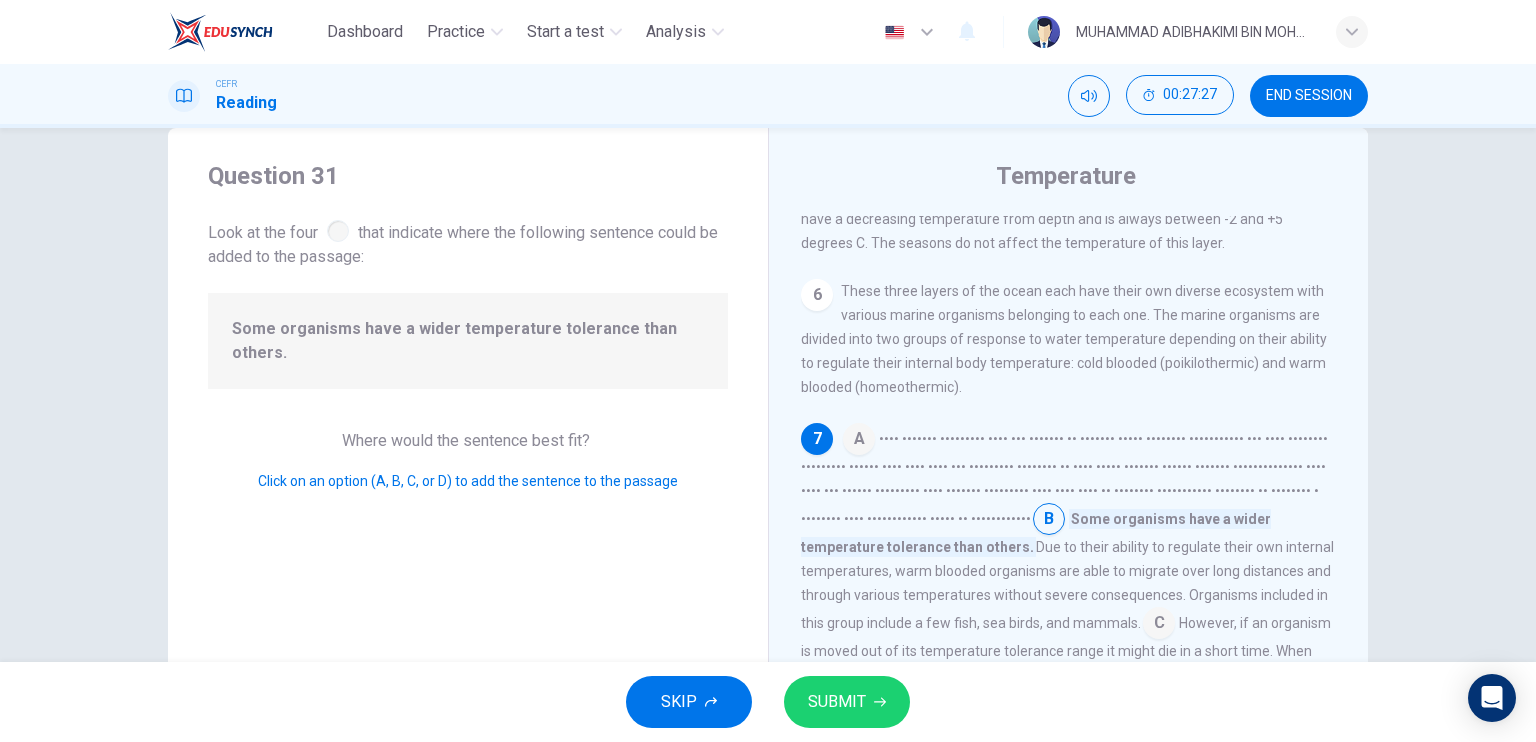 scroll, scrollTop: 803, scrollLeft: 0, axis: vertical 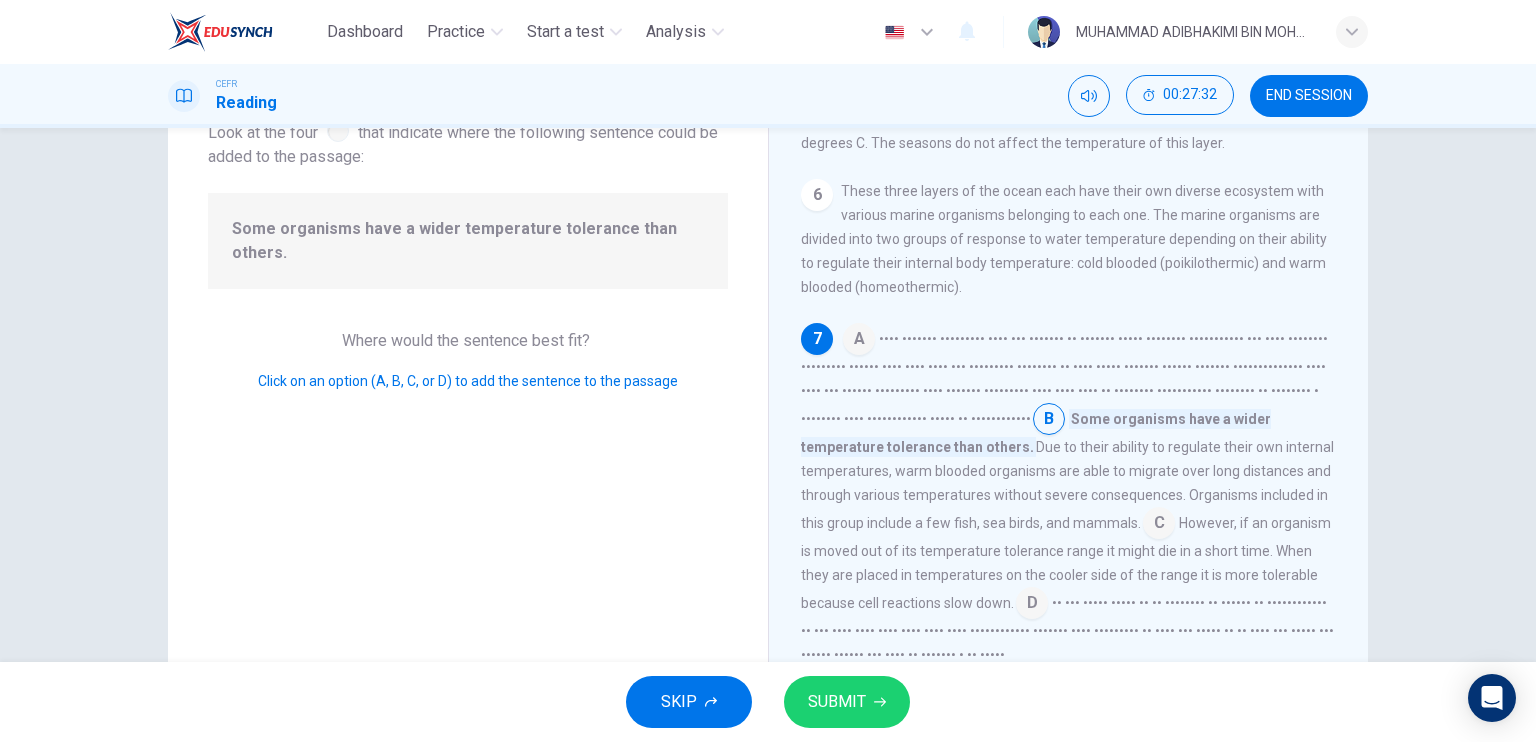 click on "SUBMIT" at bounding box center (837, 702) 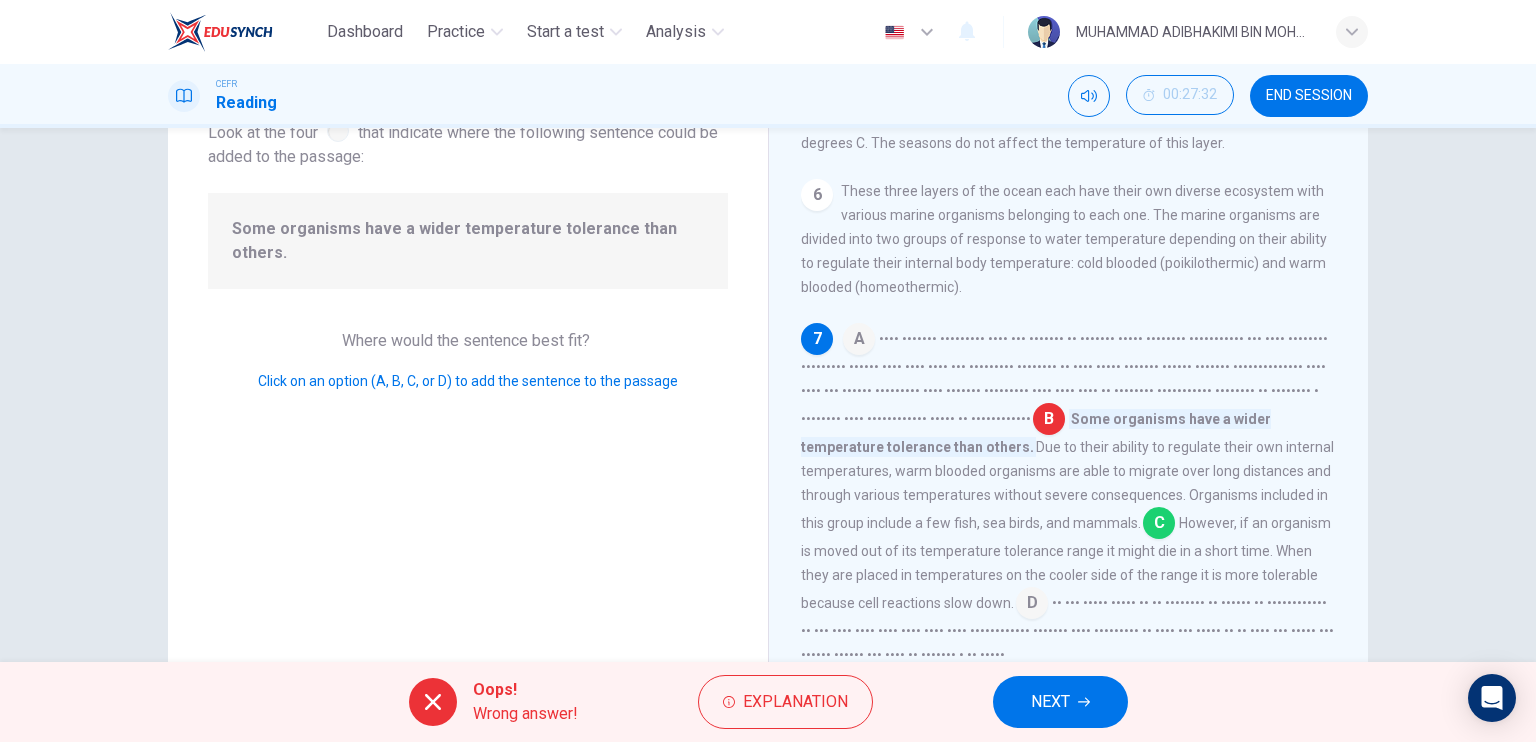 click on "NEXT" at bounding box center [1050, 702] 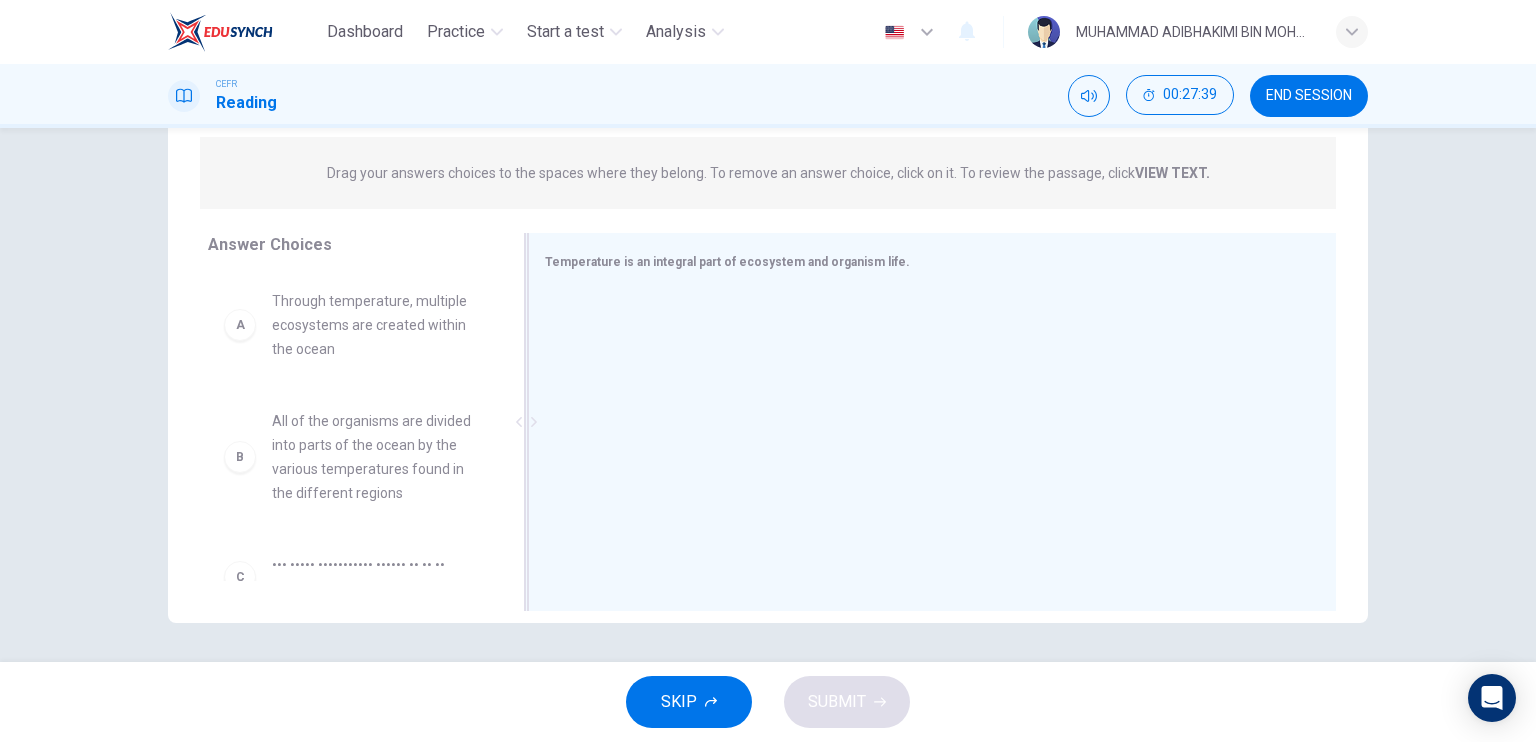scroll, scrollTop: 240, scrollLeft: 0, axis: vertical 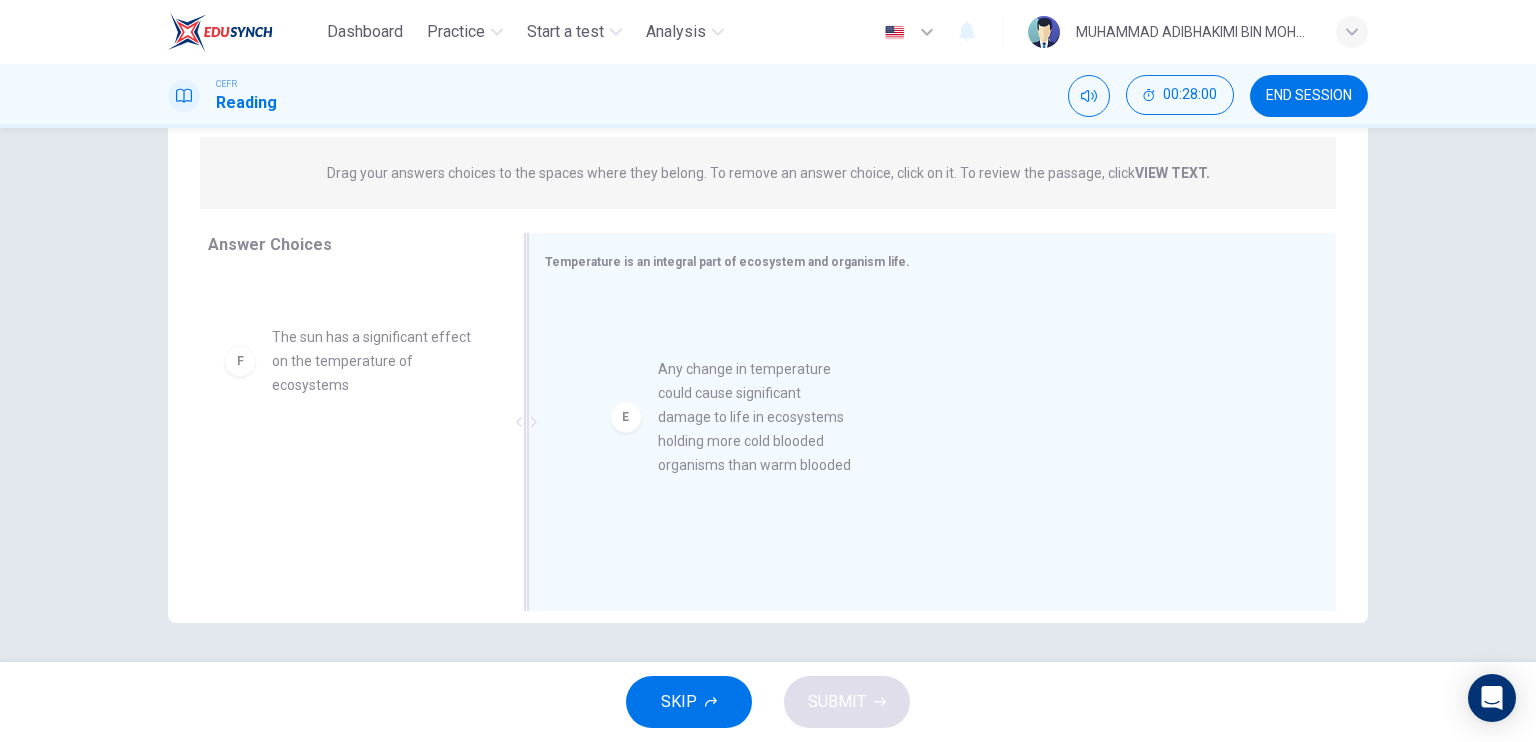 drag, startPoint x: 431, startPoint y: 419, endPoint x: 731, endPoint y: 431, distance: 300.2399 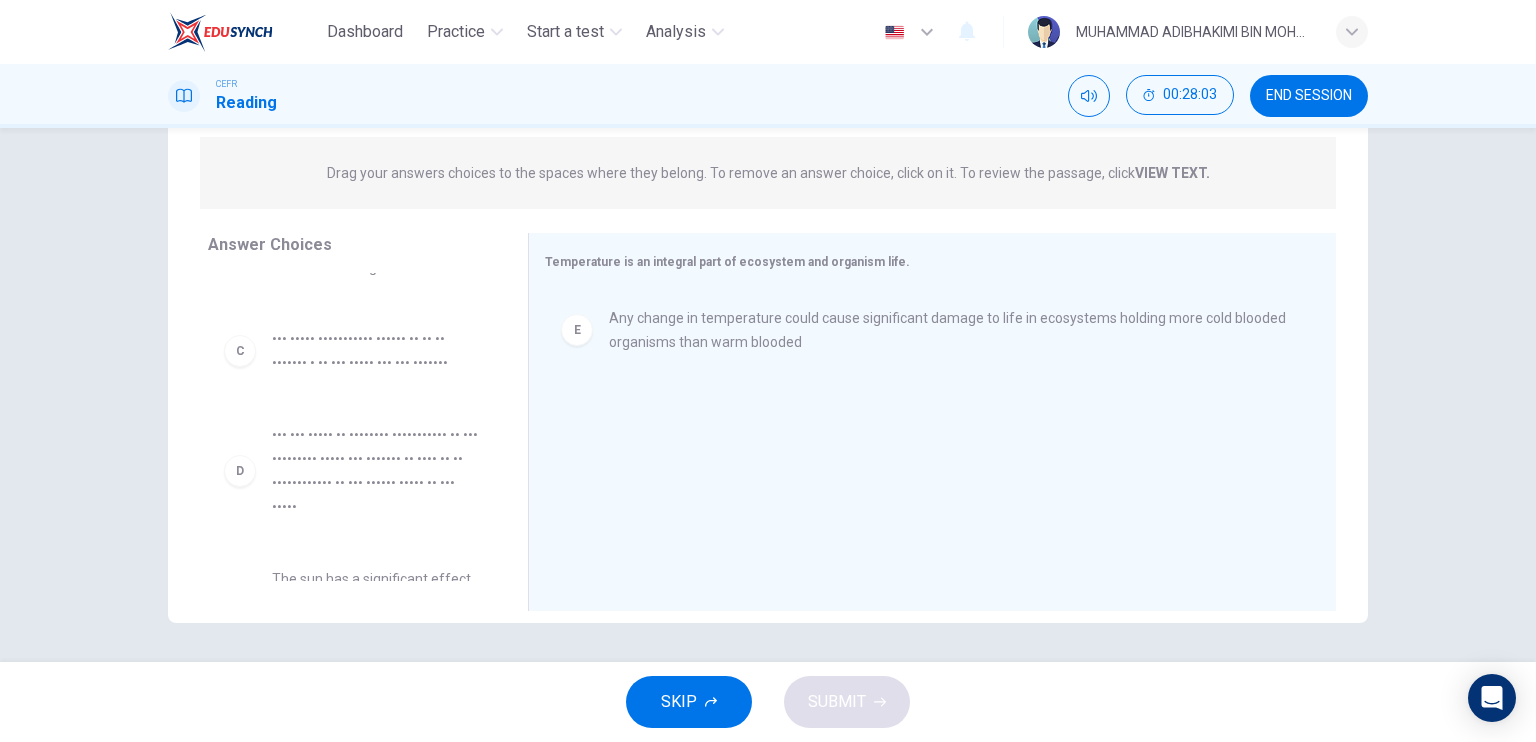 scroll, scrollTop: 0, scrollLeft: 0, axis: both 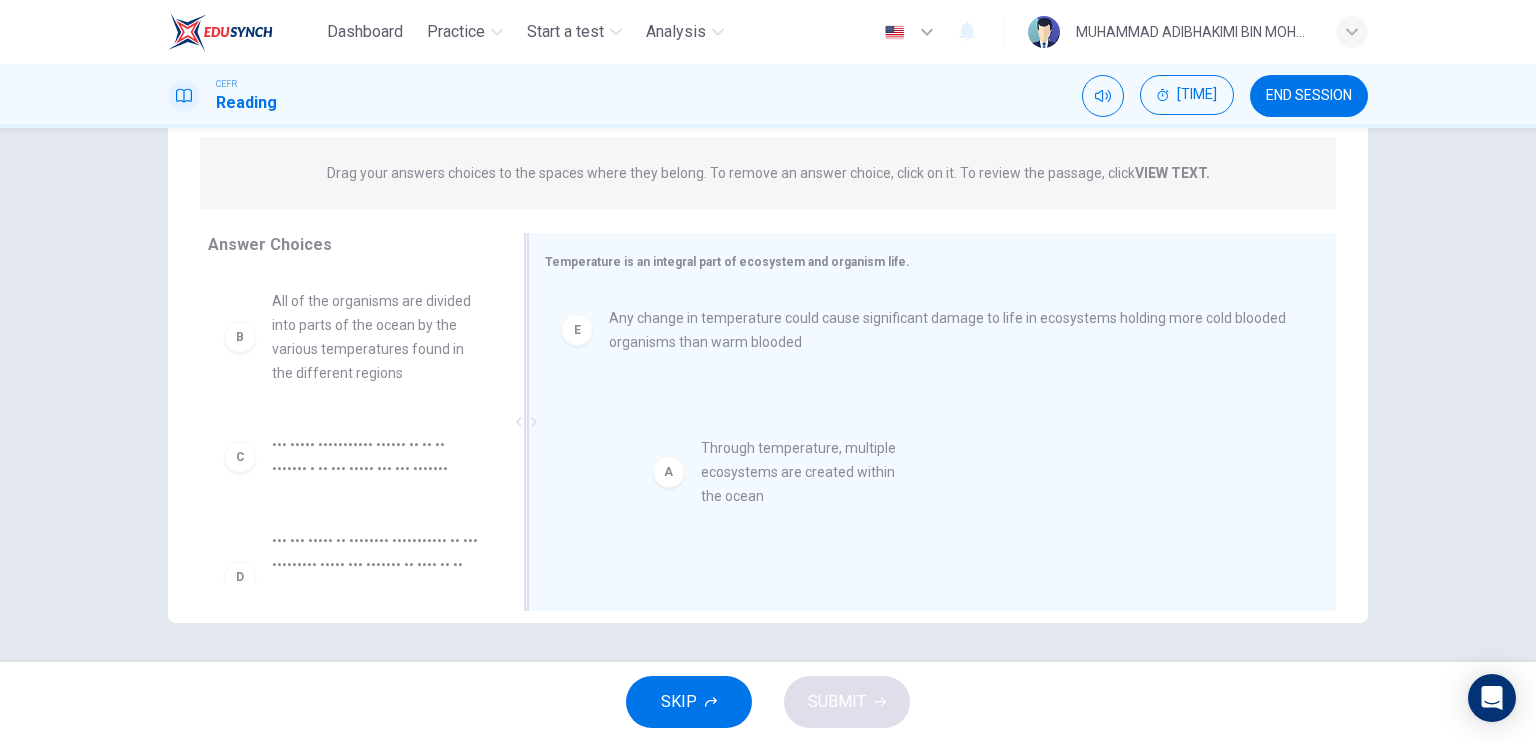 drag, startPoint x: 316, startPoint y: 327, endPoint x: 756, endPoint y: 475, distance: 464.2241 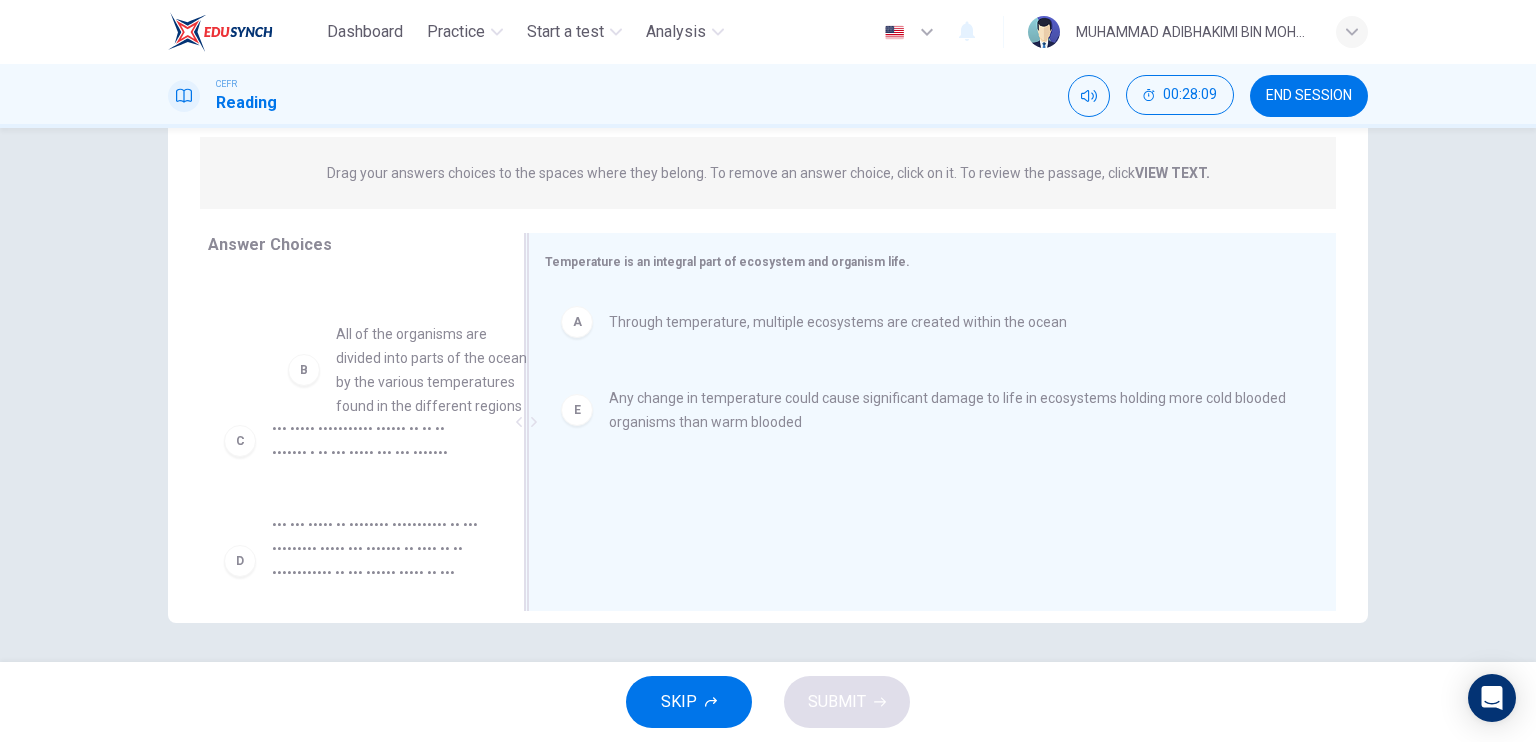 scroll, scrollTop: 4, scrollLeft: 0, axis: vertical 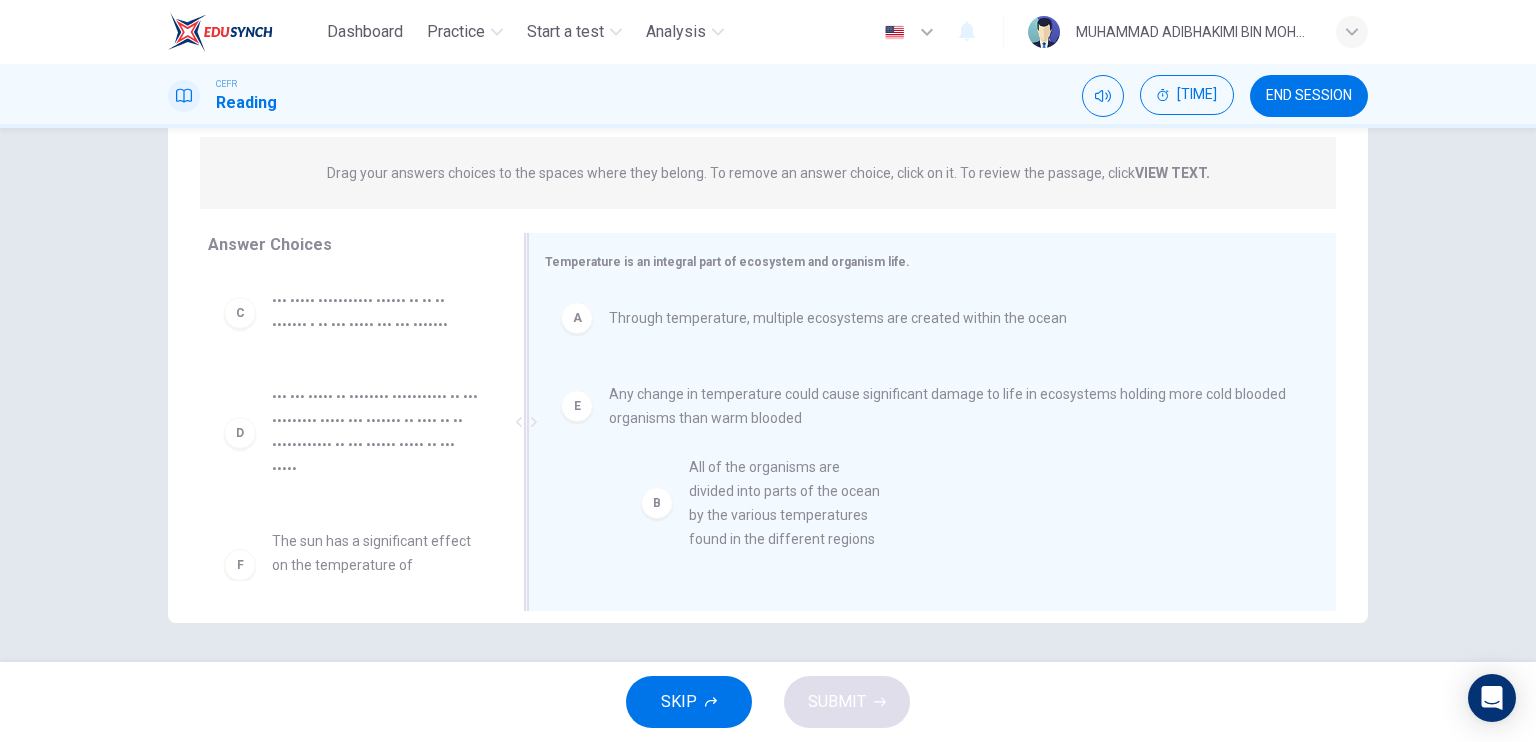 drag, startPoint x: 315, startPoint y: 338, endPoint x: 742, endPoint y: 506, distance: 458.86053 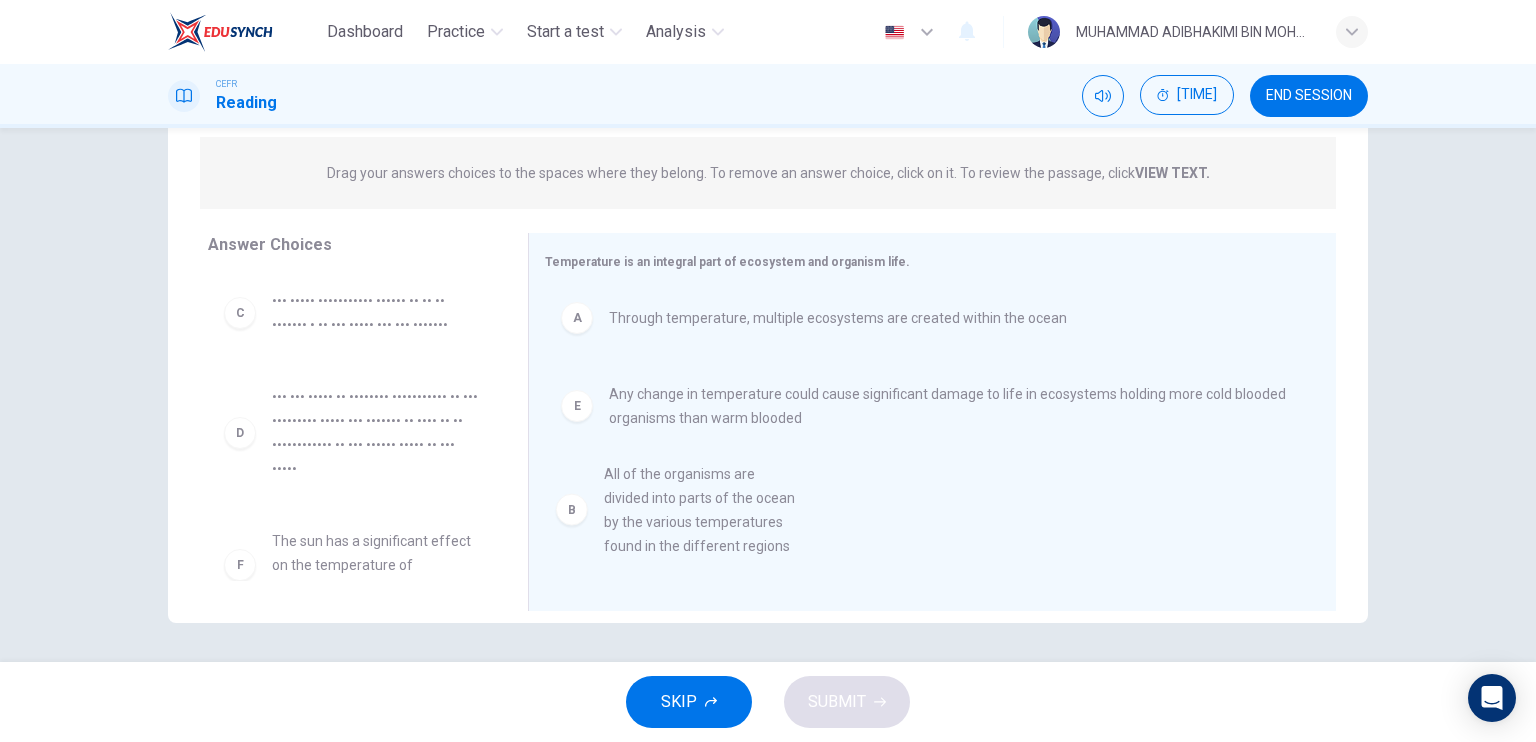 scroll, scrollTop: 0, scrollLeft: 0, axis: both 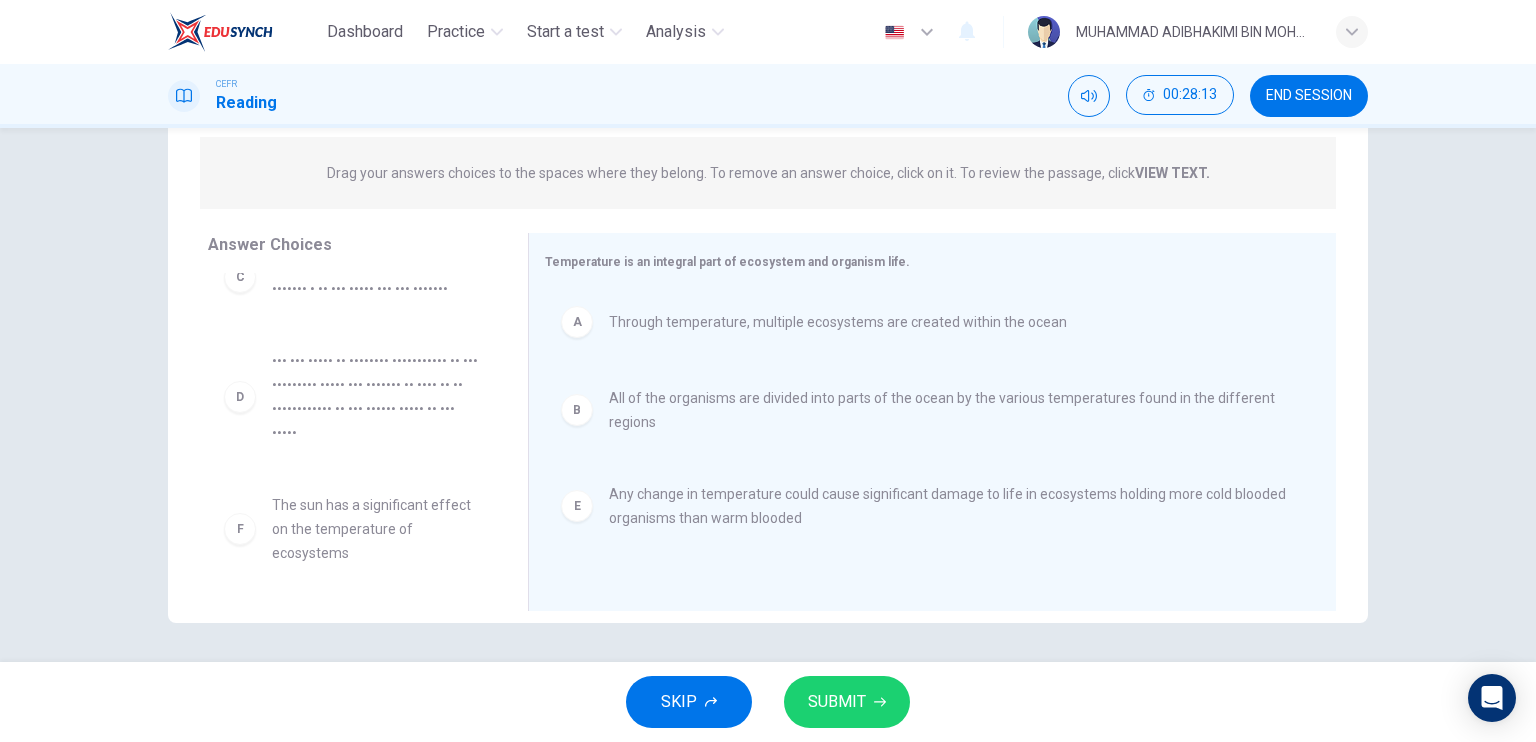click on "SUBMIT" at bounding box center (847, 702) 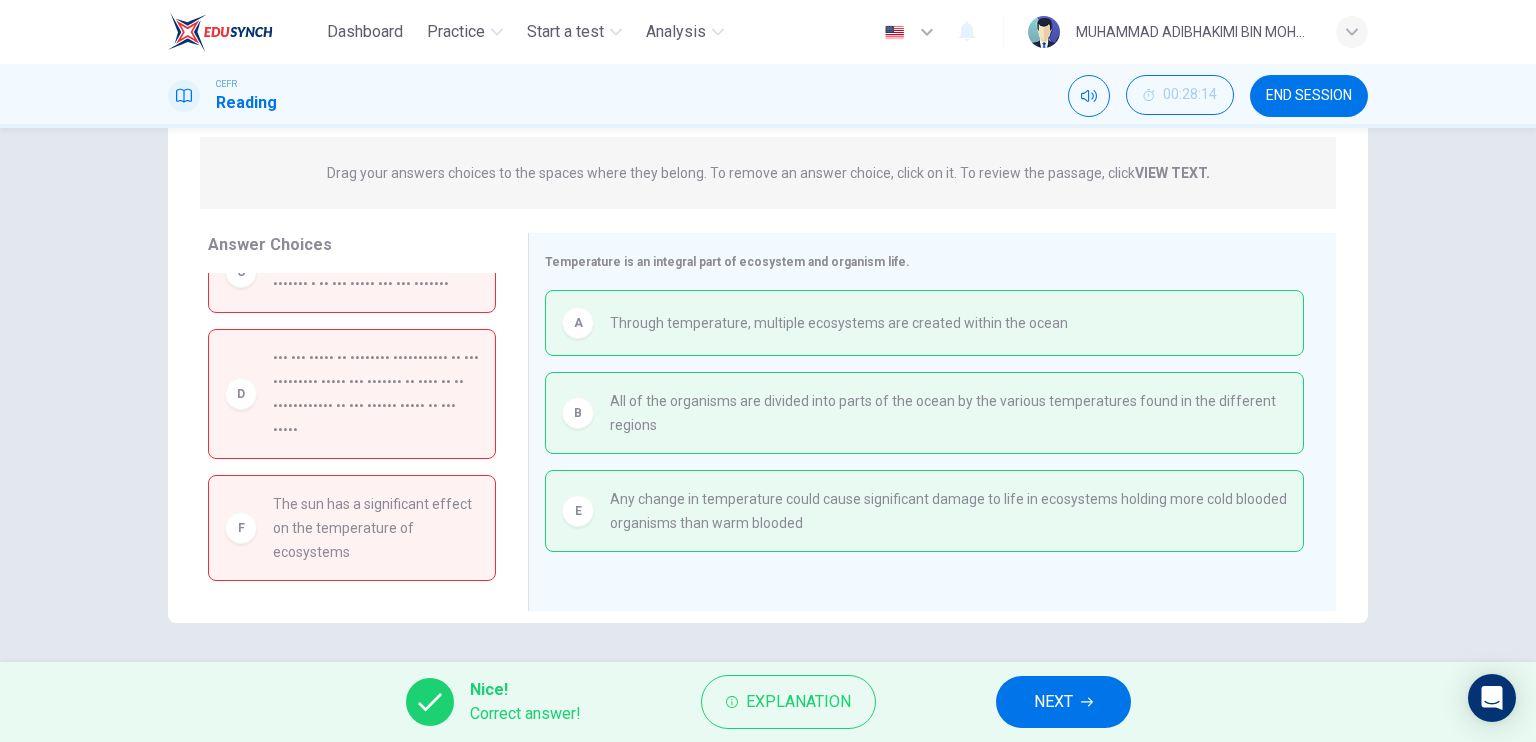 click on "NEXT" at bounding box center [1053, 702] 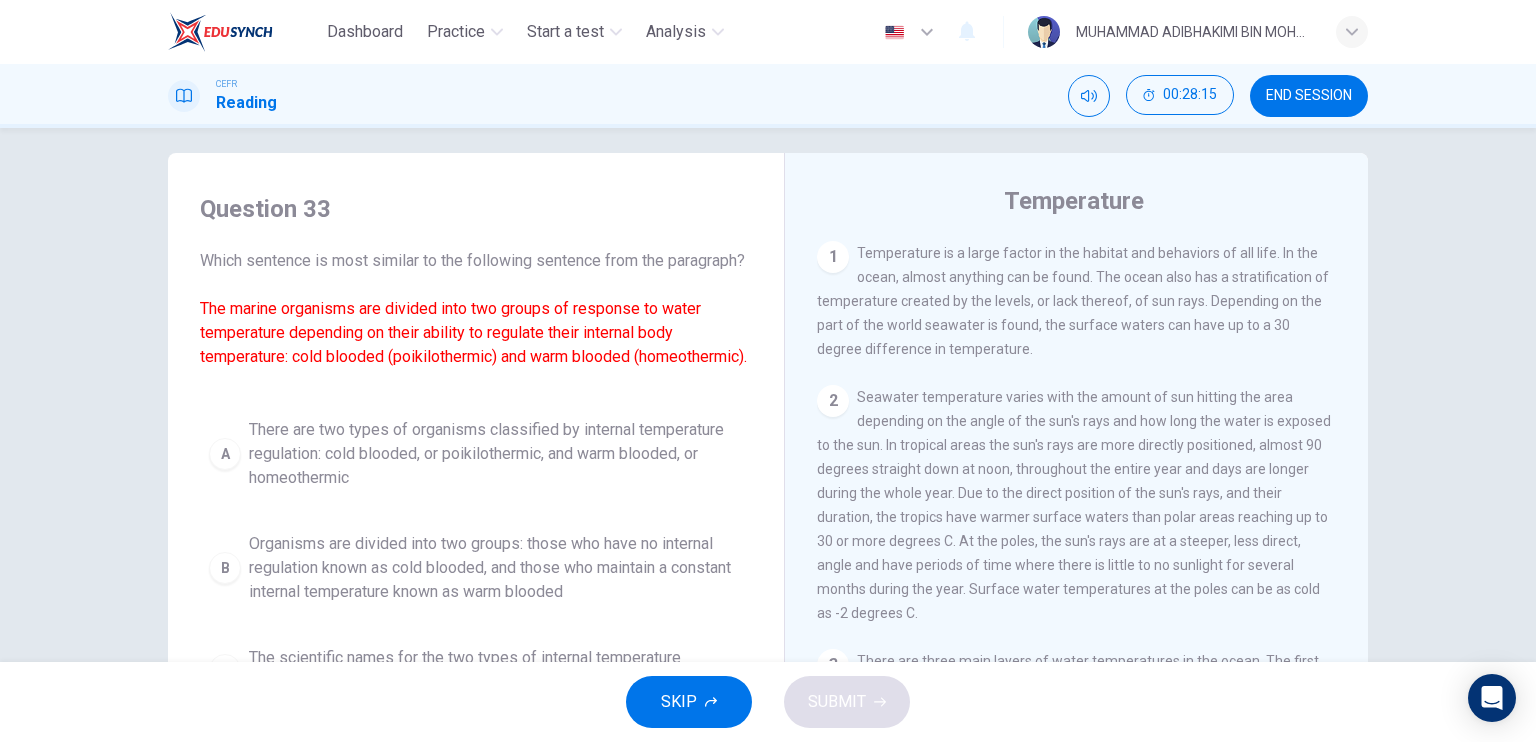 scroll, scrollTop: 0, scrollLeft: 0, axis: both 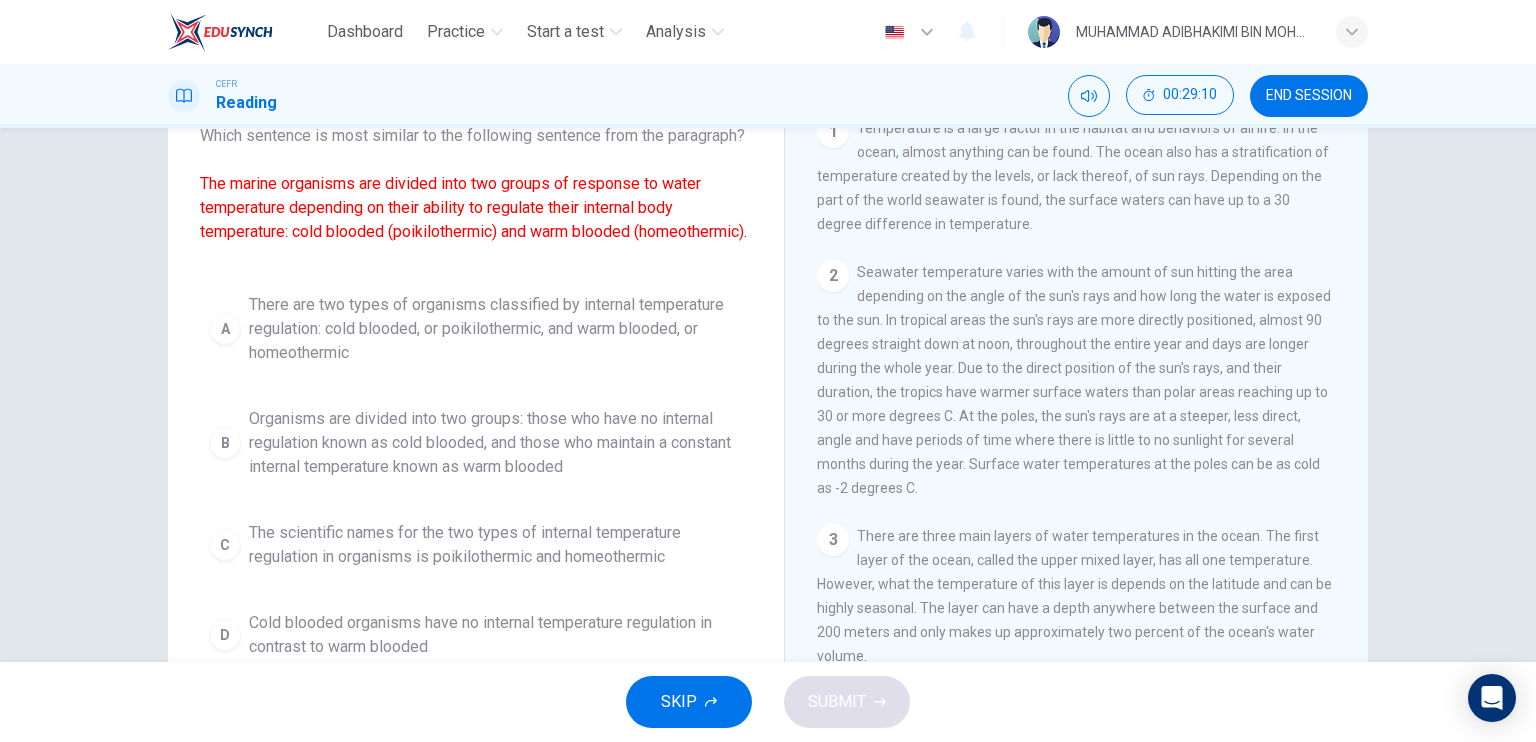 click on "There are two types of organisms classified by internal temperature regulation: cold blooded, or poikilothermic, and warm blooded, or homeothermic" at bounding box center [496, 329] 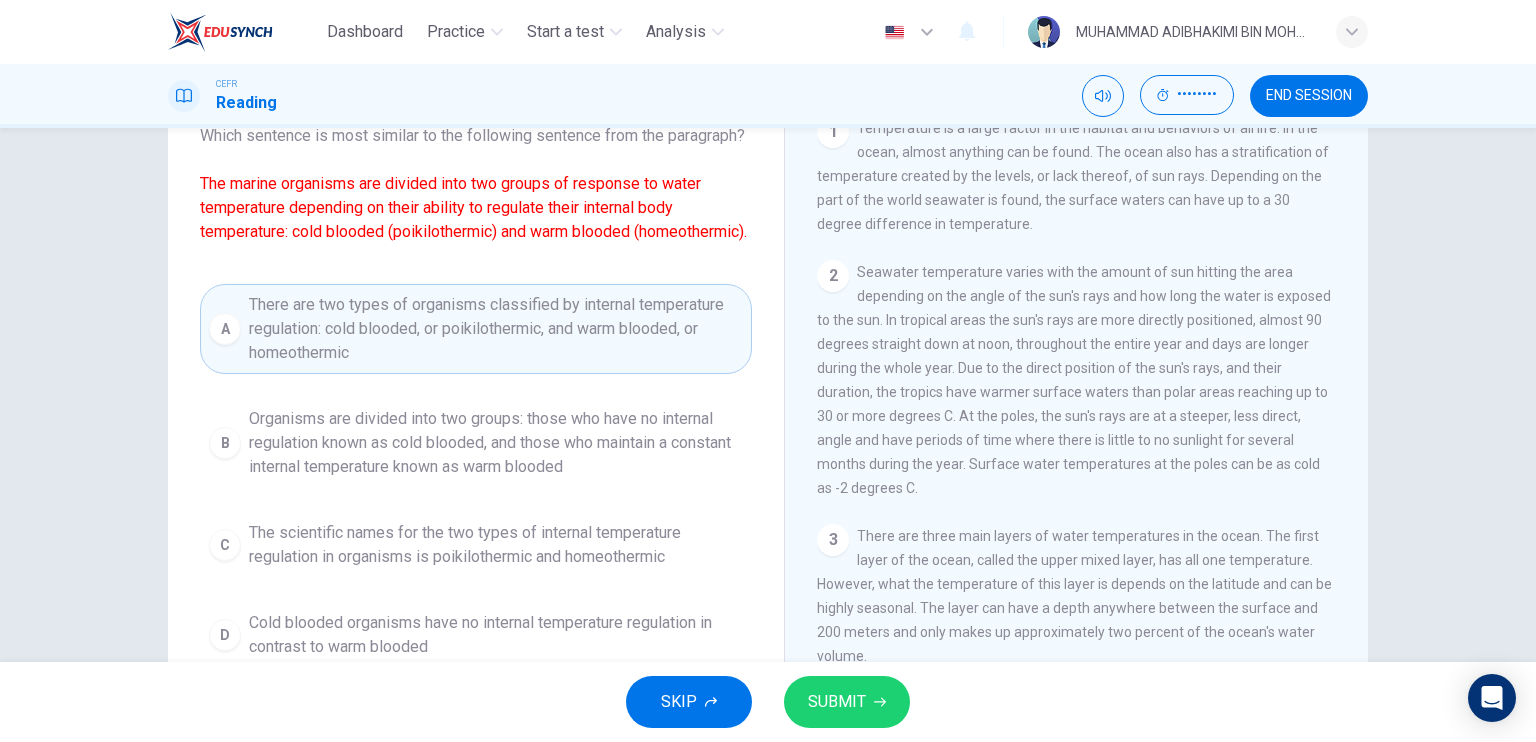 click on "SUBMIT" at bounding box center (837, 702) 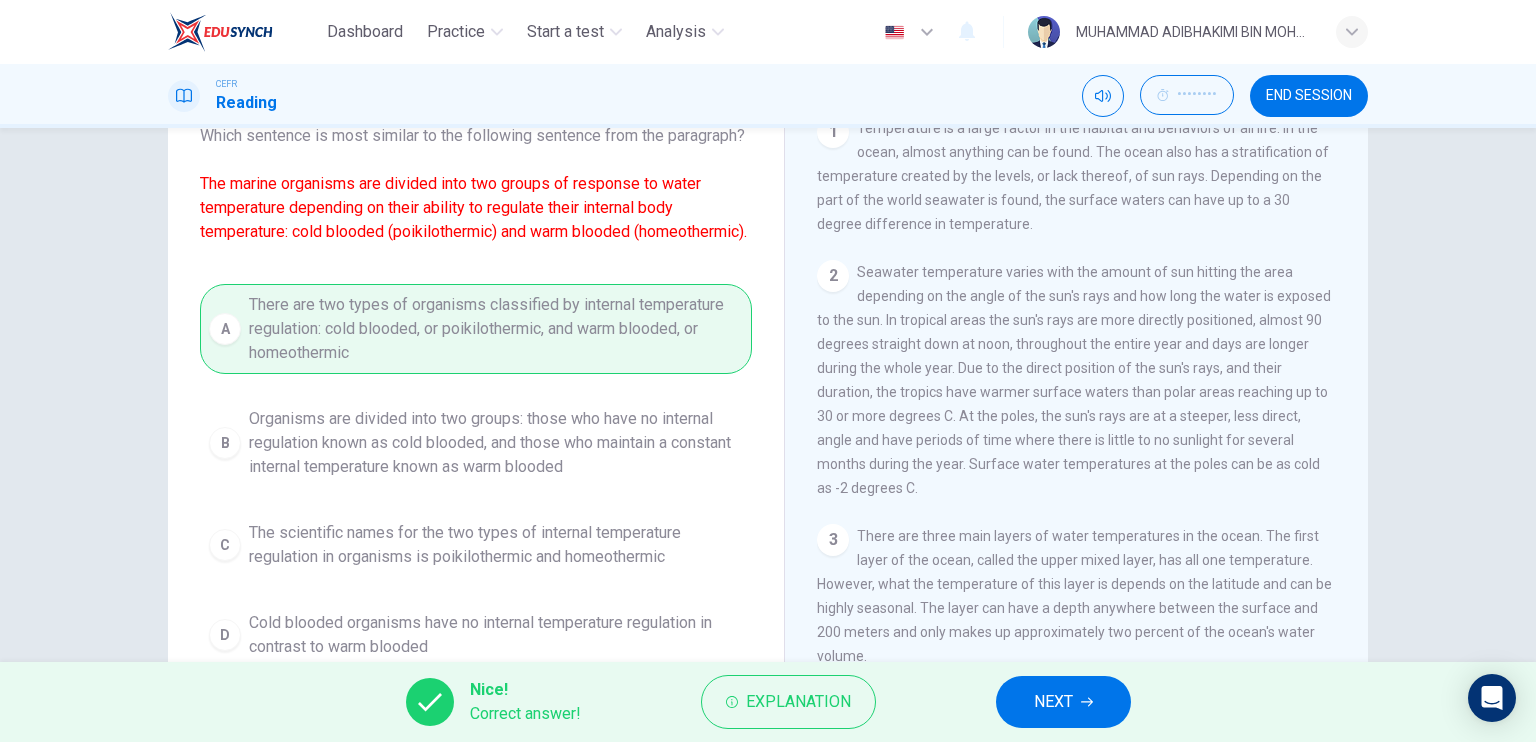 click on "NEXT" at bounding box center (1063, 702) 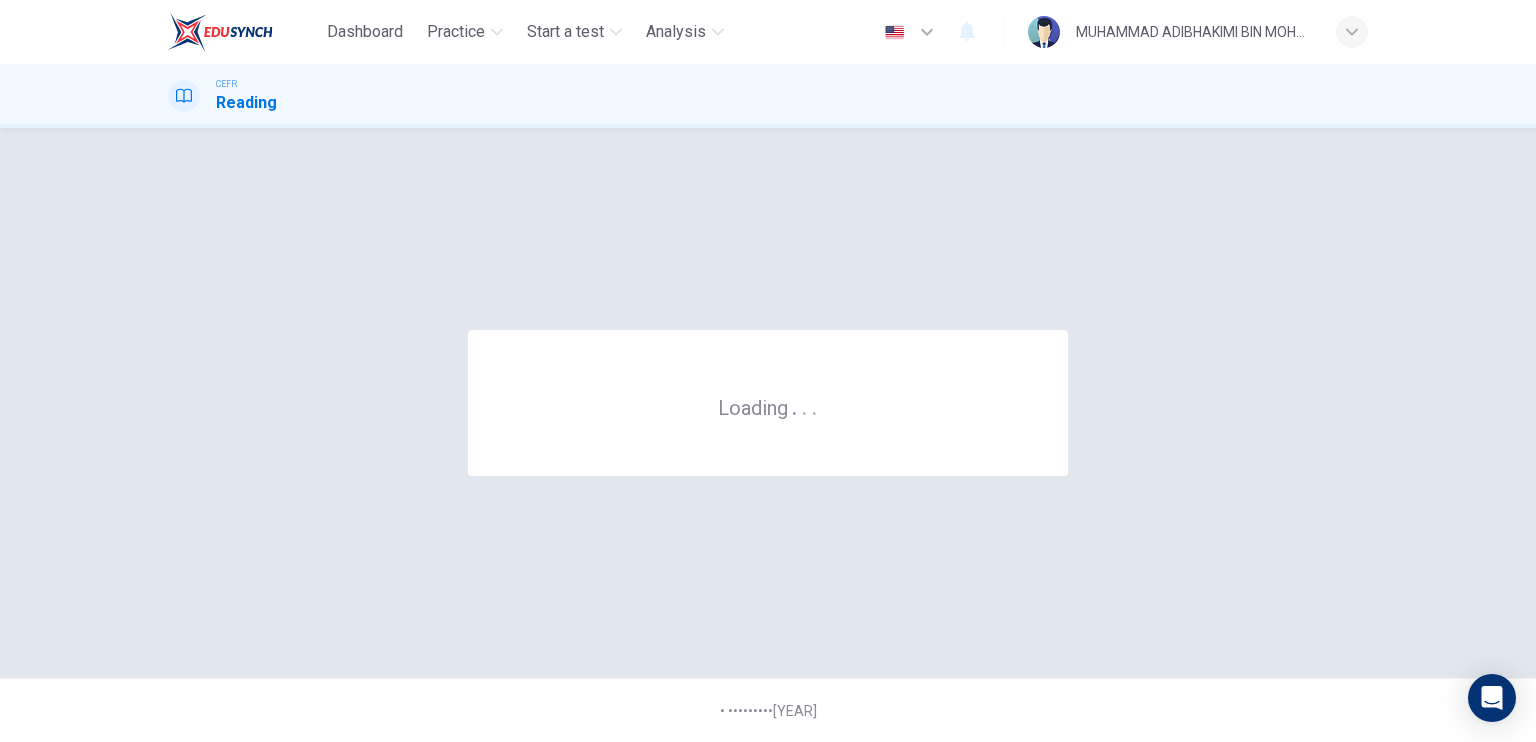 scroll, scrollTop: 0, scrollLeft: 0, axis: both 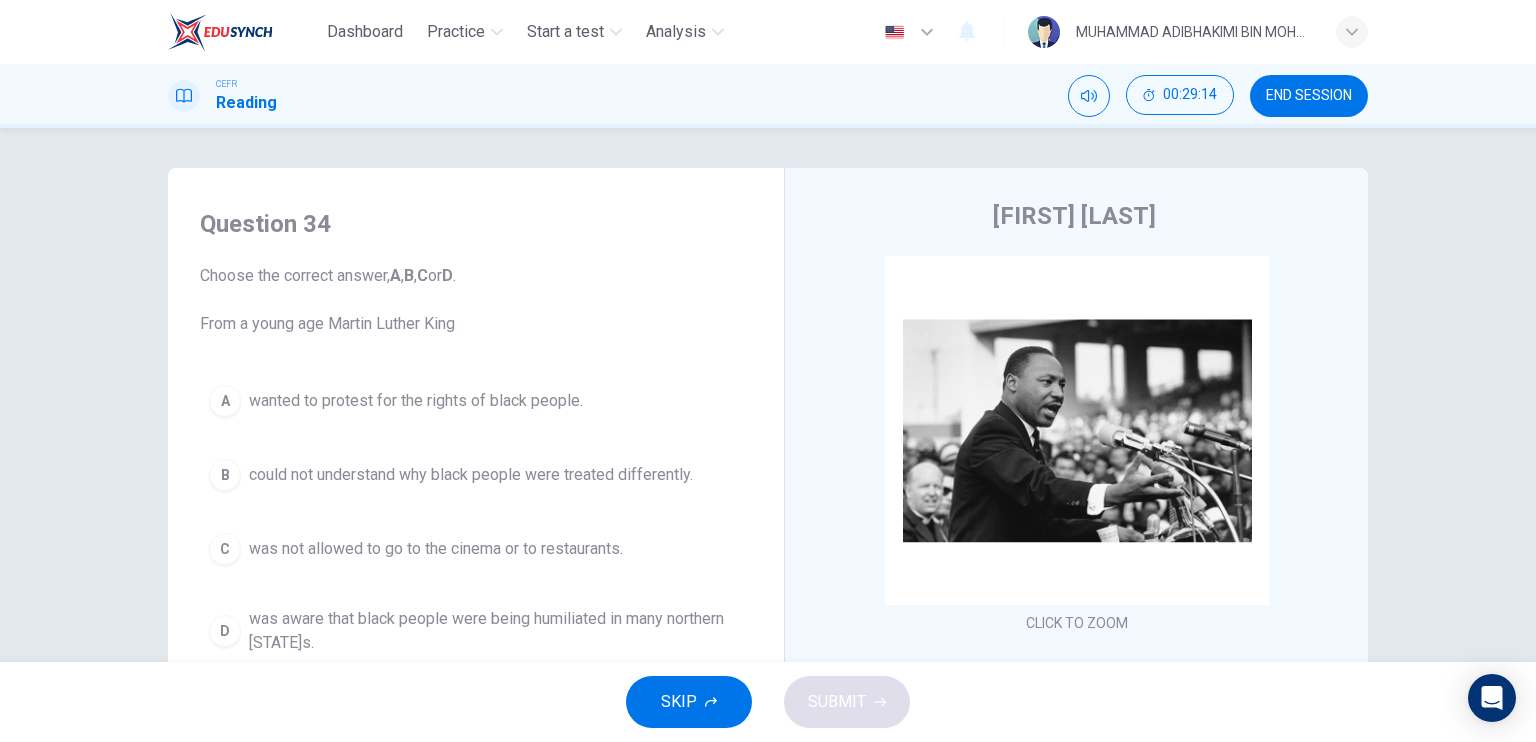 click on "END SESSION" at bounding box center (1309, 96) 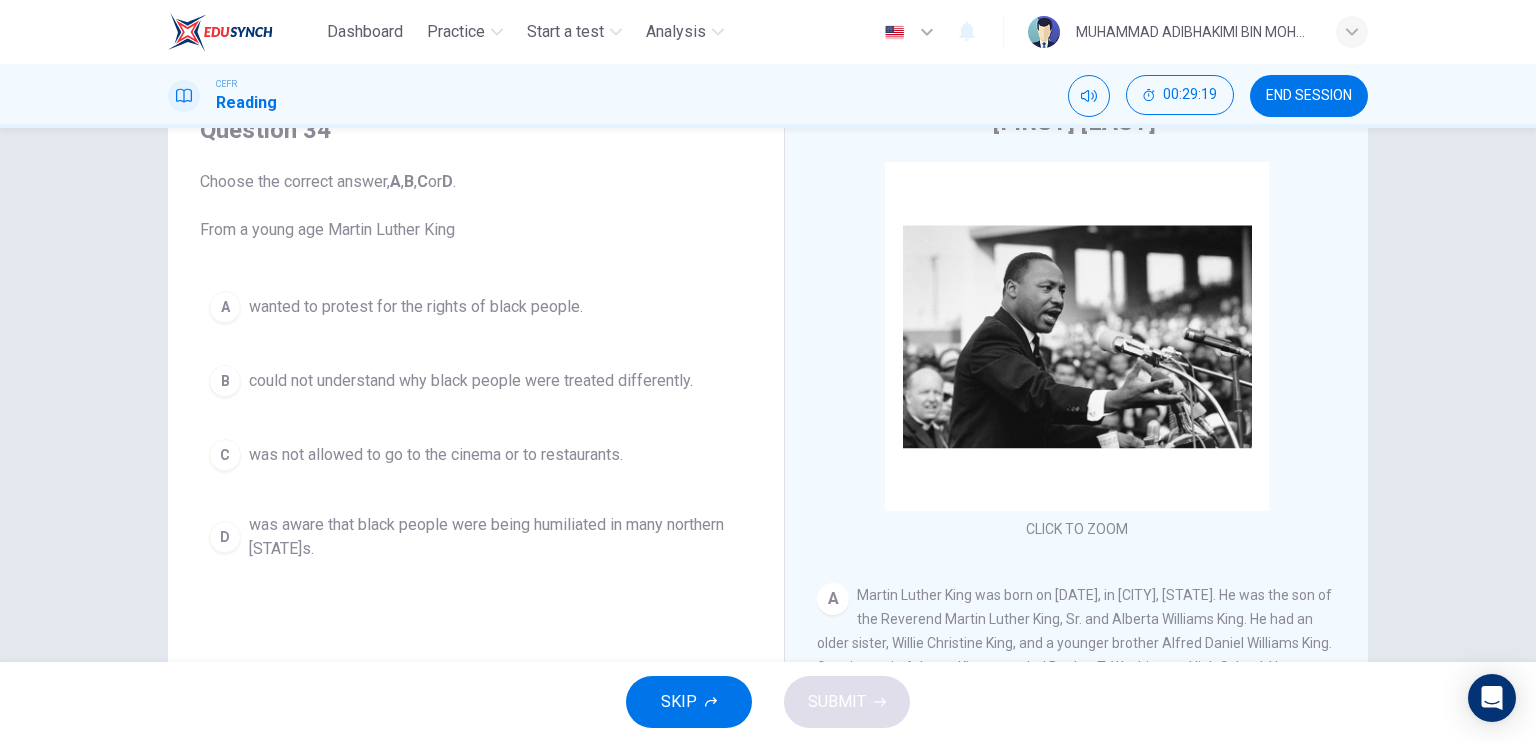 scroll, scrollTop: 100, scrollLeft: 0, axis: vertical 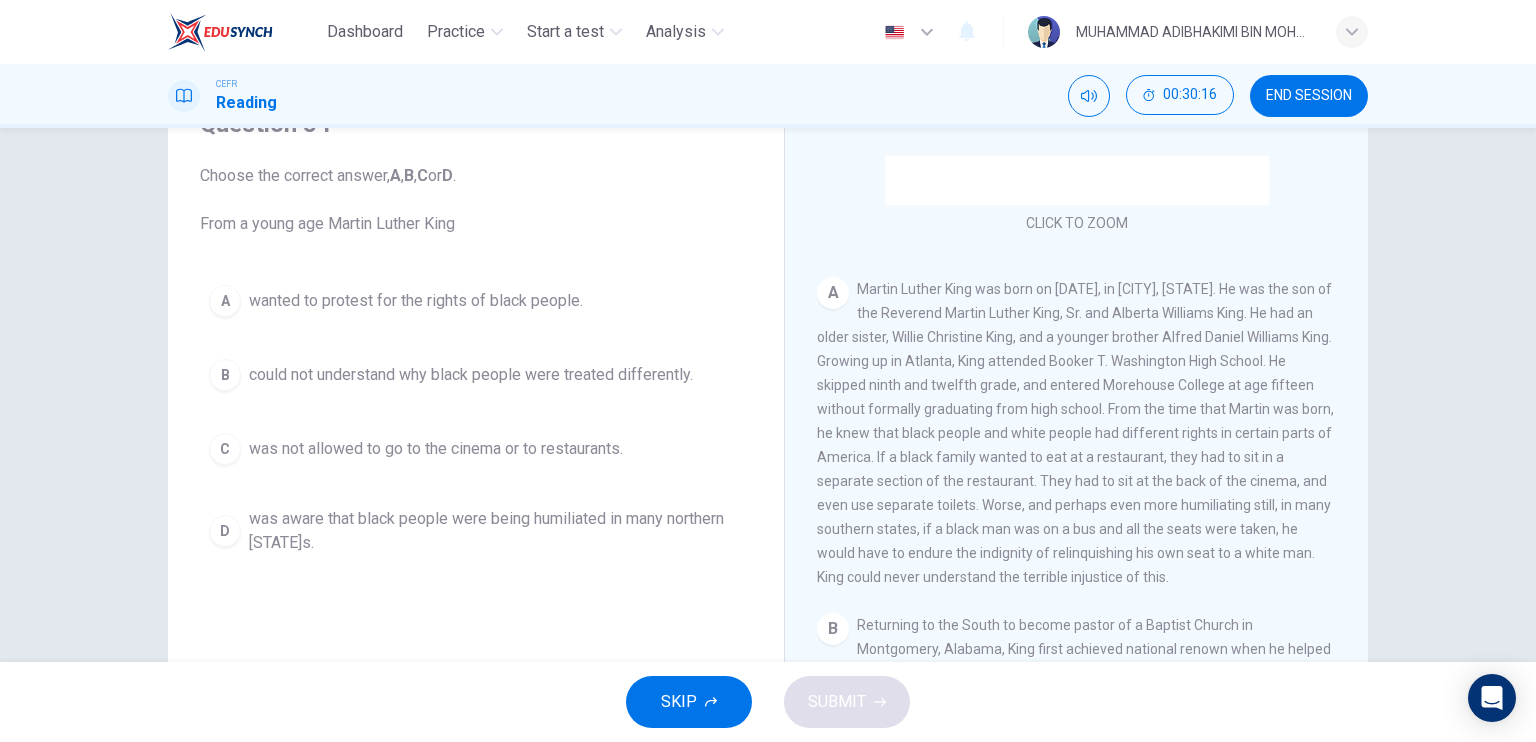 click on "B" at bounding box center (225, 301) 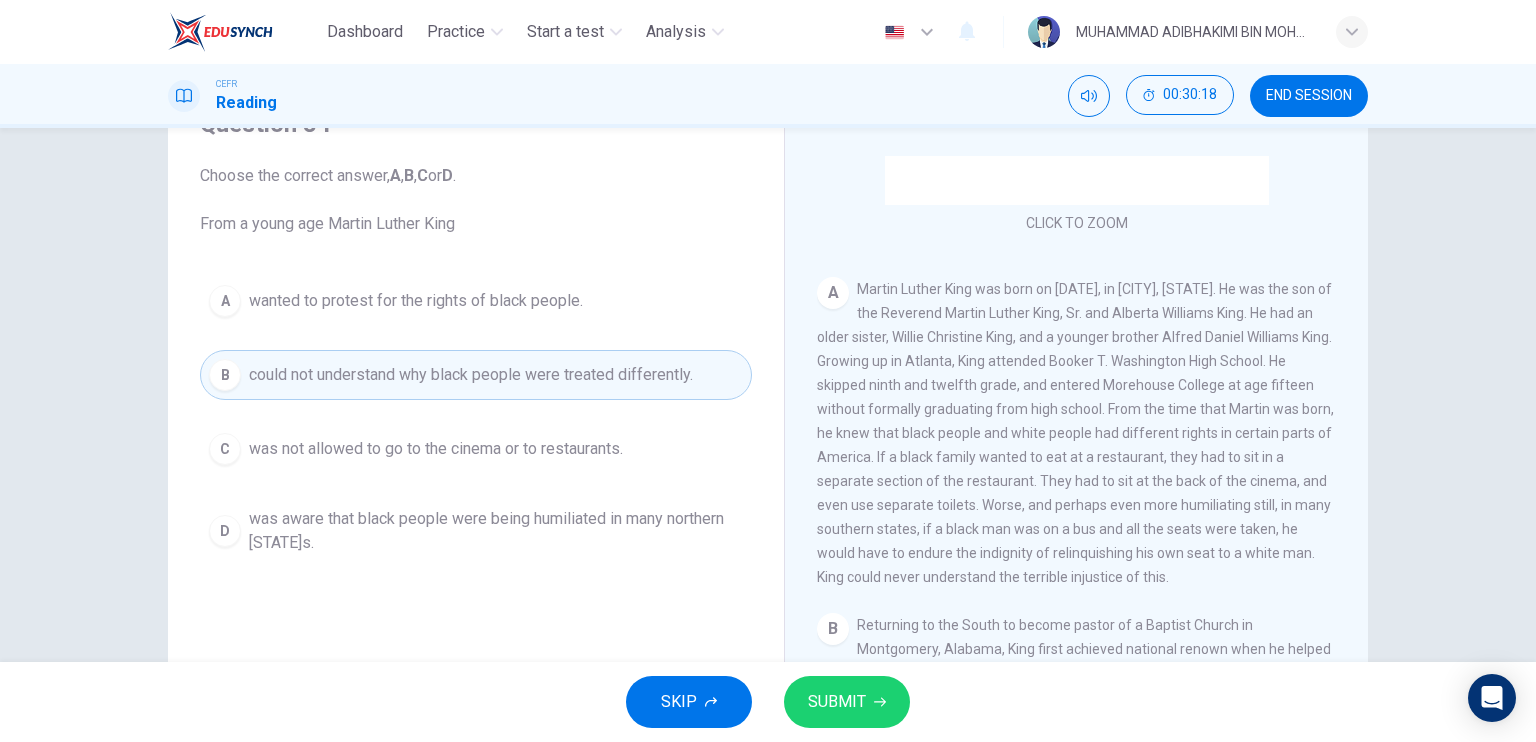 click on "SUBMIT" at bounding box center (837, 702) 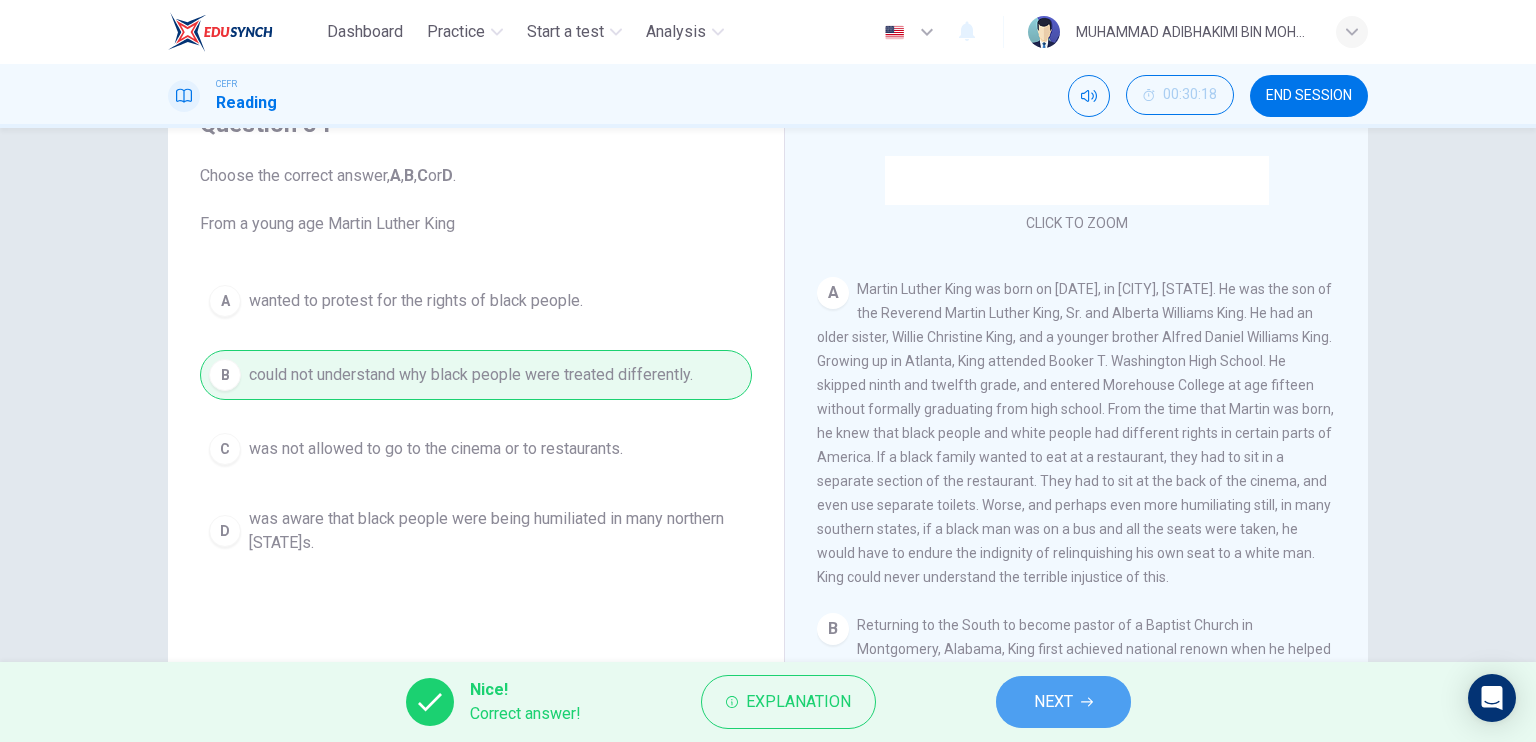 click on "NEXT" at bounding box center [1053, 702] 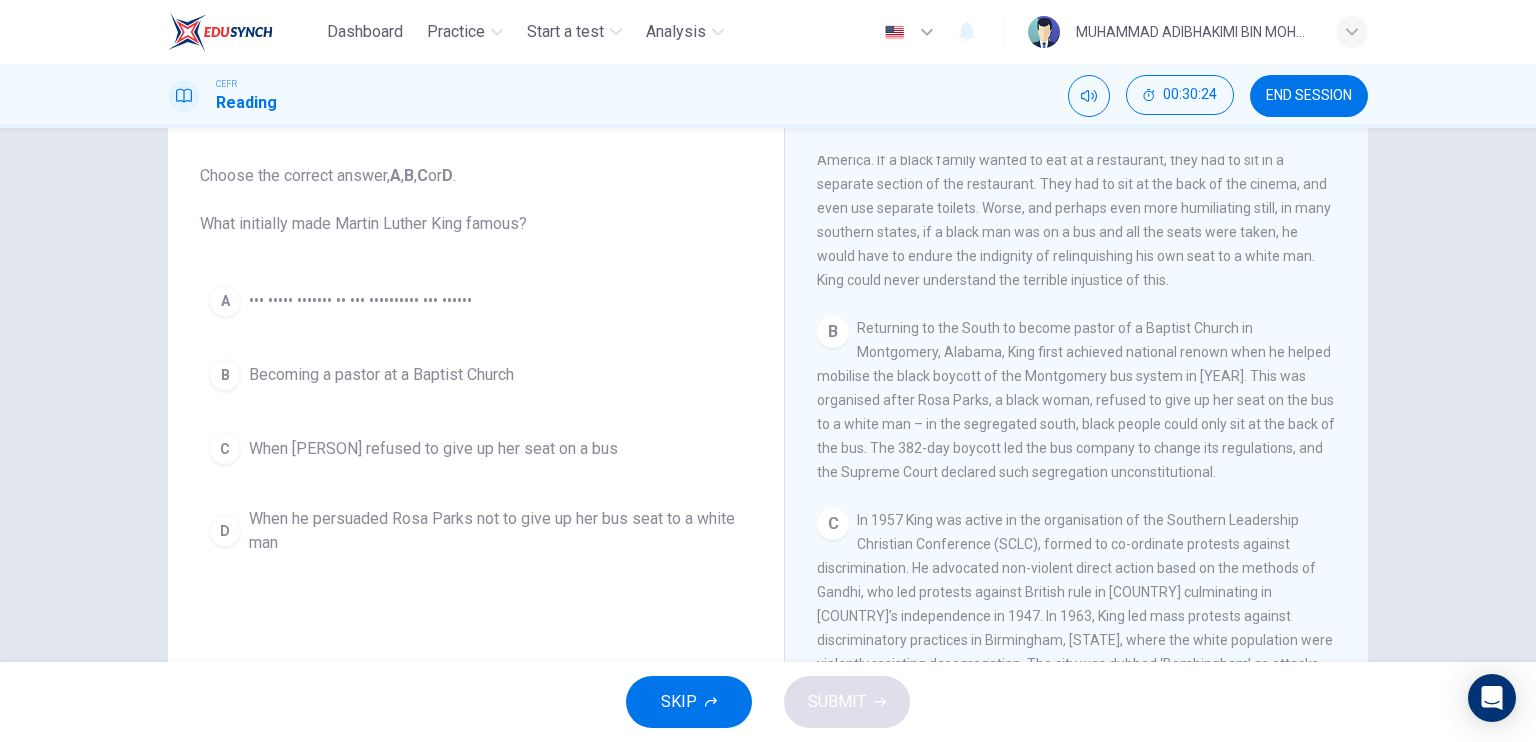 scroll, scrollTop: 600, scrollLeft: 0, axis: vertical 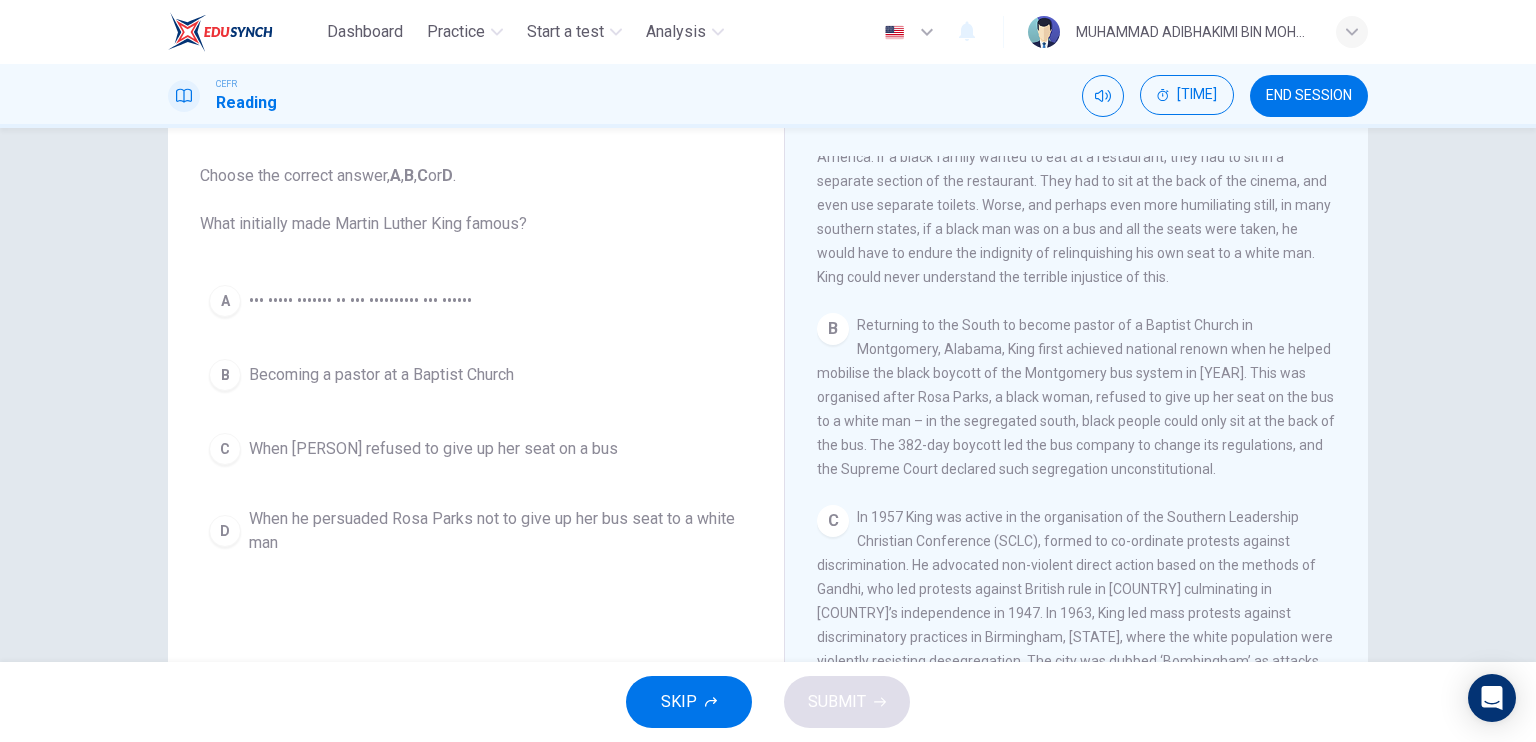 click on "A" at bounding box center (225, 301) 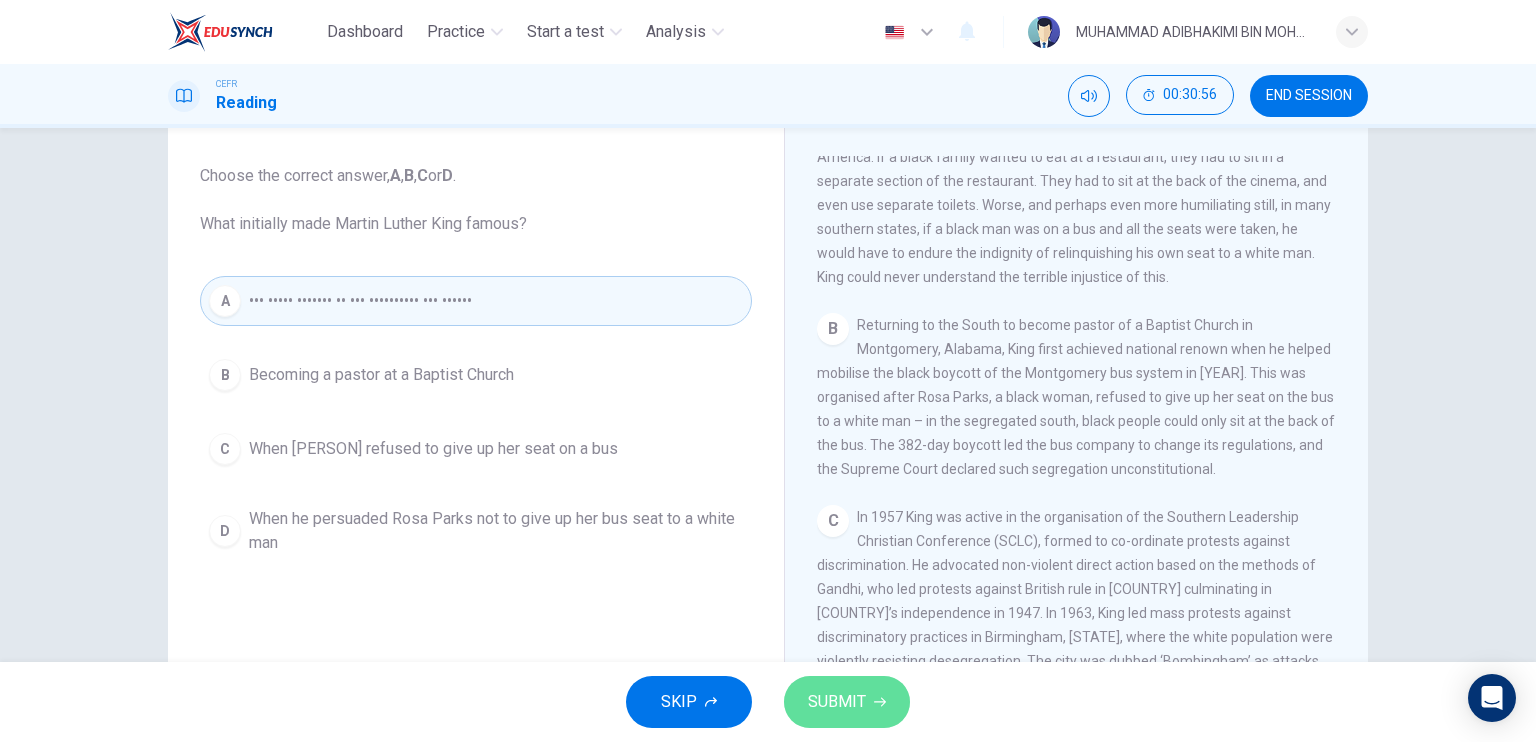 click on "SUBMIT" at bounding box center (837, 702) 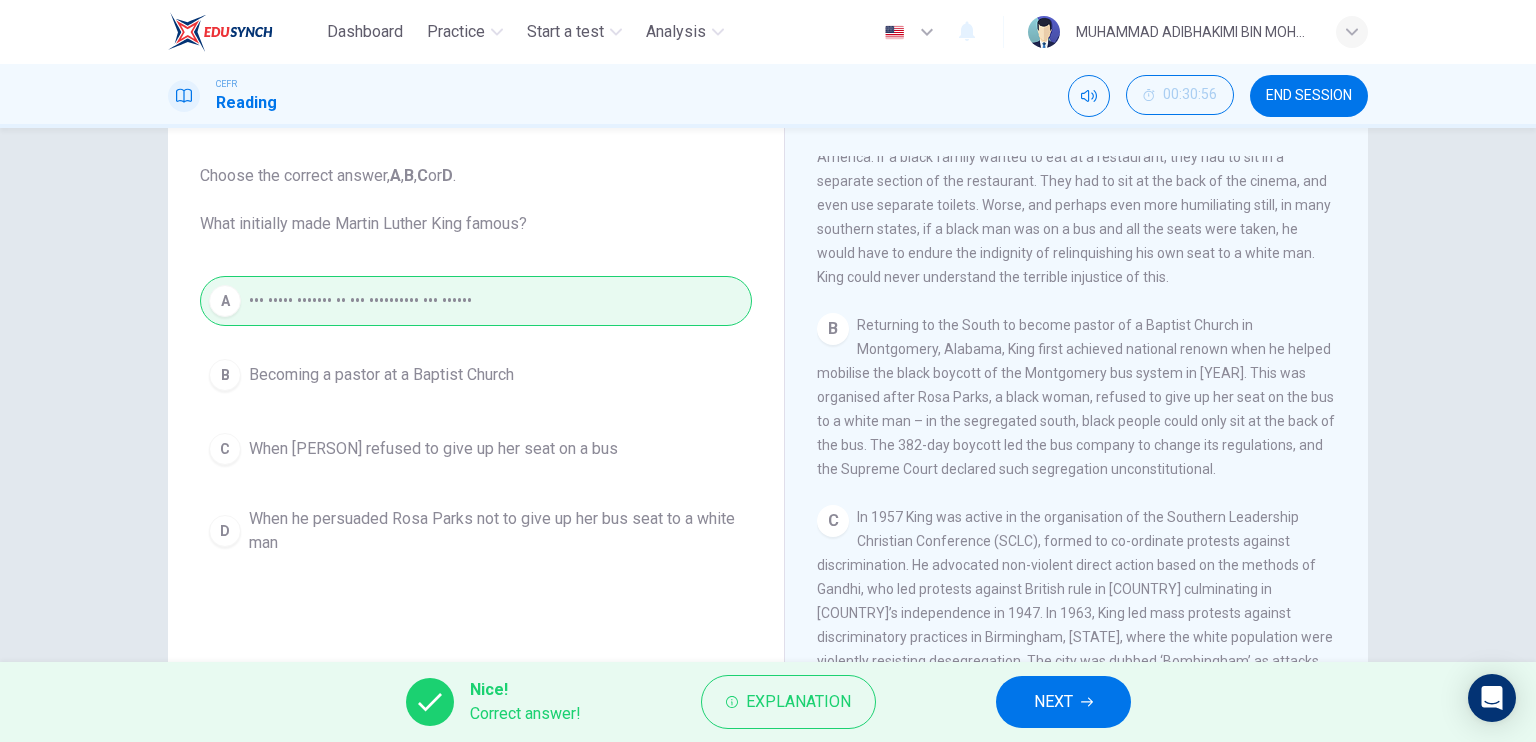 click on "NEXT" at bounding box center [1063, 702] 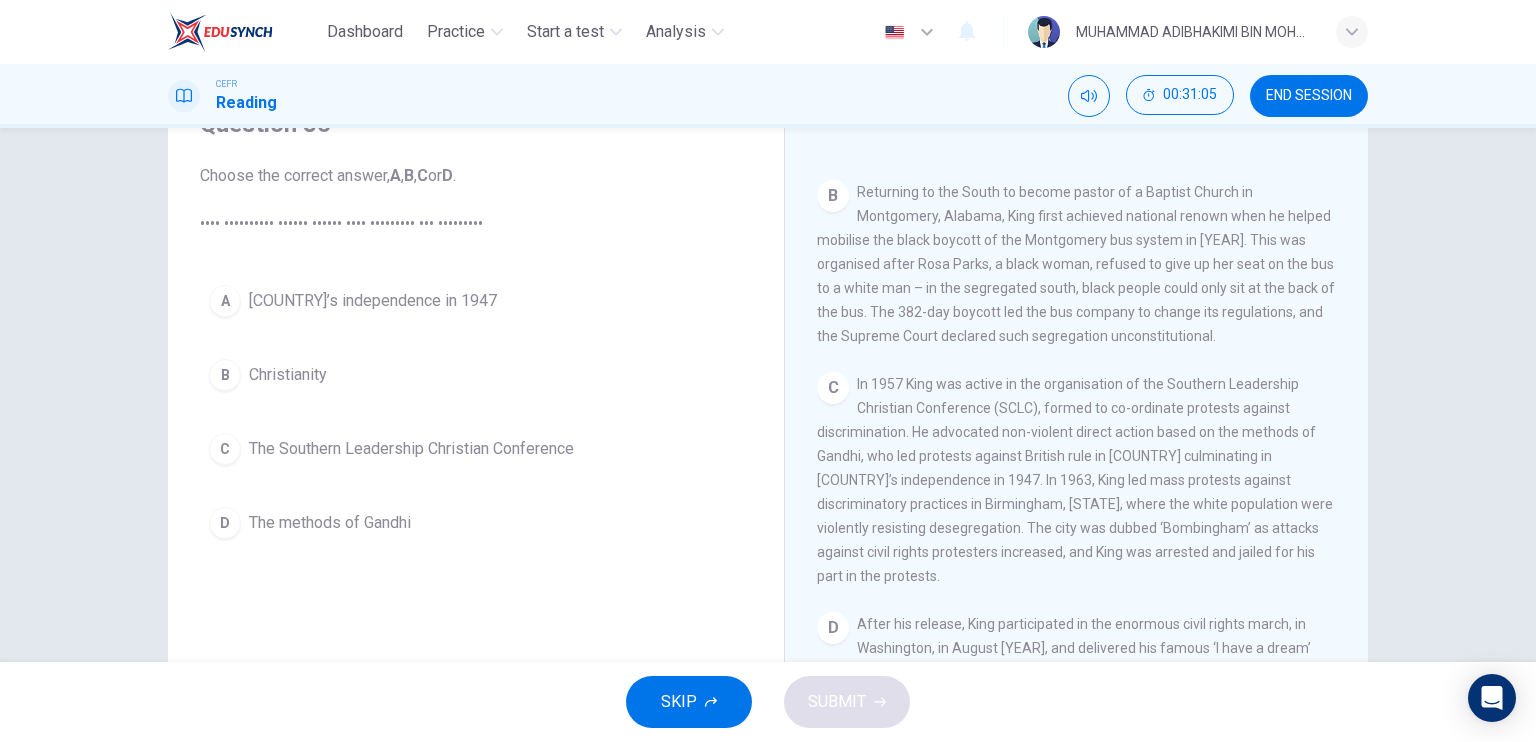 scroll, scrollTop: 800, scrollLeft: 0, axis: vertical 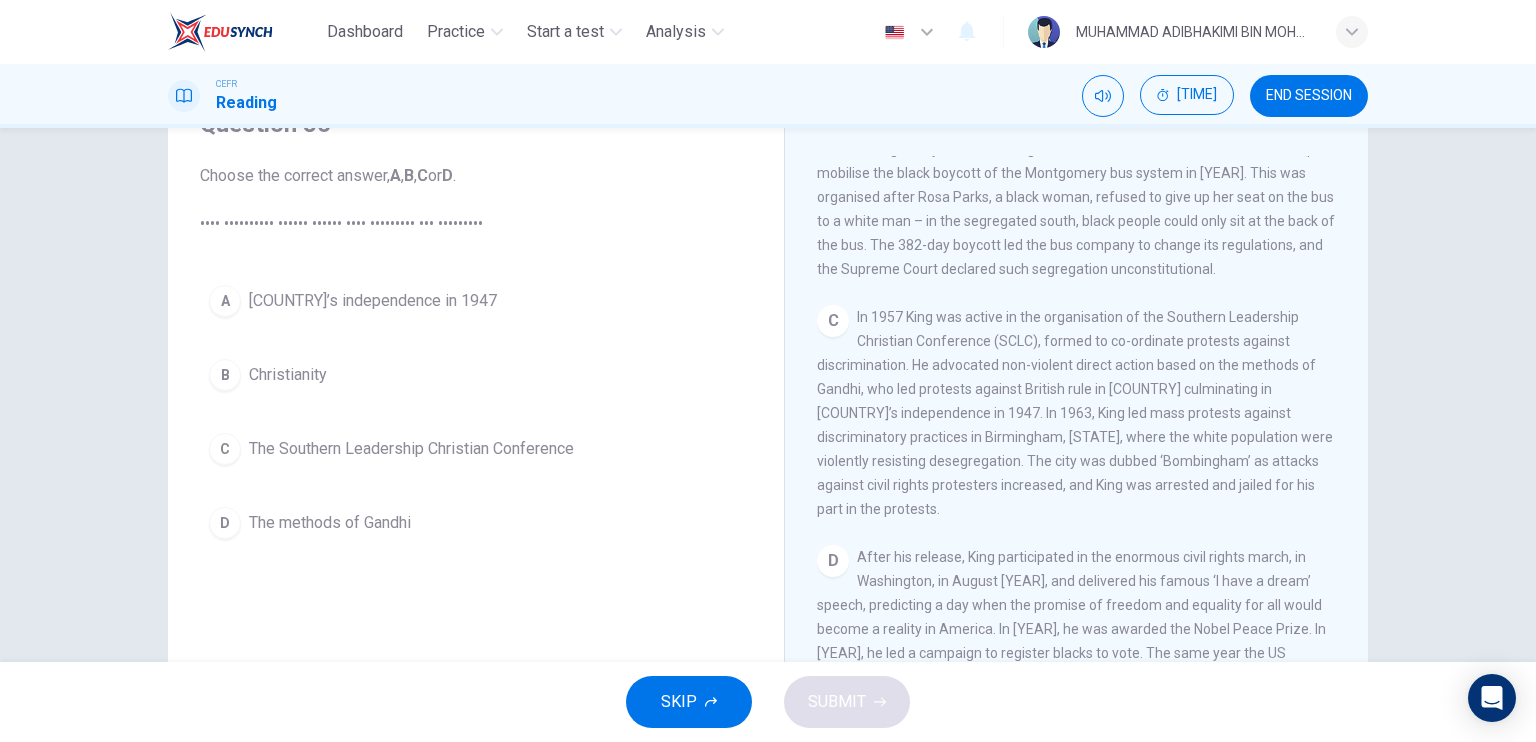 click on "D" at bounding box center (225, 301) 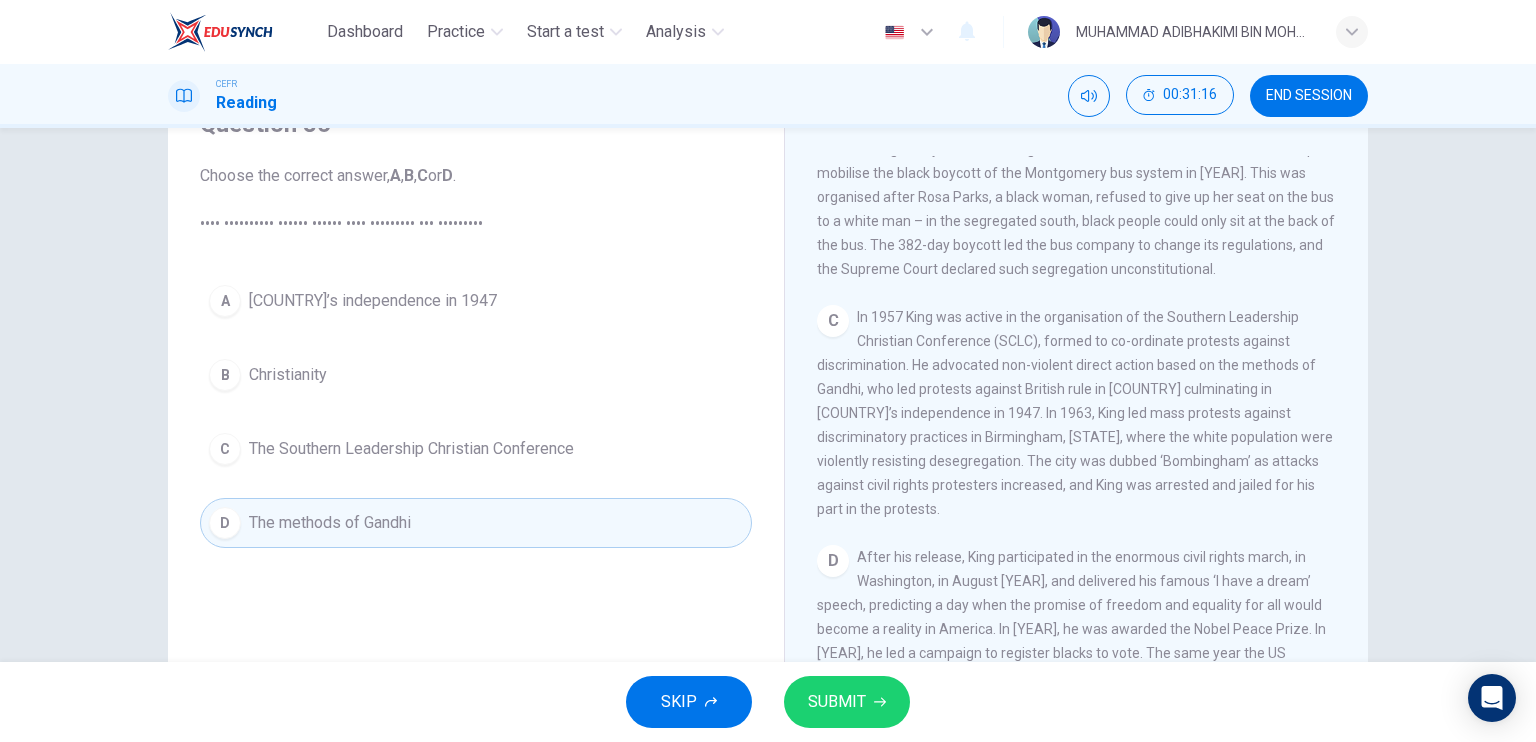 click on "SUBMIT" at bounding box center [837, 702] 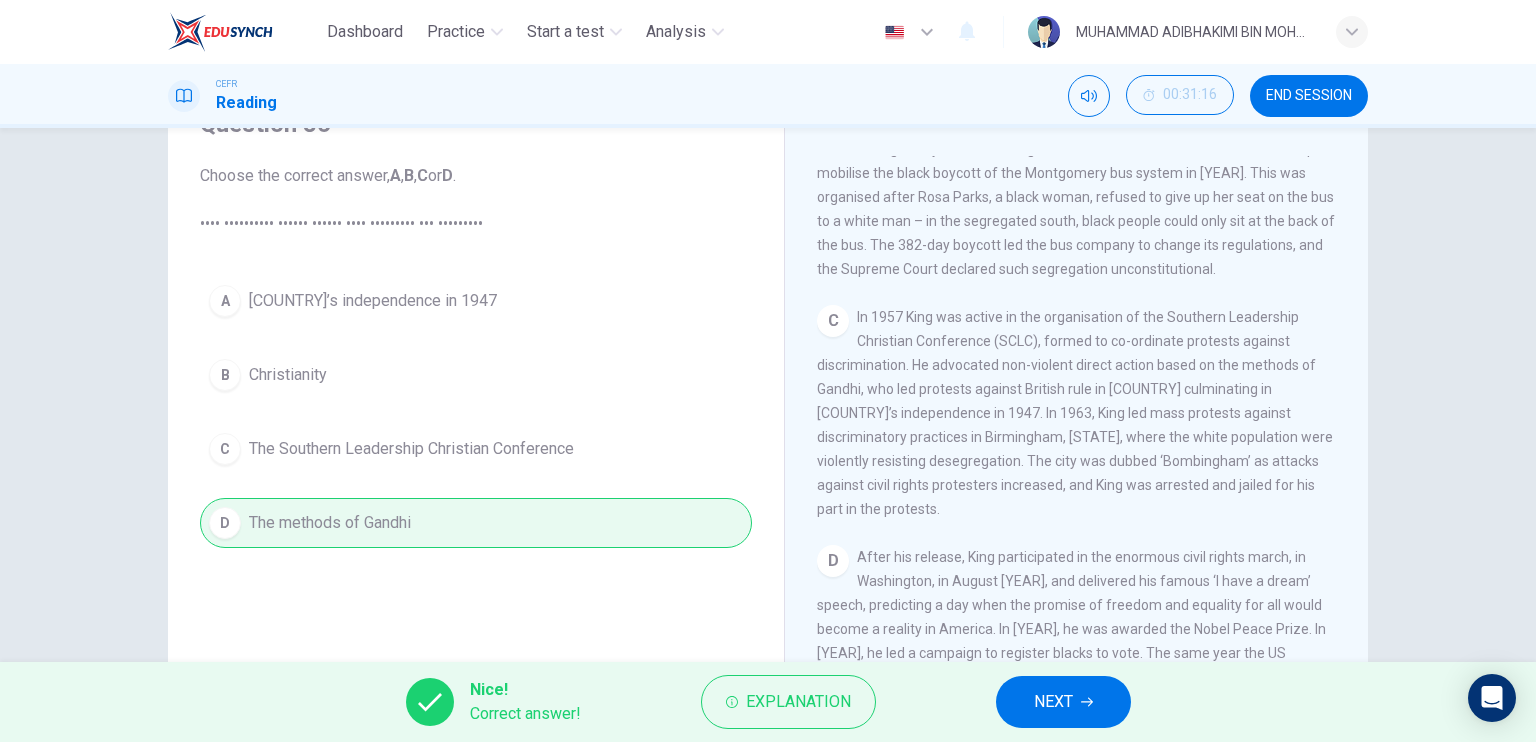 click at bounding box center (1087, 702) 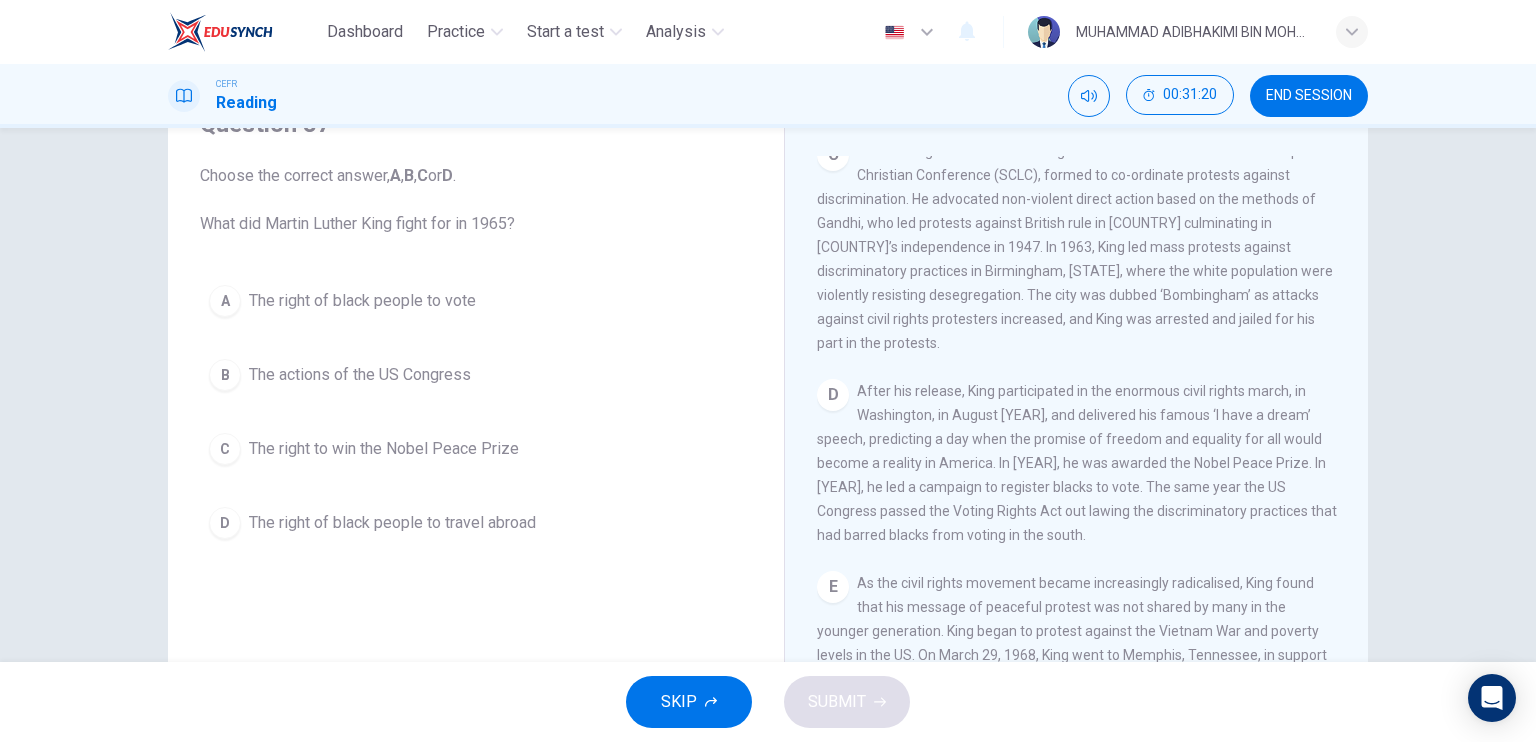 scroll, scrollTop: 1000, scrollLeft: 0, axis: vertical 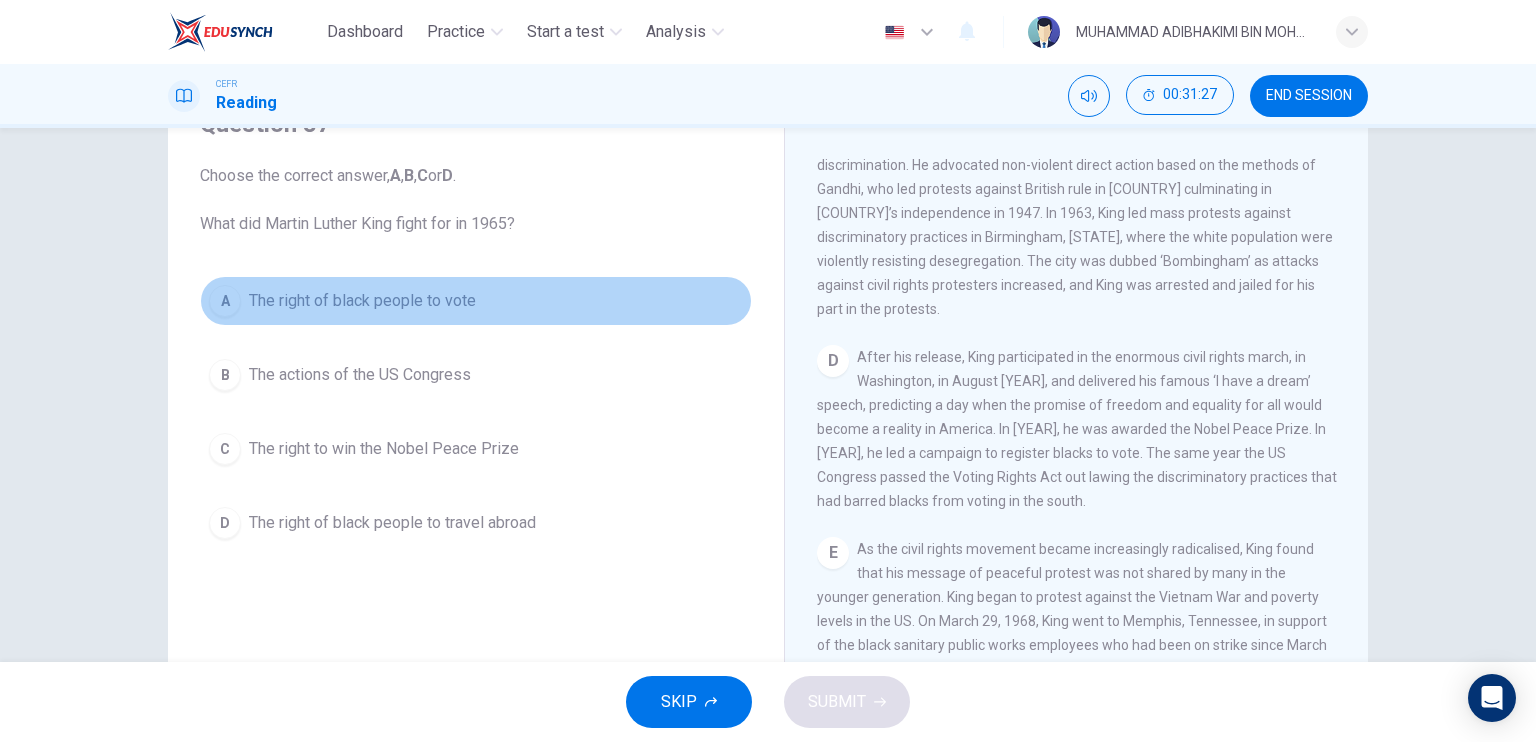 click on "A" at bounding box center (225, 301) 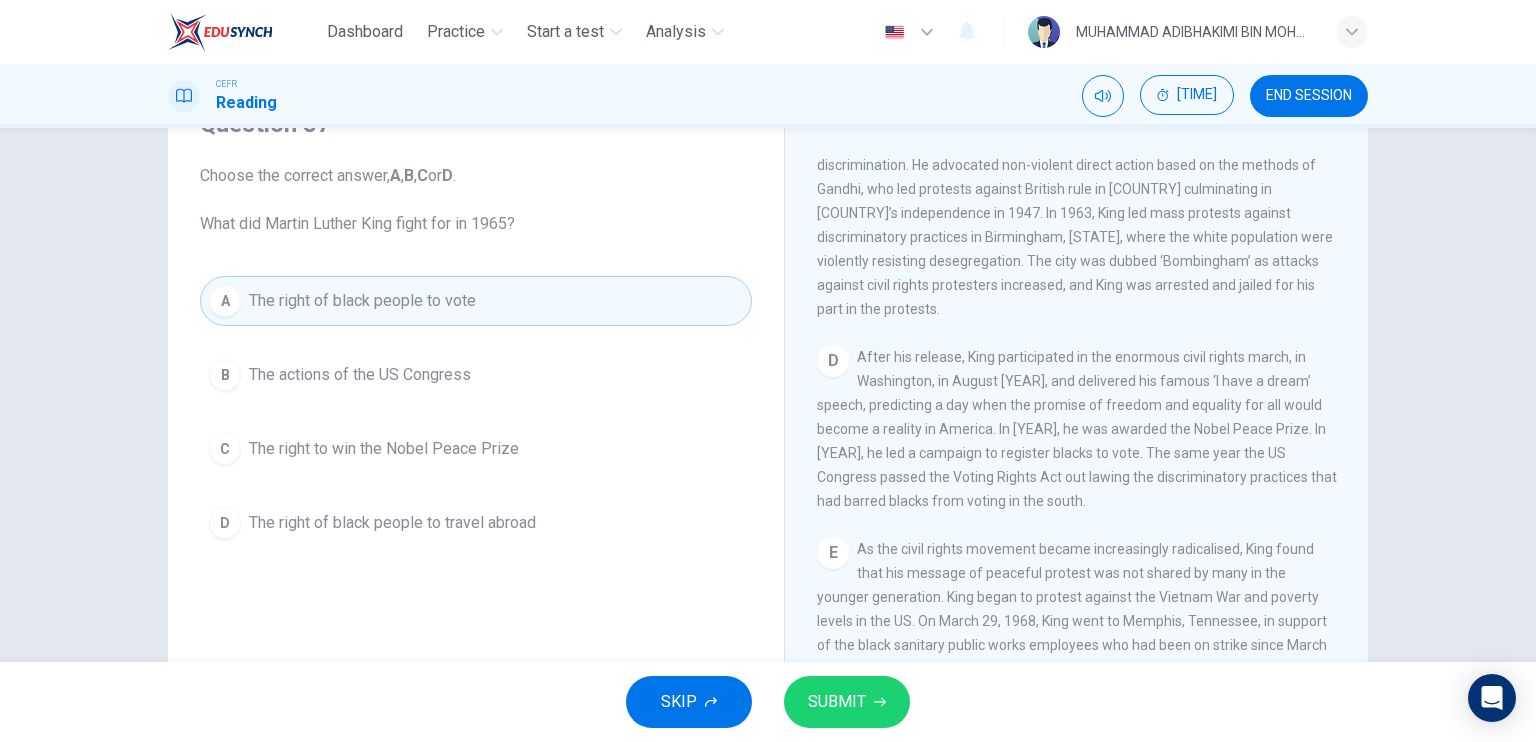click on "SUBMIT" at bounding box center [847, 702] 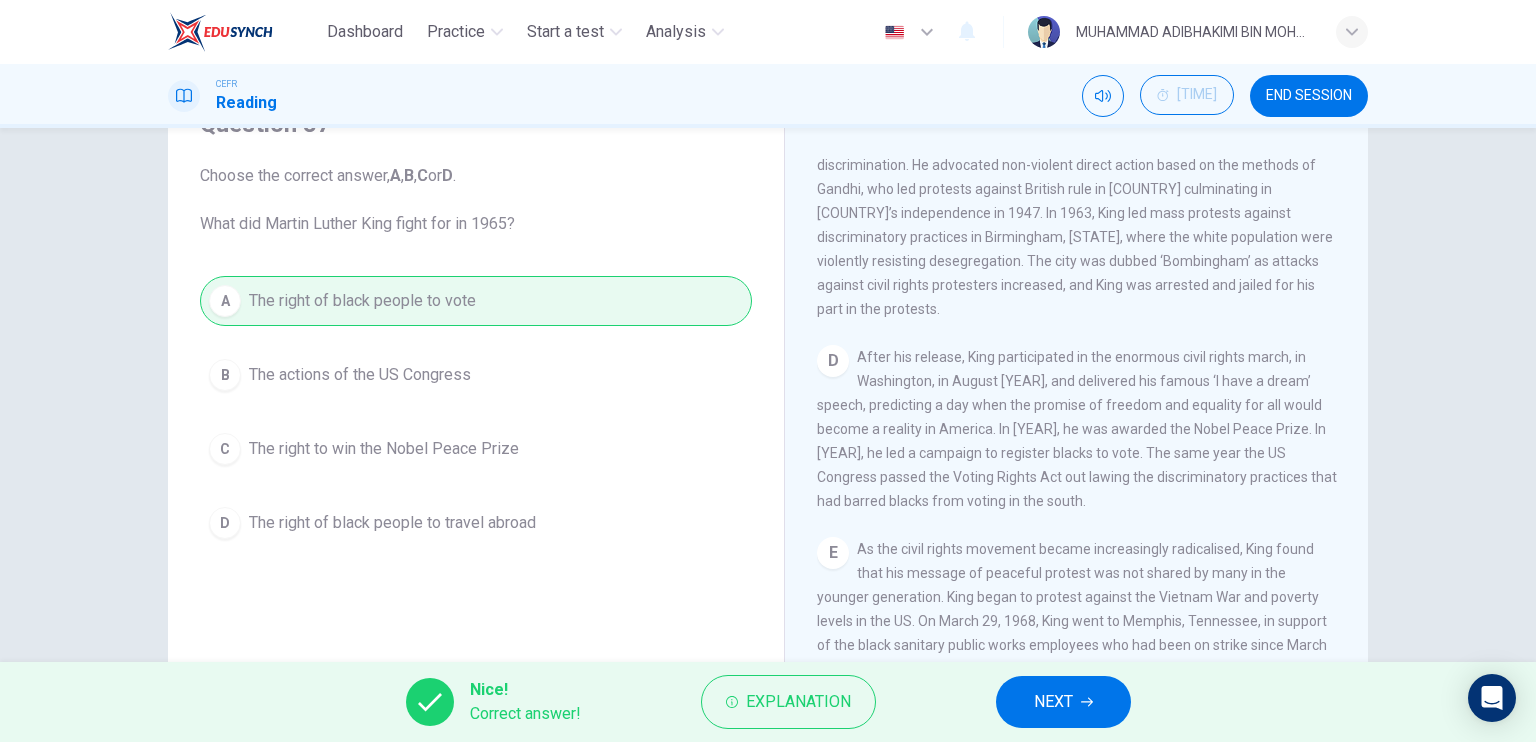 click on "NEXT" at bounding box center (1053, 702) 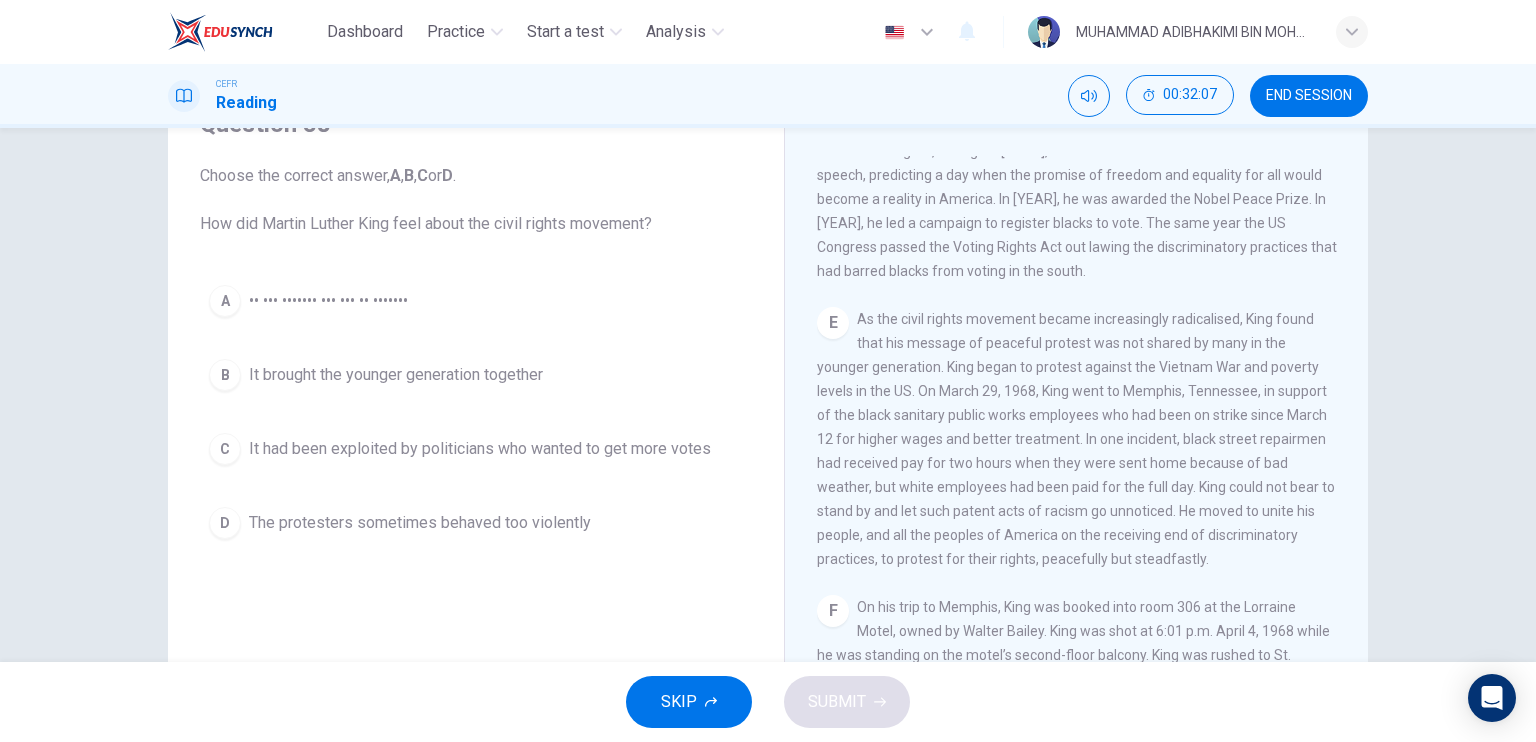 scroll, scrollTop: 1272, scrollLeft: 0, axis: vertical 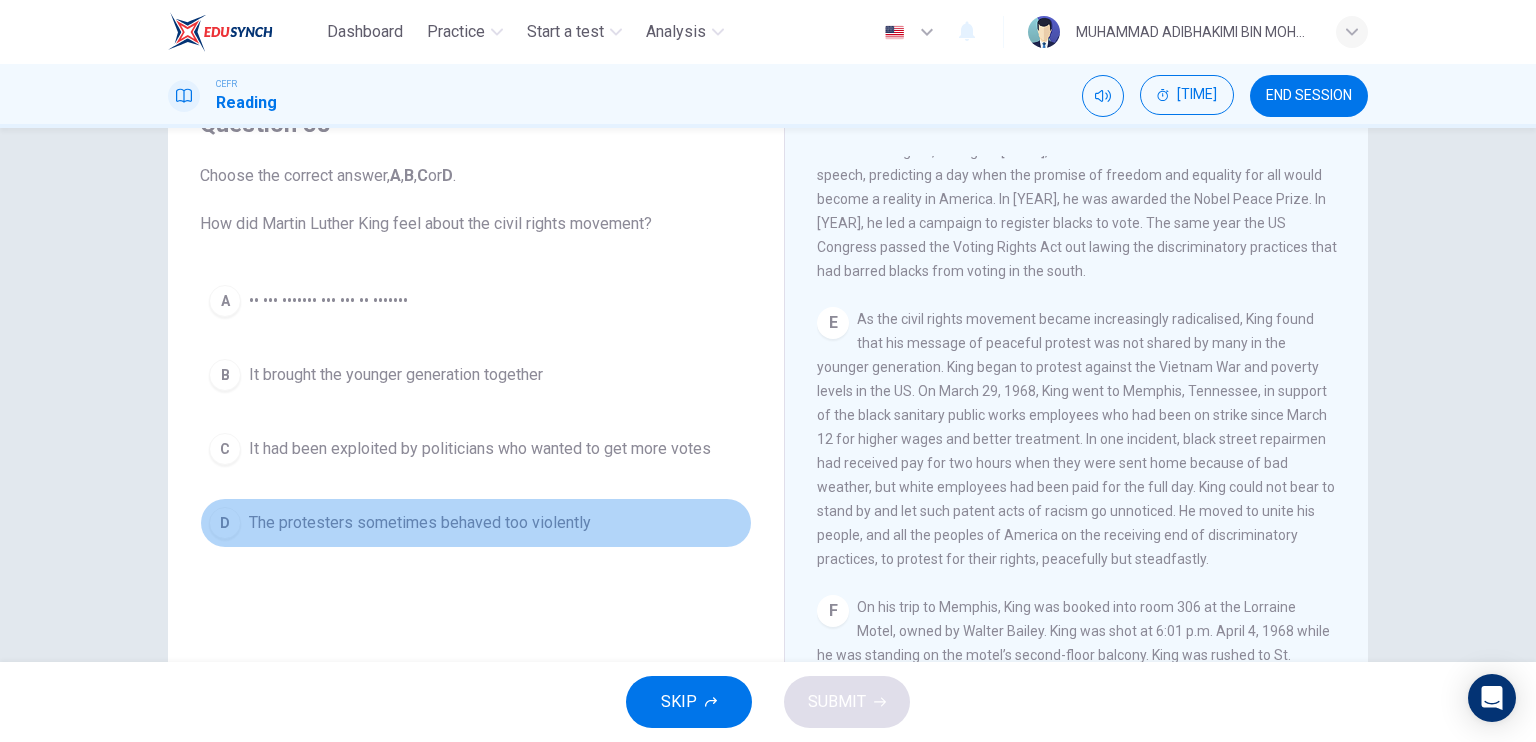 click on "D" at bounding box center (225, 301) 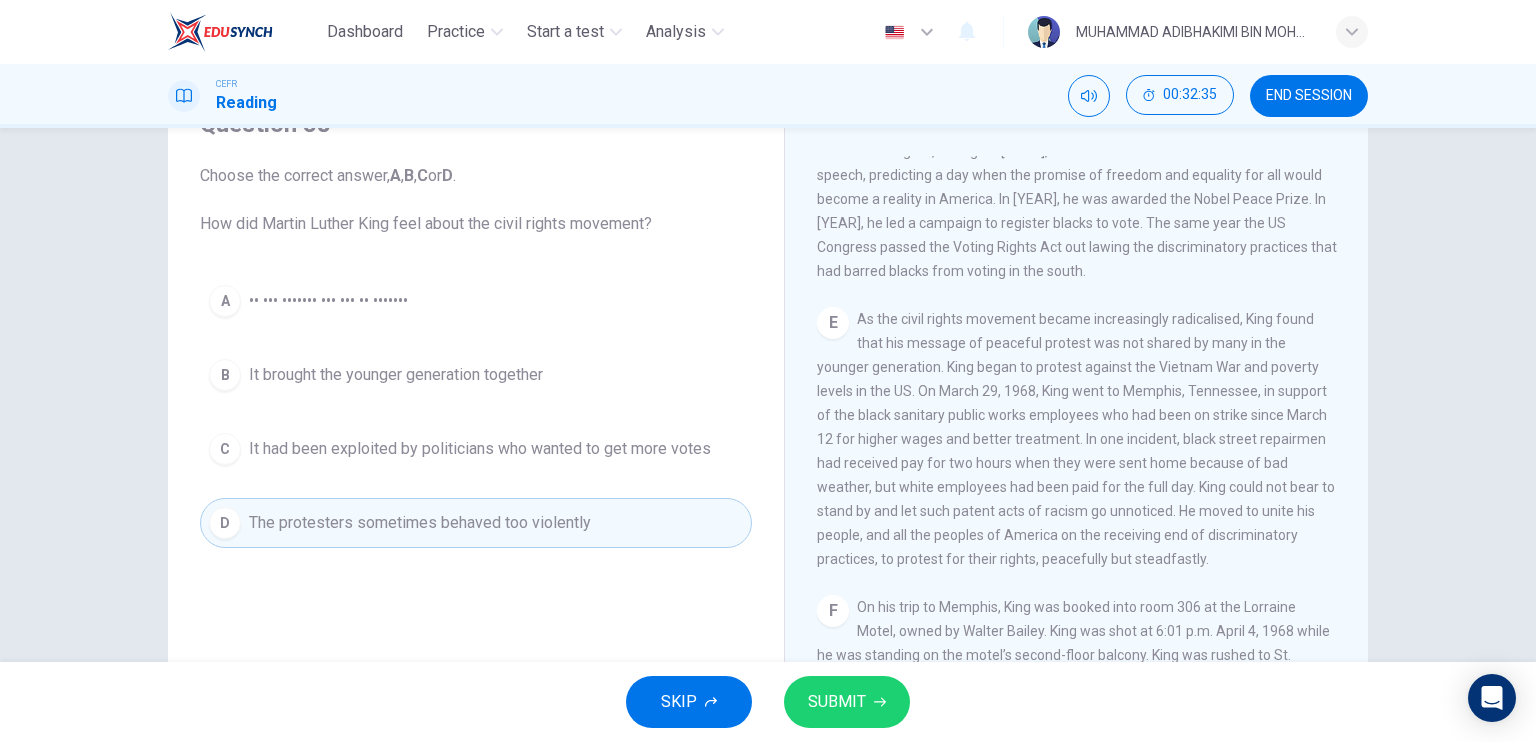 click on "SUBMIT" at bounding box center (837, 702) 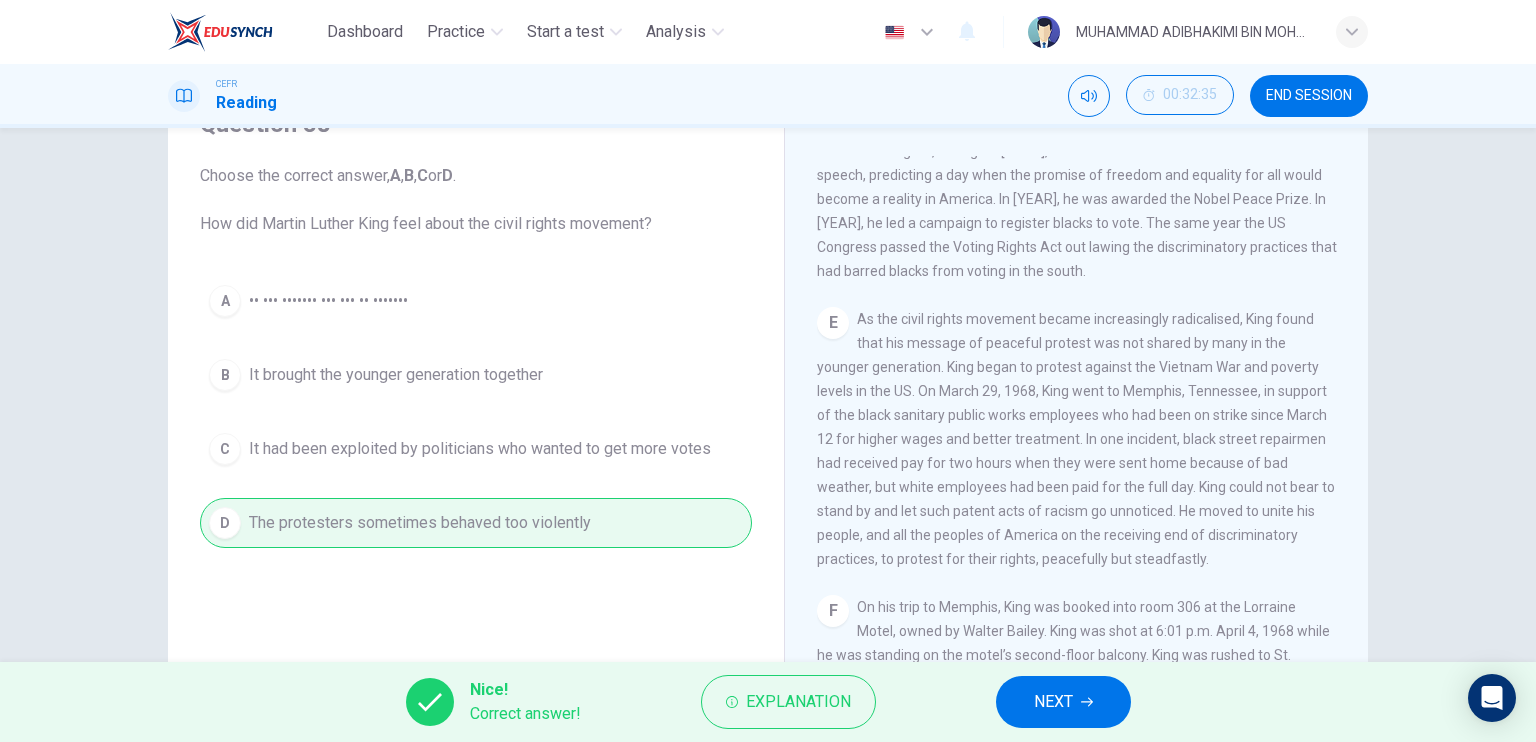click on "NEXT" at bounding box center (1063, 702) 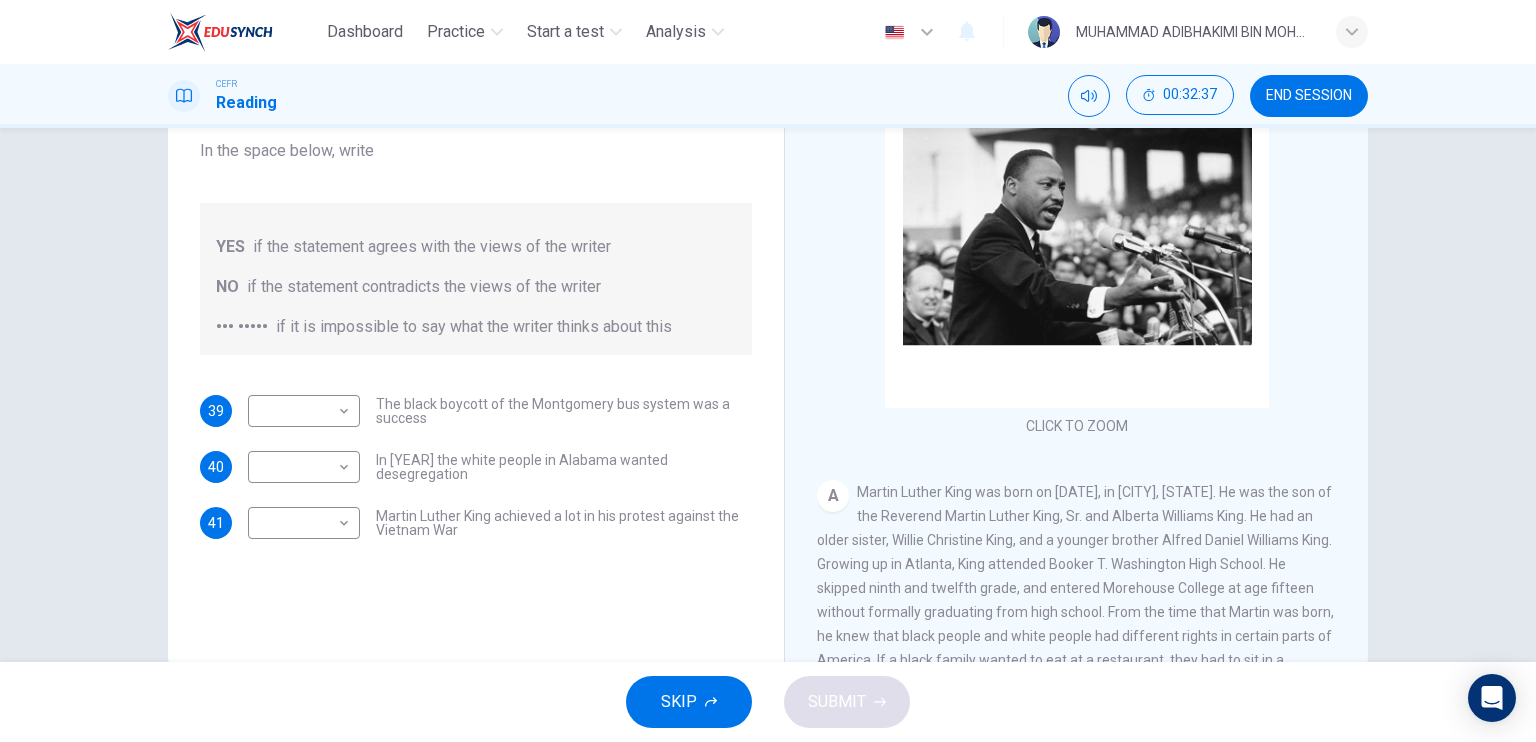scroll, scrollTop: 200, scrollLeft: 0, axis: vertical 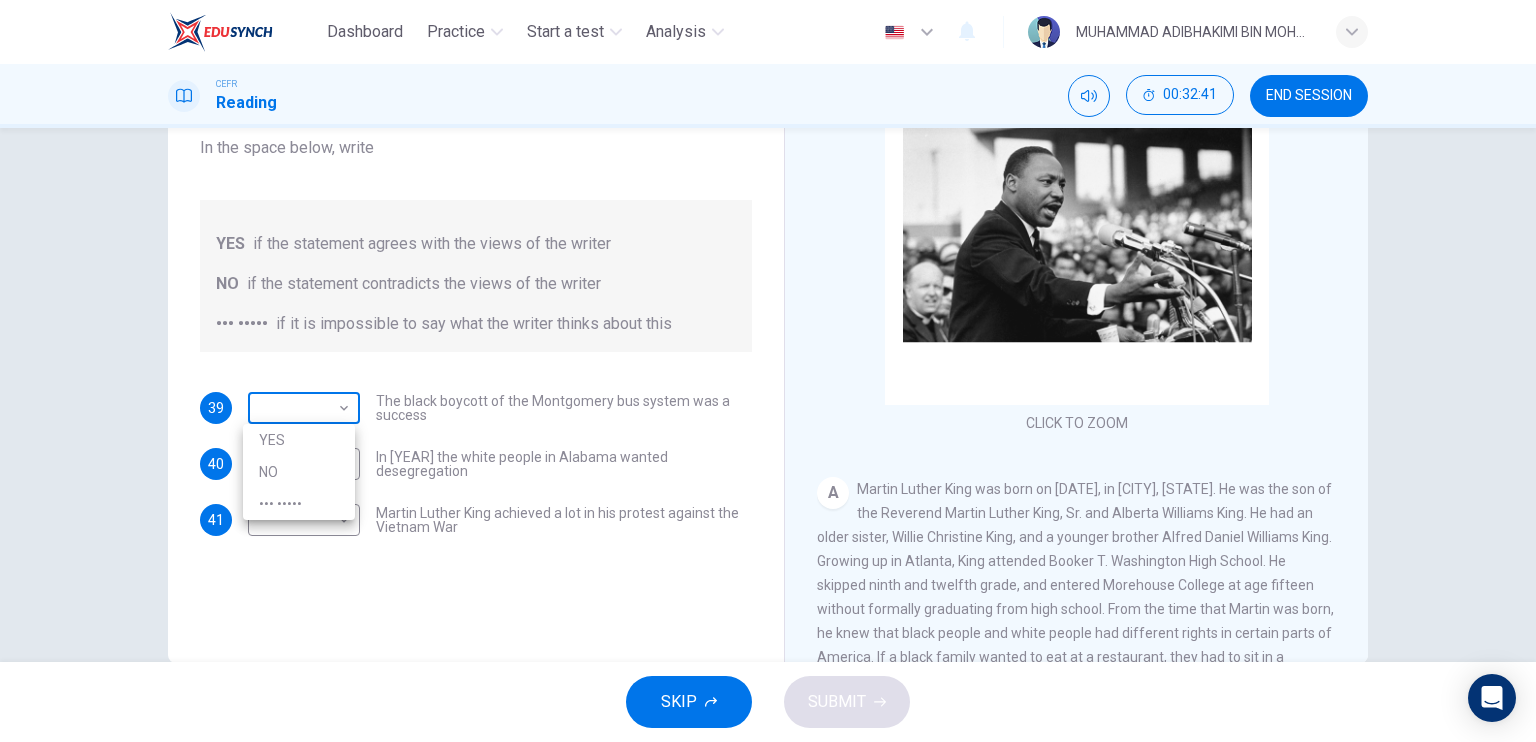 click on "Dashboard Practice Start a test Analysis English en ​ MUHAMMAD ADIBHAKIMI BIN MOHD KHAIRIE CEFR Reading 00:32:41 END SESSION Questions 39 - 41 Do the following statements agree with the information given in the Reading Passage? In the space below, write YES if the statement agrees with the views of the writer NO if the statement contradicts the views of the writer NOT GIVEN if it is impossible to say what the writer thinks about this 39 	 	 The black boycott of the Montgomery bus system was a success 40 	 	 In [YEAR] the white people in Alabama wanted desegregation 41 	 	 Martin Luther King achieved a lot in his protest against the Vietnam War Martin Luther King CLICK TO ZOOM Click to Zoom A B C D E F SKIP SUBMIT EduSynch - Online Language Proficiency Testing
Dashboard Practice Start a test Analysis Notifications © Copyright  [YEAR] YES NO NOT GIVEN" at bounding box center (768, 371) 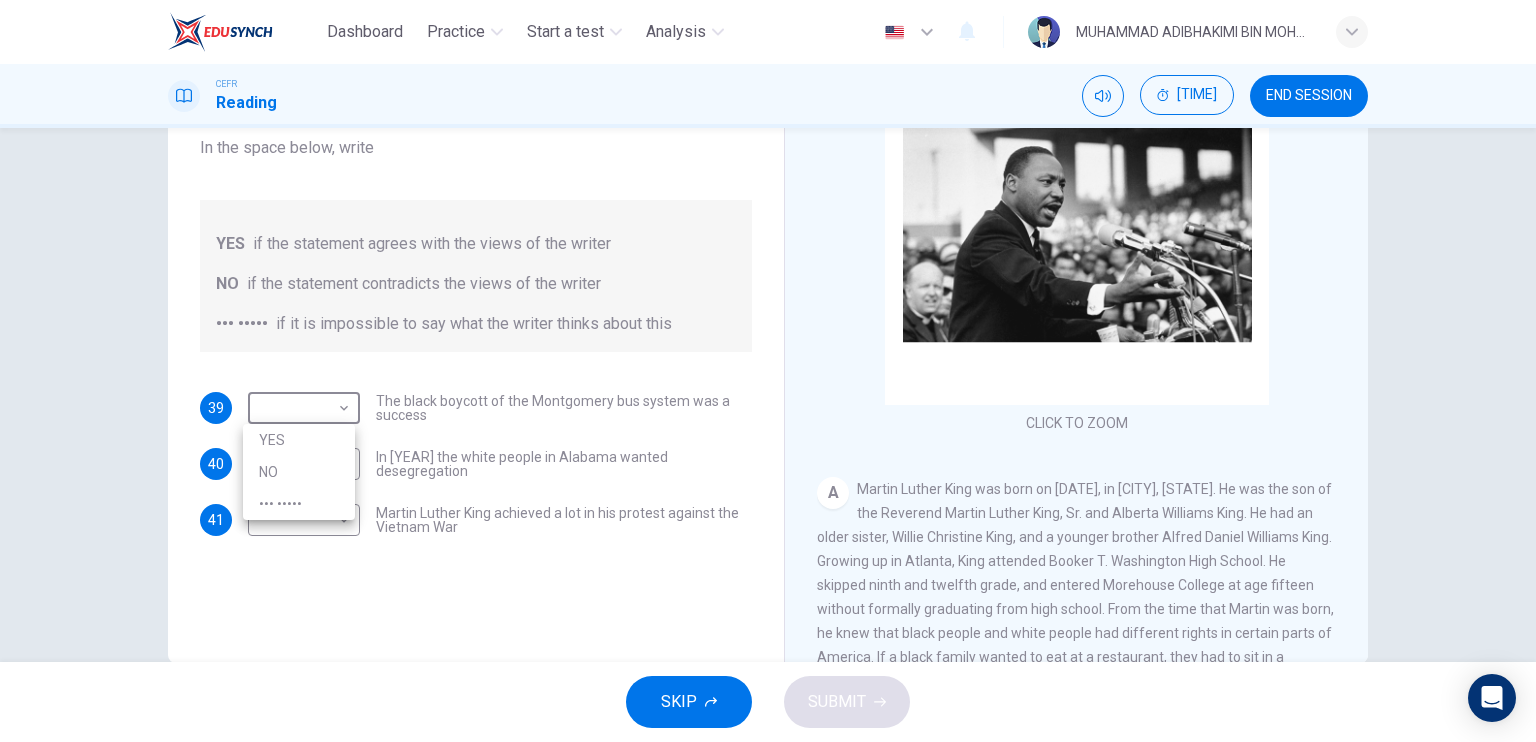 click on "YES" at bounding box center (299, 440) 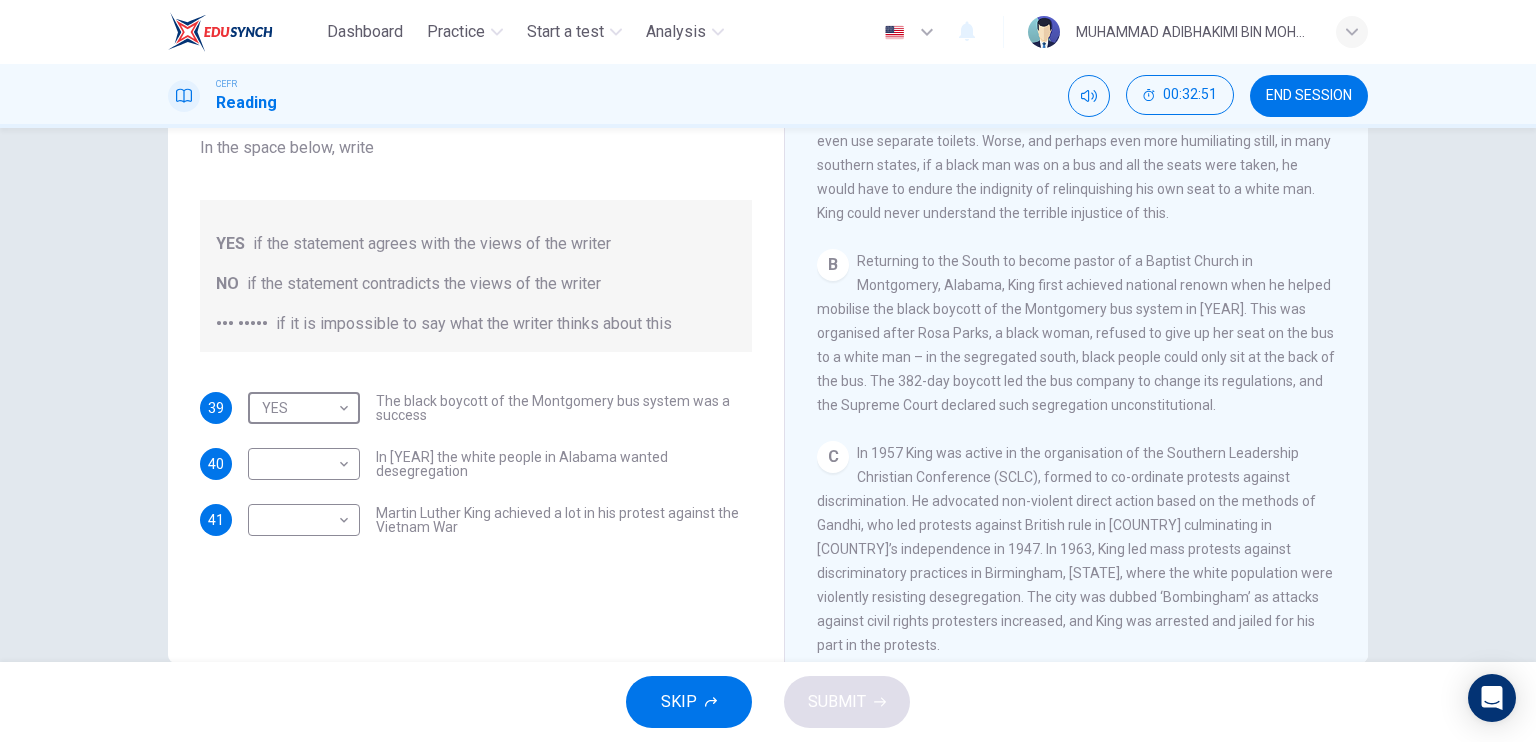 scroll, scrollTop: 600, scrollLeft: 0, axis: vertical 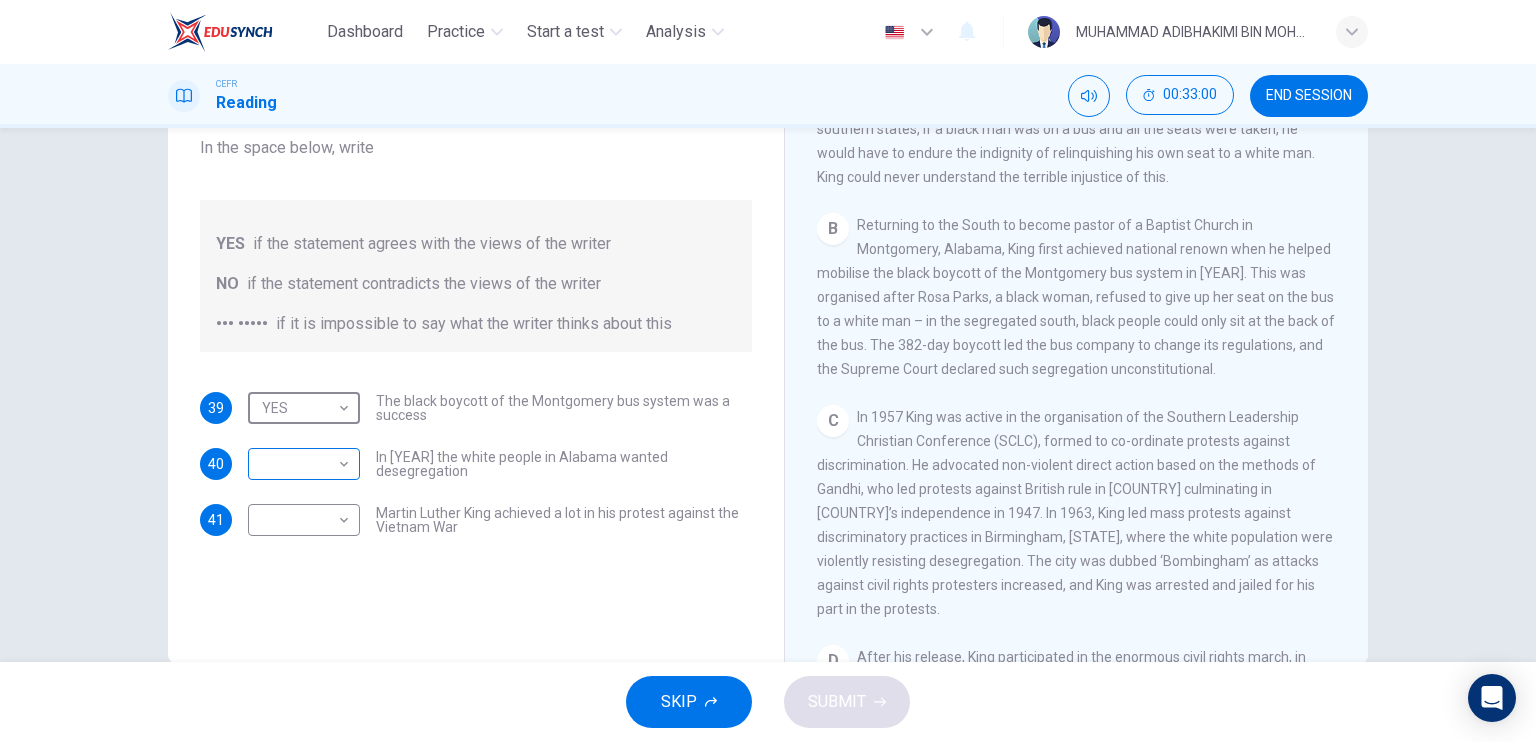 click on "Dashboard Practice Start a test Analysis English en ​ MUHAMMAD ADIBHAKIMI BIN MOHD KHAIRIE CEFR Reading 00:33:00 END SESSION Questions 39 - 41 Do the following statements agree with the information given in the Reading Passage? In the space below, write YES if the statement agrees with the views of the writer NO if the statement contradicts the views of the writer NOT GIVEN if it is impossible to say what the writer thinks about this 39 YES YES ​ The black boycott of the Montgomery bus system was a success 40 ​ ​ In 1963 the white people in [STATE] wanted desegregation 41 ​ ​ Martin Luther King achieved a lot in his protest against the Vietnam War Martin Luther King CLICK TO ZOOM Click to Zoom A B C D E F SKIP SUBMIT EduSynch - Online Language Proficiency Testing
Dashboard Practice Start a test Analysis Notifications © Copyright  2025" at bounding box center (768, 371) 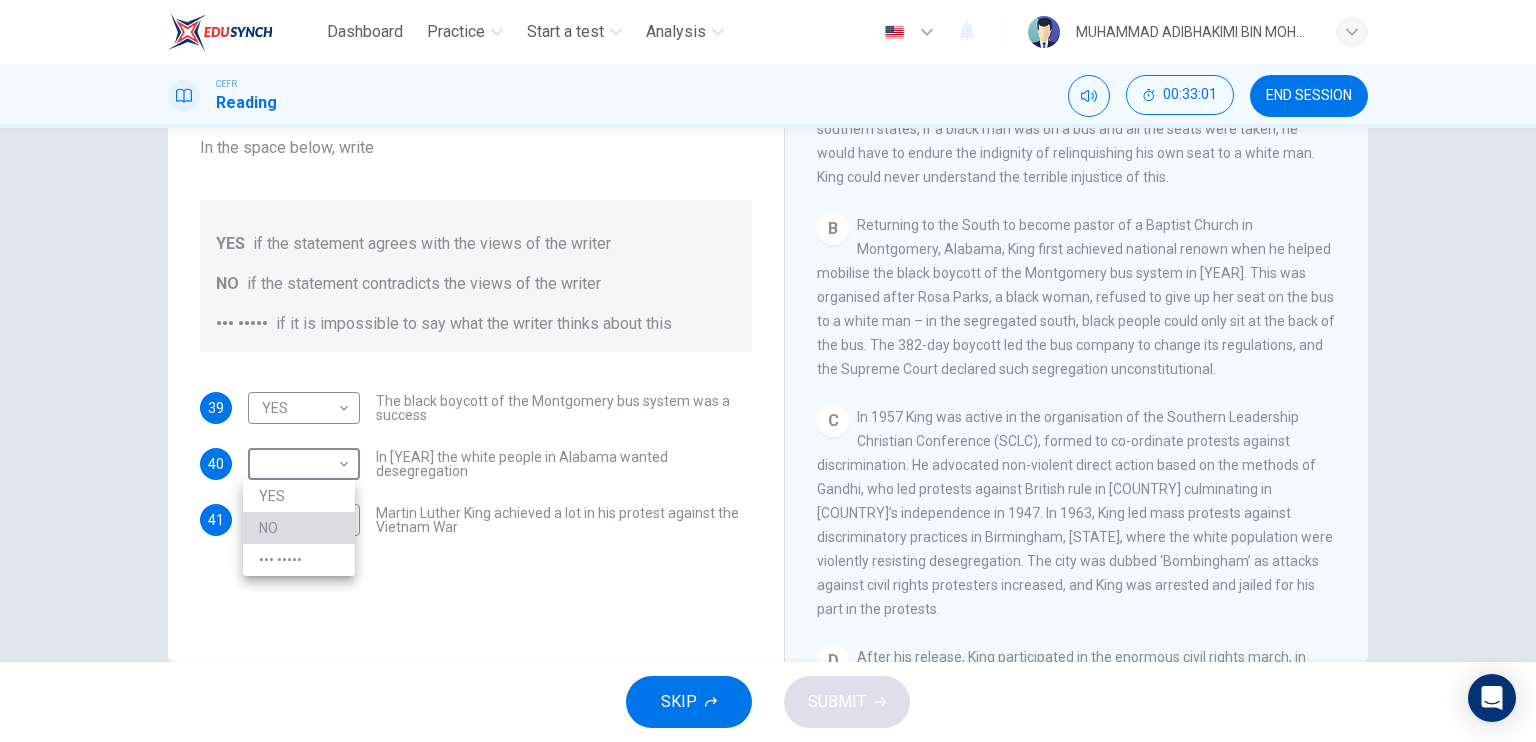 click on "NO" at bounding box center [299, 528] 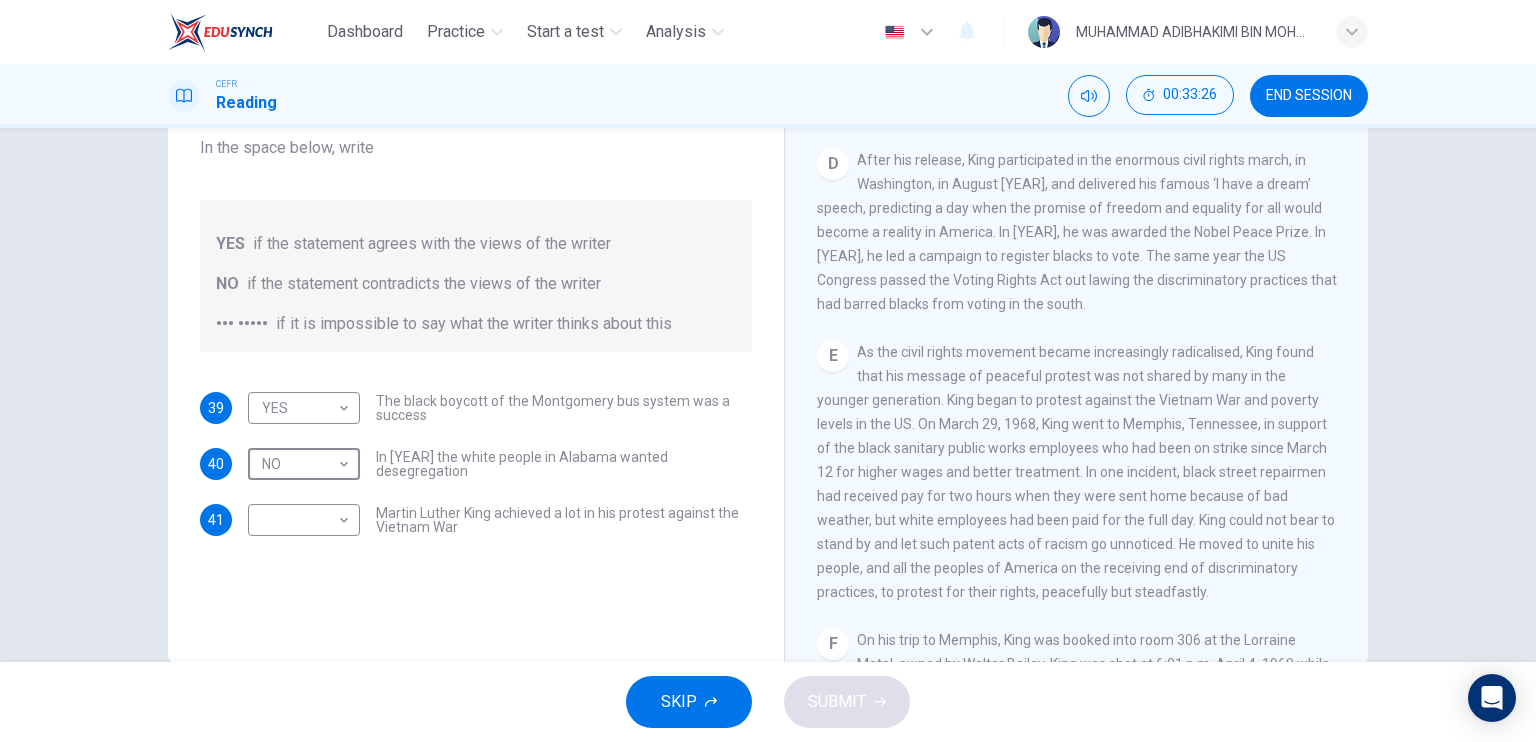 scroll, scrollTop: 1100, scrollLeft: 0, axis: vertical 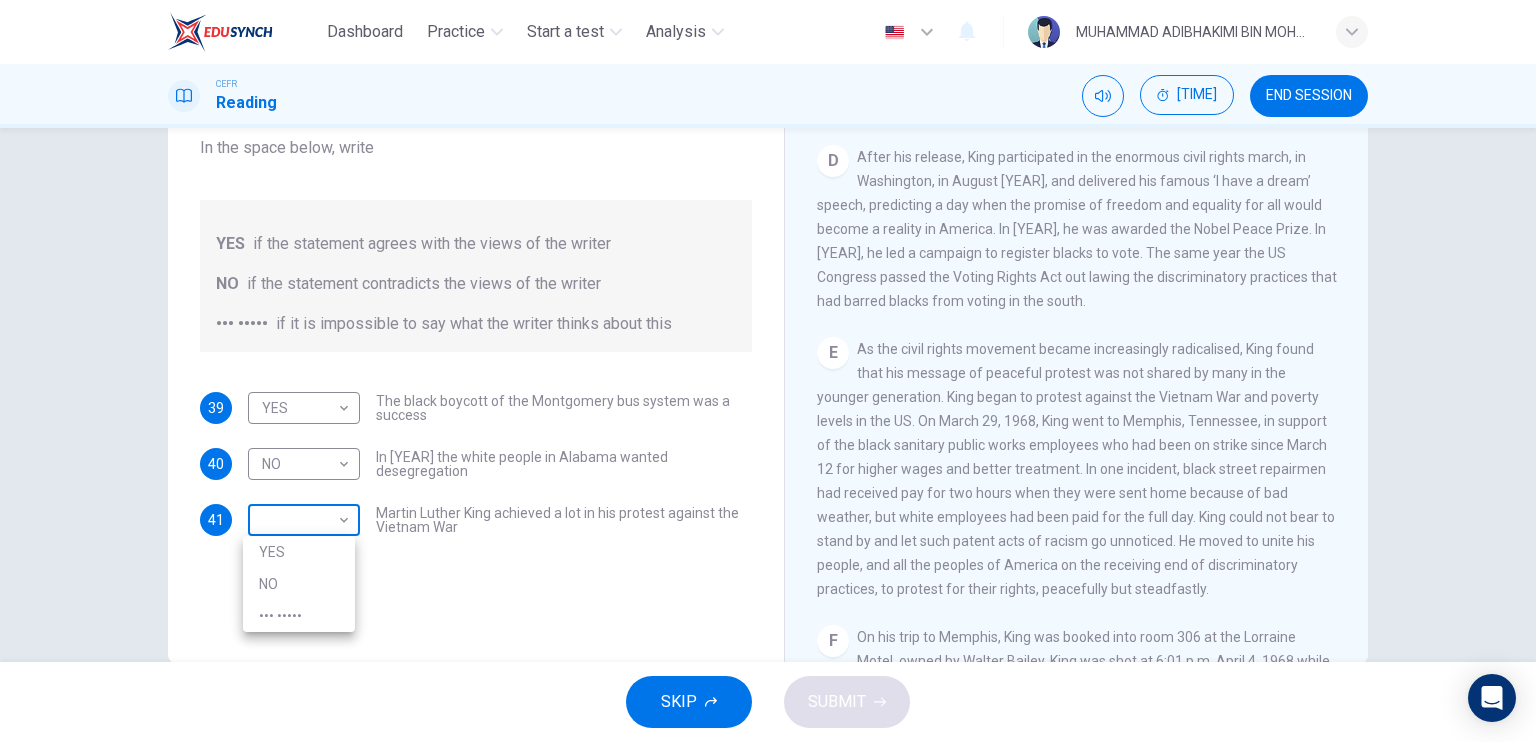click on "Dashboard Practice Start a test Analysis English en ​ MUHAMMAD ADIBHAKIMI BIN MOHD KHAIRIE CEFR Reading 00:33:47 END SESSION Questions 39 - 41 Do the following statements agree with the information given in the Reading Passage? In the space below, write YES if the statement agrees with the views of the writer NO if the statement contradicts the views of the writer NOT GIVEN if it is impossible to say what the writer thinks about this 39 YES YES ​ The black boycott of the Montgomery bus system was a success 40 NO NO ​ In 1963 the white people in Alabama wanted desegregation 41 ​ ​ Martin Luther King achieved a lot in his protest against the Vietnam War Martin Luther King CLICK TO ZOOM Click to Zoom A B C D E F SKIP SUBMIT EduSynch - Online Language Proficiency Testing
Dashboard Practice Start a test Analysis Notifications © Copyright  2025 YES NO NOT GIVEN" at bounding box center (768, 371) 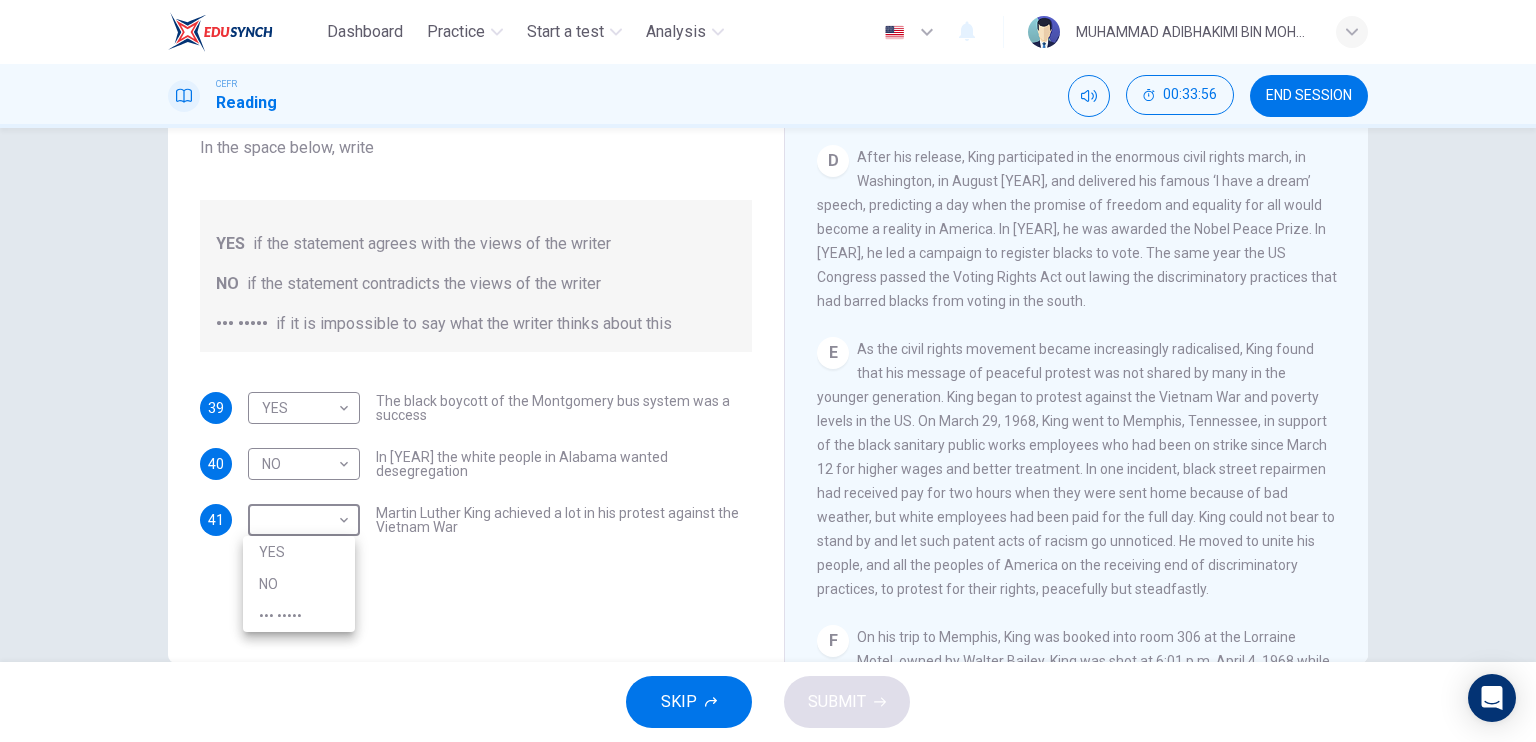click on "••• •••••" at bounding box center [299, 616] 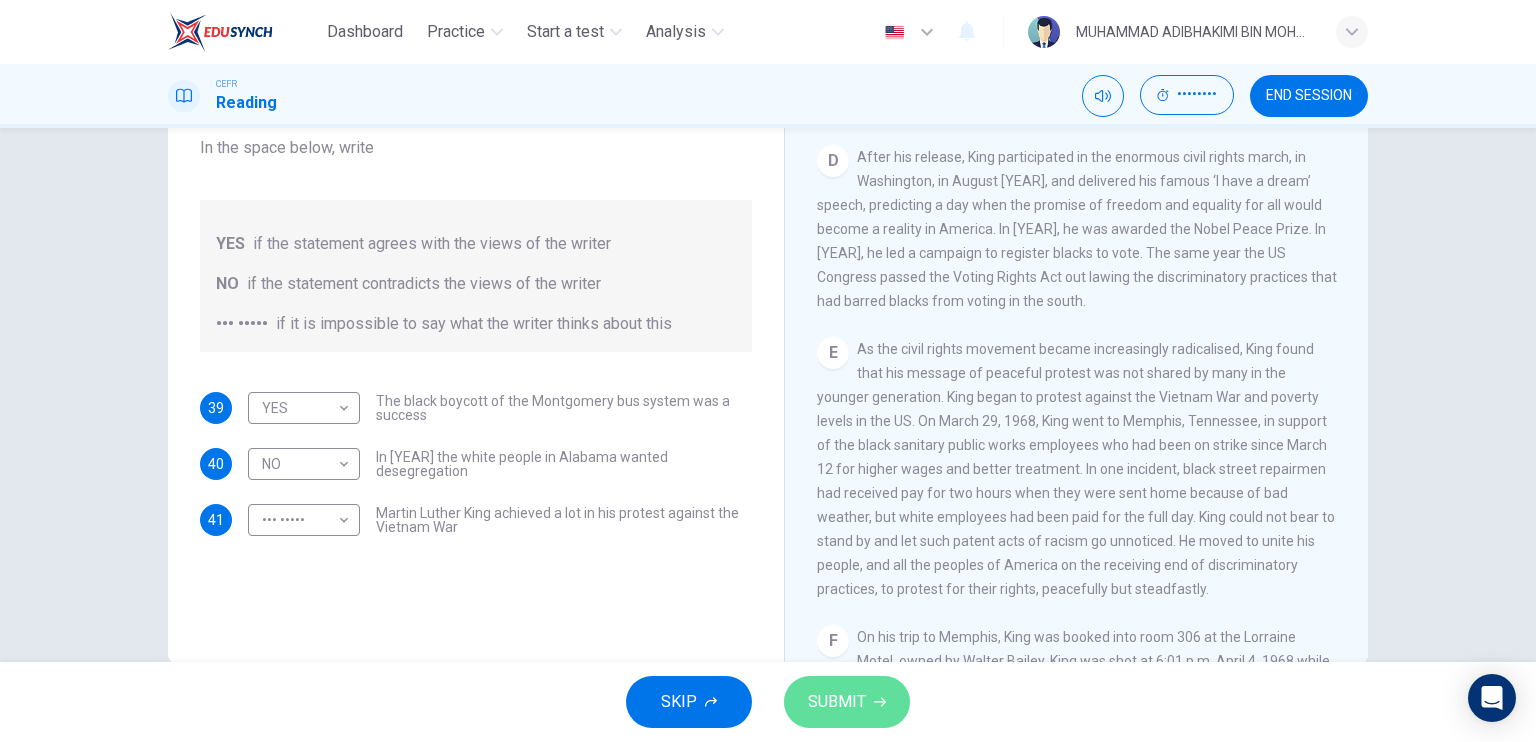 click on "SUBMIT" at bounding box center (847, 702) 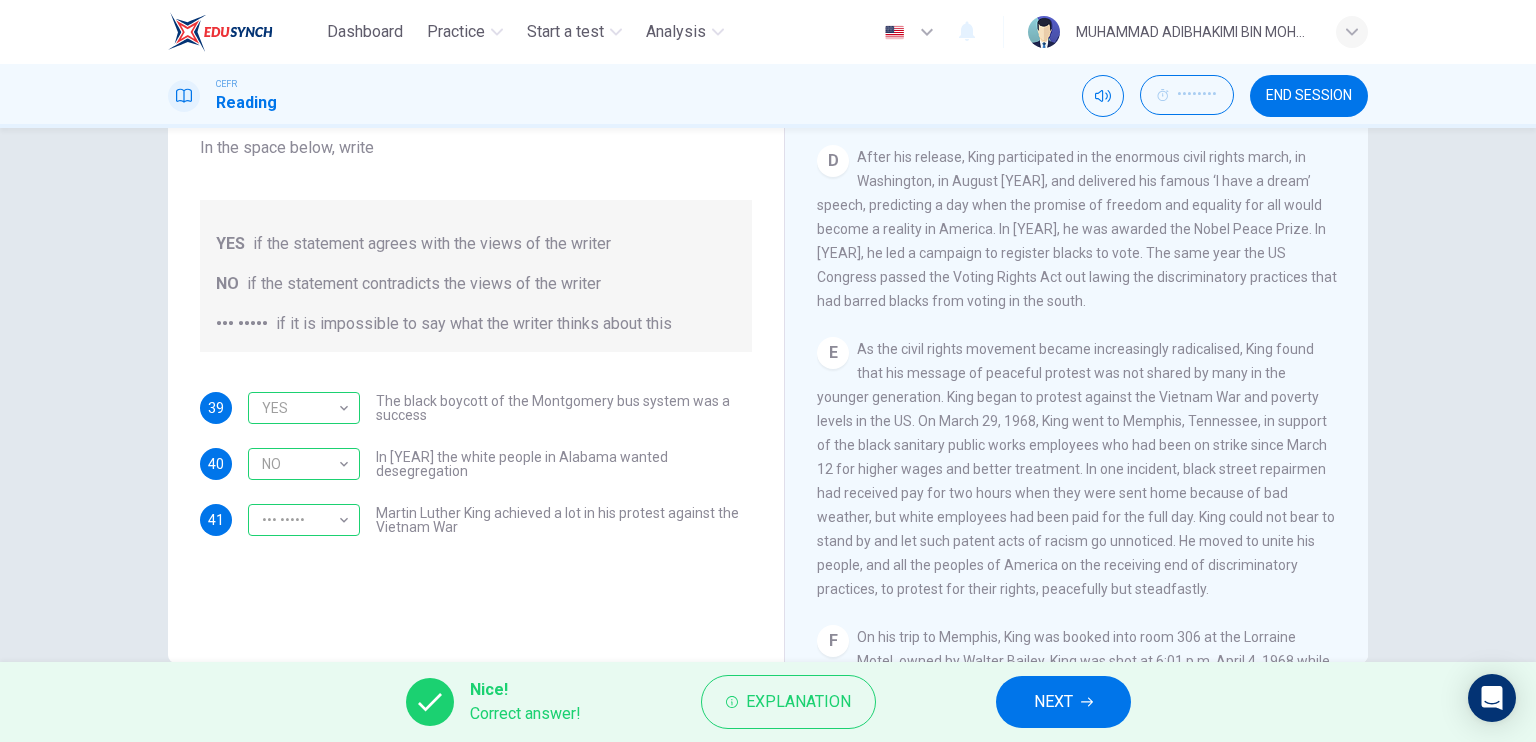 click on "NEXT" at bounding box center (1053, 702) 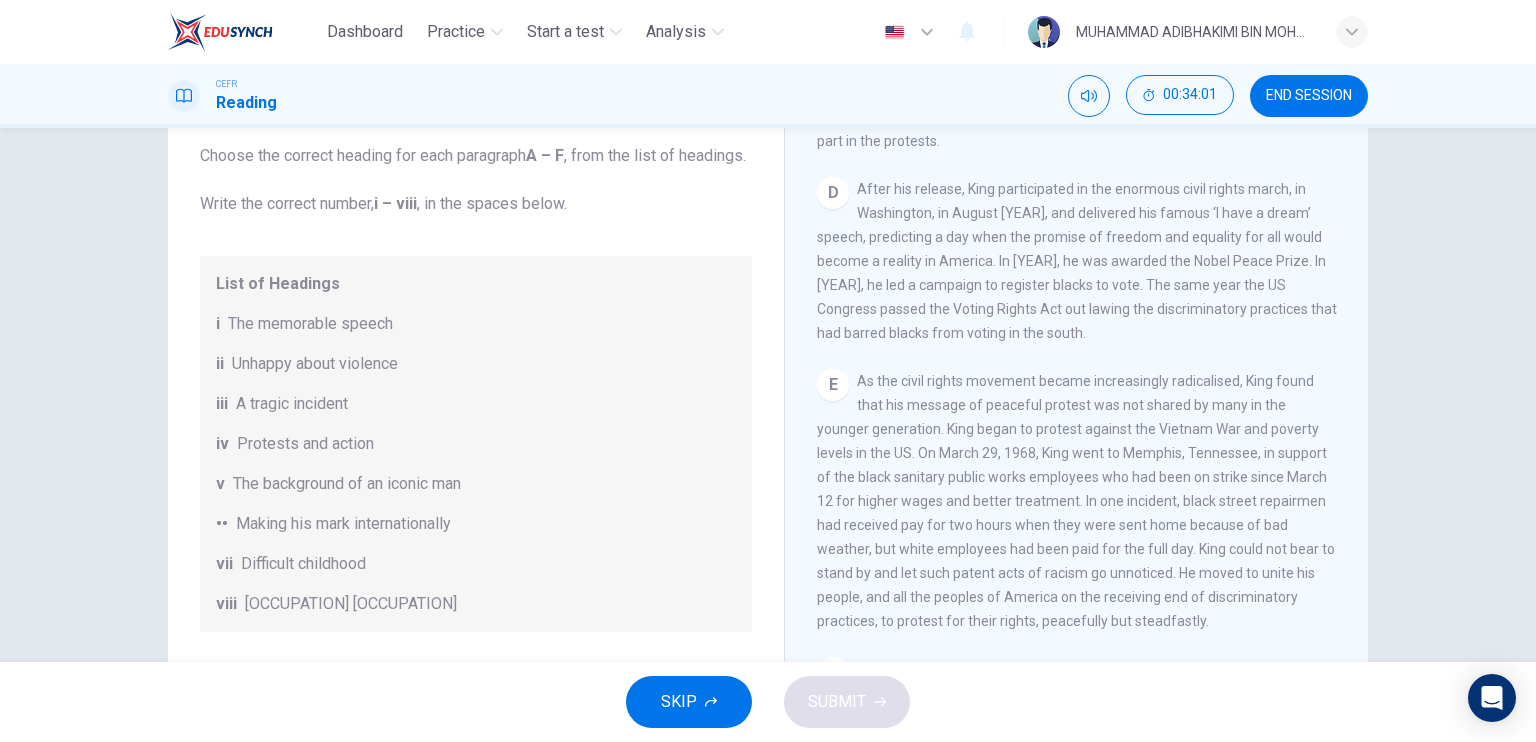 scroll, scrollTop: 100, scrollLeft: 0, axis: vertical 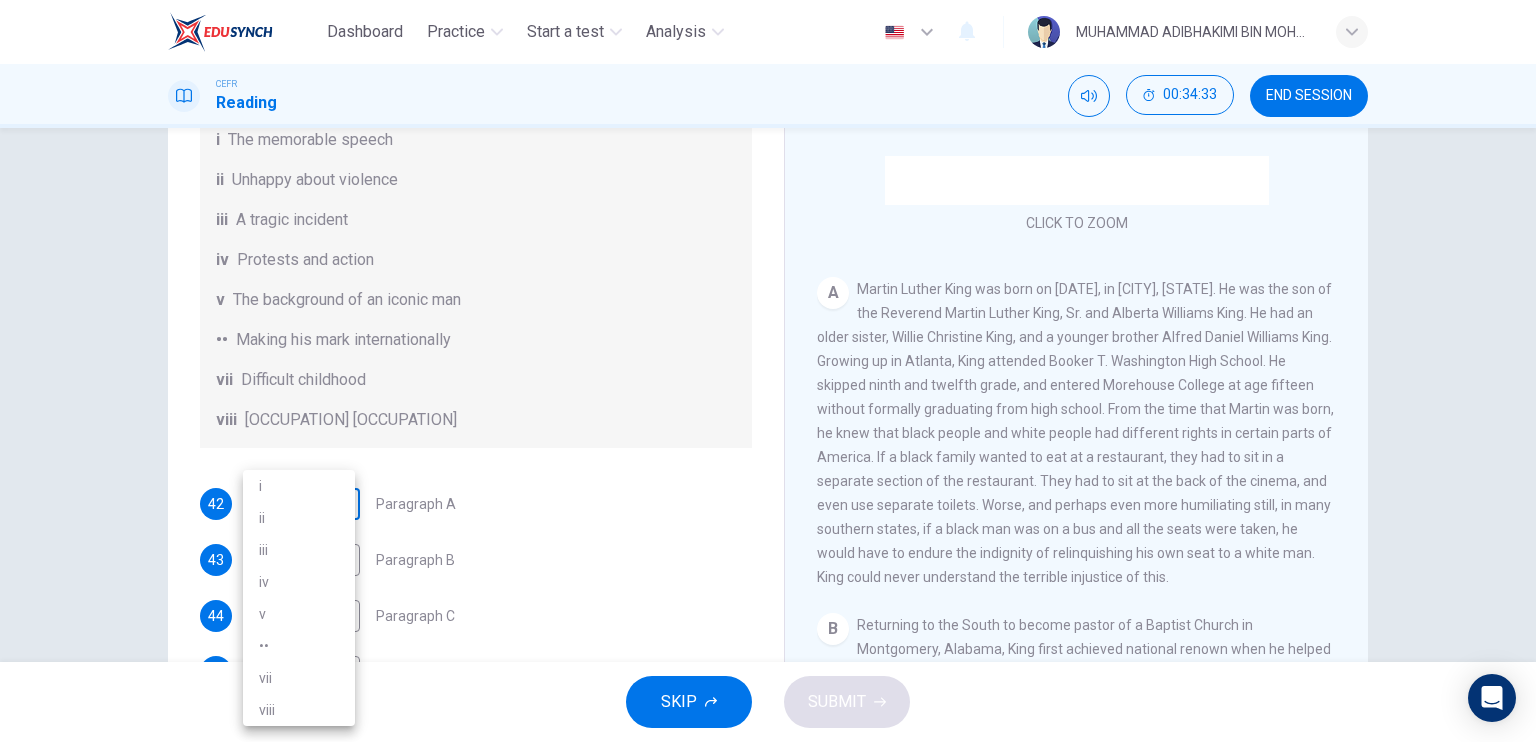 click on "Dashboard Practice Start a test Analysis English en ​ MUHAMMAD ADIBHAKIMI BIN MOHD KHAIRIE CEFR Reading 00:34:33 END SESSION Questions 42 - 47 The Reading Passage has 6 paragraphs.
Choose the correct heading for each paragraph  A – F , from the list of headings.
Write the correct number,  i – viii , in the spaces below. List of Headings i The memorable speech ii Unhappy about violence iii A tragic incident iv Protests and action v The background of an iconic man vi Making his mark internationally vii Difficult childhood viii Black street repairmen 42 ​ ​ Paragraph A 43 ​ ​ Paragraph B 44 ​ ​ Paragraph C 45 ​ ​ Paragraph D 46 ​ ​ Paragraph E 47 ​ ​ Paragraph F Martin Luther King CLICK TO ZOOM Click to Zoom A B C D E F SKIP SUBMIT EduSynch - Online Language Proficiency Testing
Dashboard Practice Start a test Analysis Notifications © Copyright  2025 i ii iii iv v vi vii viii" at bounding box center (768, 371) 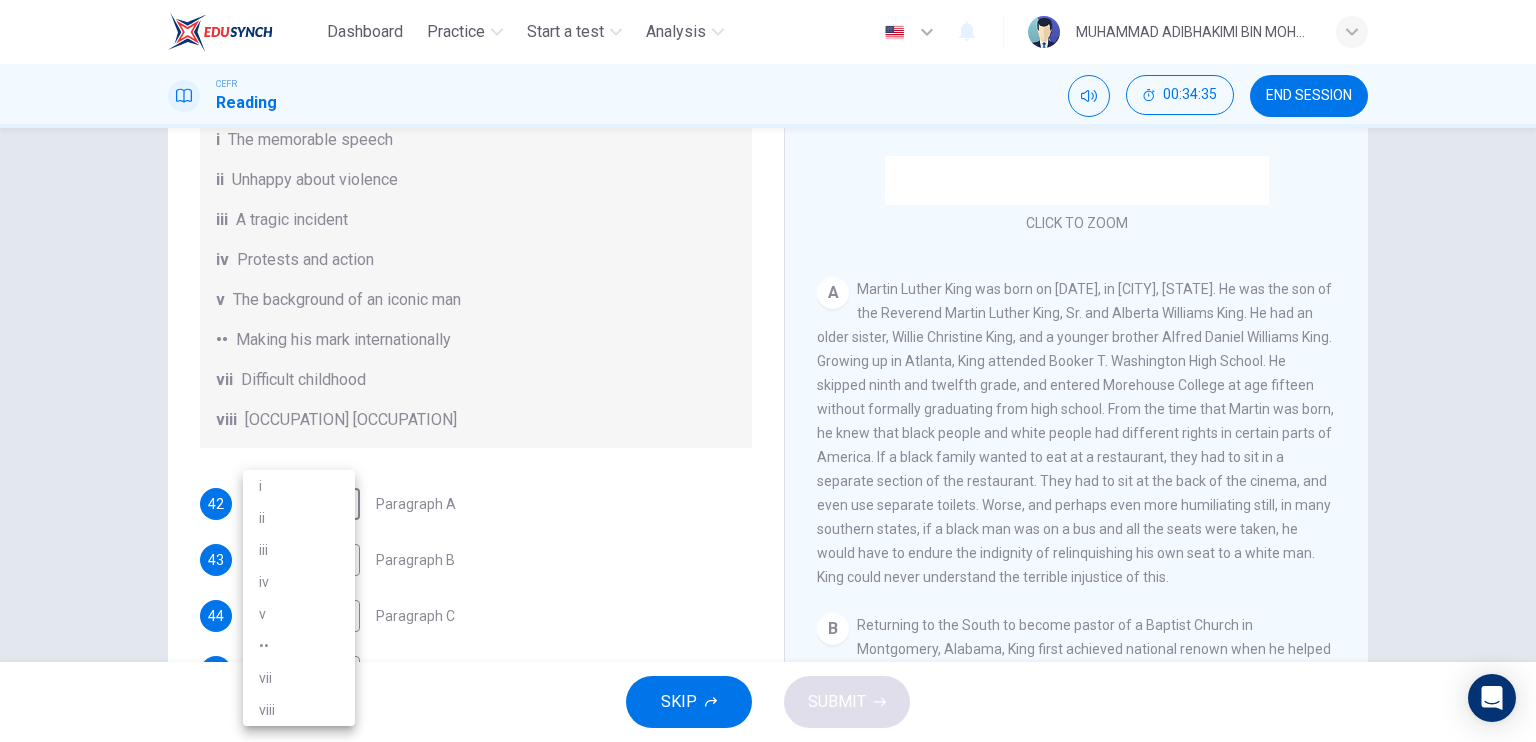 click on "vii" at bounding box center (299, 678) 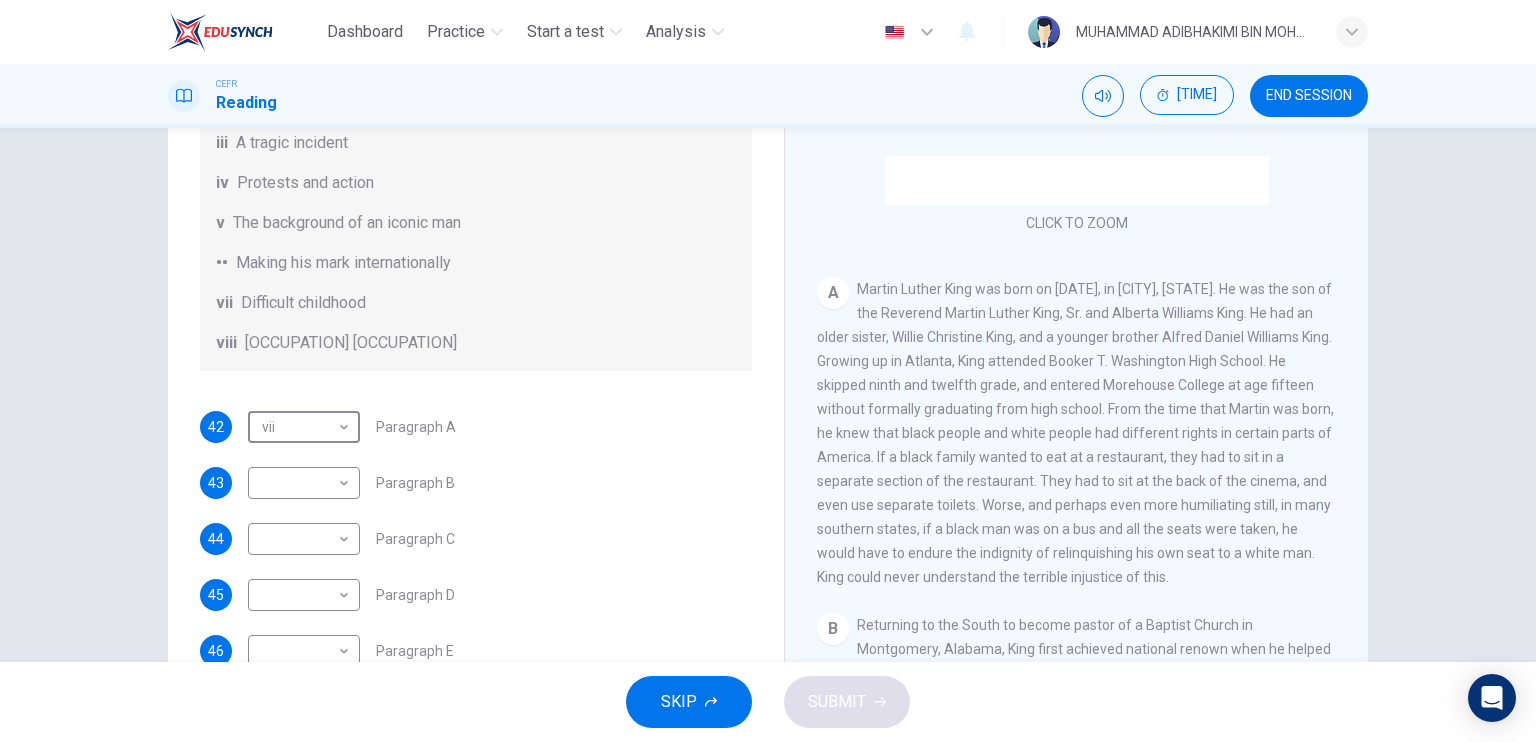 scroll, scrollTop: 352, scrollLeft: 0, axis: vertical 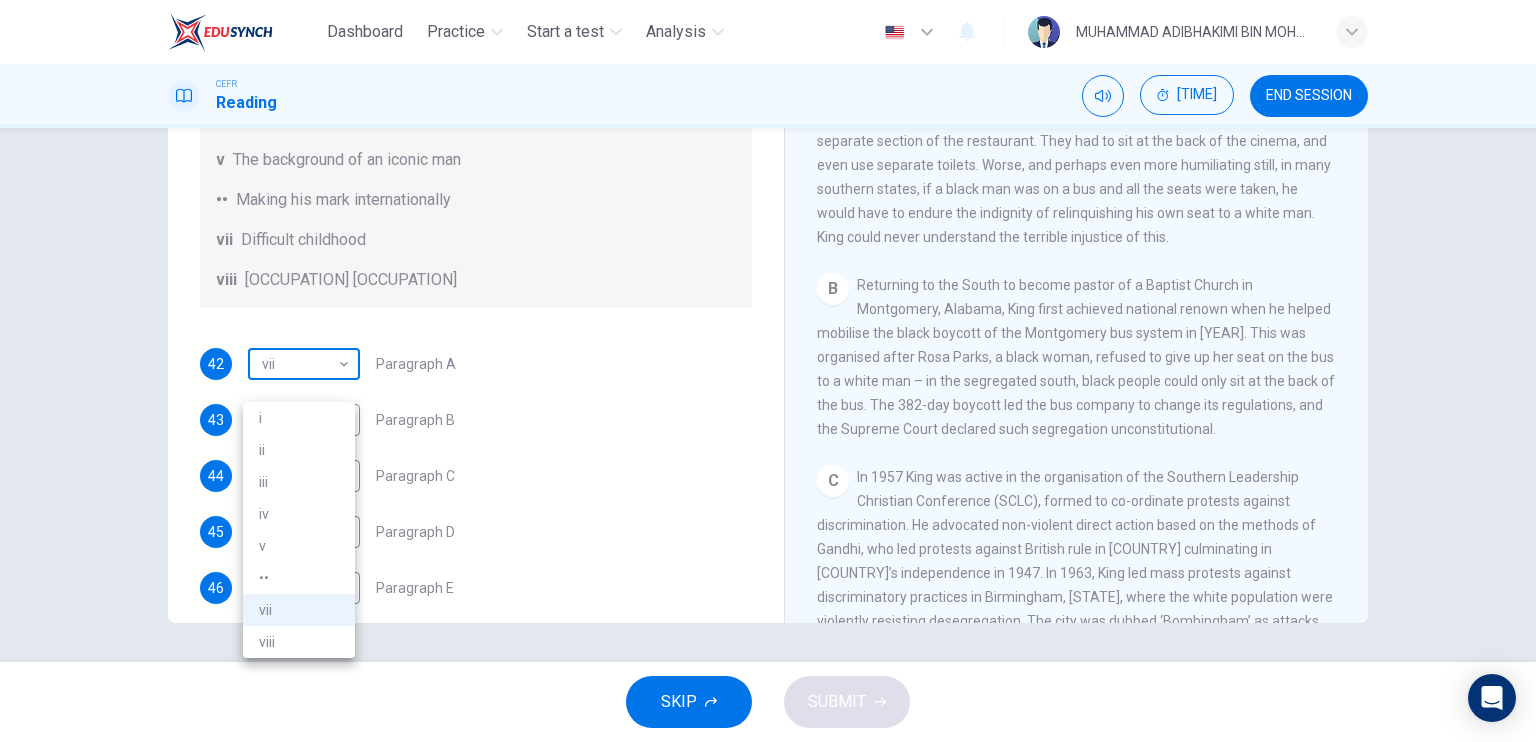 click on "Dashboard Practice Start a test Analysis English en MUHAMMAD ADIBHAKIMI BIN MOHD KHAIRIE CEFR Reading 00:35:27 END SESSION Questions 42 - 47 The Reading Passage has 6 paragraphs.
Choose the correct heading for each paragraph A – F , from the list of headings.
Write the correct number, i – viii , in the spaces below. List of Headings i The memorable speech ii Unhappy about violence iii A tragic incident iv Protests and action v The background of an iconic man vi Making his mark internationally vii Difficult childhood viii Black street repairmen 42 vii vii Paragraph A 43 Paragraph B 44 Paragraph C 45 Paragraph D 46 Paragraph E 47 Paragraph F Martin Luther King CLICK TO ZOOM Click to Zoom A B C D E F SKIP SUBMIT EduSynch - Online Language Proficiency Testing
Dashboard Practice Start a test Analysis Notifications © Copyright 2025 i ii iii iv v vi vii viii" at bounding box center (768, 371) 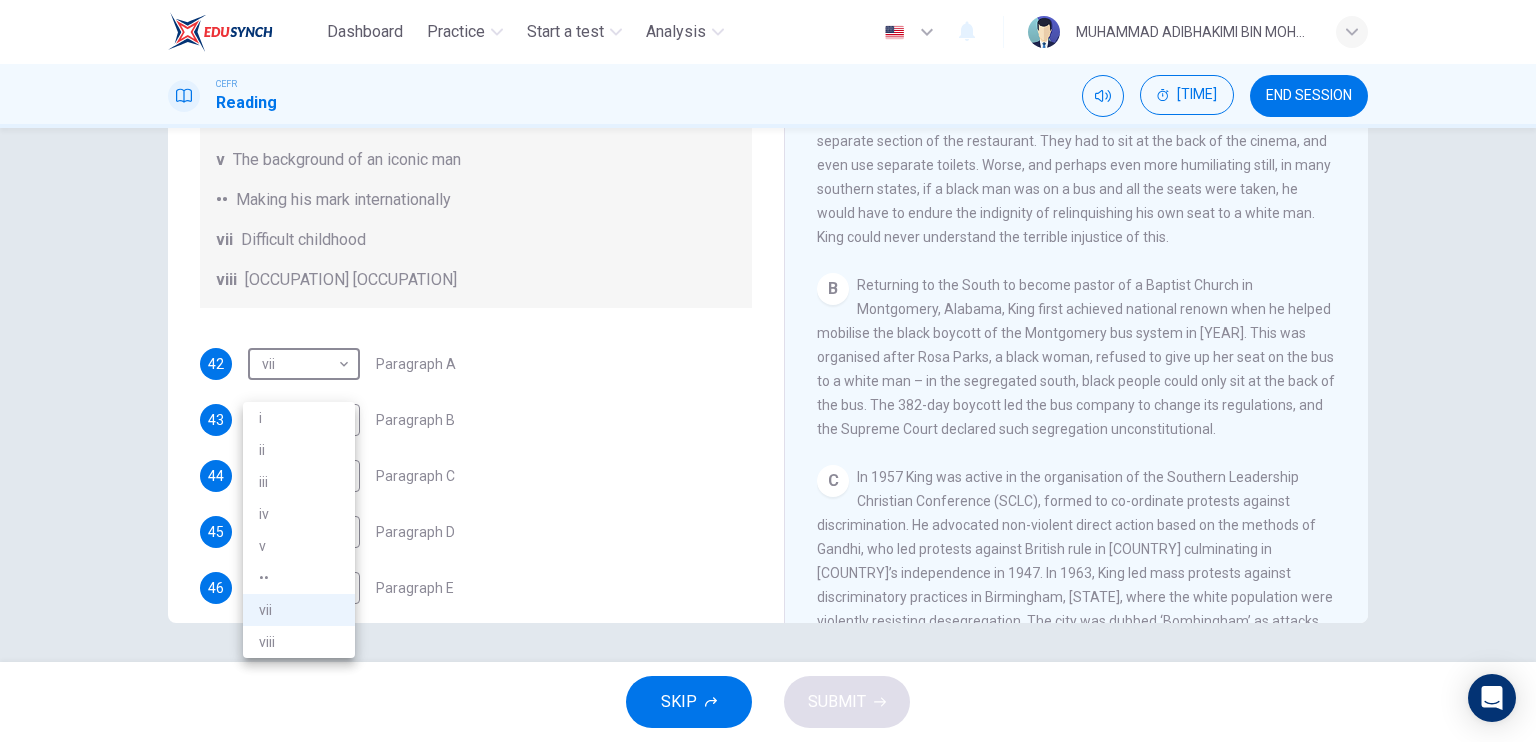 click on "v" at bounding box center [299, 546] 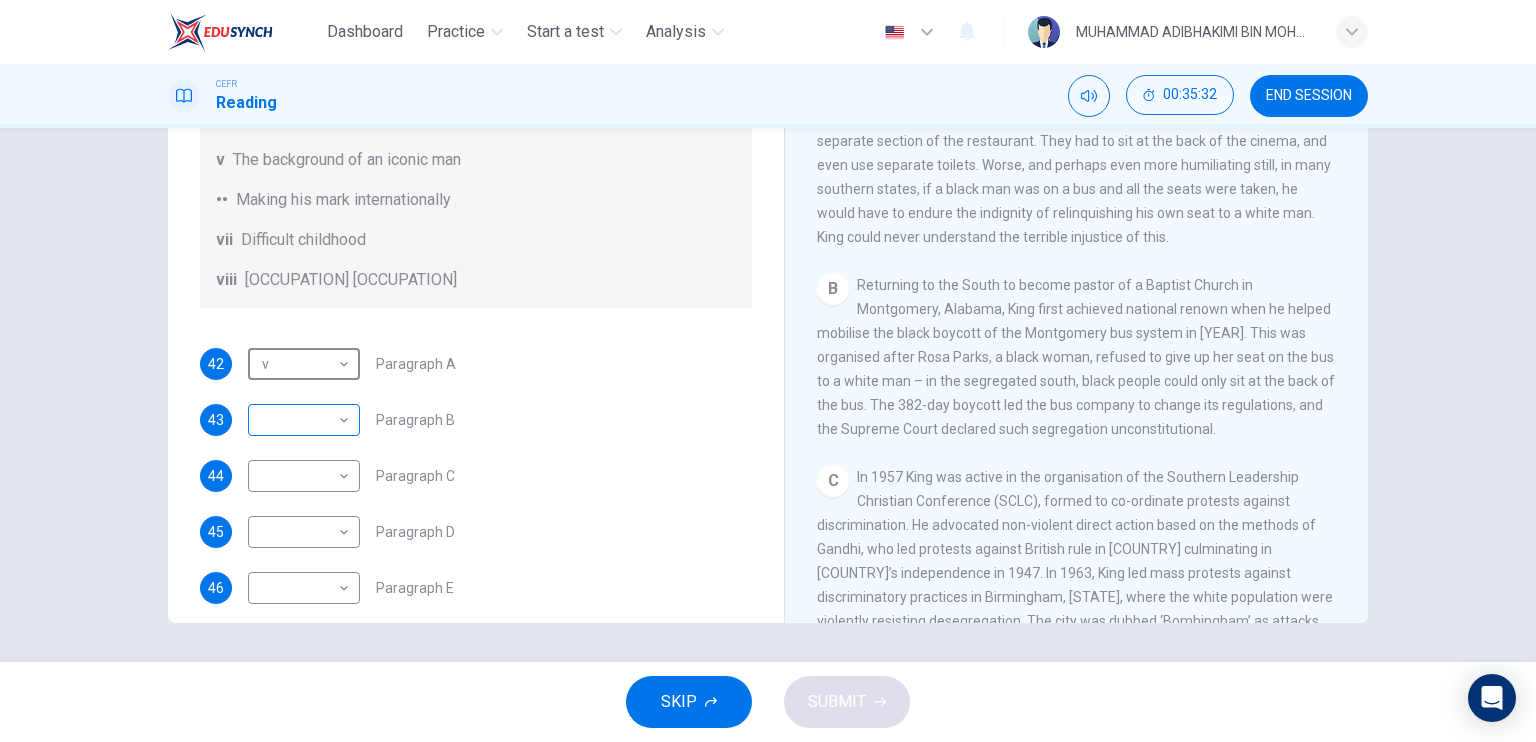 click on "00:11:32
00:02:30
Dashboard
00:14:02
00:23:57
Cold blooded species prefer to live near the poles
00:31:41
00:34:07
00:35:47
00:01:16
00:02:40
Paragraph E
00:04:17
00:05:44
00:06:00
00:09:33
00:12:28
or
00:30:44
00:35:55
00:04:54
00:14:45
00:18:20
00:23:16
00:26:34
00:30:58" at bounding box center (768, 371) 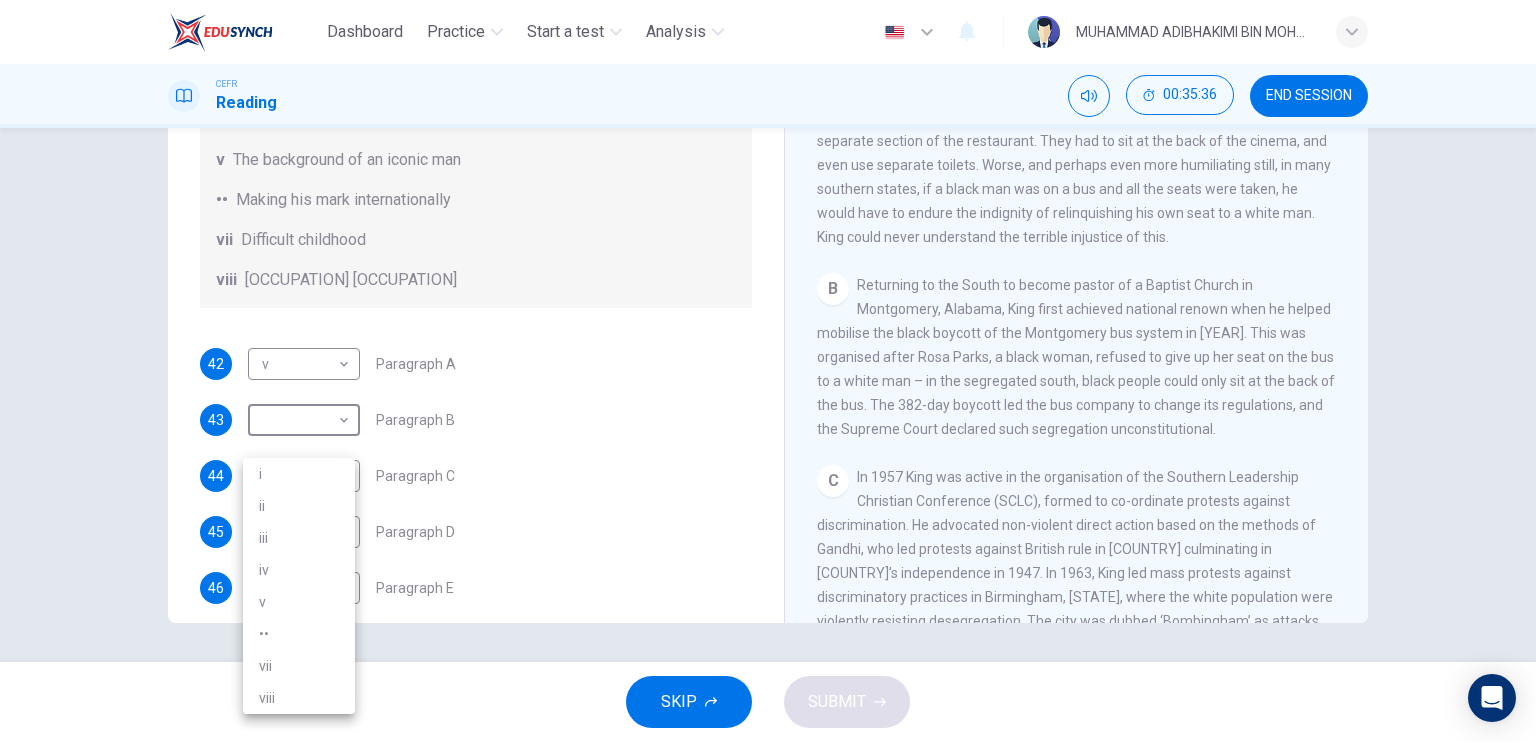 click on "••" at bounding box center (299, 634) 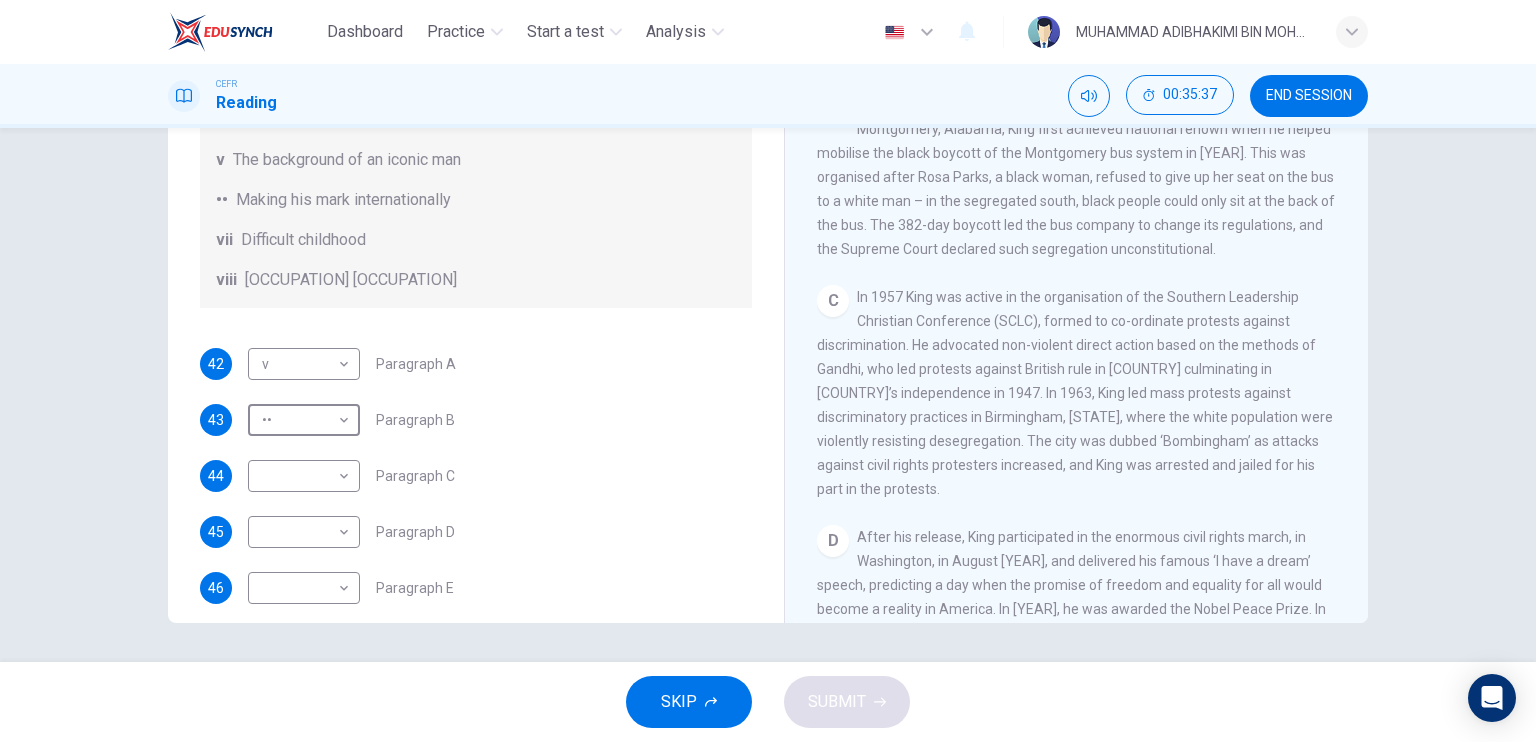 scroll, scrollTop: 700, scrollLeft: 0, axis: vertical 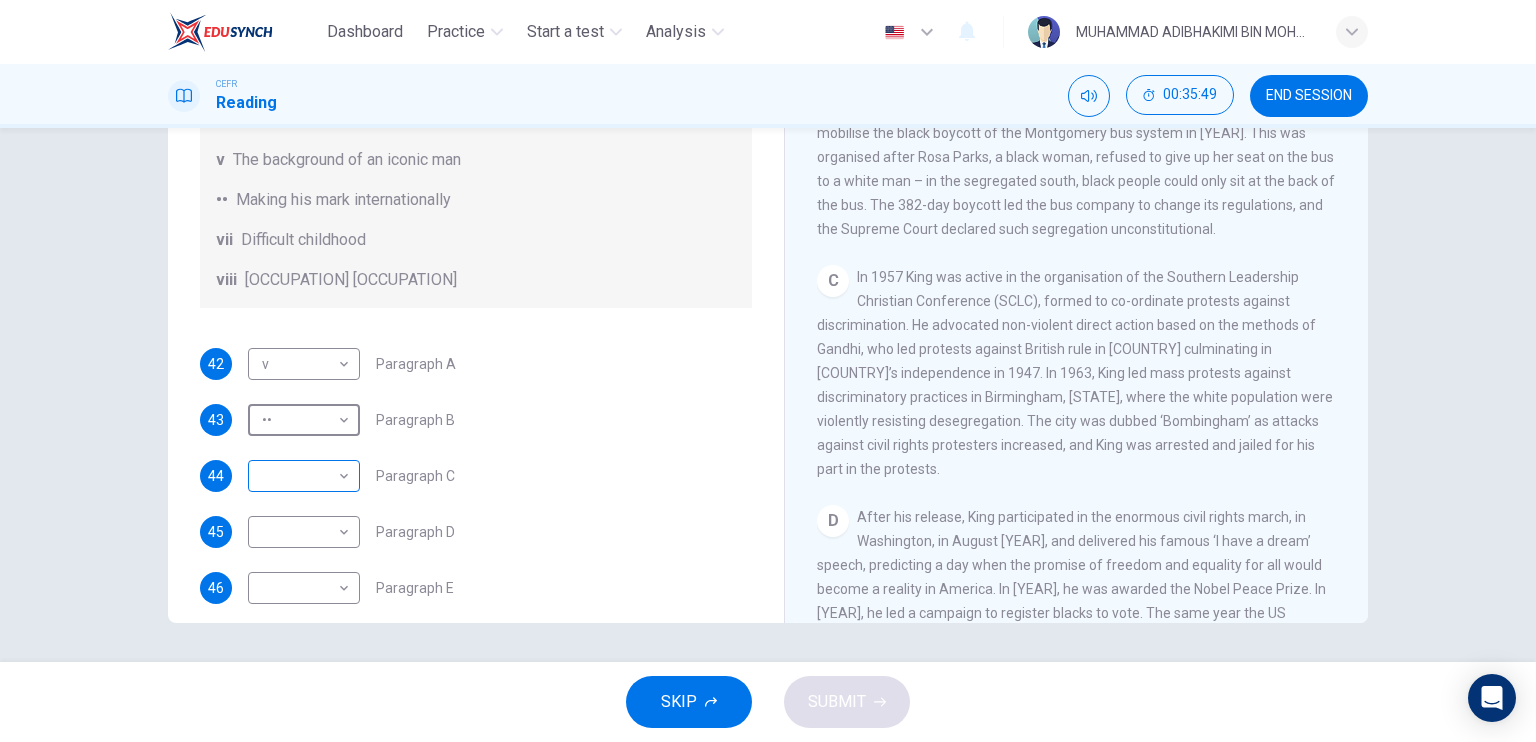 click on "••••••••• •••••••• ••••• • •••• •••••••• ••••••• •• • •••••••• •••••••••• ••• •••• ••••••• •••• ••••••• •••••••• ••• ••••••• ••••••••• •• • •• ••• ••••••• ••••••• ••• • •••••••••••
•••••• ••• ••••••• ••••••• ••• •••• •••••••••  • • • • •••• ••• •••• •• •••••••••
••••• ••• ••••••• •••••••  • • •••• • •• ••• •••••• •••••• •••• •• •••••••• • ••• ••••••••• •••••• •• ••••••• ••••• •••••••• ••• • •••••• •••••••• •• •••••••• ••• •••••• • ••• •••••••••• •• •• •••••• ••• •• •••••• ••• •••• ••••••••••••••• ••• ••••••••• ••••••••• •••• ••••• •••••• ••••••••• •• • • • ••••••••• • •• •• •• • ••••••••• • •• • • ••••••••• • •• • • ••••••••• • •• • • ••••••••• • •• • • ••••••••• • •••••• •••••• •••• ••••• •• •••• ••••• •• •••• • • • • • • •••• •••••• •••••••• • •••••• •••••••• ••••••••••• •••••••
••••••••• •••••••• ••••• • •••• •••••••• ••••••••••••• • •••••••••  ••••" at bounding box center (768, 371) 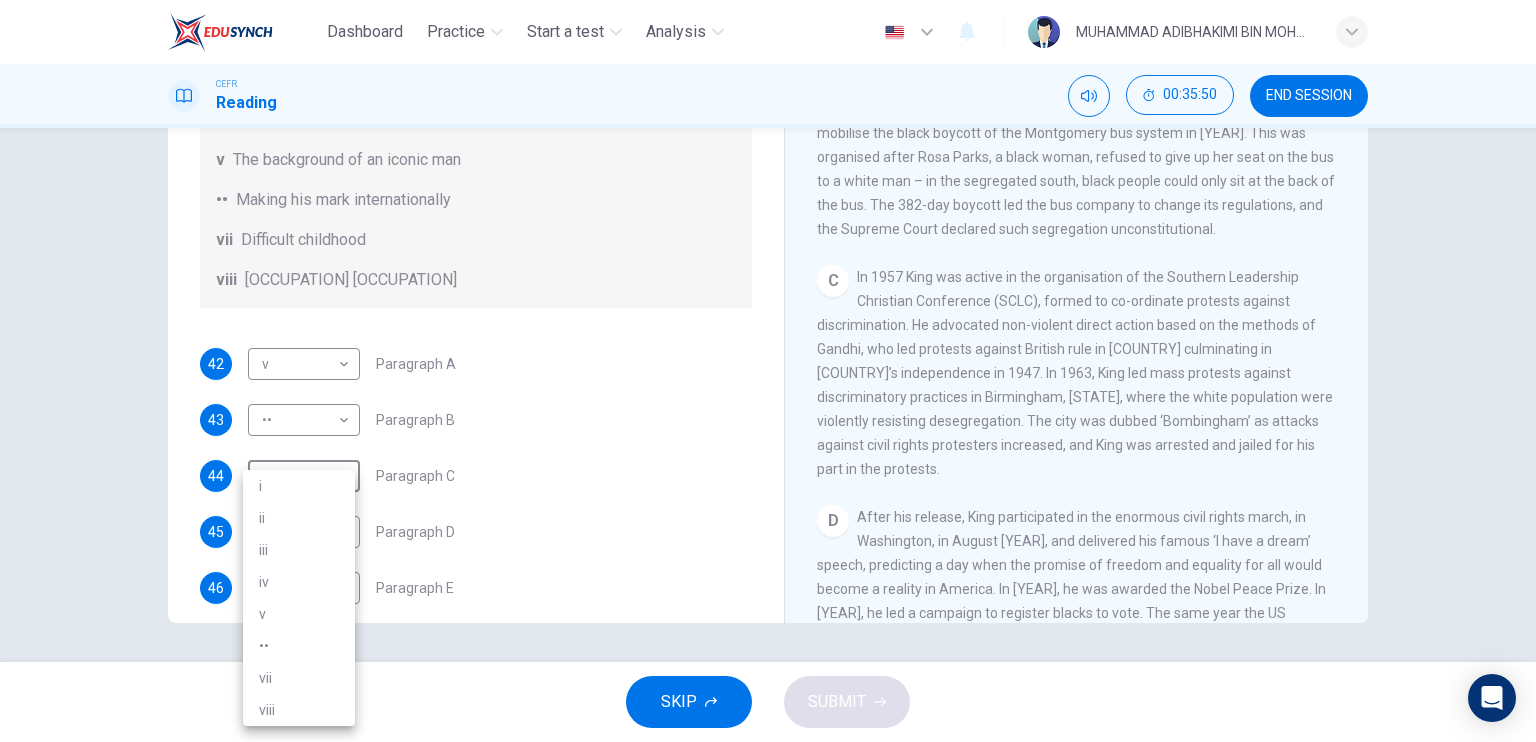 click on "iv" at bounding box center (299, 582) 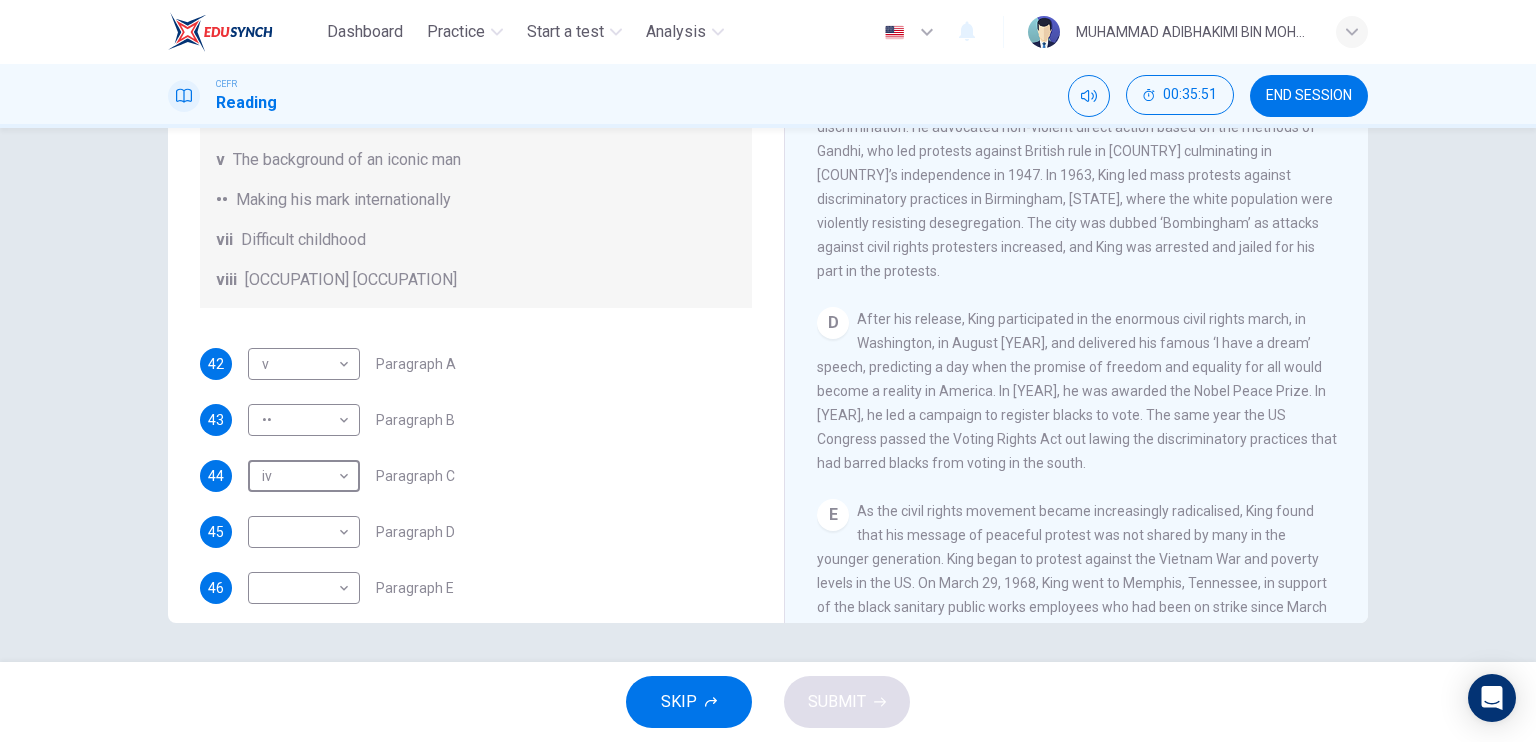 scroll, scrollTop: 900, scrollLeft: 0, axis: vertical 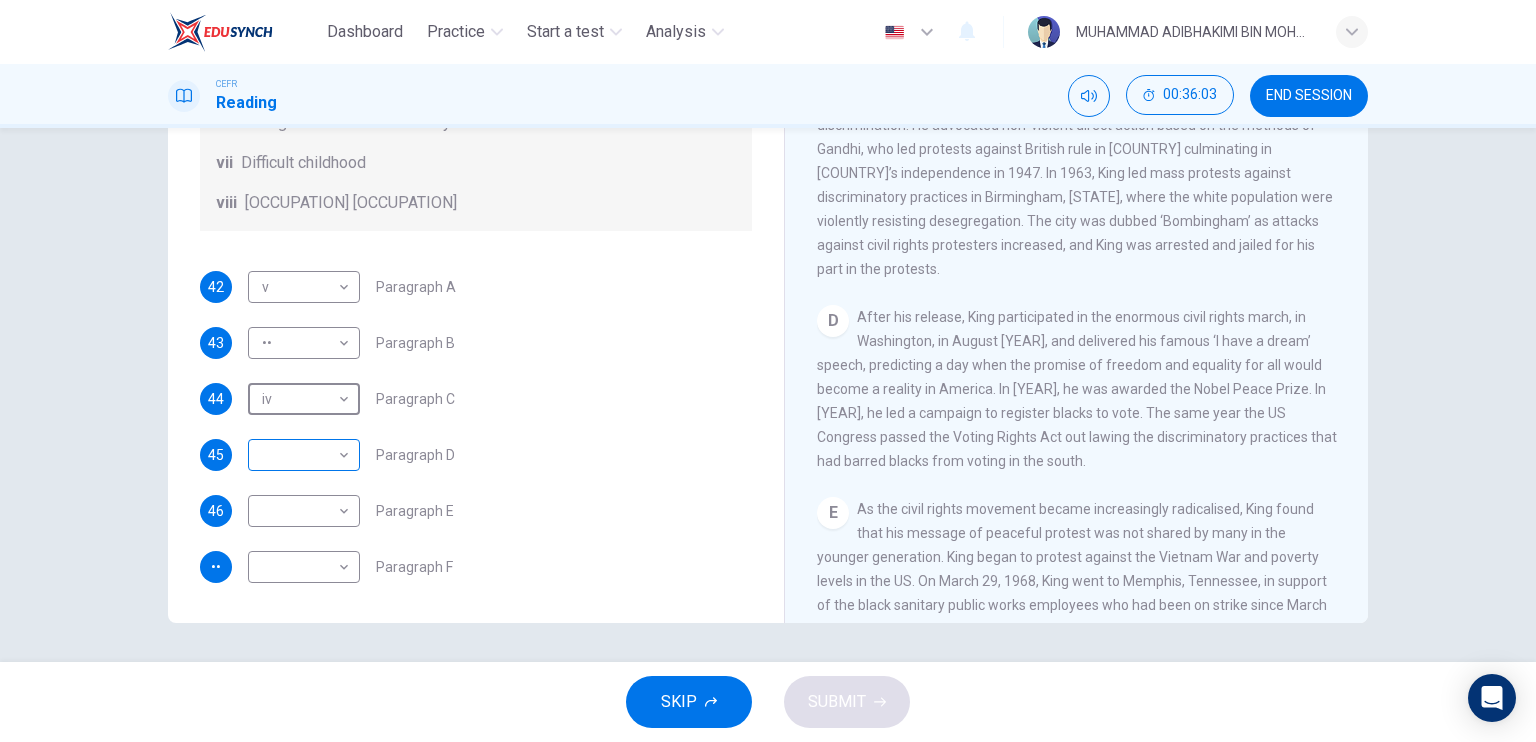 click on "Dashboard Practice Start a test Analysis English en ​ [FULL_NAME] CEFR Reading 00:36:03 END SESSION Questions 42 - 47 The Reading Passage has 6 paragraphs.
Choose the correct heading for each paragraph  A – F , from the list of headings.
Write the correct number,  i – viii , in the spaces below. List of Headings i The memorable speech ii Unhappy about violence iii A tragic incident iv Protests and action v The background of an iconic man vi Making his mark internationally vii Difficult childhood viii Black street repairmen 42 v v ​ Paragraph A 43 vi vi ​ Paragraph B 44 iv iv ​ Paragraph C 45 ​ ​ Paragraph D 46 ​ ​ Paragraph E 47 ​ ​ Paragraph F Martin Luther King CLICK TO ZOOM Click to Zoom A B C D E F SKIP SUBMIT EduSynch - Online Language Proficiency Testing
Dashboard Practice Start a test Analysis Notifications © Copyright  2025" at bounding box center [768, 371] 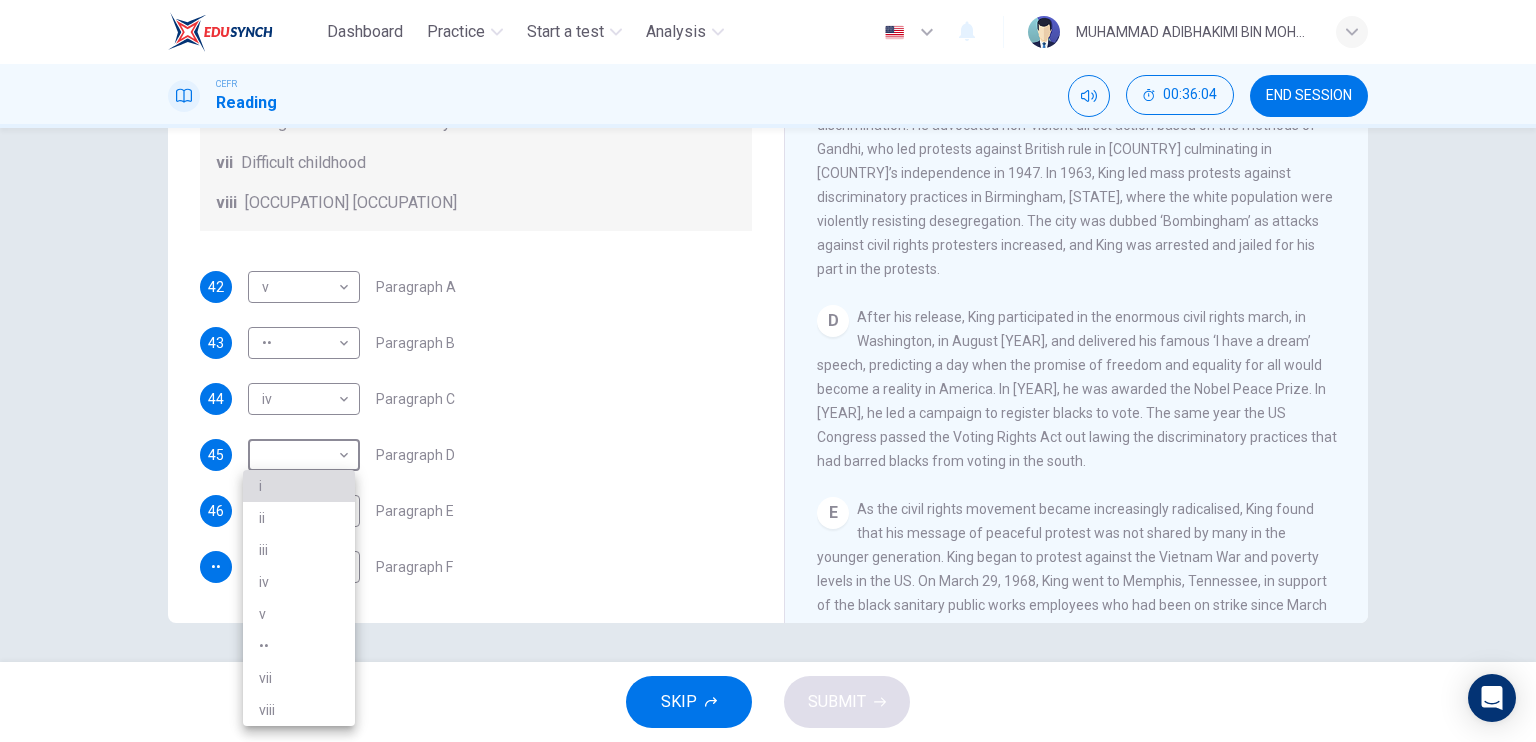click on "i" at bounding box center [299, 486] 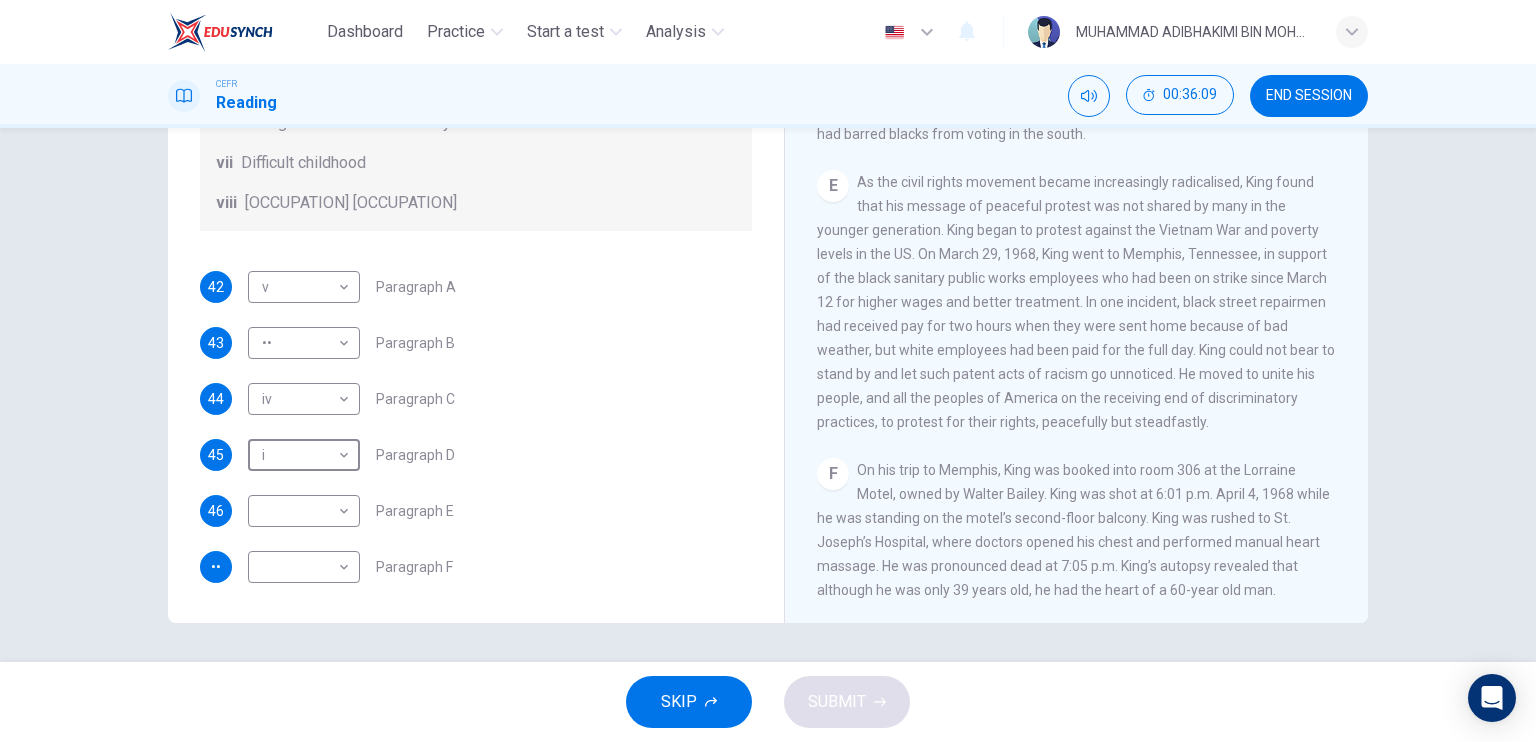 scroll, scrollTop: 1172, scrollLeft: 0, axis: vertical 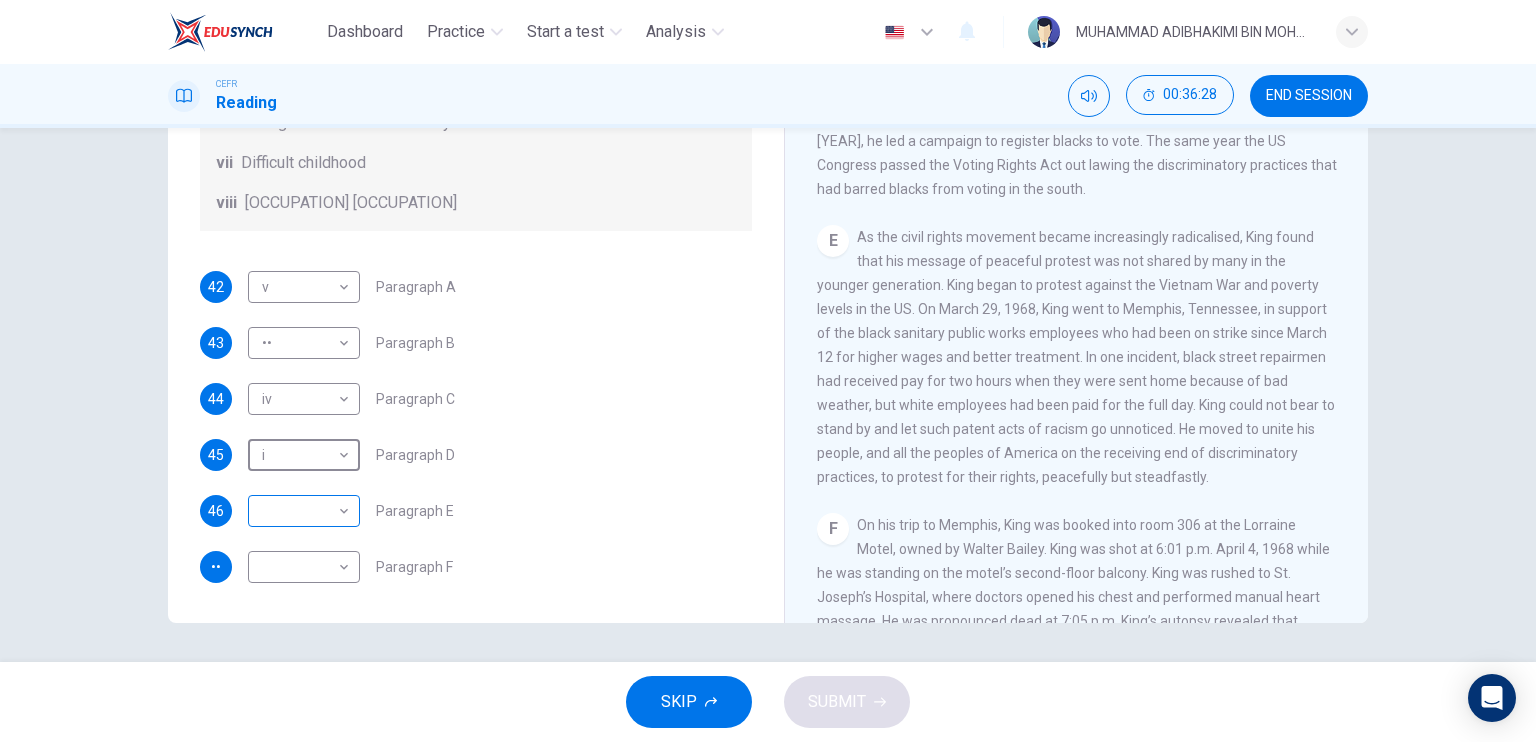 click on "••••••••• •••••••• ••••• • •••• •••••••• ••••••• •• • •••••••• •••••••••• ••• •••• ••••••• •••• ••••••• •••••••• ••• ••••••• ••••••••• •• • •• ••• ••••••• ••••••• ••• • •••••••••••
•••••• ••• ••••••• ••••••• ••• •••• •••••••••  • • • • •••• ••• •••• •• •••••••••
••••• ••• ••••••• •••••••  • • •••• • •• ••• •••••• •••••• •••• •• •••••••• • ••• ••••••••• •••••• •• ••••••• ••••• •••••••• ••• • •••••• •••••••• •• •••••••• ••• •••••• • ••• •••••••••• •• •• •••••• ••• •• •••••• ••• •••• ••••••••••••••• ••• ••••••••• ••••••••• •••• ••••• •••••• ••••••••• •• • • • ••••••••• • •• •• •• • ••••••••• • •• •• •• • ••••••••• • •• • • • ••••••••• • •• • • ••••••••• • •• • • ••••••••• • •••••• •••••• •••• ••••• •• •••• ••••• •• •••• • • • • • • •••• •••••• •••••••• • •••••• •••••••• ••••••••••• •••••••
••••••••• •••••••• ••••• • •••• •••••••• ••••••••••••• • •••••••••  ••••" at bounding box center [768, 371] 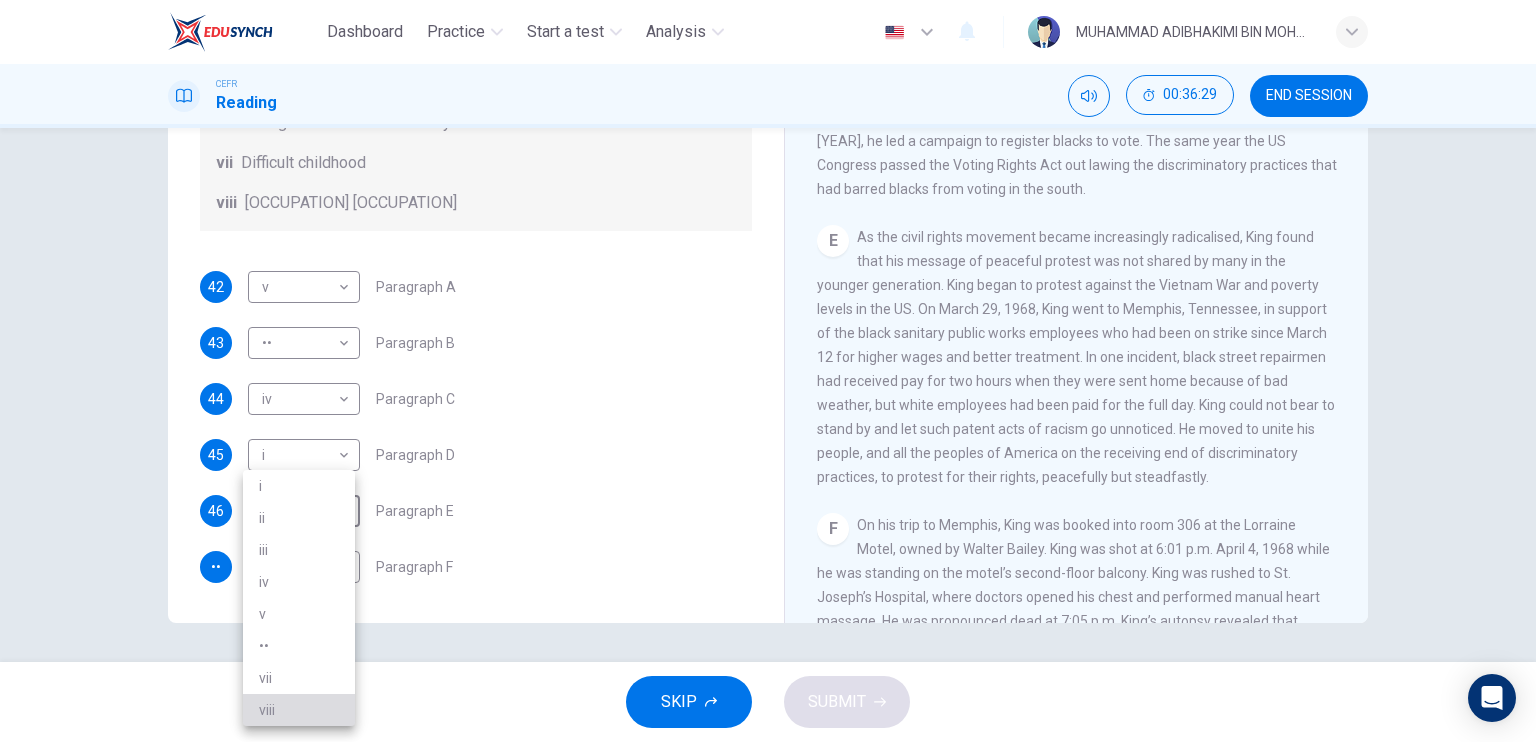 click on "viii" at bounding box center [299, 710] 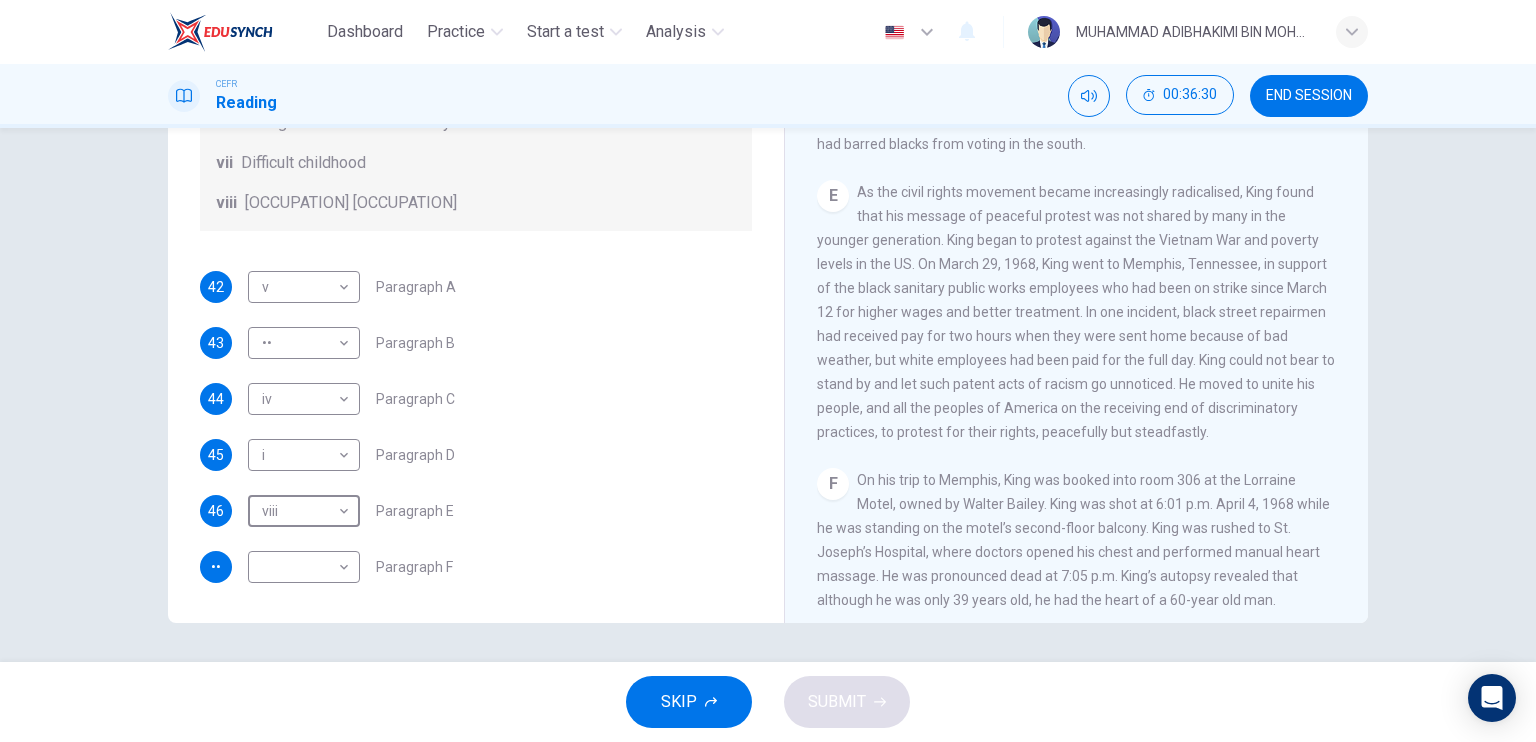 scroll, scrollTop: 1272, scrollLeft: 0, axis: vertical 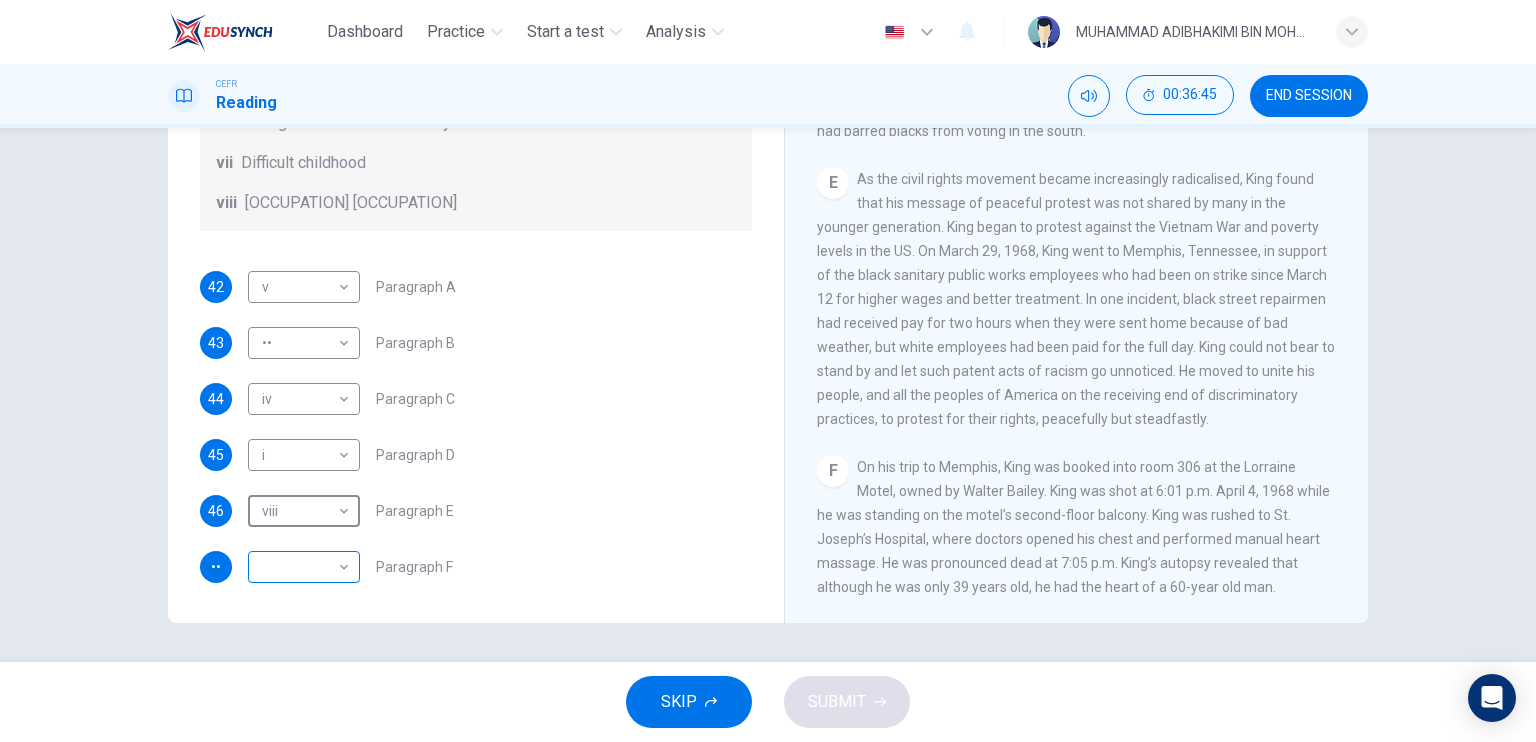 click on "Dashboard Practice Start a test Analysis English en ​ MUHAMMAD ADIBHAKIMI BIN MOHD KHAIRIE CEFR Reading 00:36:45 END SESSION Questions 42 - 47 The Reading Passage has 6 paragraphs.
Choose the correct heading for each paragraph  A – F , from the list of headings.
Write the correct number,  i – viii , in the spaces below. List of Headings i The memorable speech ii Unhappy about violence iii A tragic incident iv Protests and action v The background of an iconic man vi Making his mark internationally vii Difficult childhood viii Black street repairmen 42 v v 	 Paragraph A 43 vi vi 	 Paragraph B 44 iv iv 	 Paragraph C 45 i i 	 Paragraph D 46 viii viii 	 Paragraph E 47 	 	 Paragraph F Martin Luther King CLICK TO ZOOM Click to Zoom A B C D E F SKIP SUBMIT EduSynch - Online Language Proficiency Testing
Dashboard Practice Start a test Analysis Notifications © Copyright  [YEAR]" at bounding box center (768, 371) 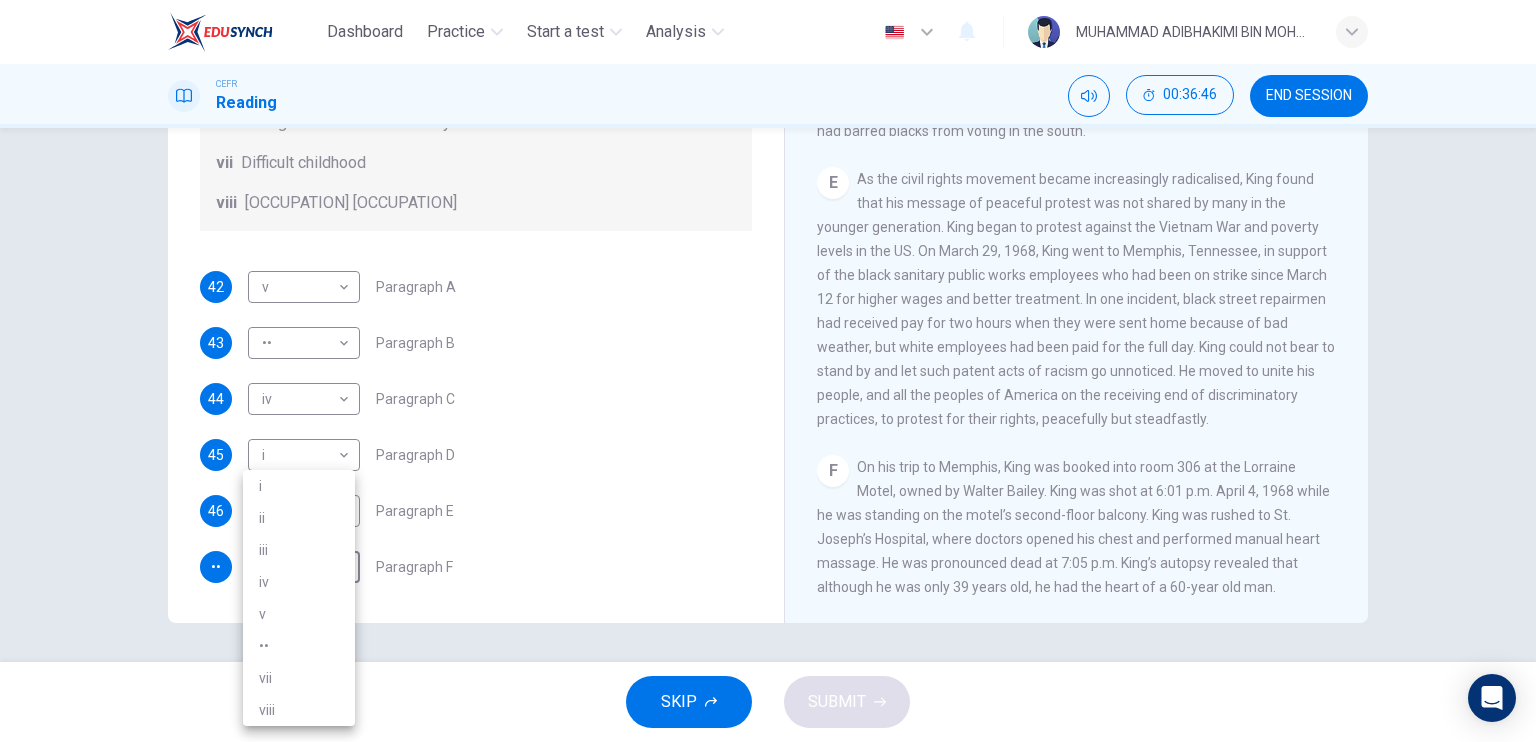 click on "iii" at bounding box center [299, 550] 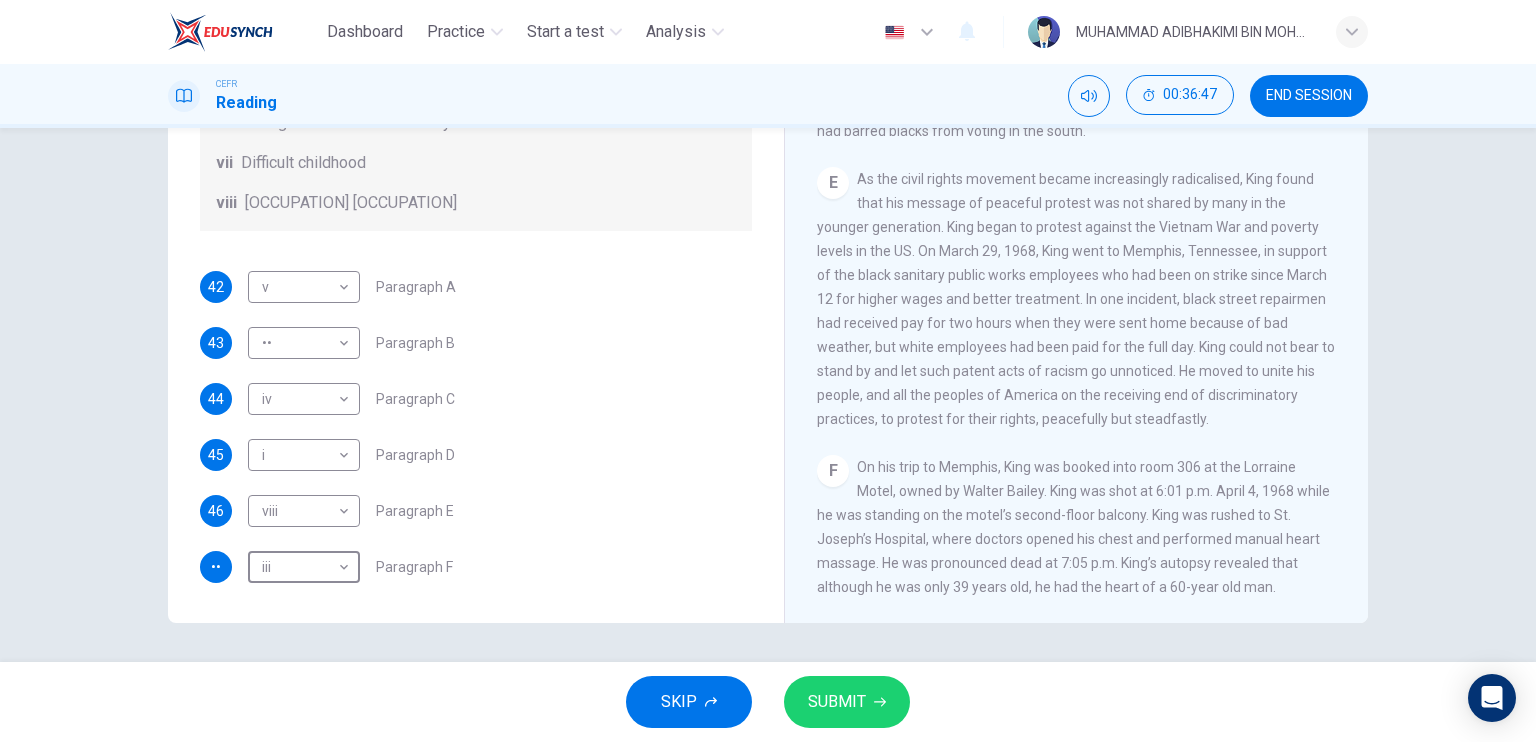 click on "SUBMIT" at bounding box center (837, 702) 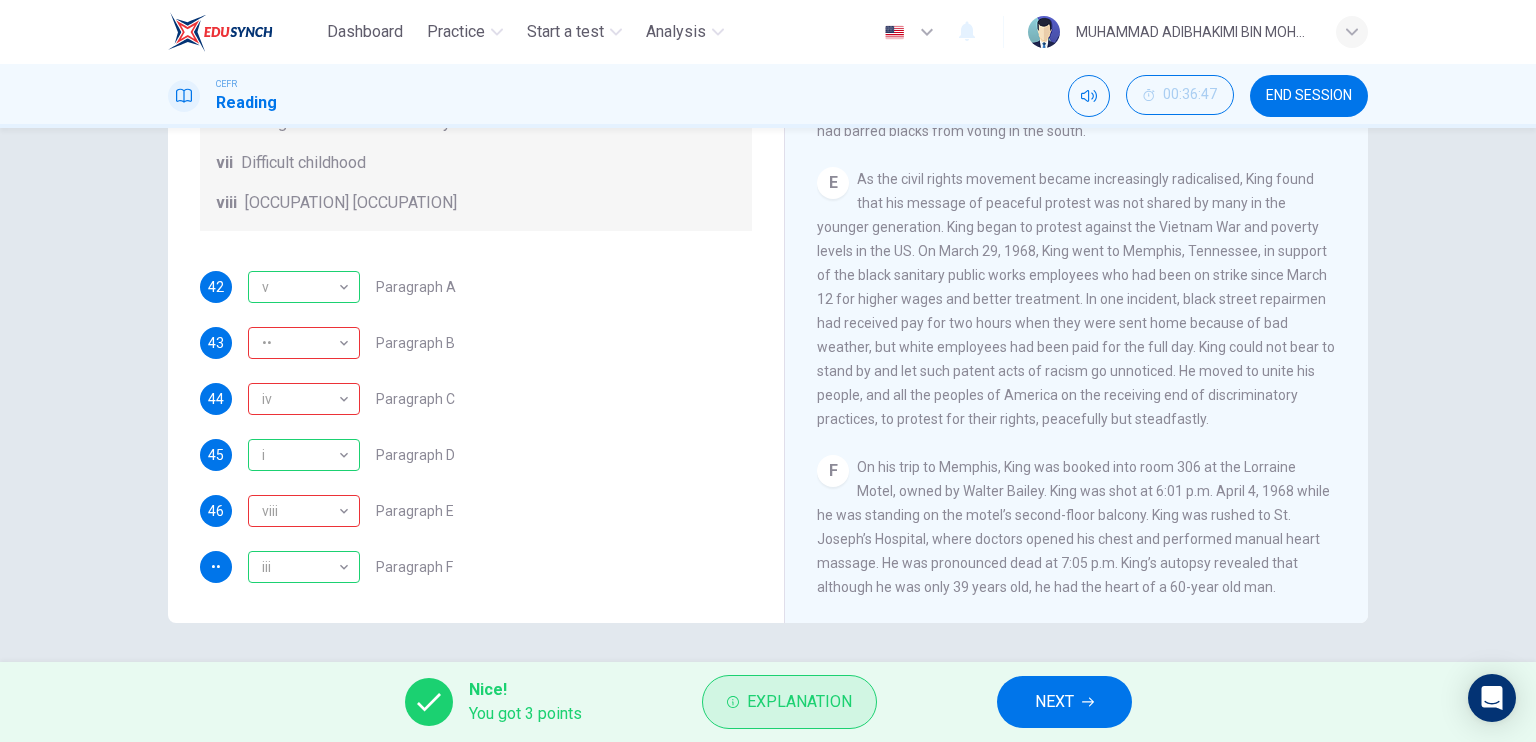 click on "Explanation" at bounding box center (789, 702) 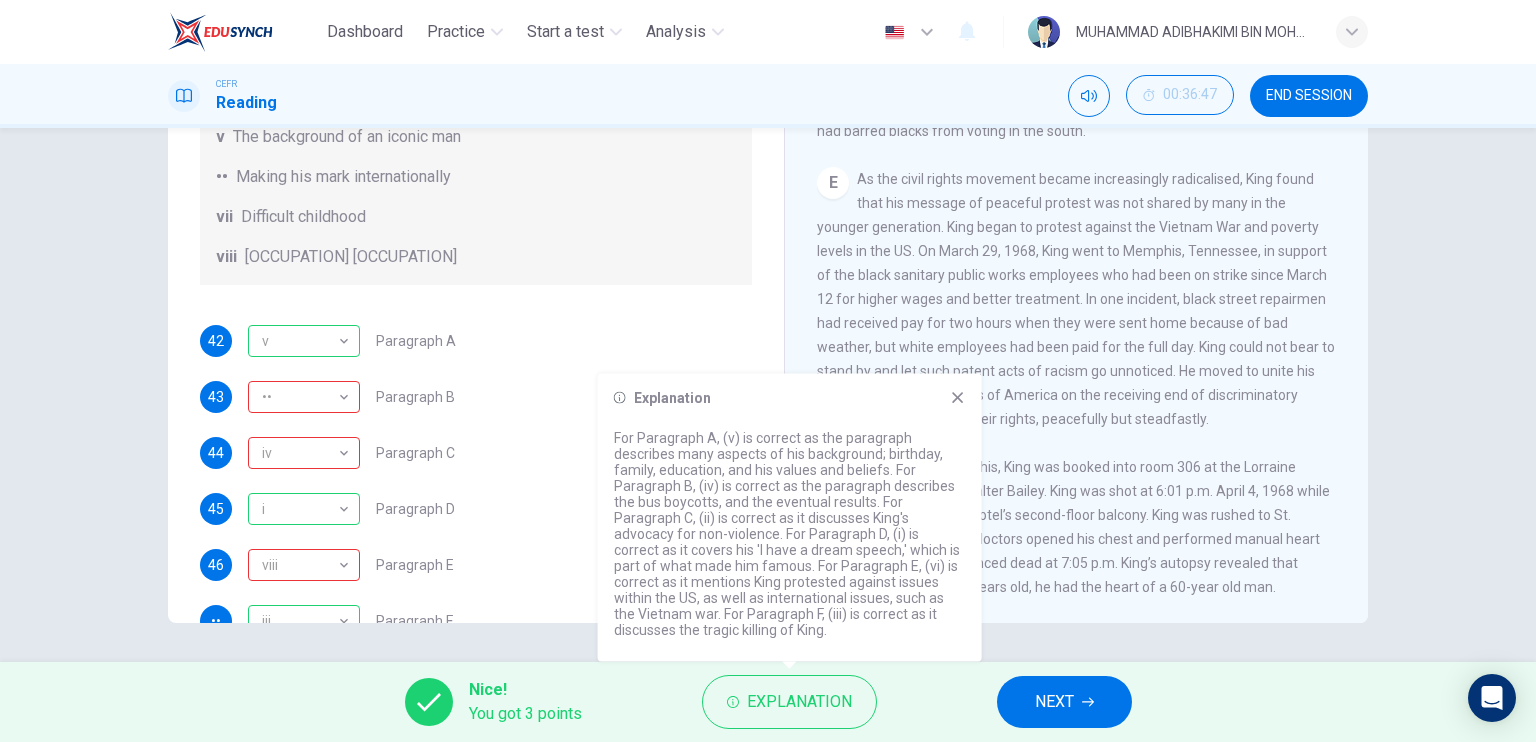 scroll, scrollTop: 152, scrollLeft: 0, axis: vertical 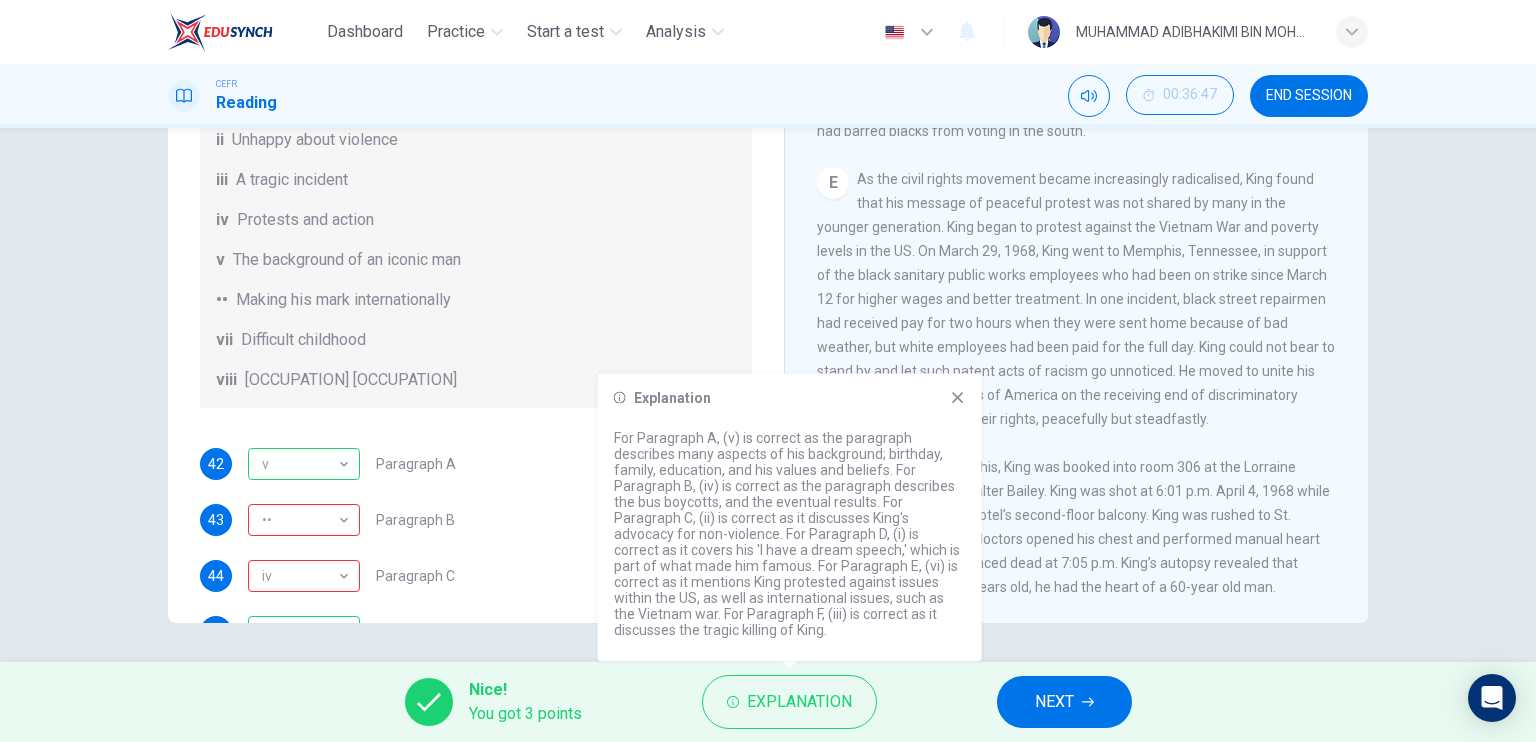 click on "NEXT" at bounding box center [1054, 702] 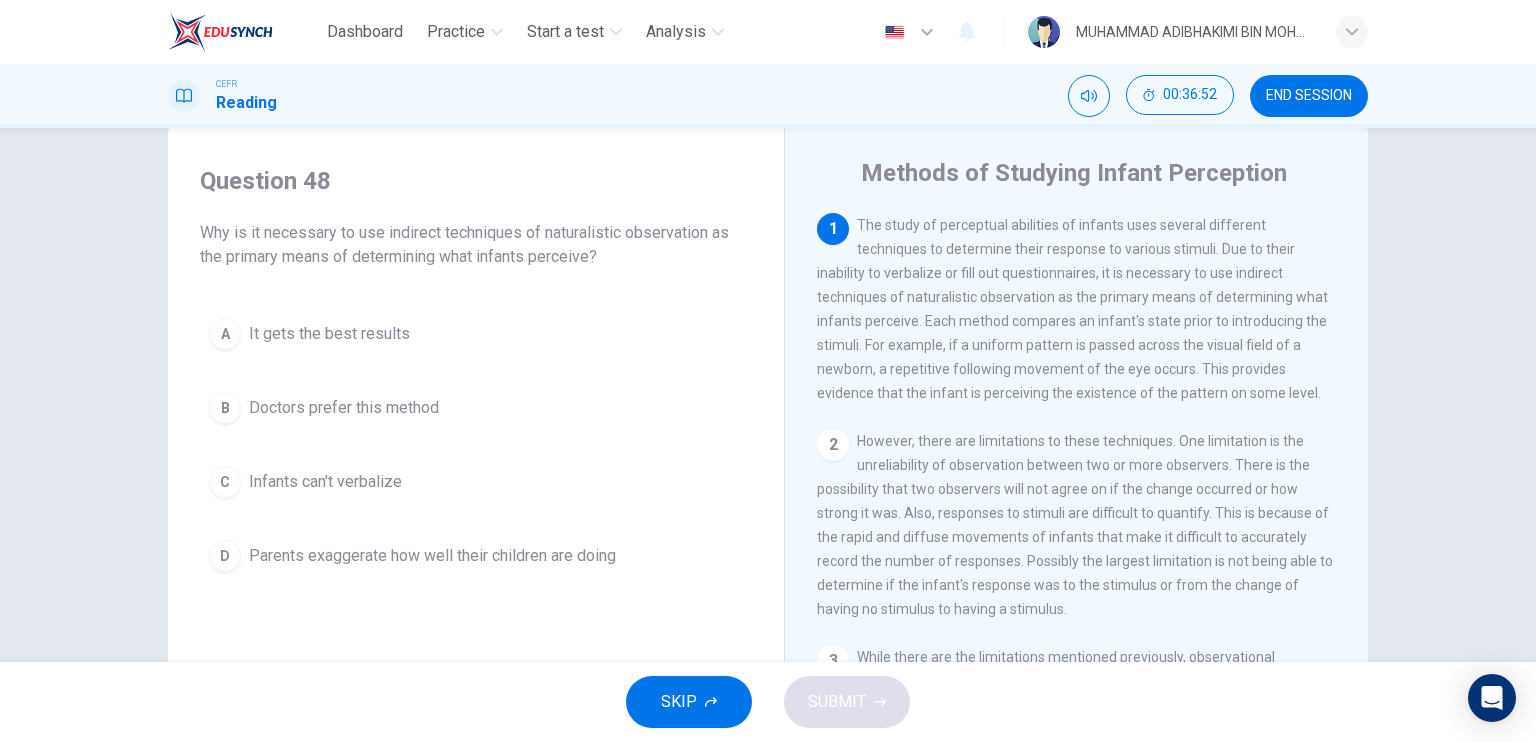 scroll, scrollTop: 0, scrollLeft: 0, axis: both 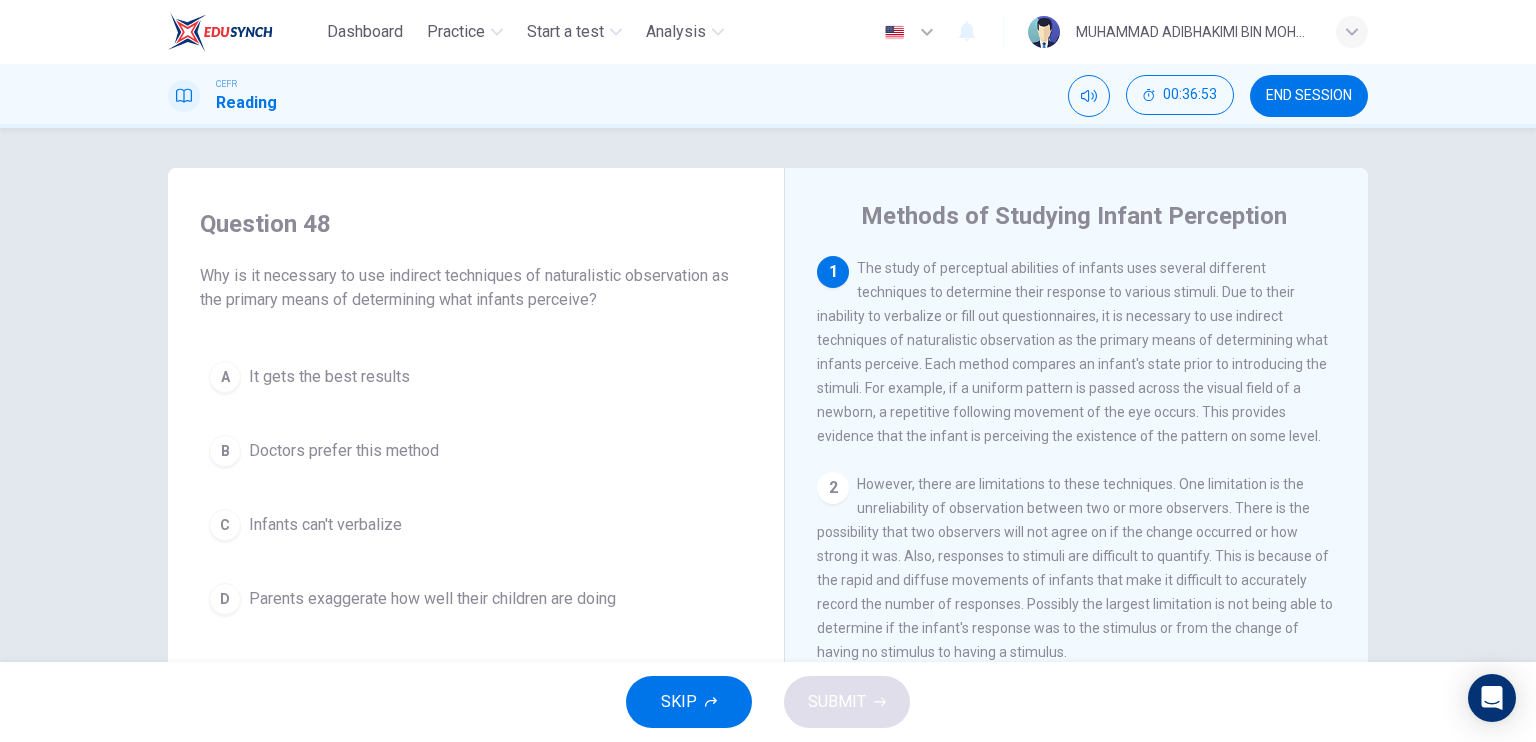click on "END SESSION" at bounding box center (1309, 96) 